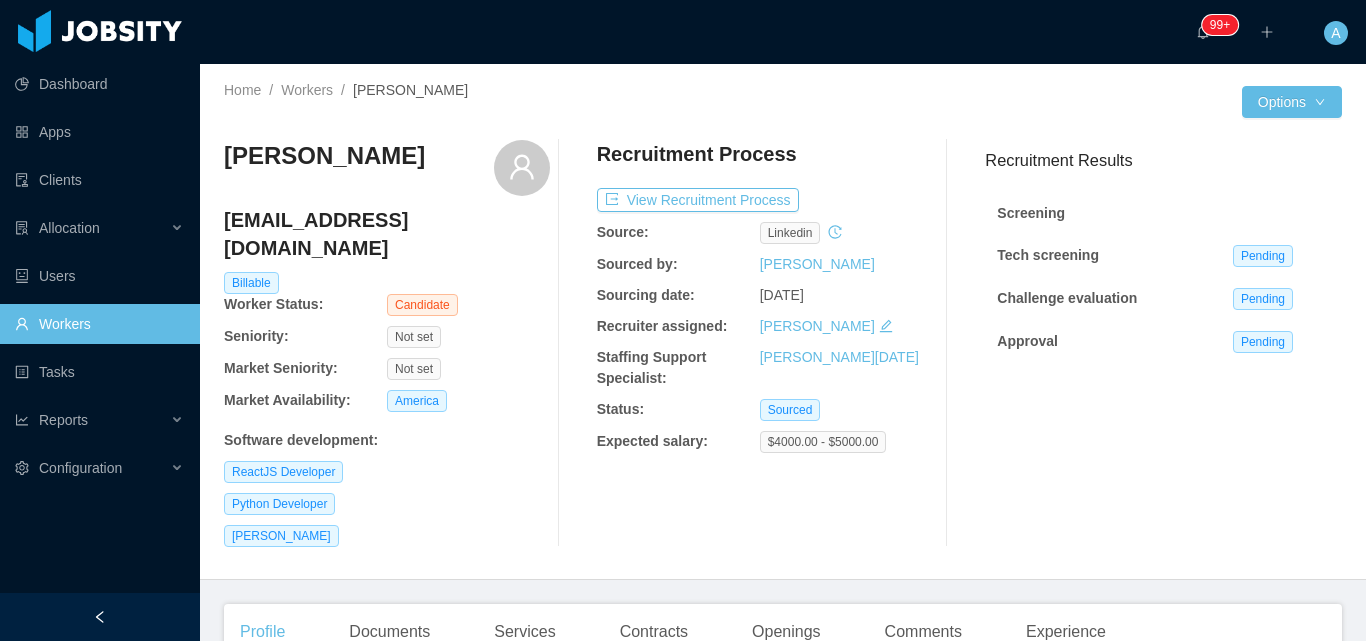 scroll, scrollTop: 0, scrollLeft: 0, axis: both 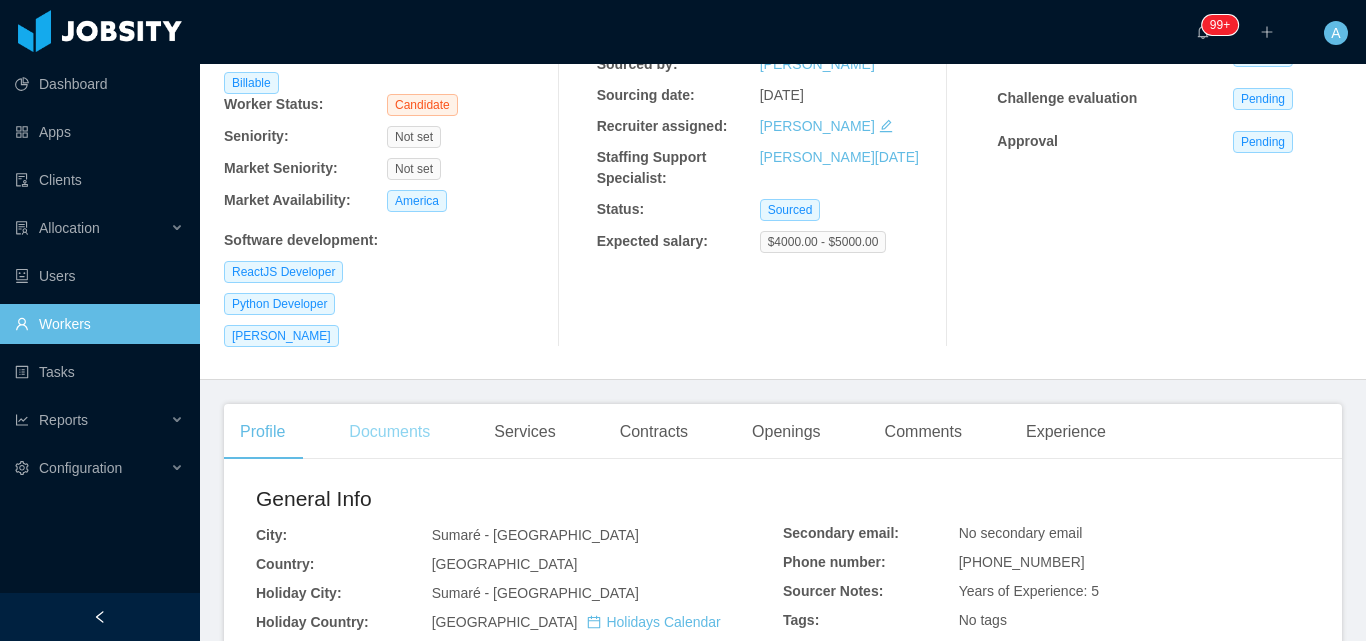 click on "Documents" at bounding box center [389, 432] 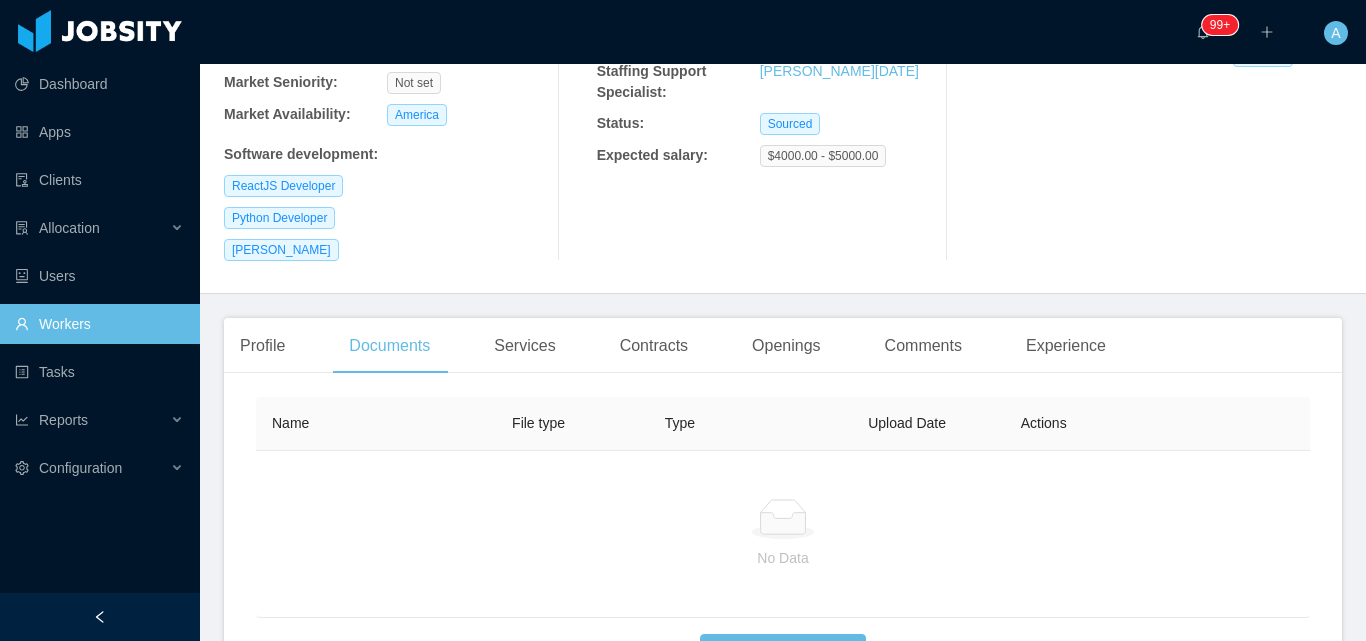 scroll, scrollTop: 400, scrollLeft: 0, axis: vertical 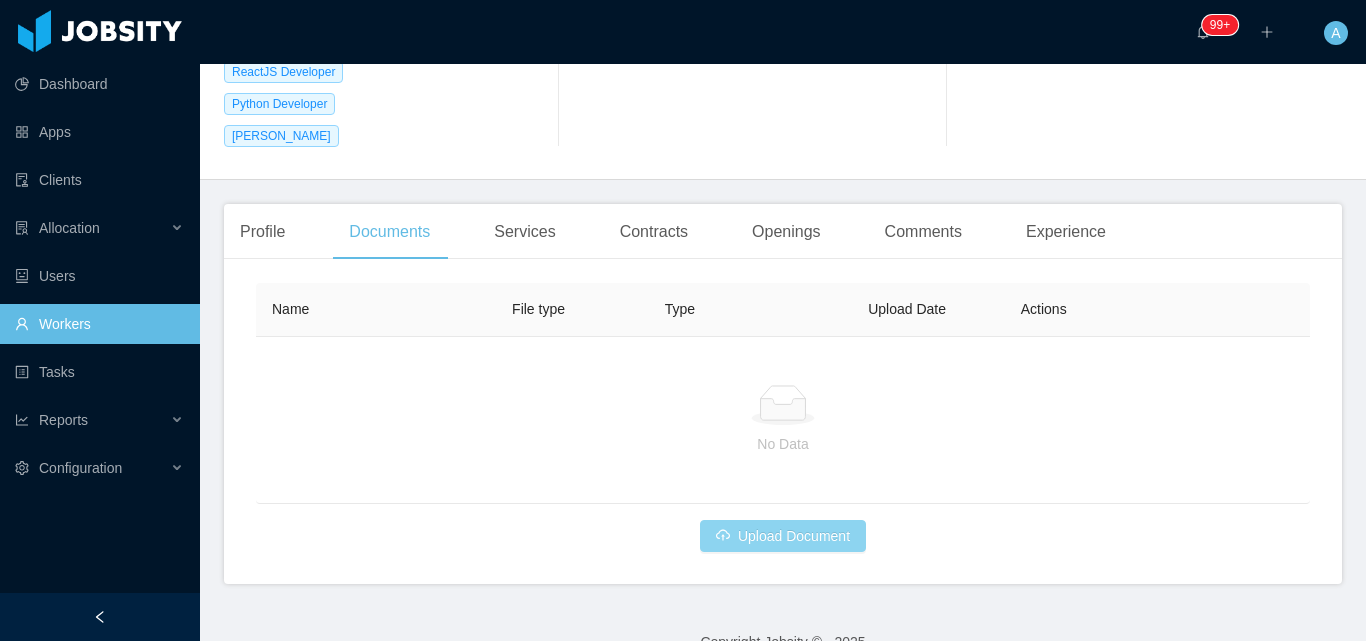 click on "Upload Document" at bounding box center [783, 536] 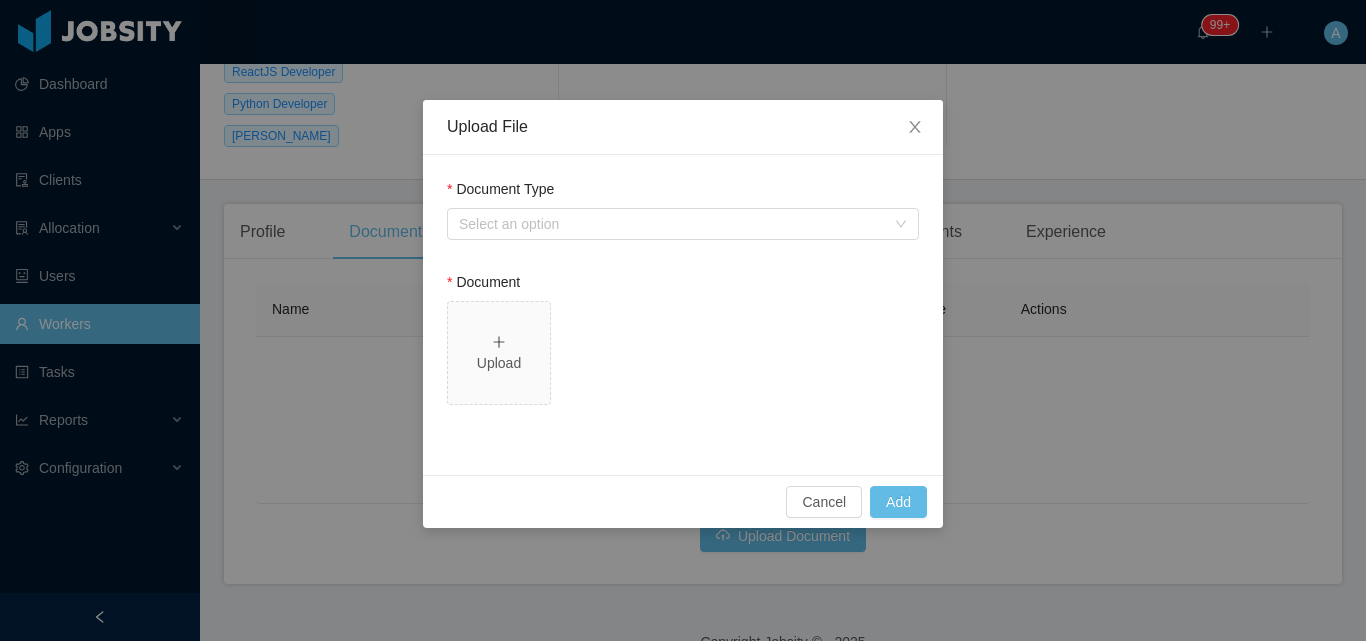 click on "Document Type" at bounding box center (683, 193) 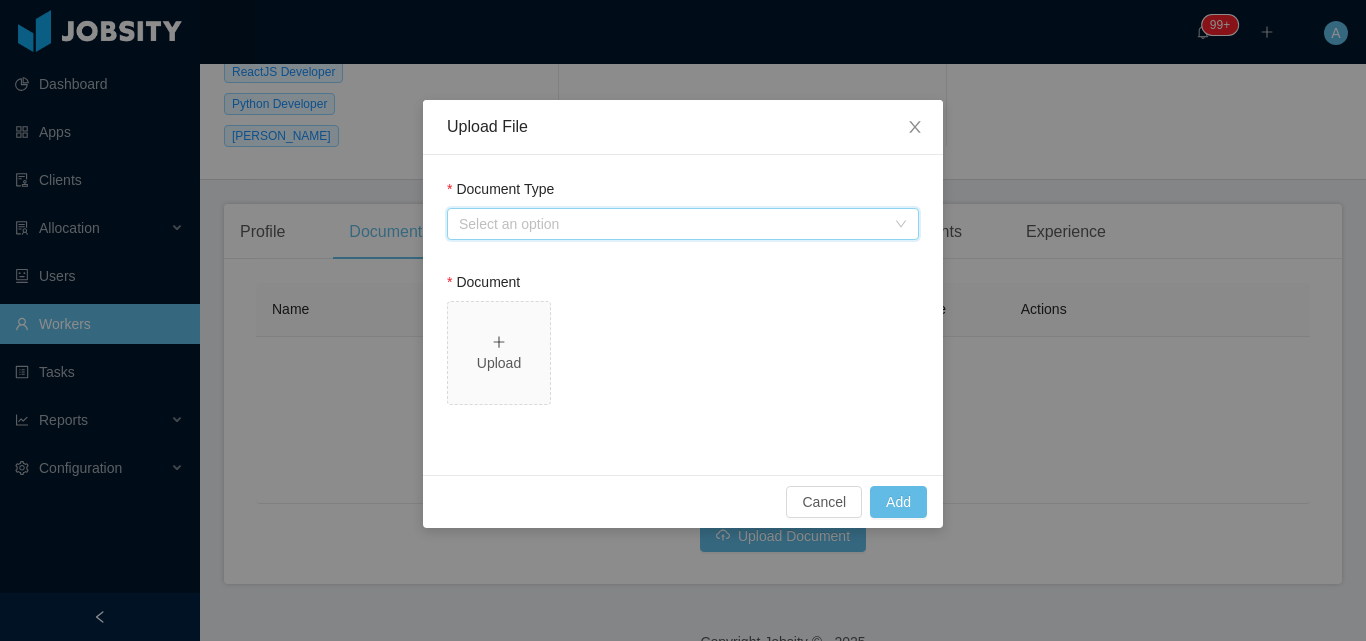 click on "Select an option" at bounding box center (676, 224) 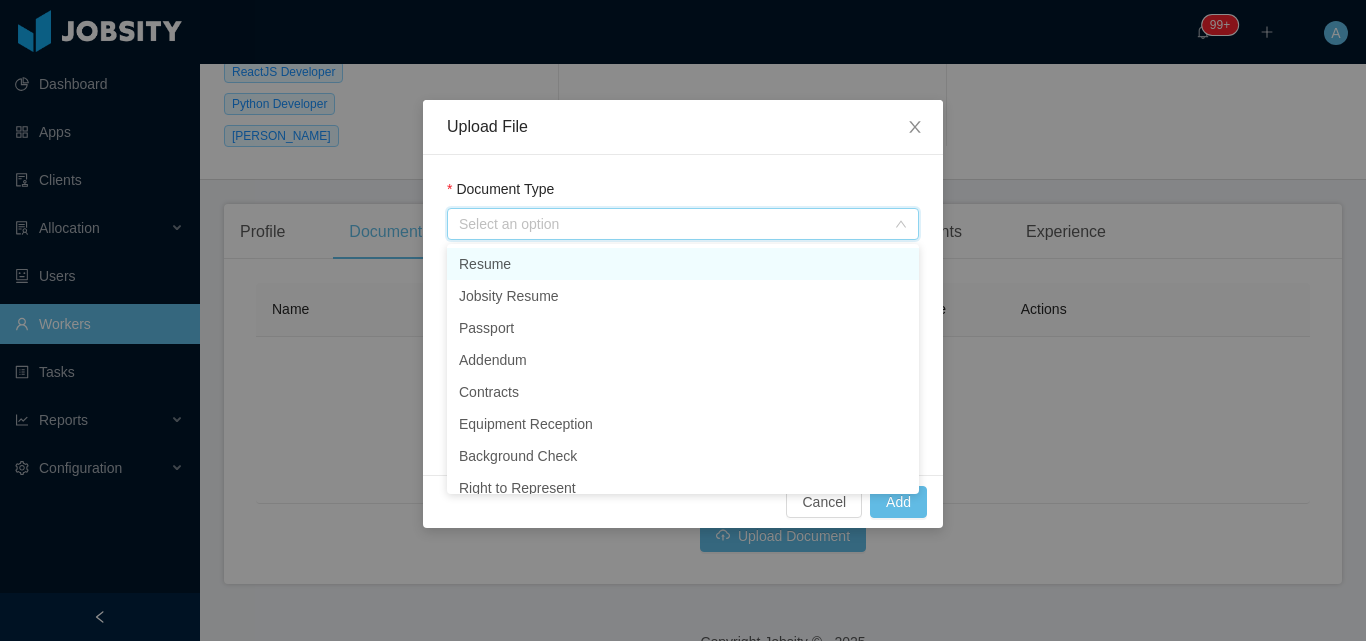 click on "Resume" at bounding box center [683, 264] 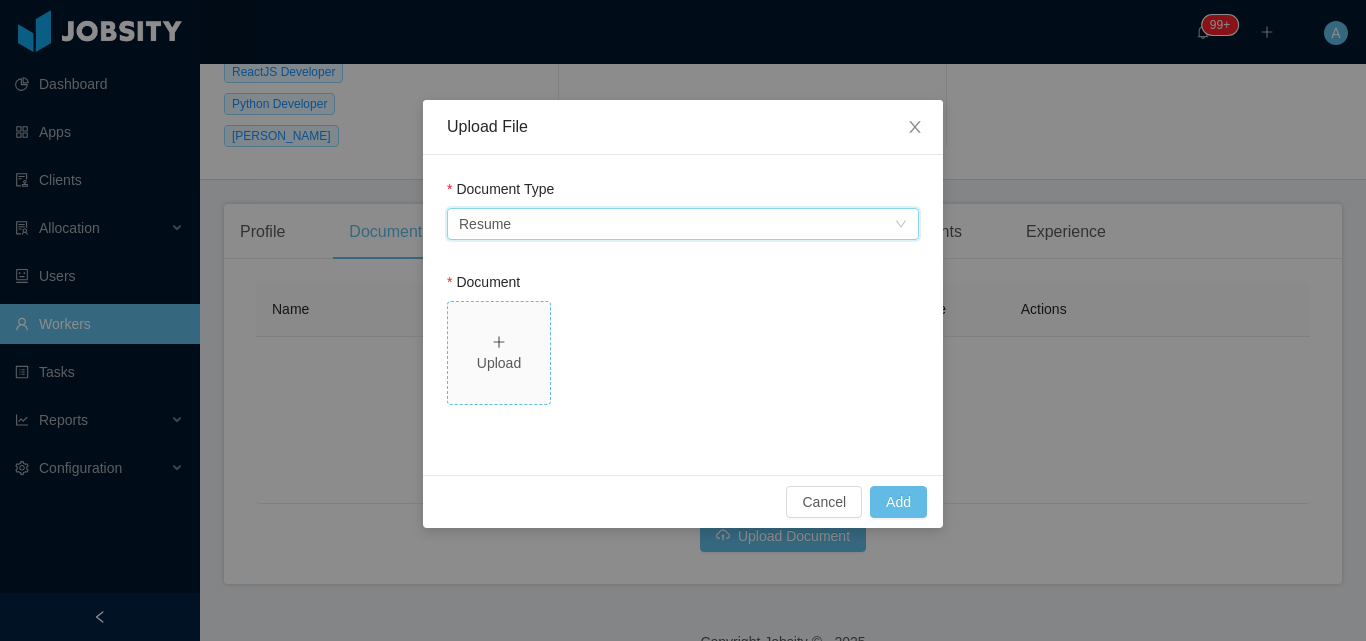 click on "Upload" at bounding box center (499, 353) 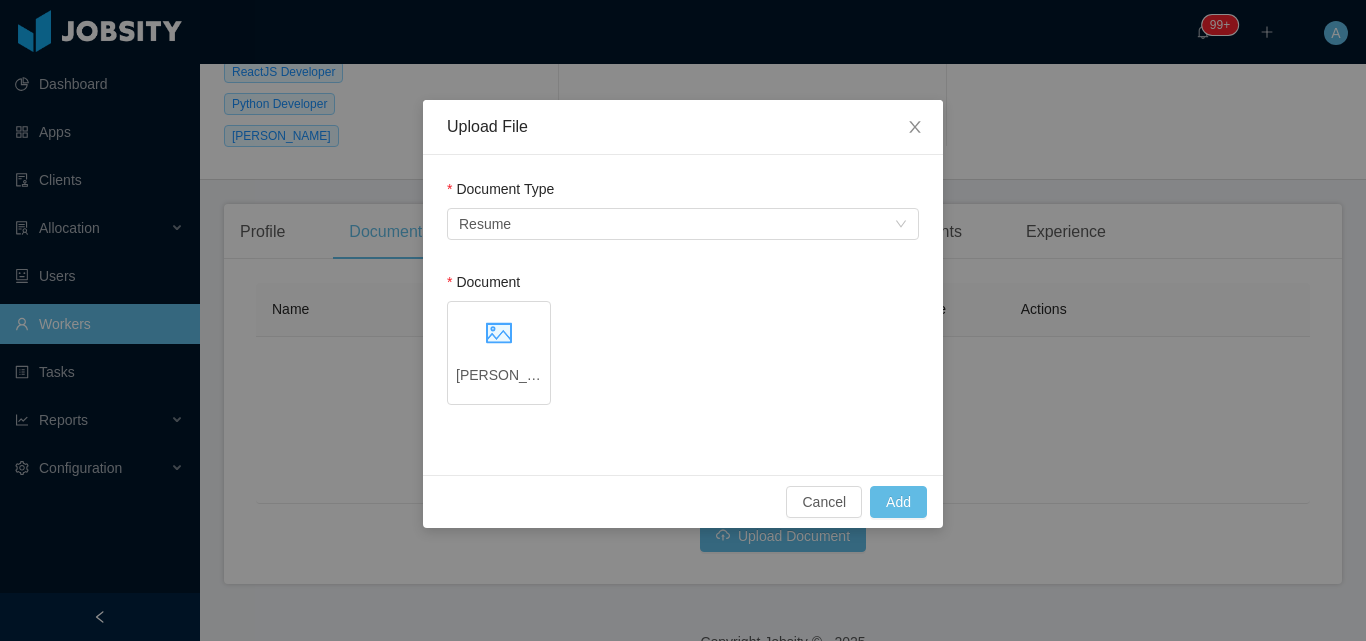click on "Cancel Add" at bounding box center [683, 501] 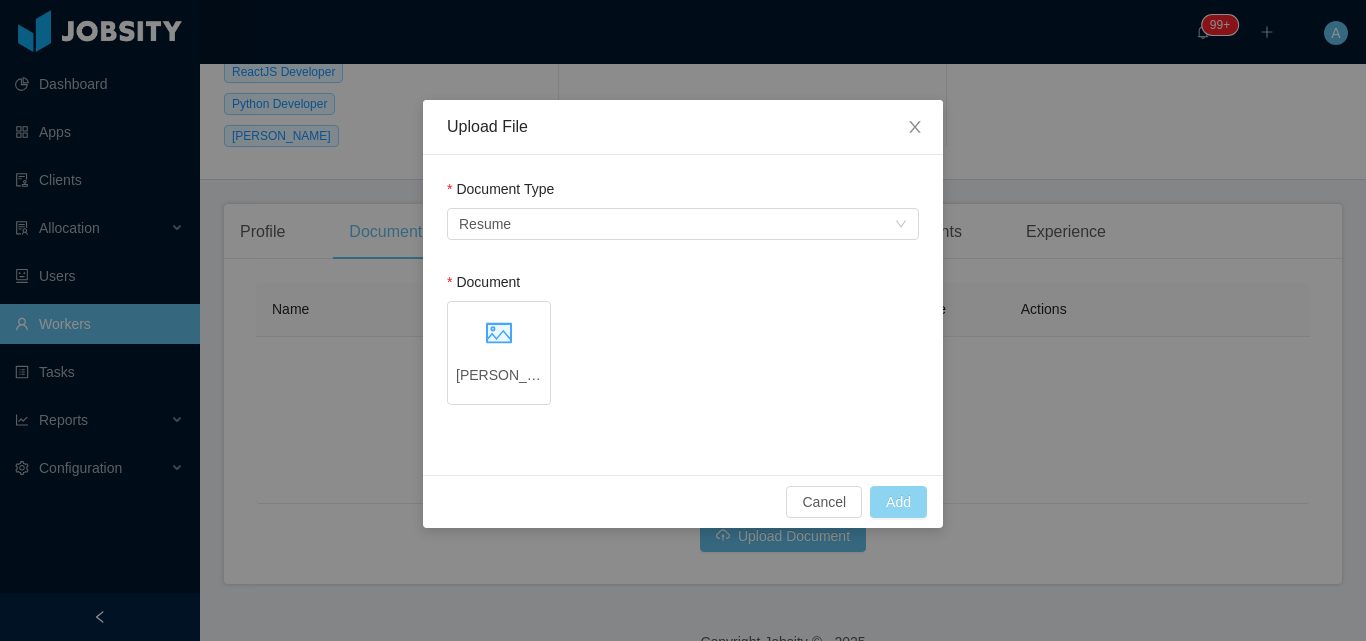 click on "Add" at bounding box center [898, 502] 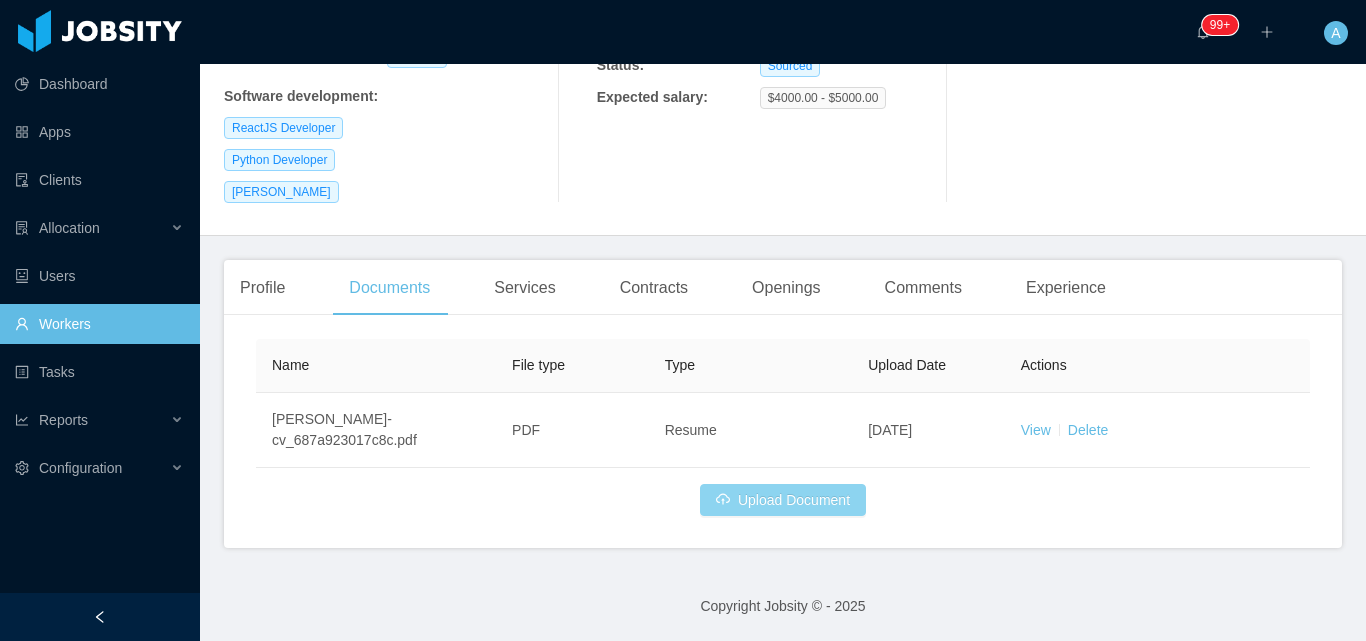 scroll, scrollTop: 295, scrollLeft: 0, axis: vertical 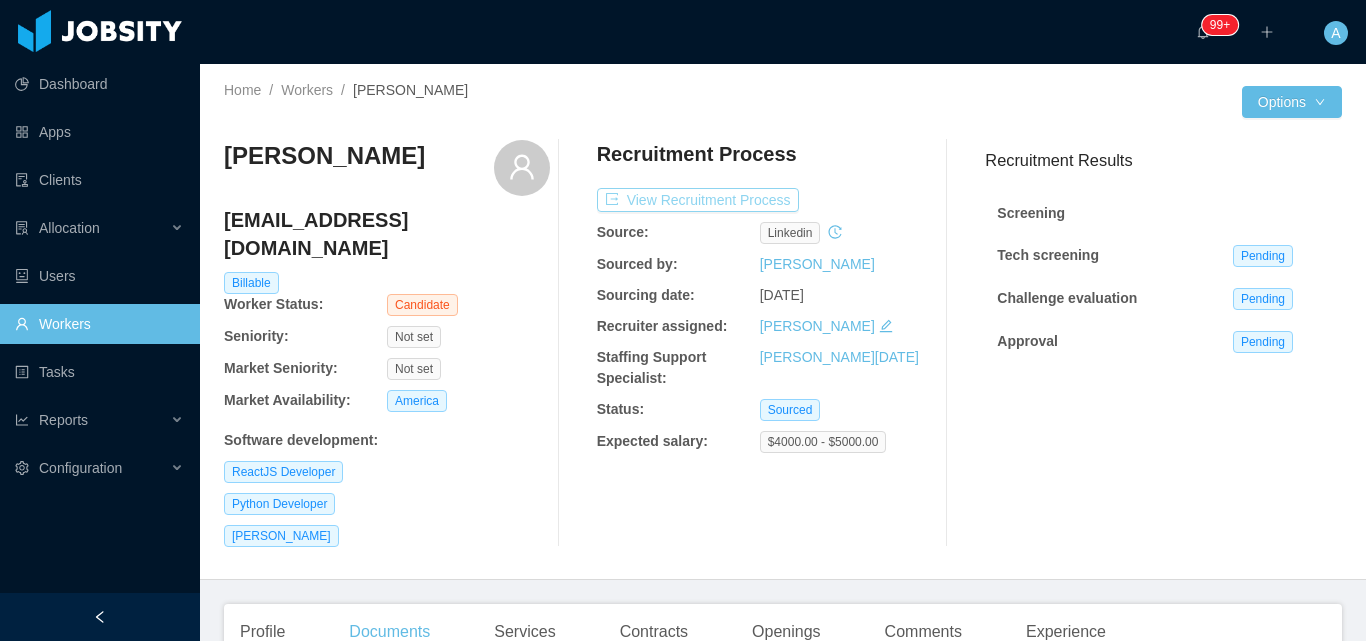 click on "View Recruitment Process" at bounding box center (698, 200) 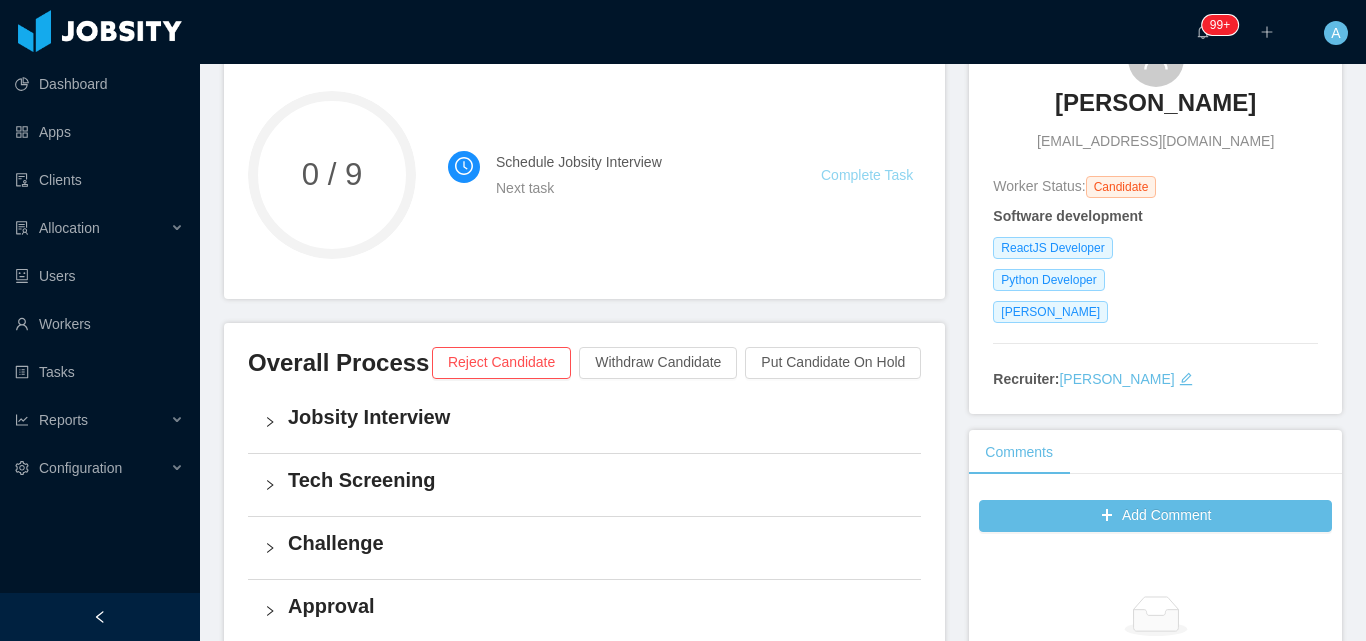 click on "Complete Task" at bounding box center [867, 175] 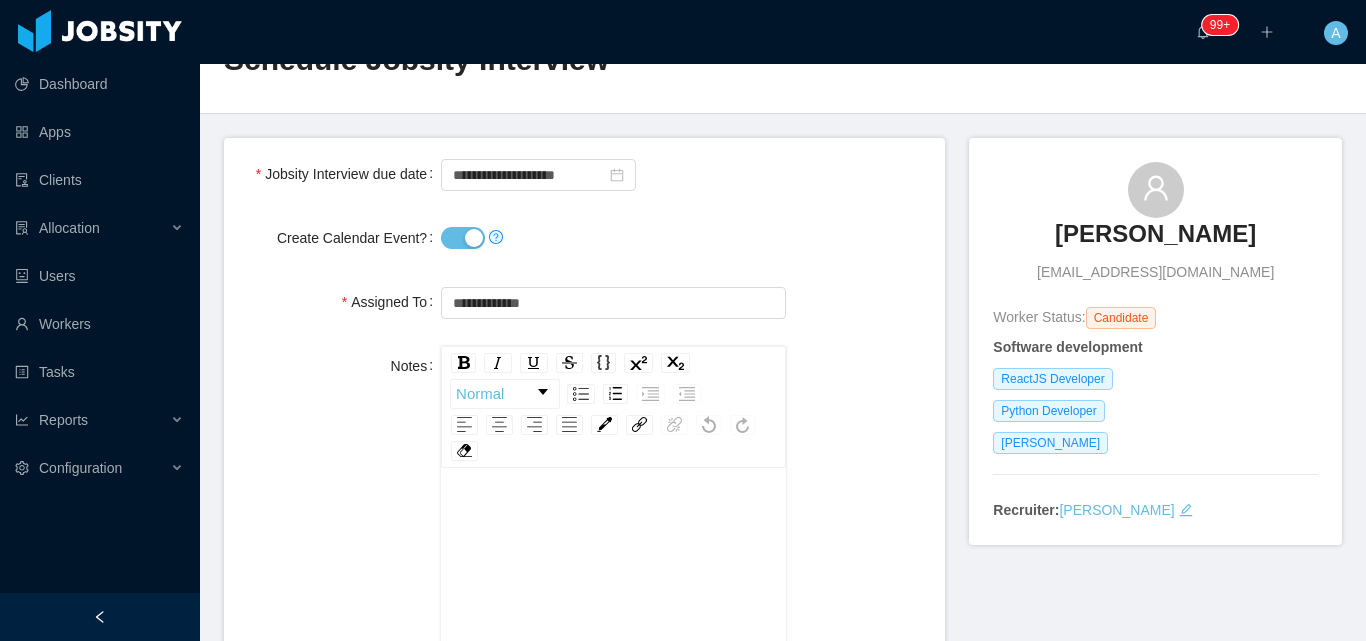 scroll, scrollTop: 200, scrollLeft: 0, axis: vertical 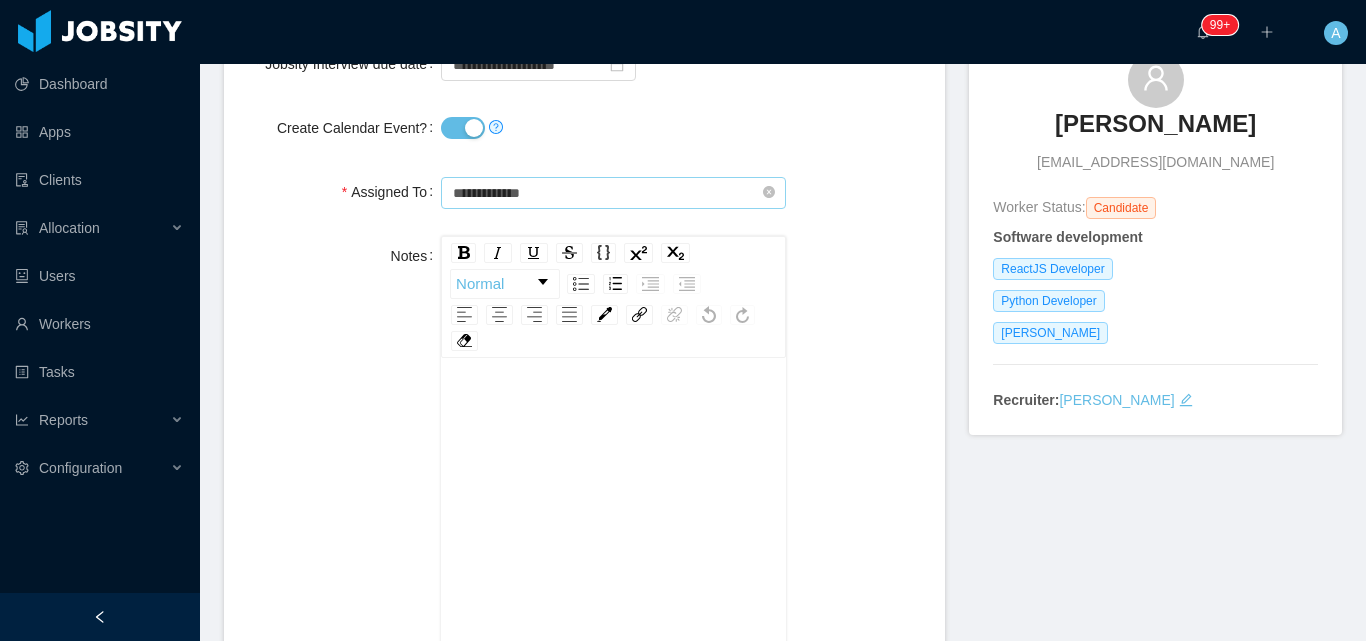 click on "**********" at bounding box center (613, 193) 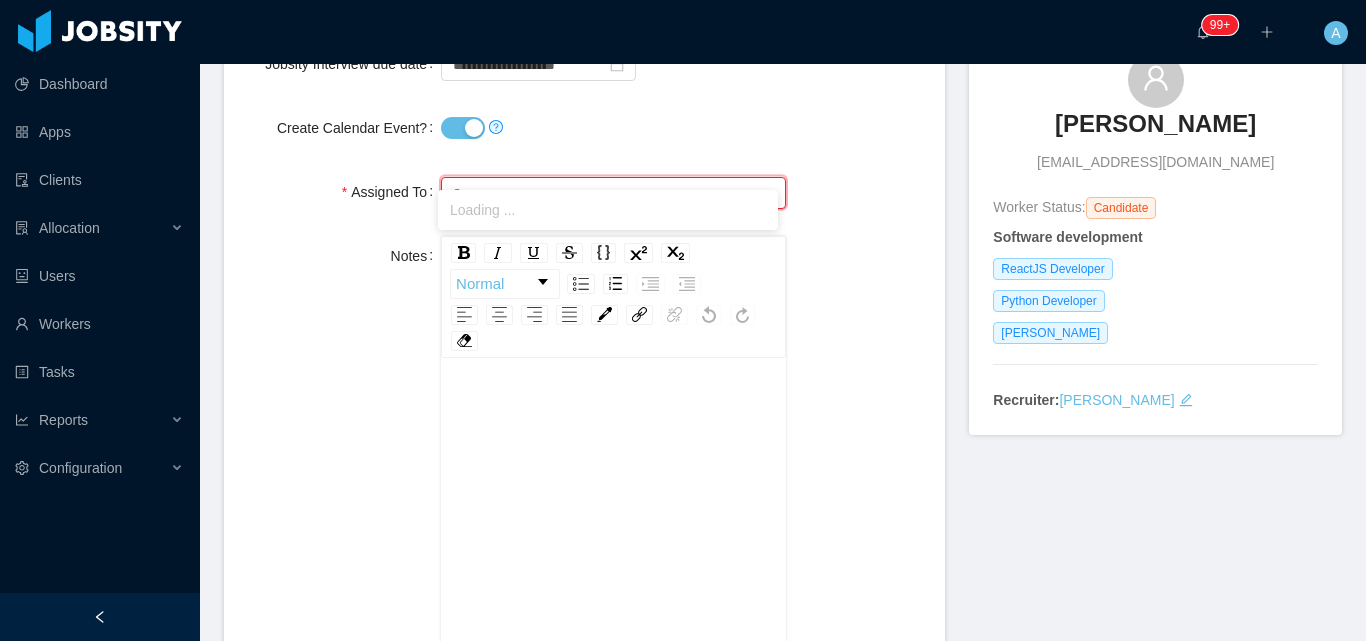 click on "*" at bounding box center [613, 193] 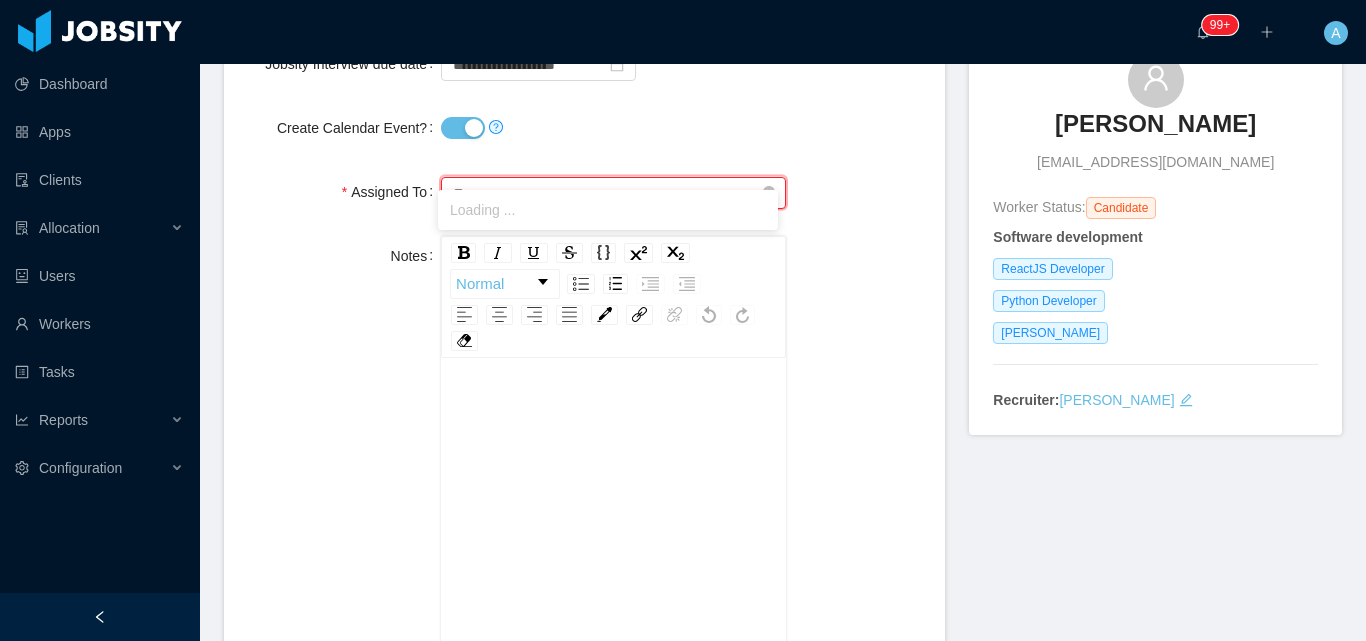 type on "*" 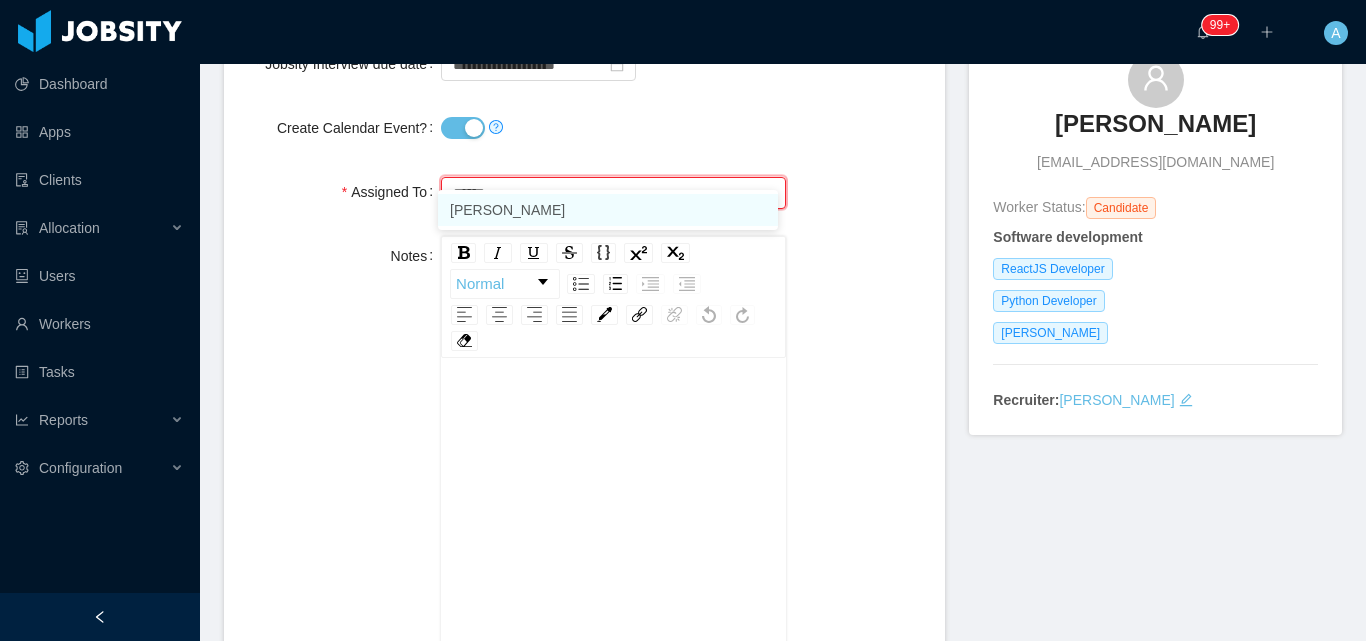 click on "Sabino Contreras" at bounding box center (608, 210) 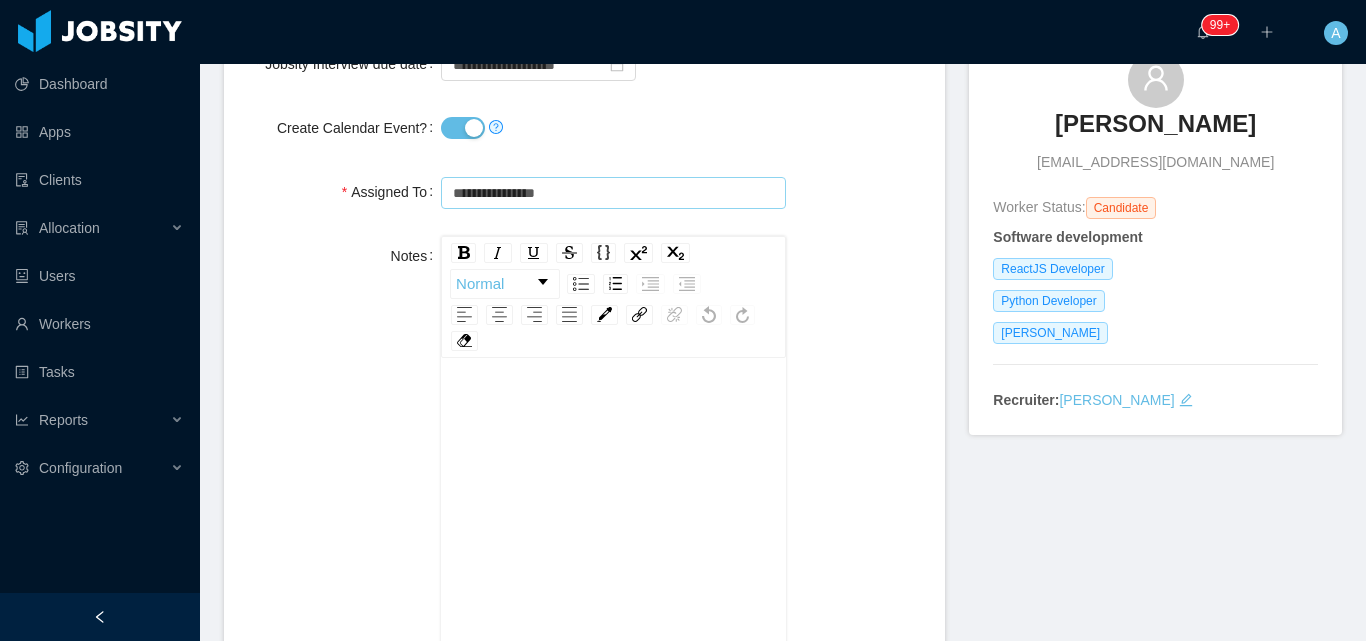 type on "**********" 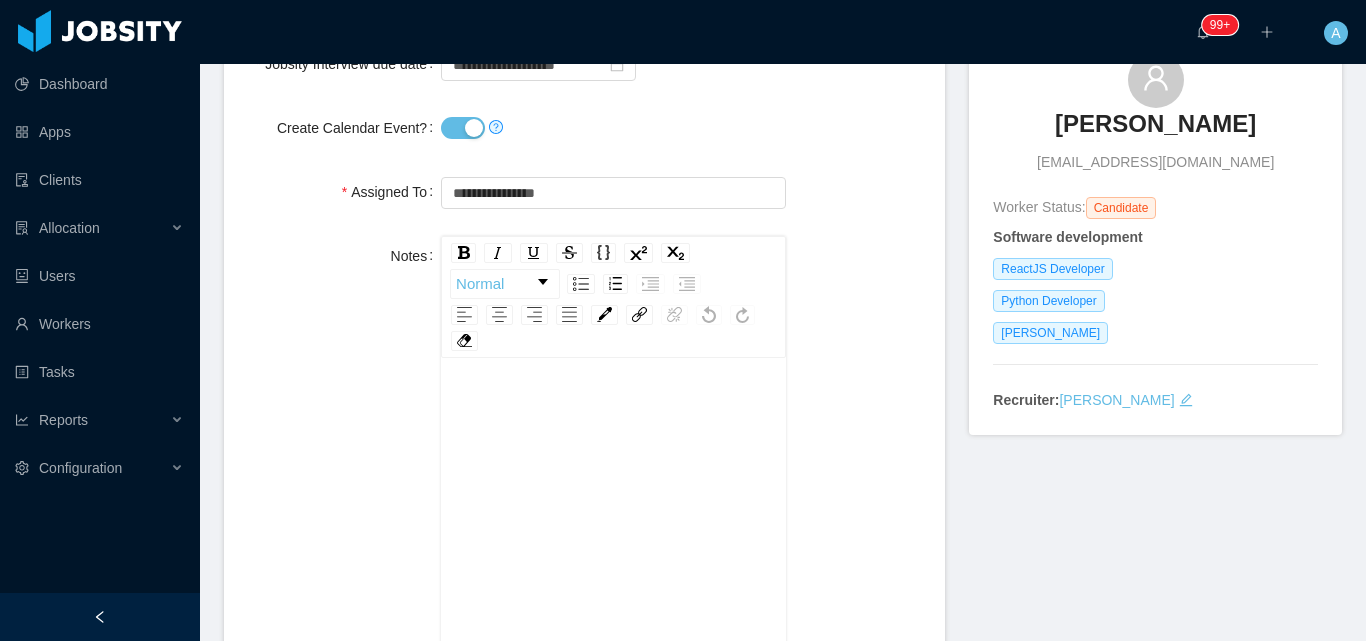 click at bounding box center (613, 538) 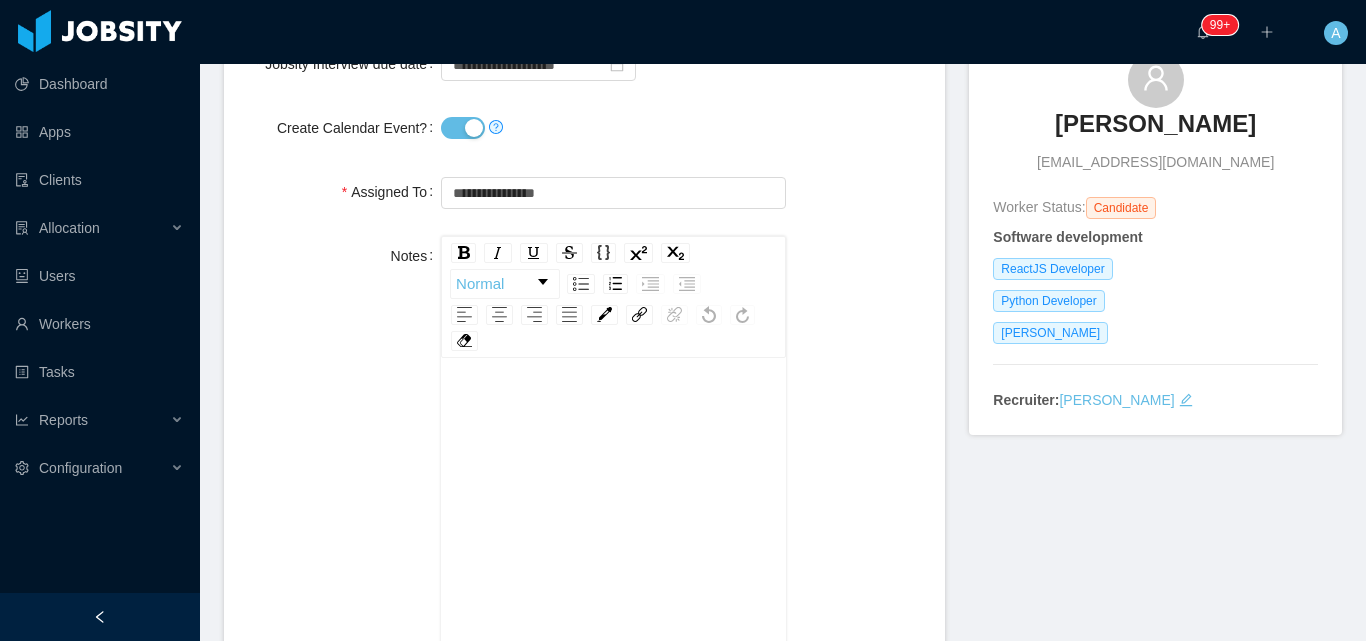 click on "Create Calendar Event?" at bounding box center (463, 128) 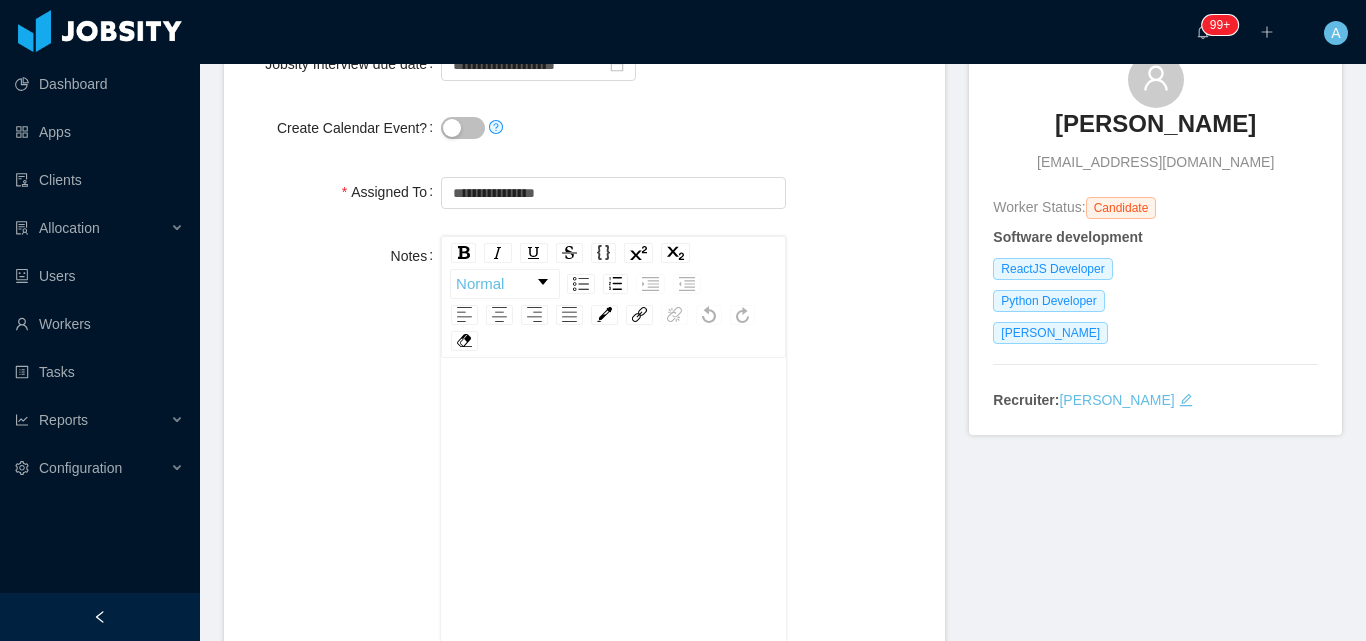 click at bounding box center [613, 128] 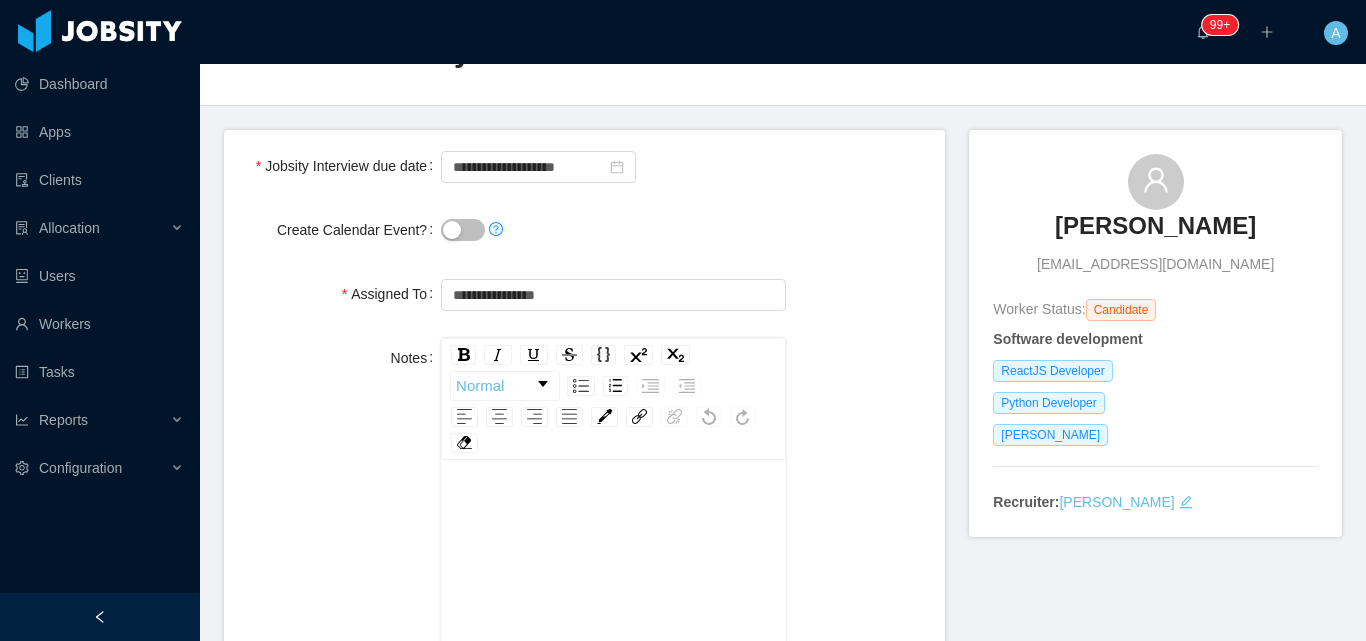 scroll, scrollTop: 0, scrollLeft: 0, axis: both 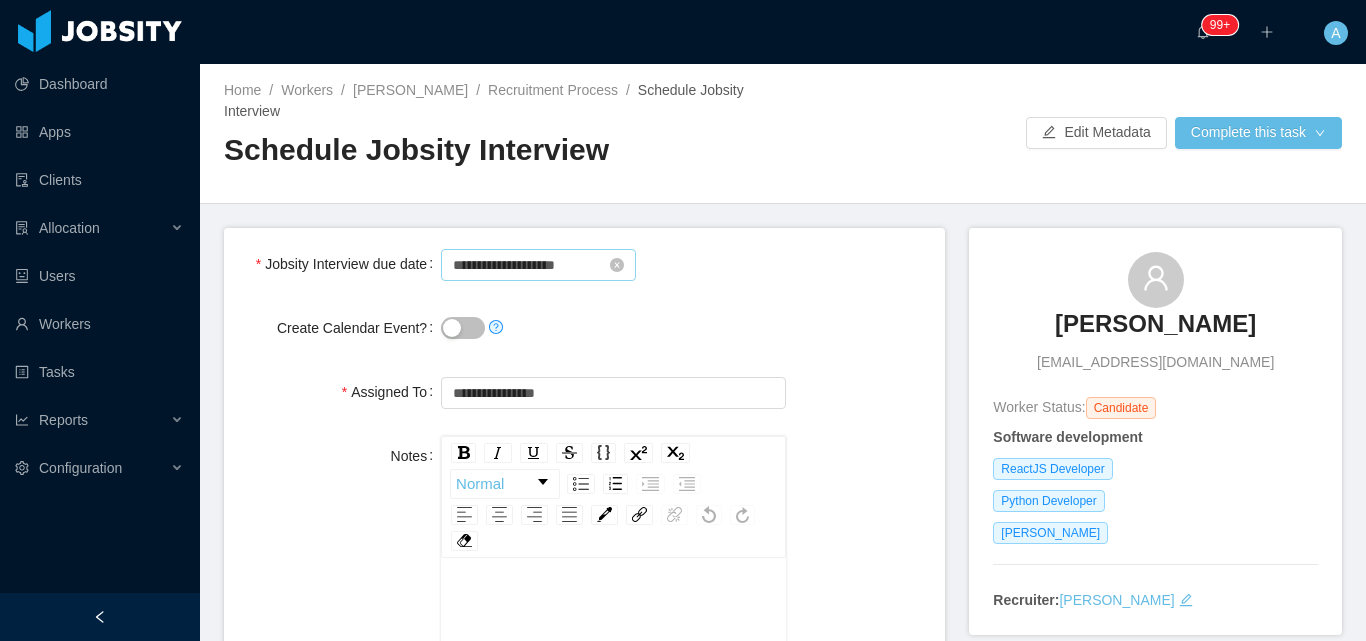 click 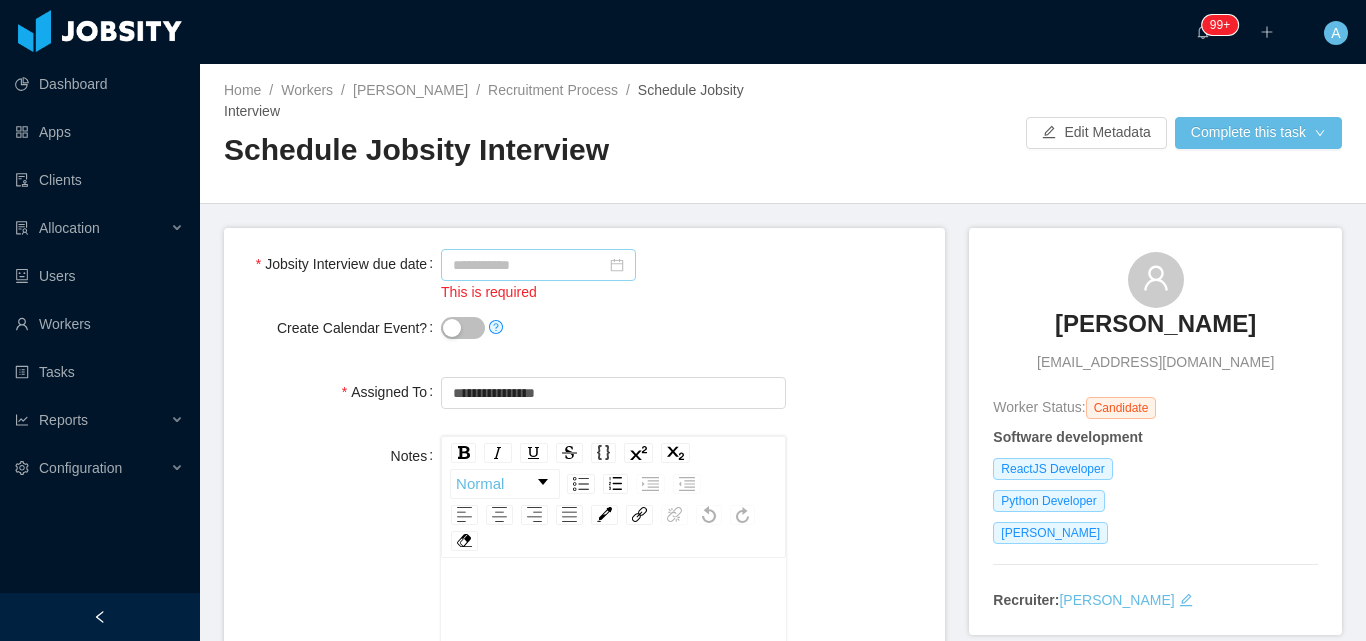 click 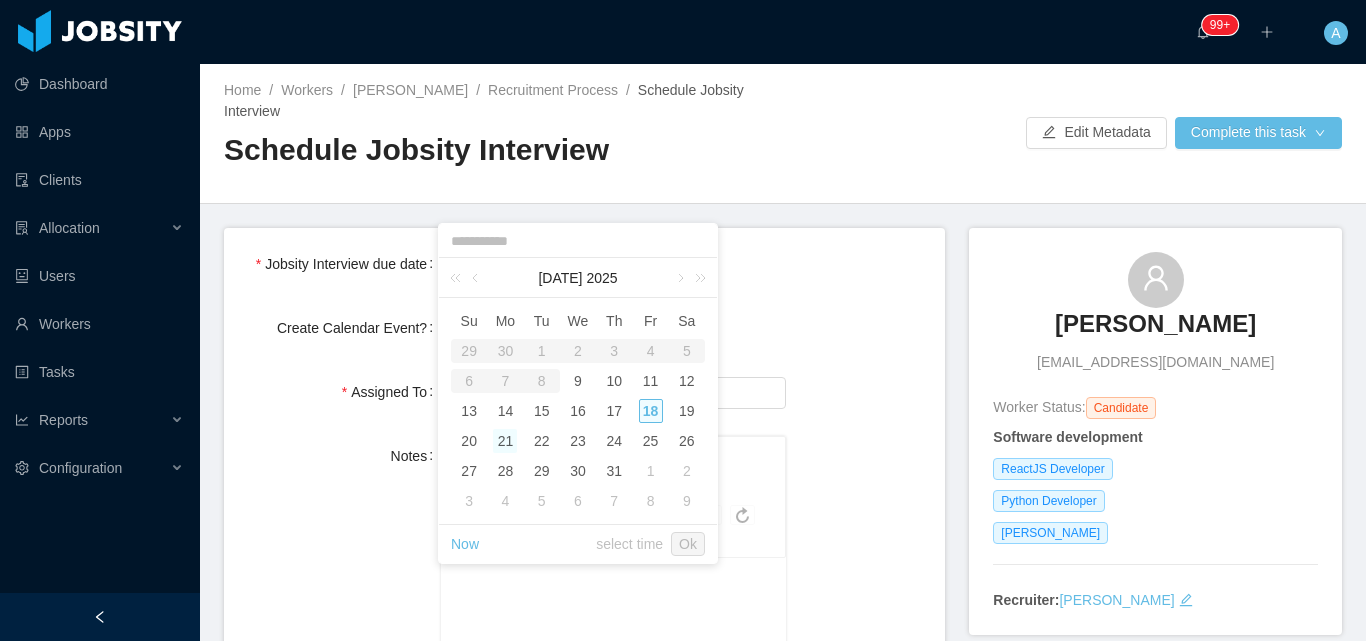 click on "21" at bounding box center [505, 441] 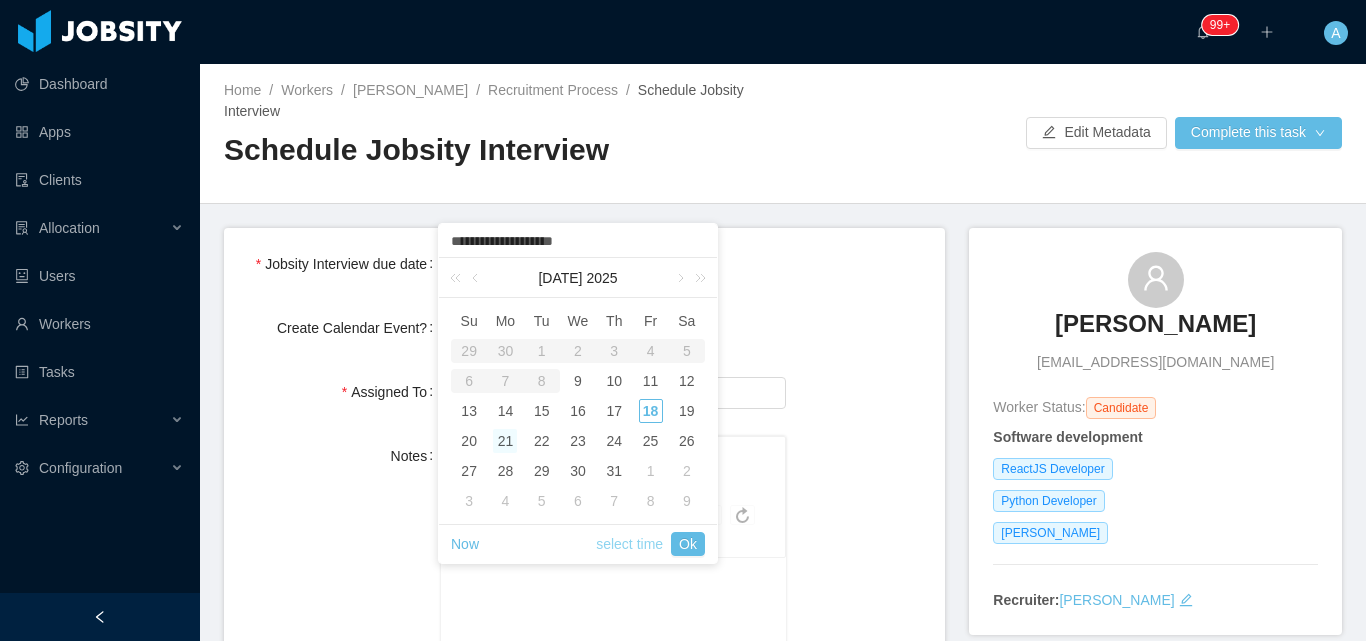 click on "select time" at bounding box center (629, 544) 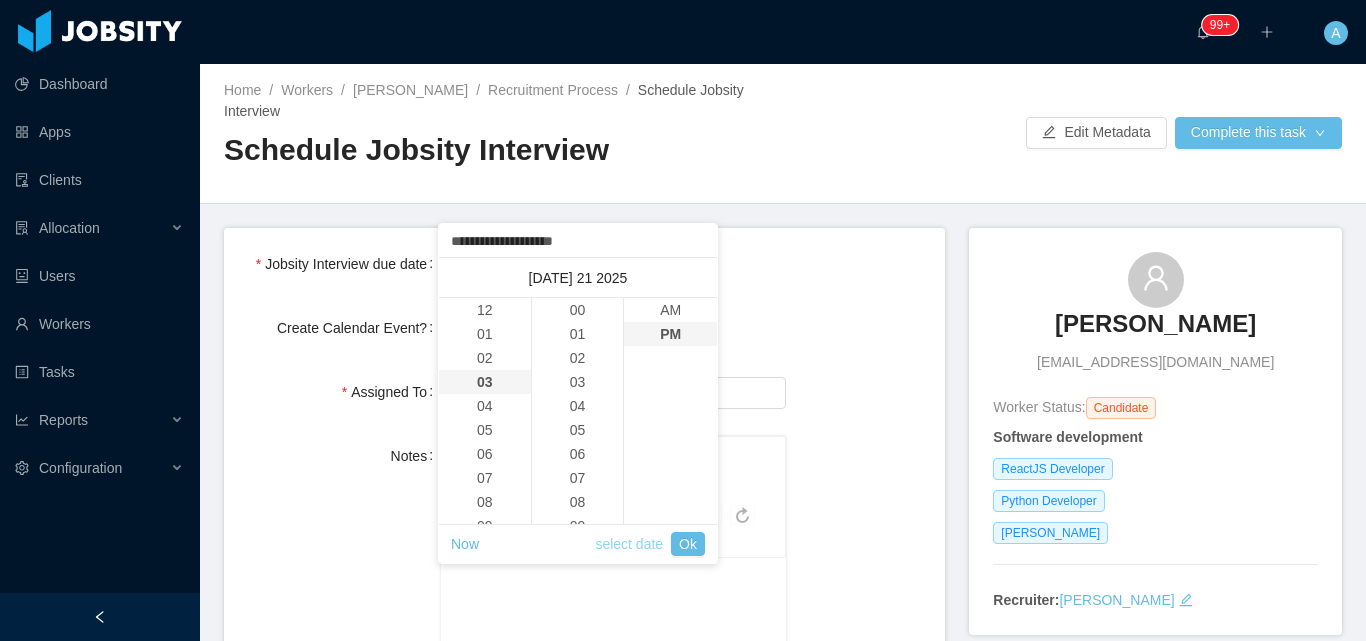 scroll, scrollTop: 72, scrollLeft: 0, axis: vertical 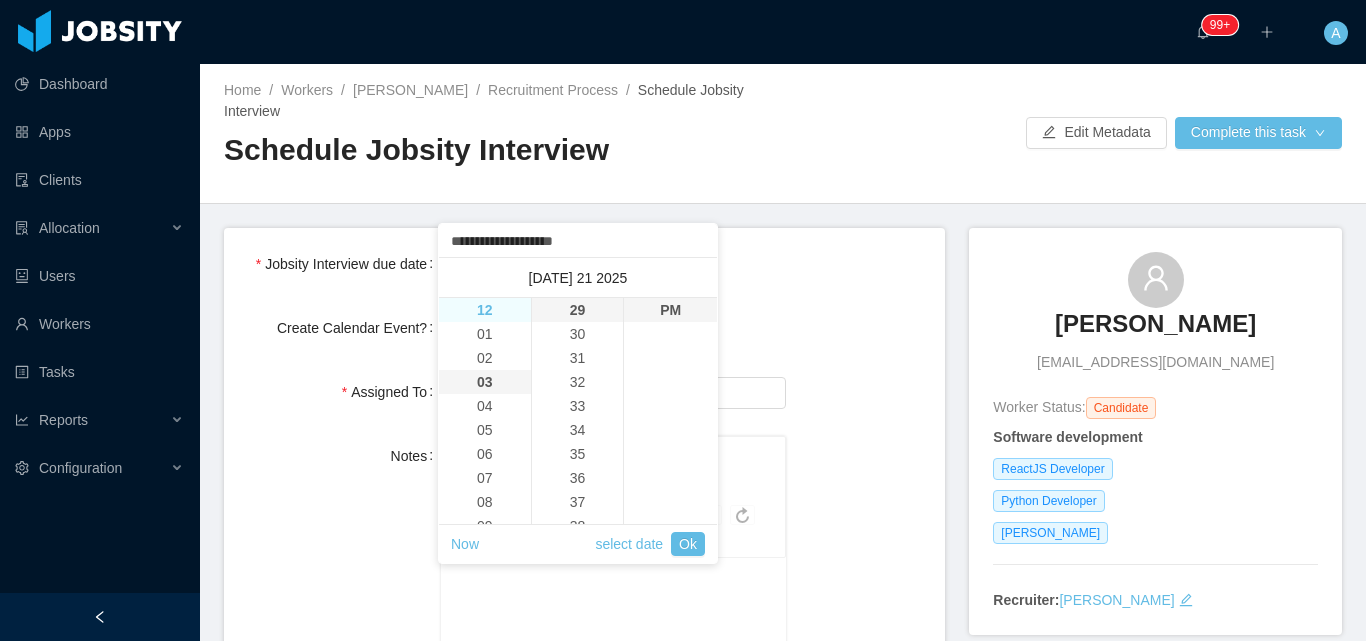 click on "12" at bounding box center (485, 310) 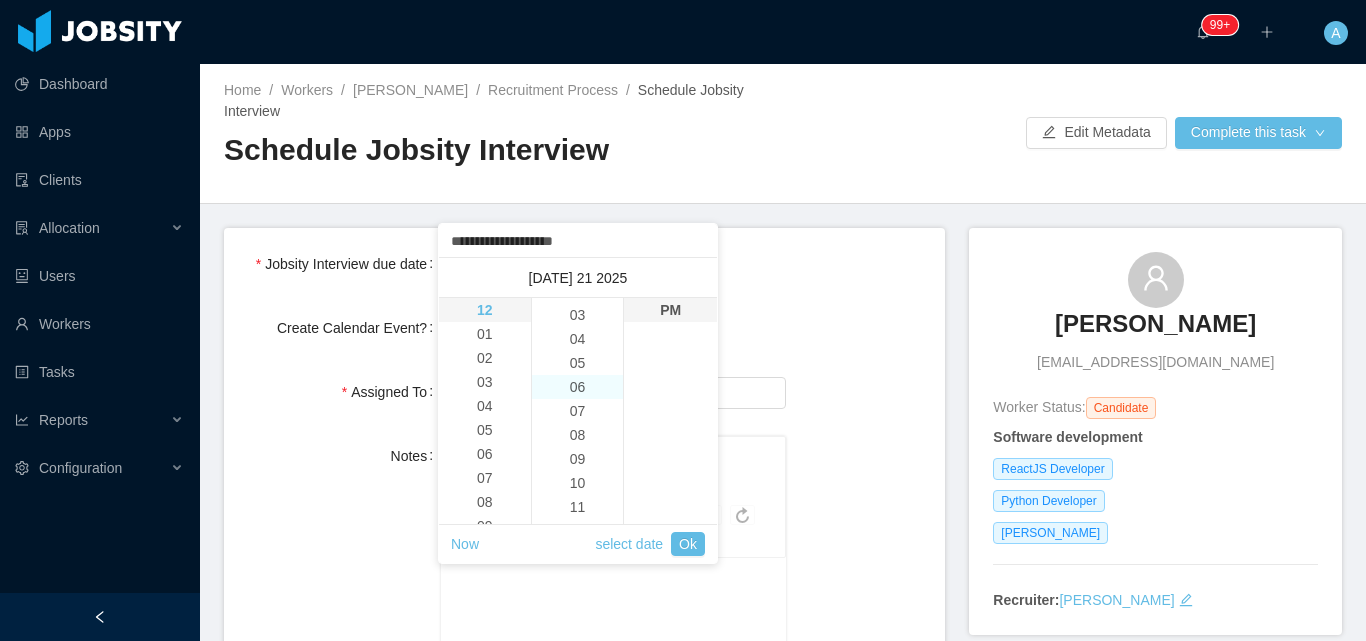 scroll, scrollTop: 0, scrollLeft: 0, axis: both 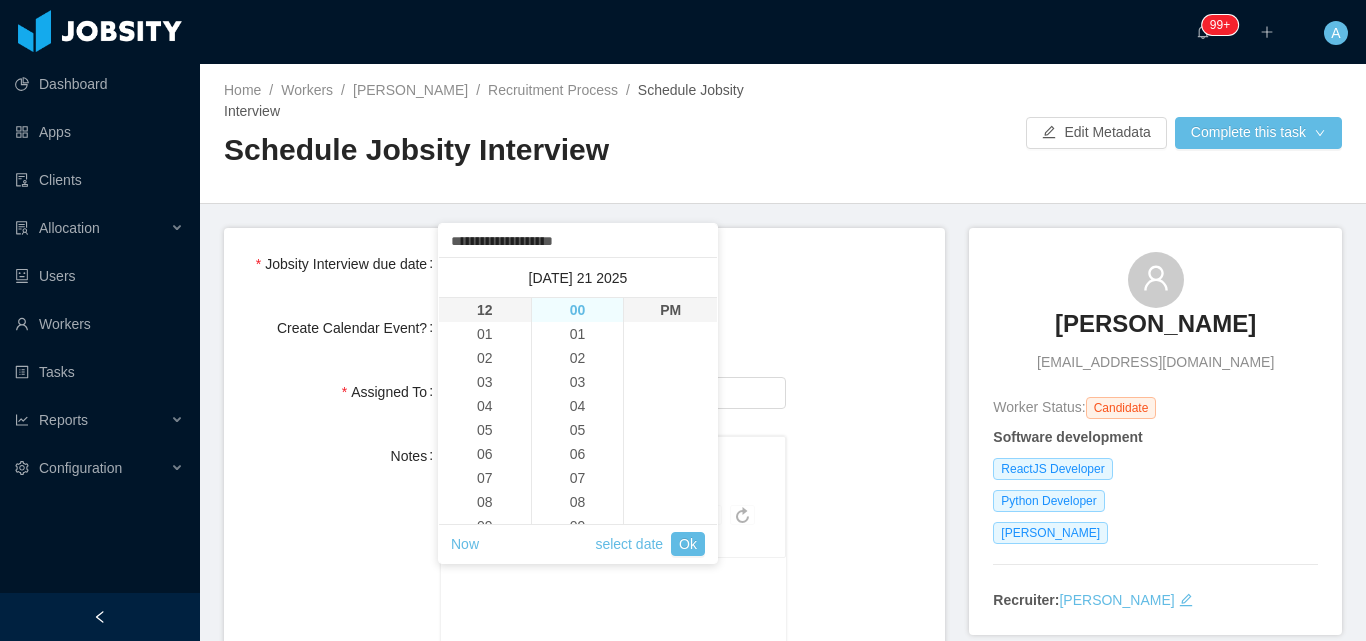 click on "00" at bounding box center (578, 310) 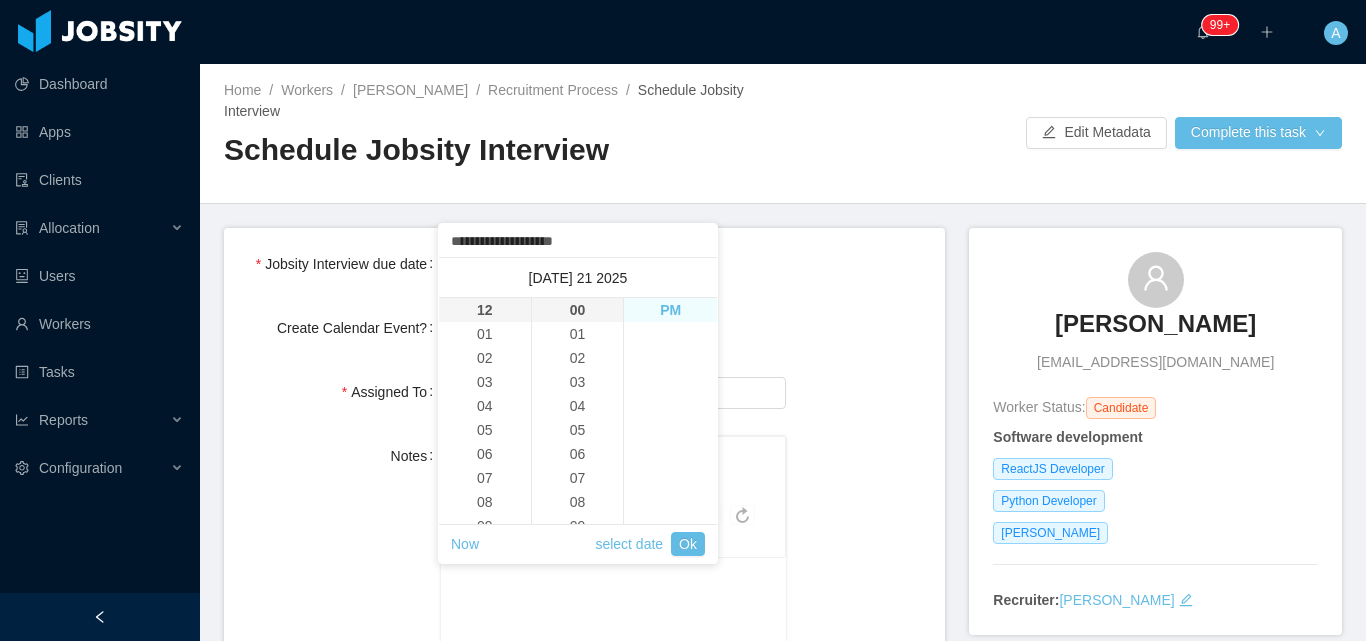 click on "PM" at bounding box center [670, 310] 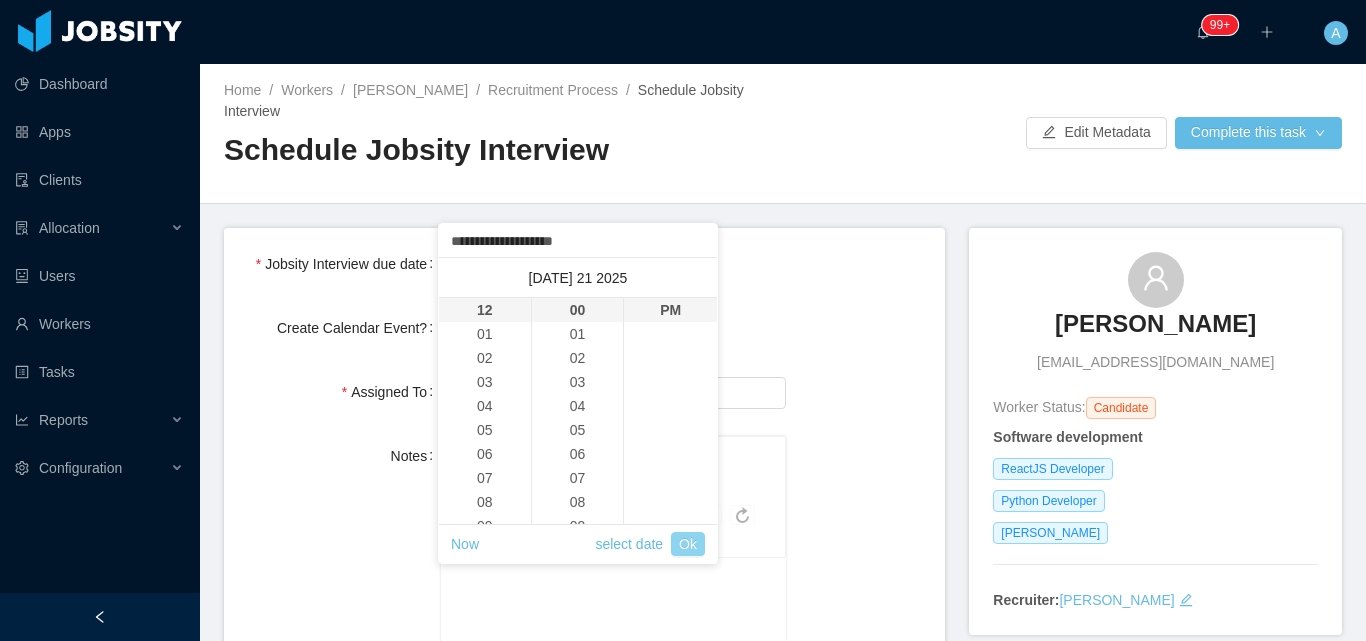 click on "Ok" at bounding box center [688, 544] 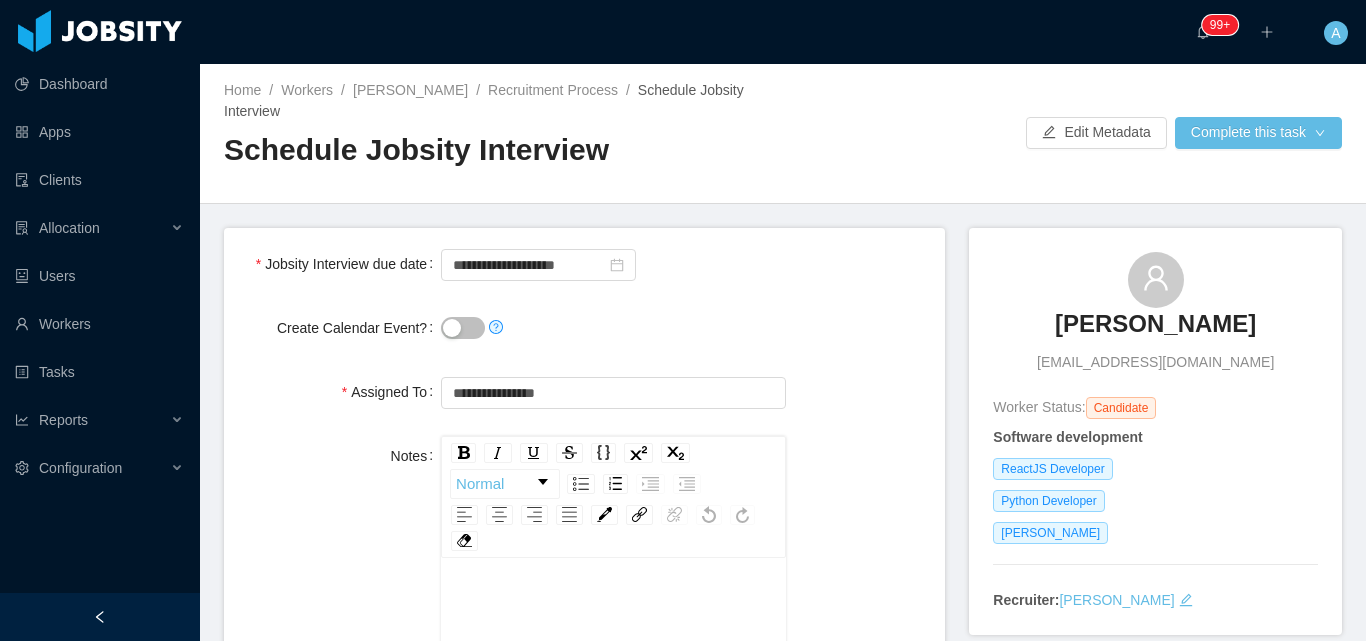 click on "**********" at bounding box center (584, 264) 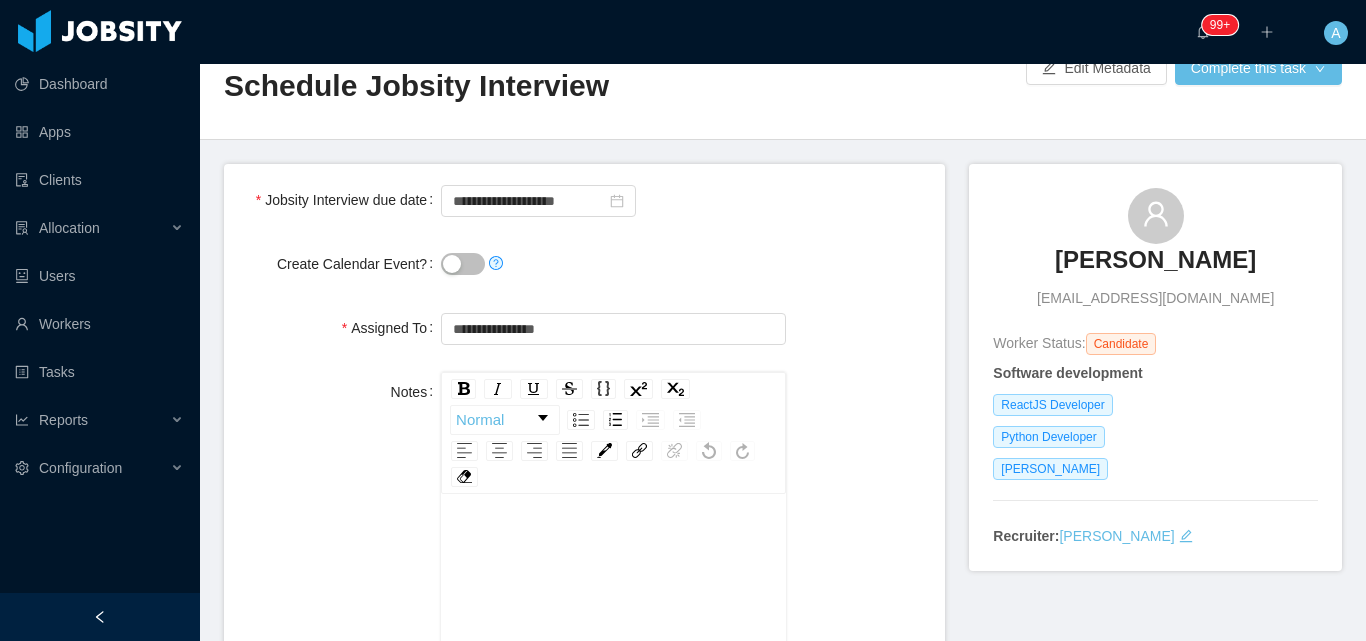 scroll, scrollTop: 100, scrollLeft: 0, axis: vertical 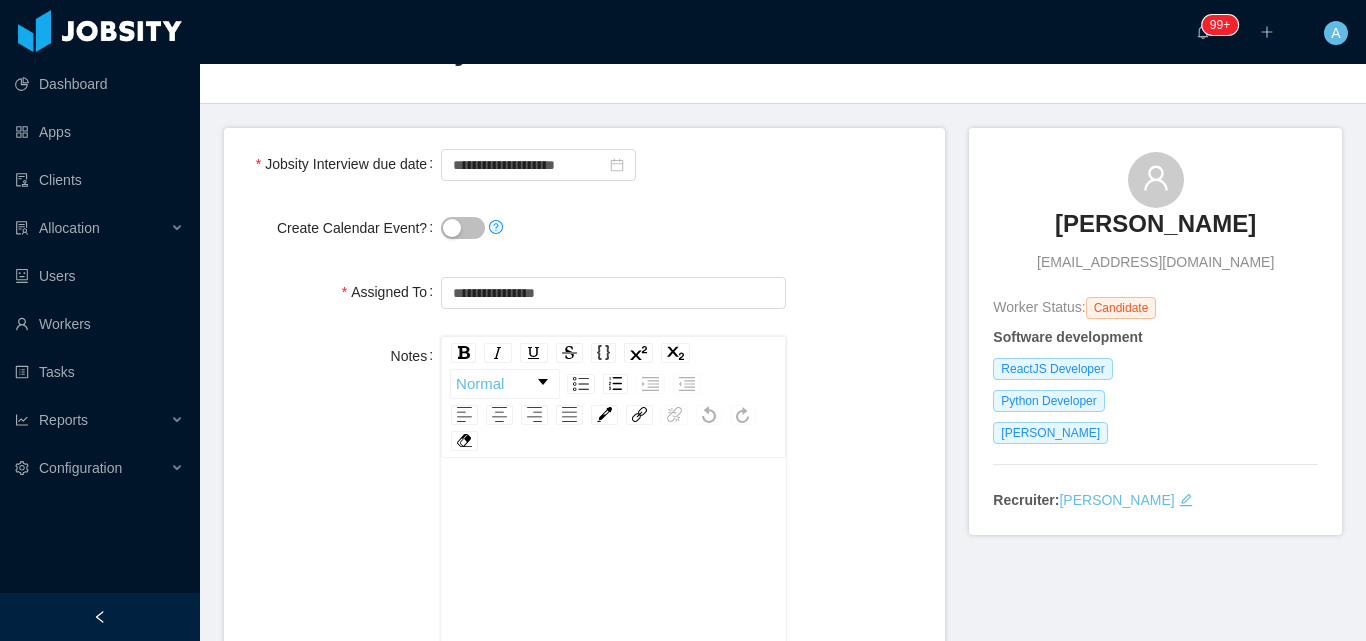 click at bounding box center (614, 512) 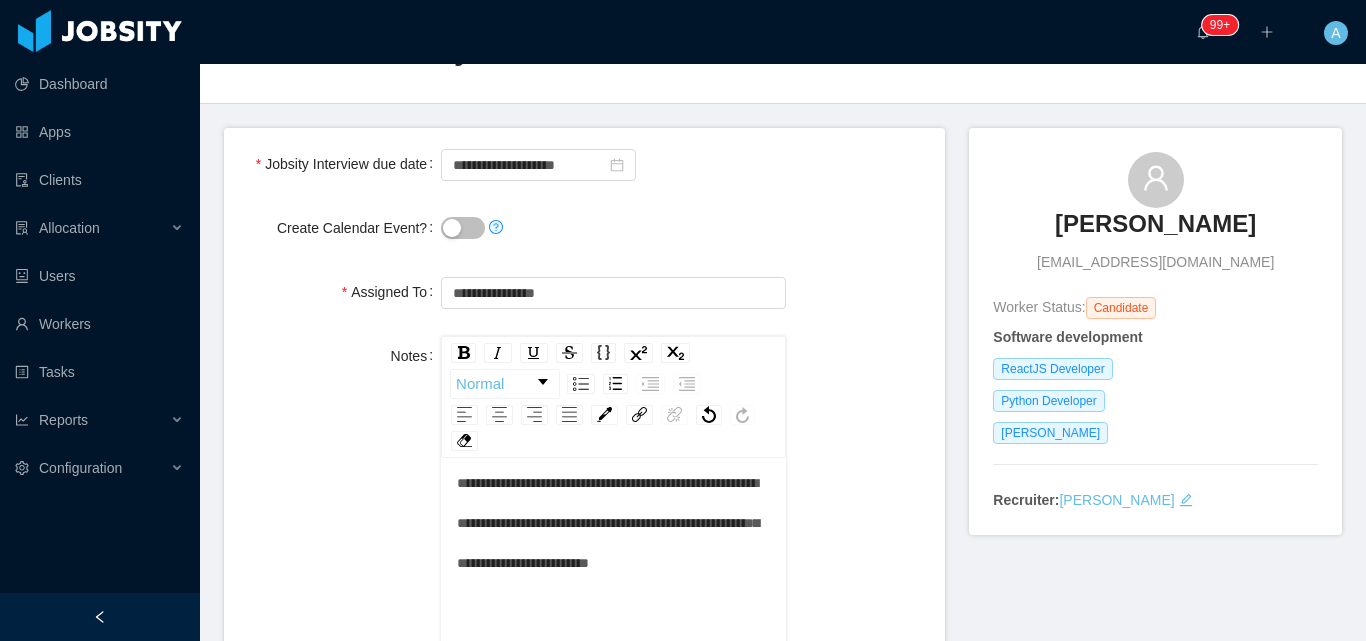 scroll, scrollTop: 44, scrollLeft: 0, axis: vertical 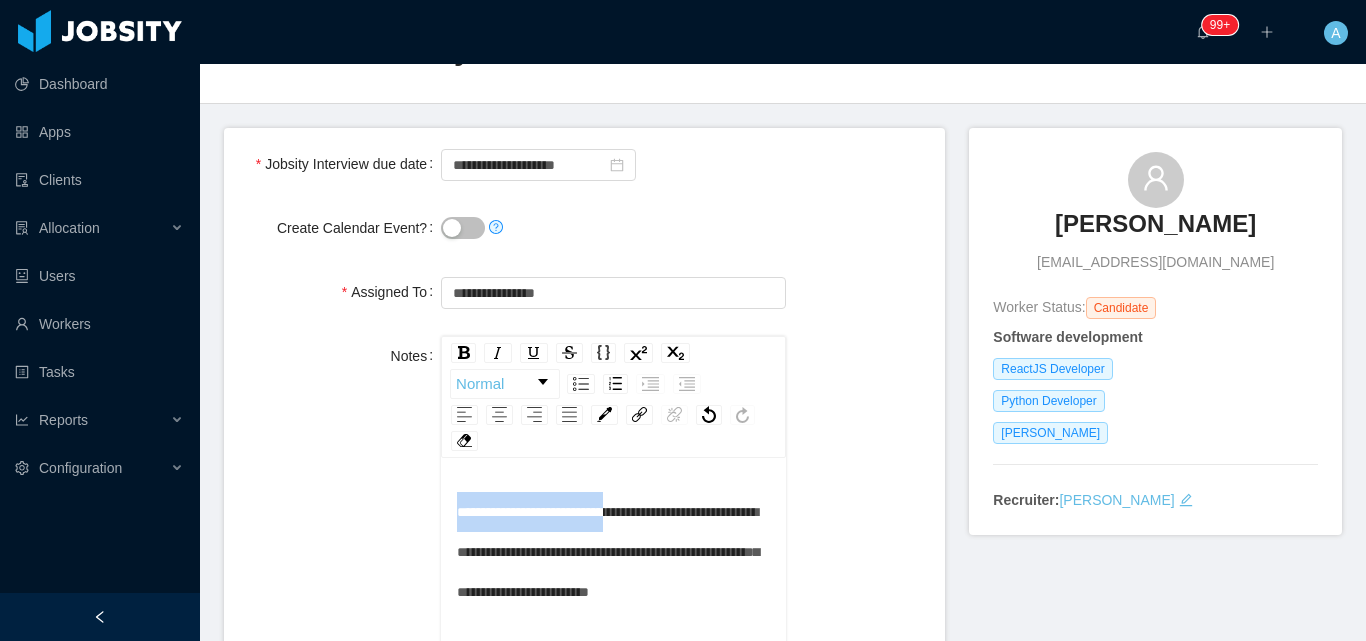 drag, startPoint x: 655, startPoint y: 446, endPoint x: 416, endPoint y: 462, distance: 239.53497 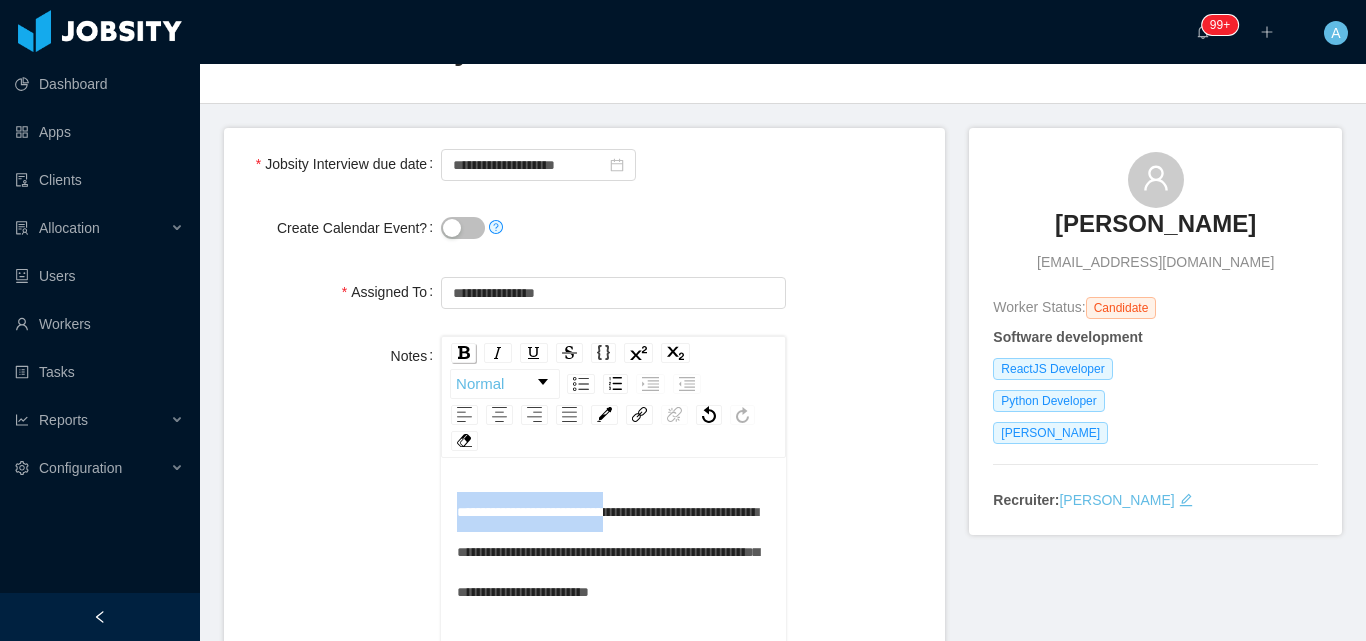 click at bounding box center (464, 352) 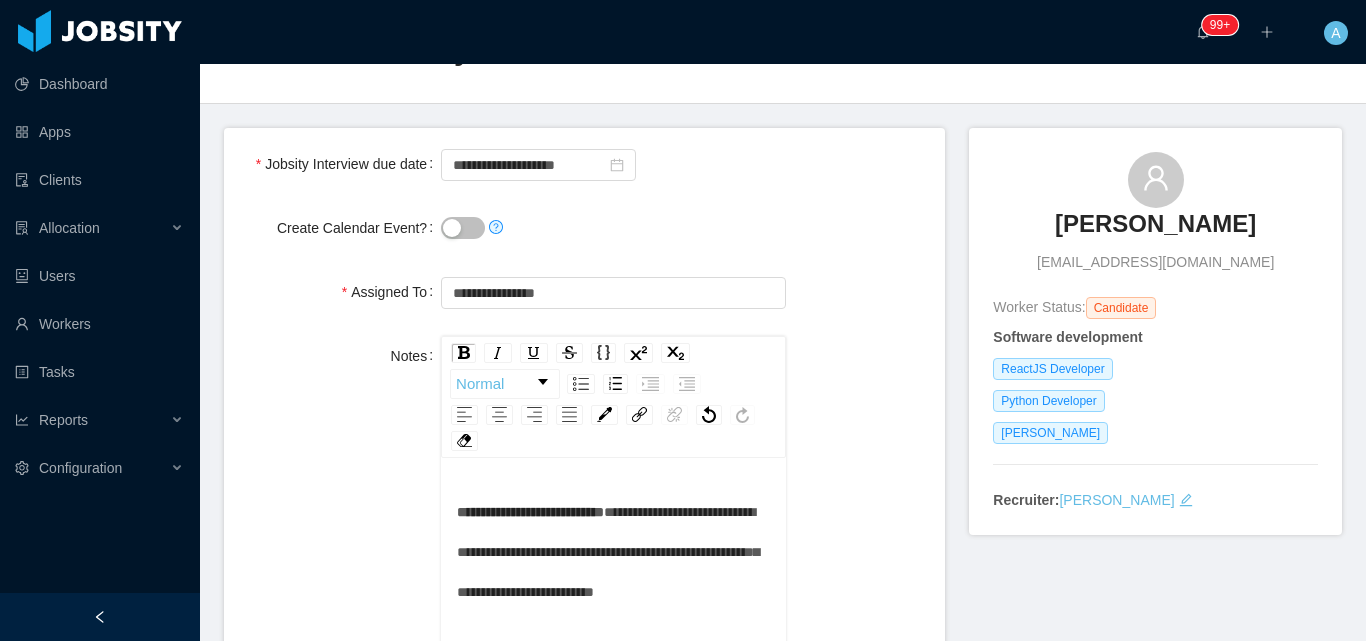 click on "**********" at bounding box center [584, 574] 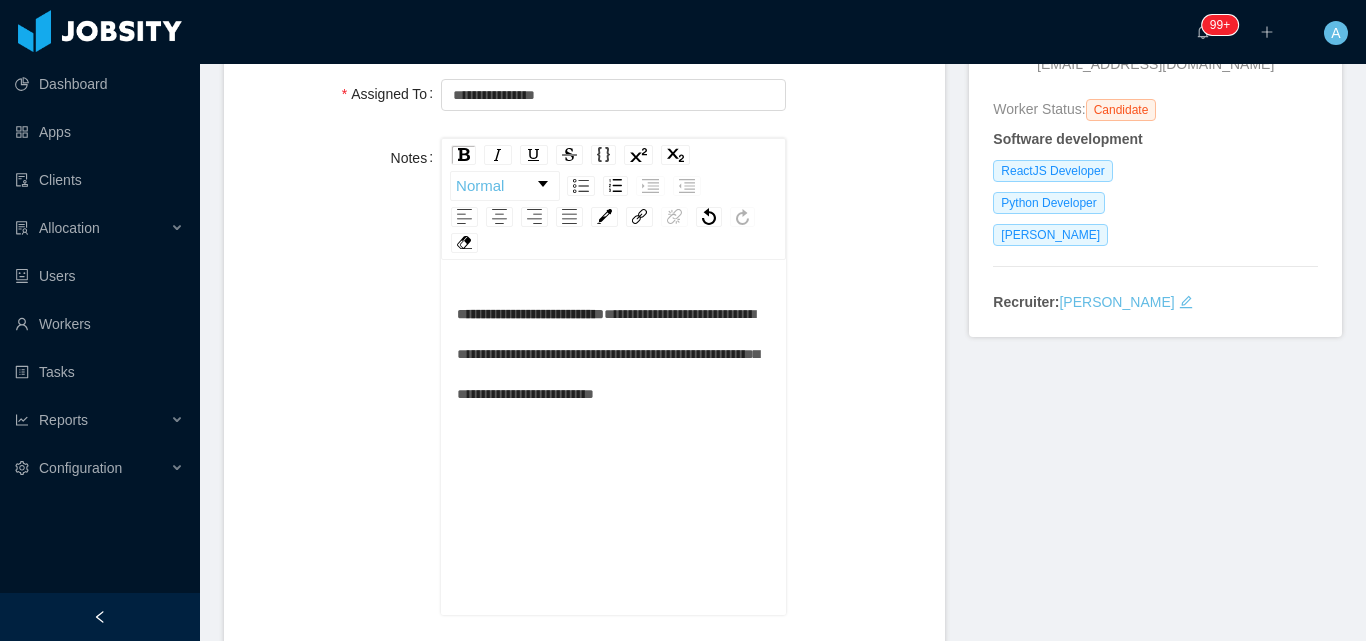 scroll, scrollTop: 300, scrollLeft: 0, axis: vertical 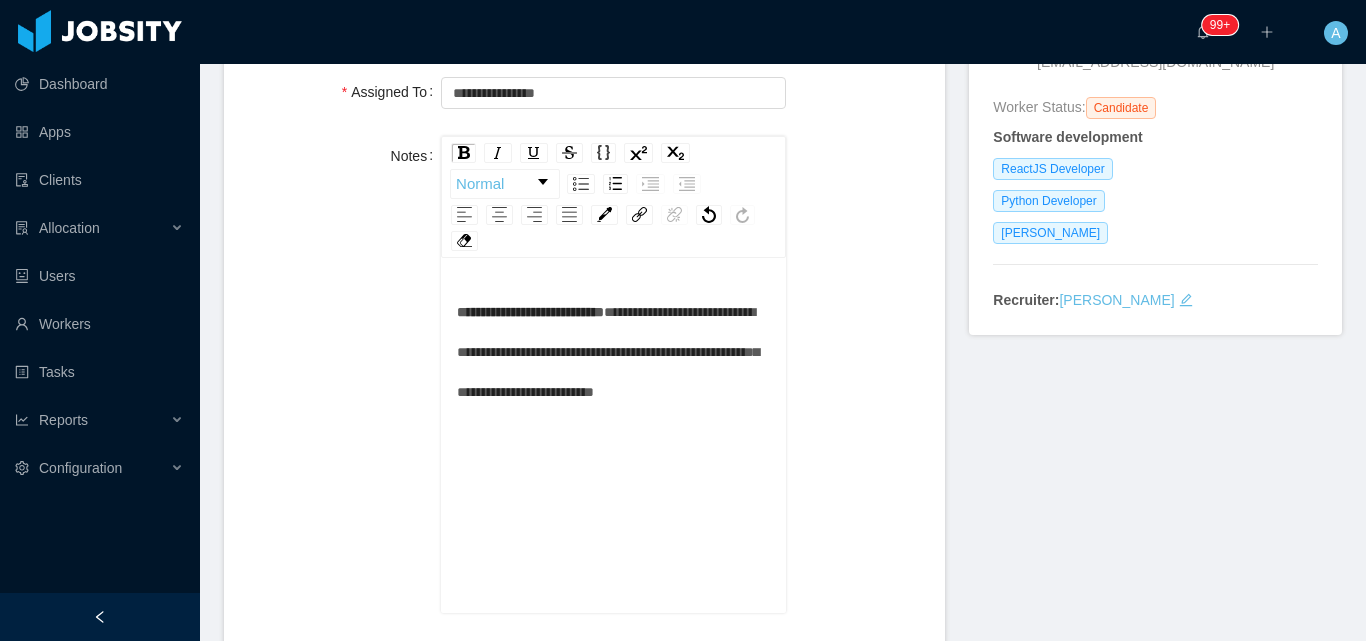 click on "**********" at bounding box center [614, 352] 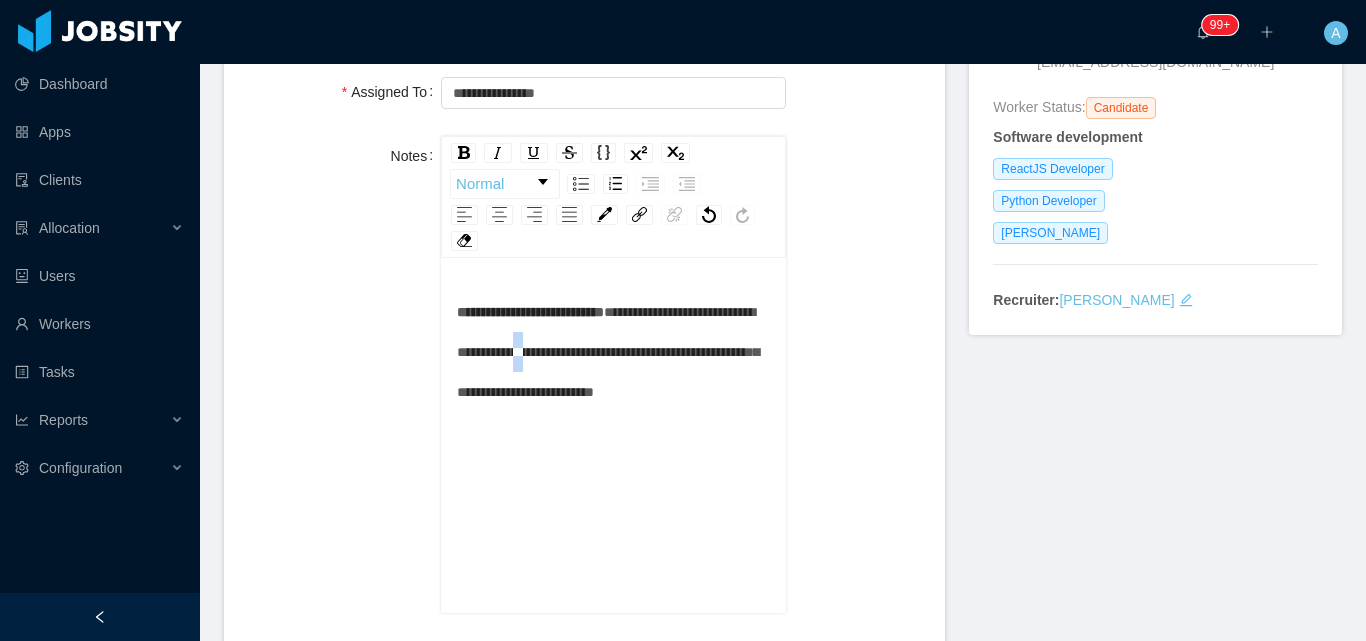 click on "**********" at bounding box center [614, 352] 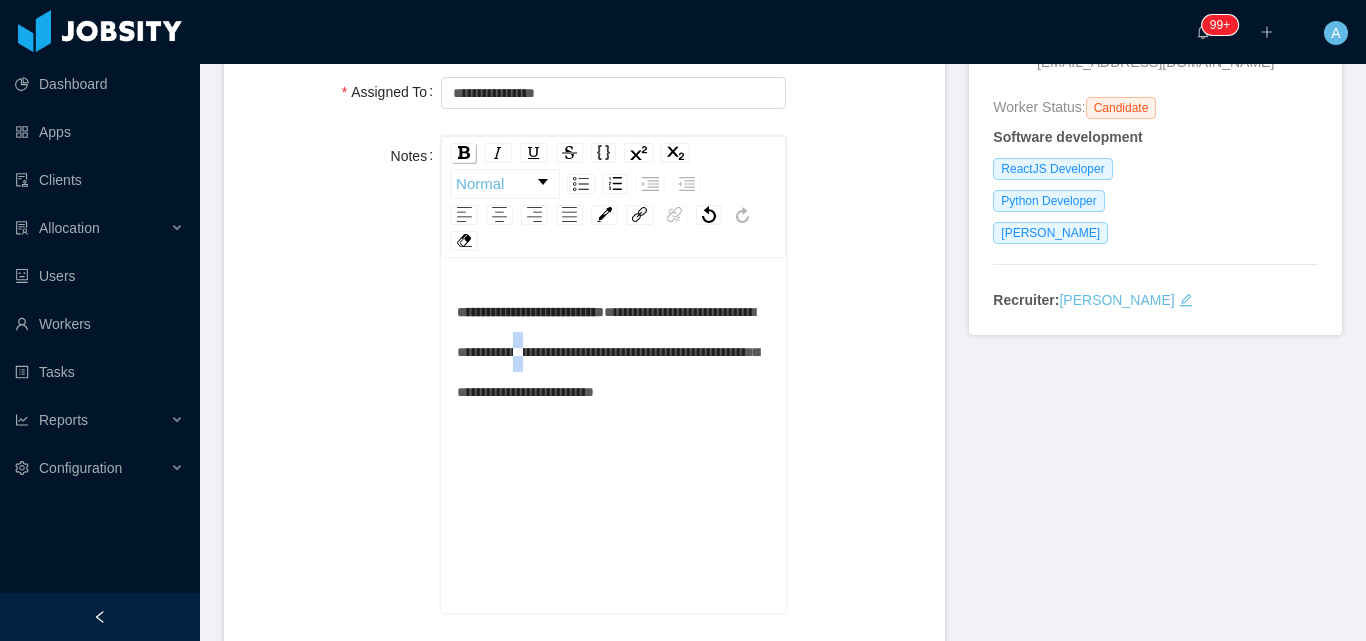 click at bounding box center [464, 152] 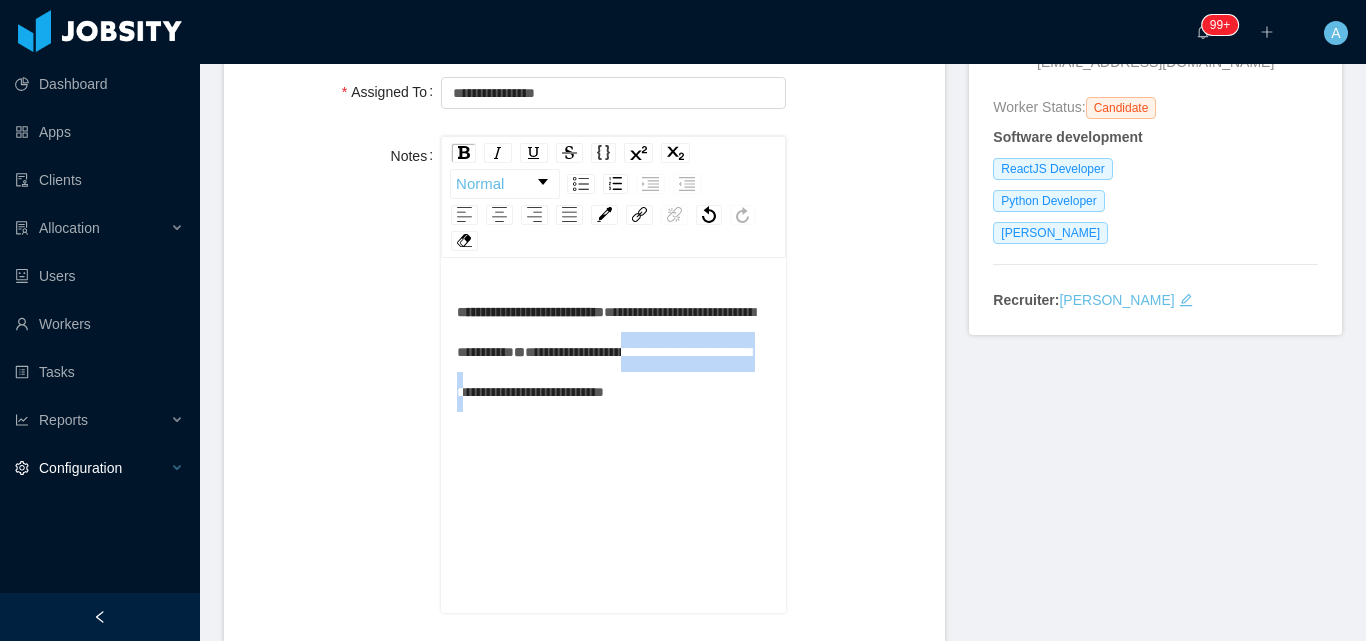 drag, startPoint x: 559, startPoint y: 366, endPoint x: 170, endPoint y: 469, distance: 402.40527 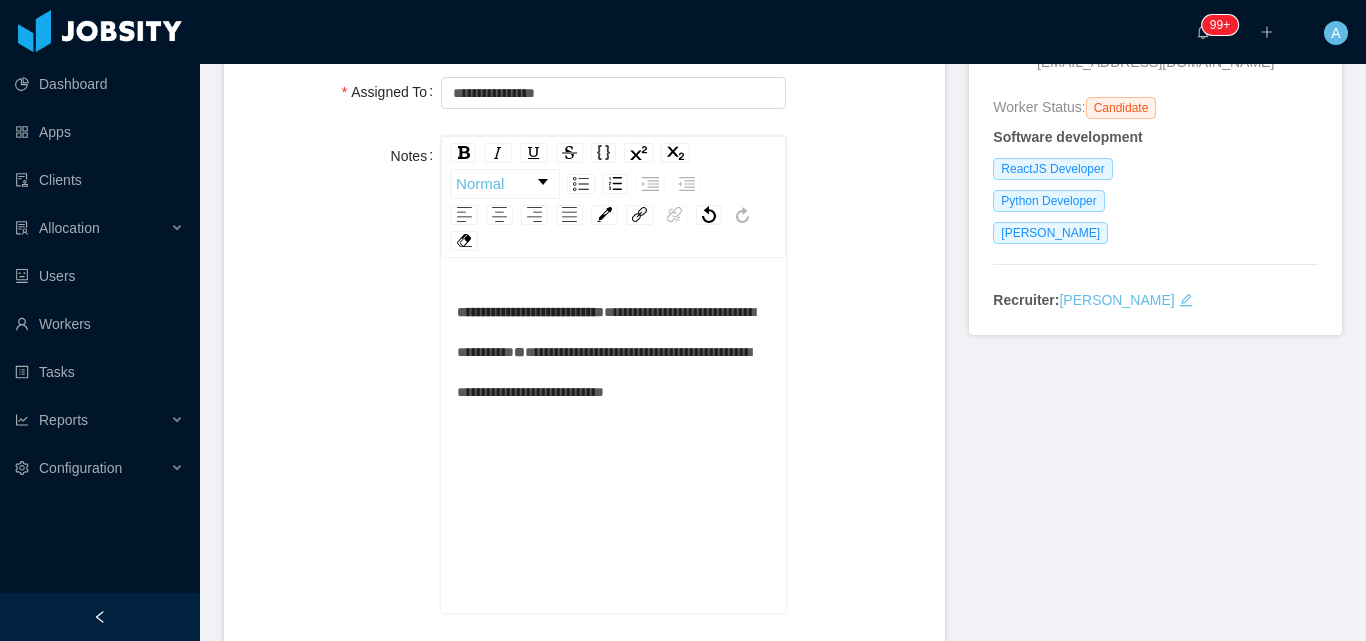 click on "**********" at bounding box center (614, 352) 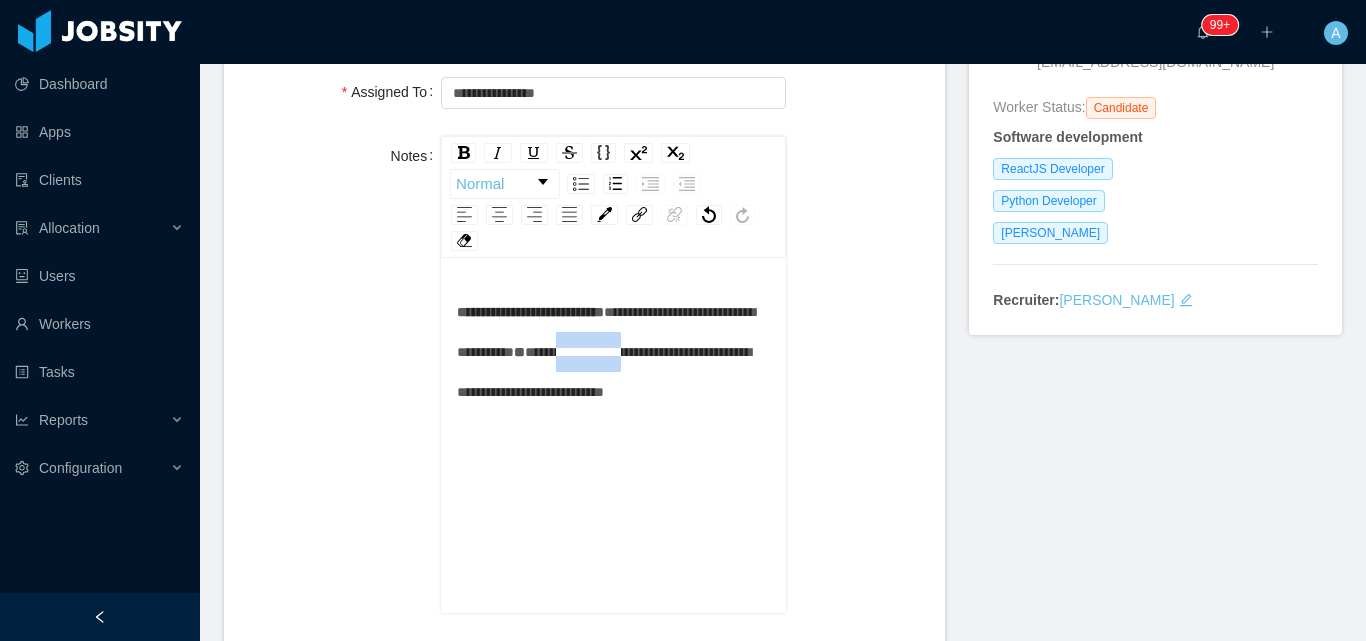 drag, startPoint x: 558, startPoint y: 378, endPoint x: 407, endPoint y: 368, distance: 151.33076 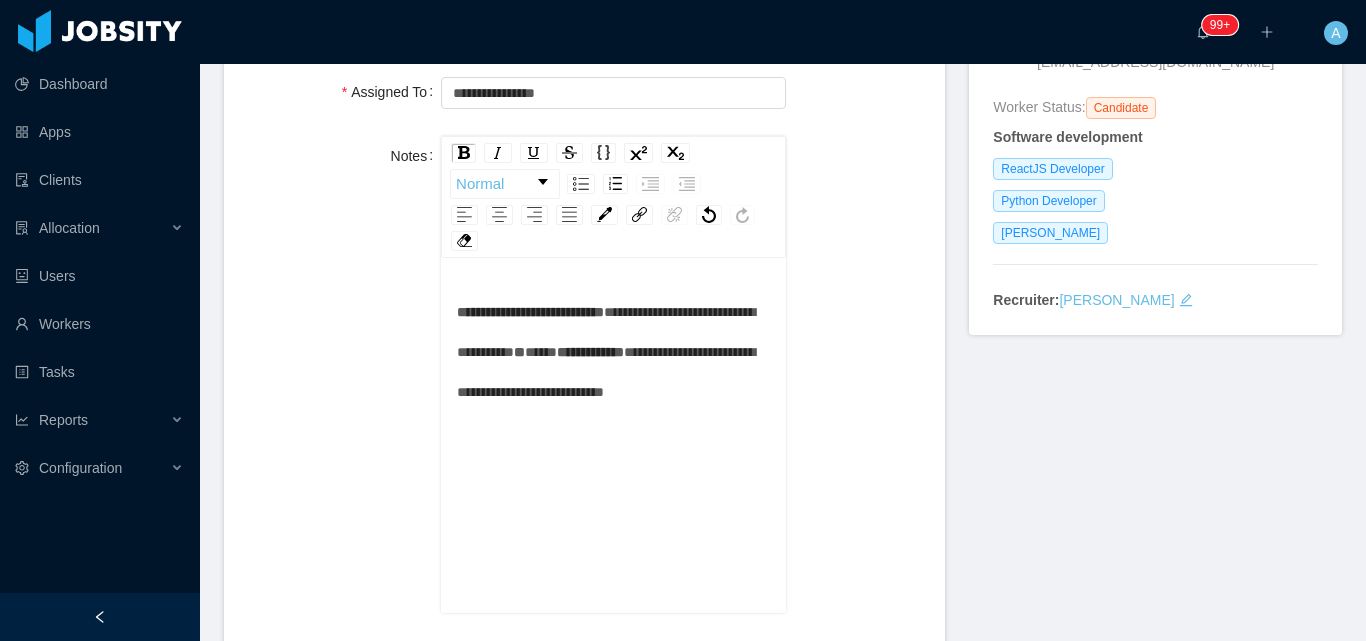 click on "**********" at bounding box center (606, 372) 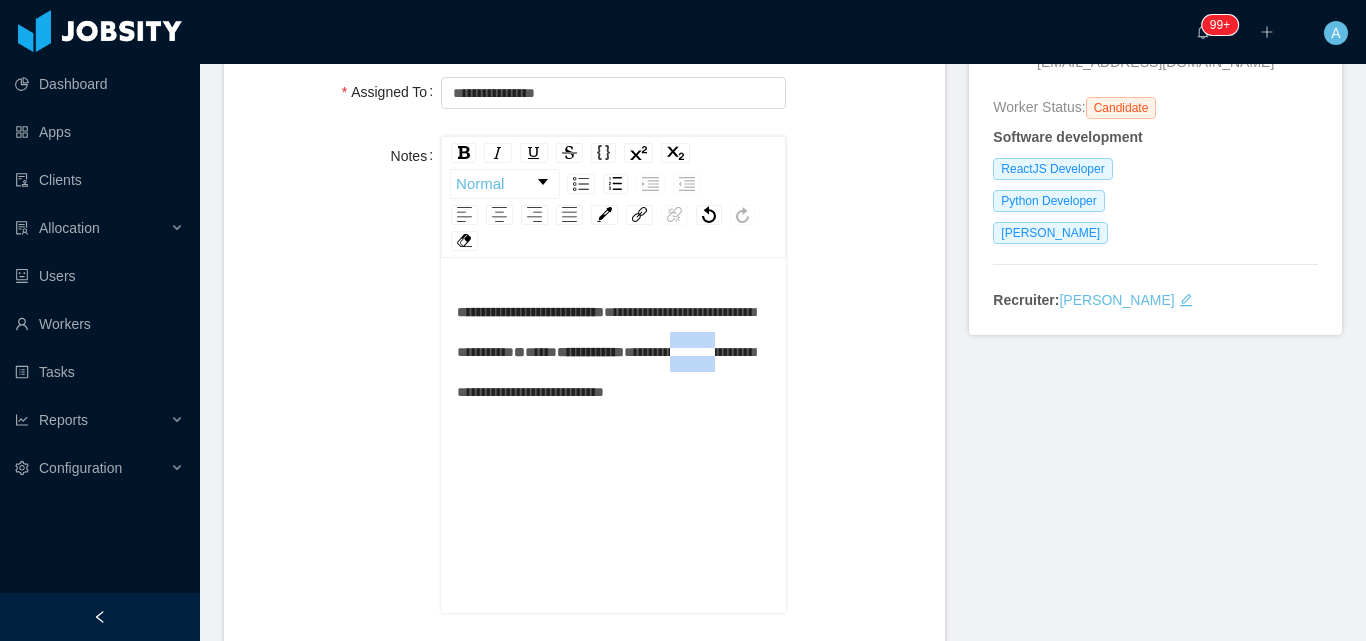 click on "**********" at bounding box center (606, 372) 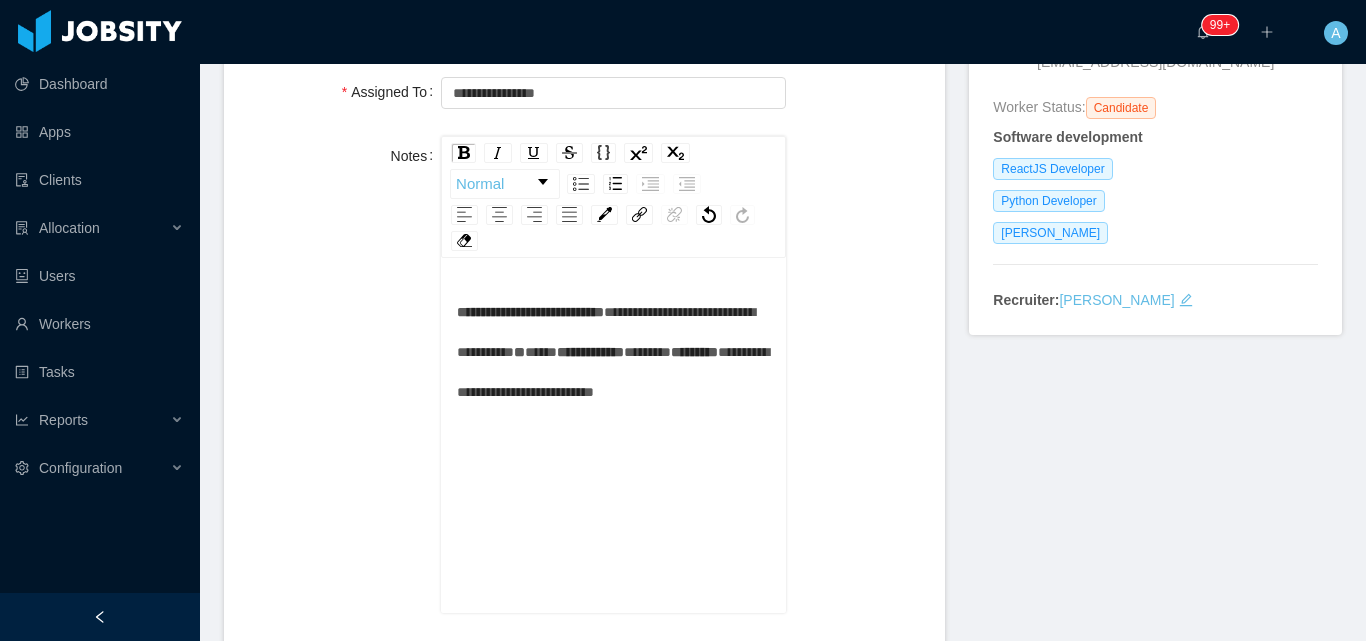click on "**********" at bounding box center [530, 312] 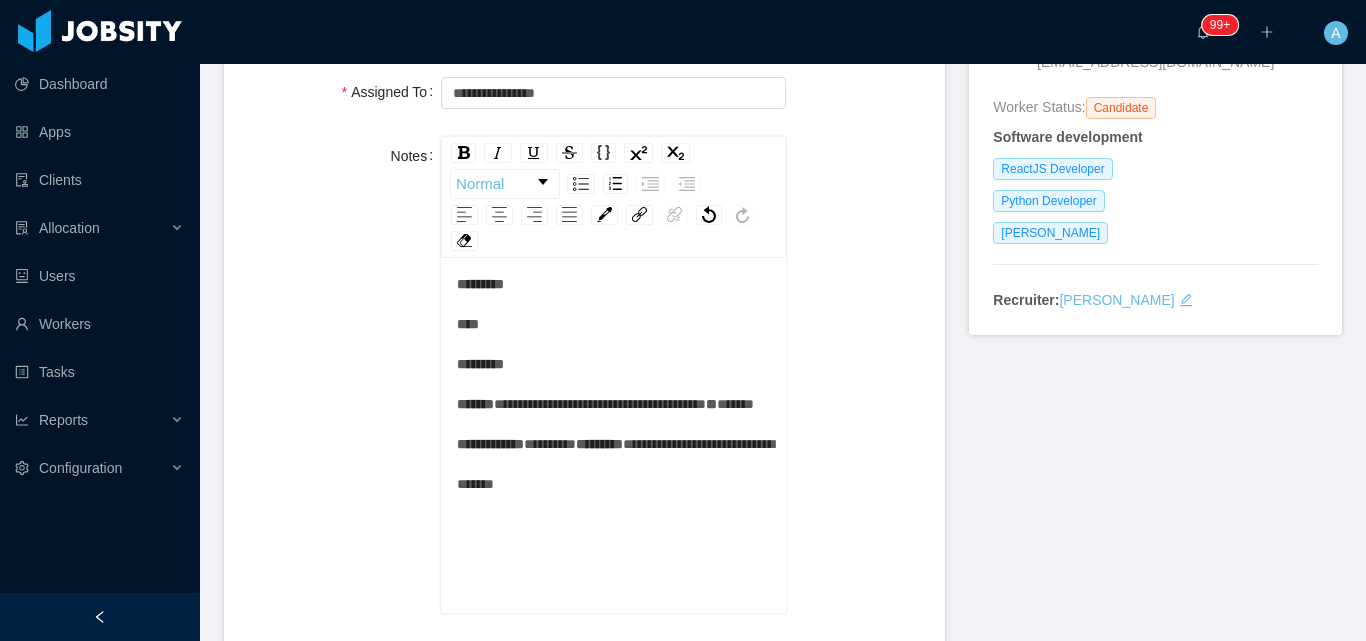scroll, scrollTop: 44, scrollLeft: 0, axis: vertical 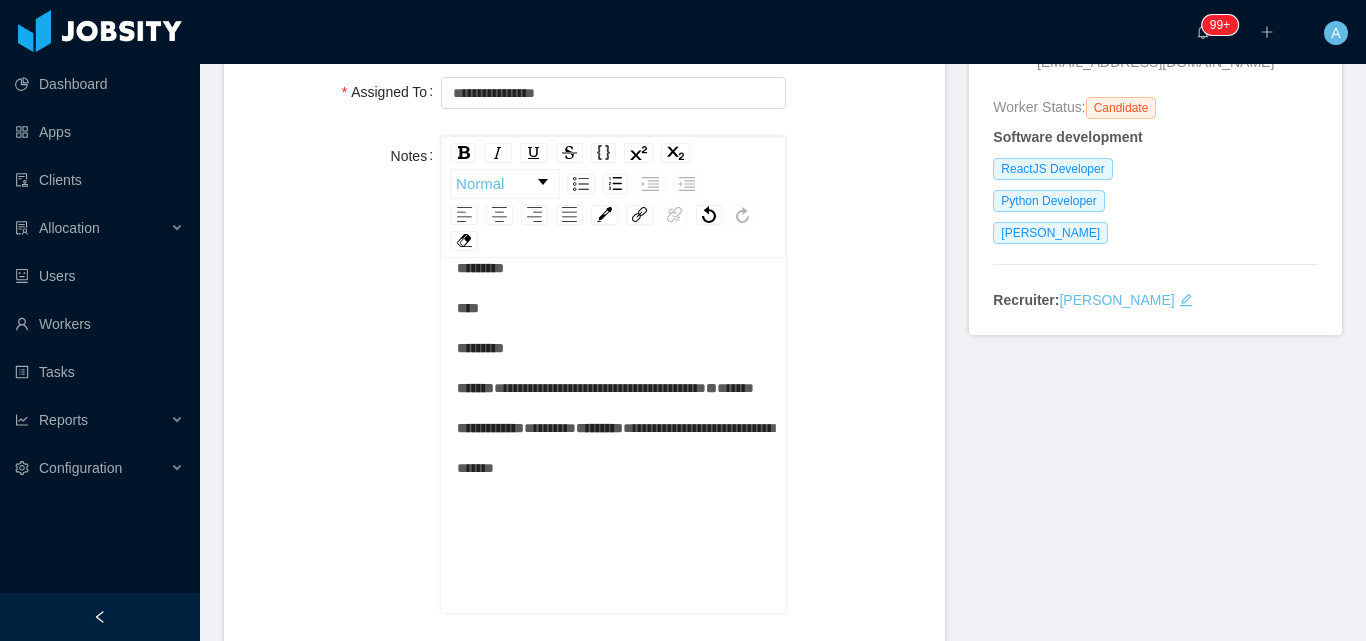 click on "No" at bounding box center (464, 657) 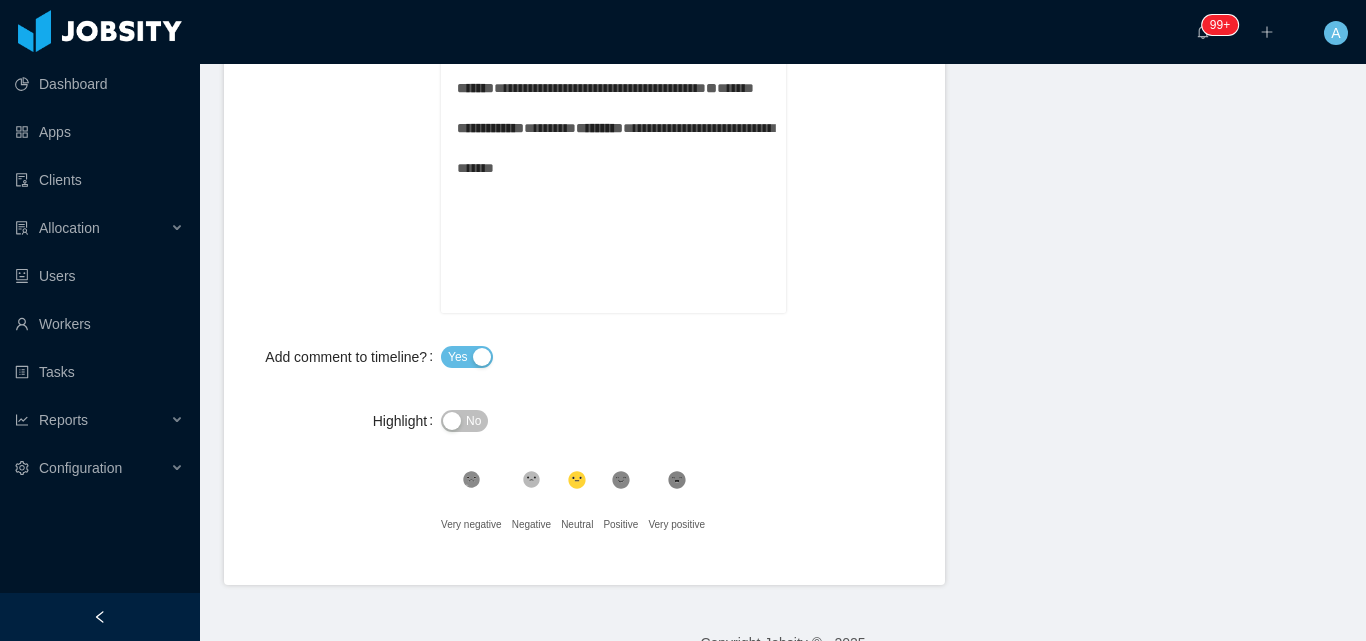 click on "No" at bounding box center [464, 421] 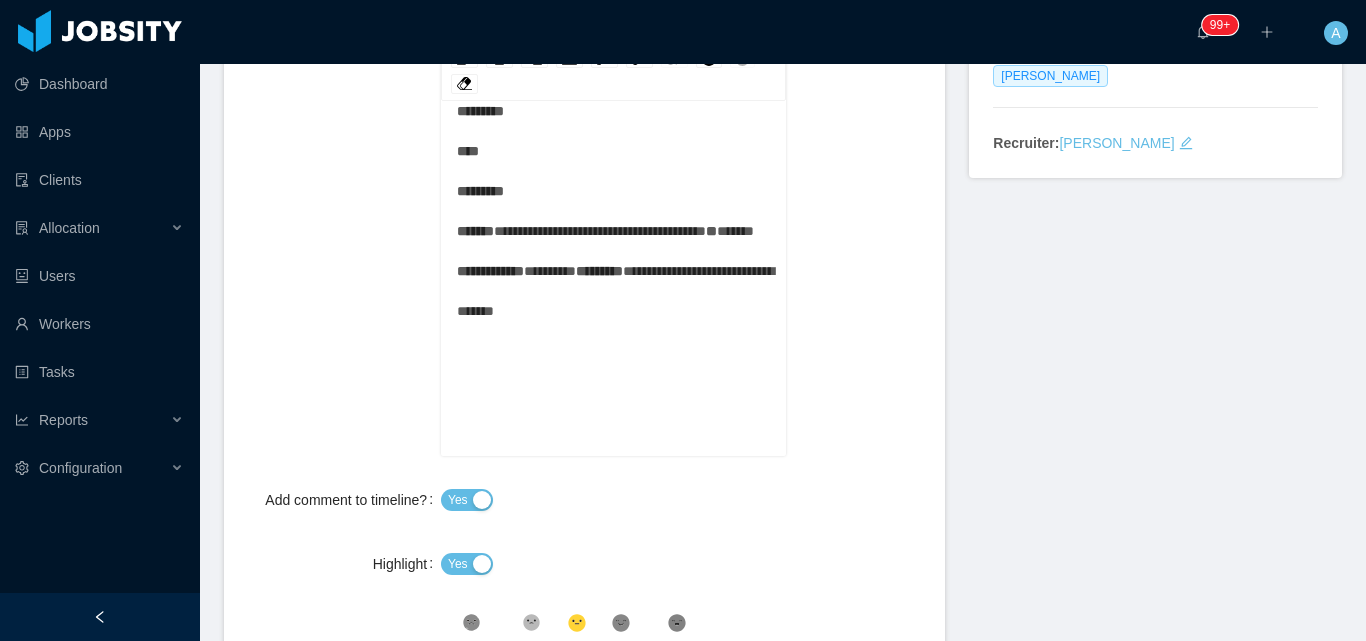 scroll, scrollTop: 200, scrollLeft: 0, axis: vertical 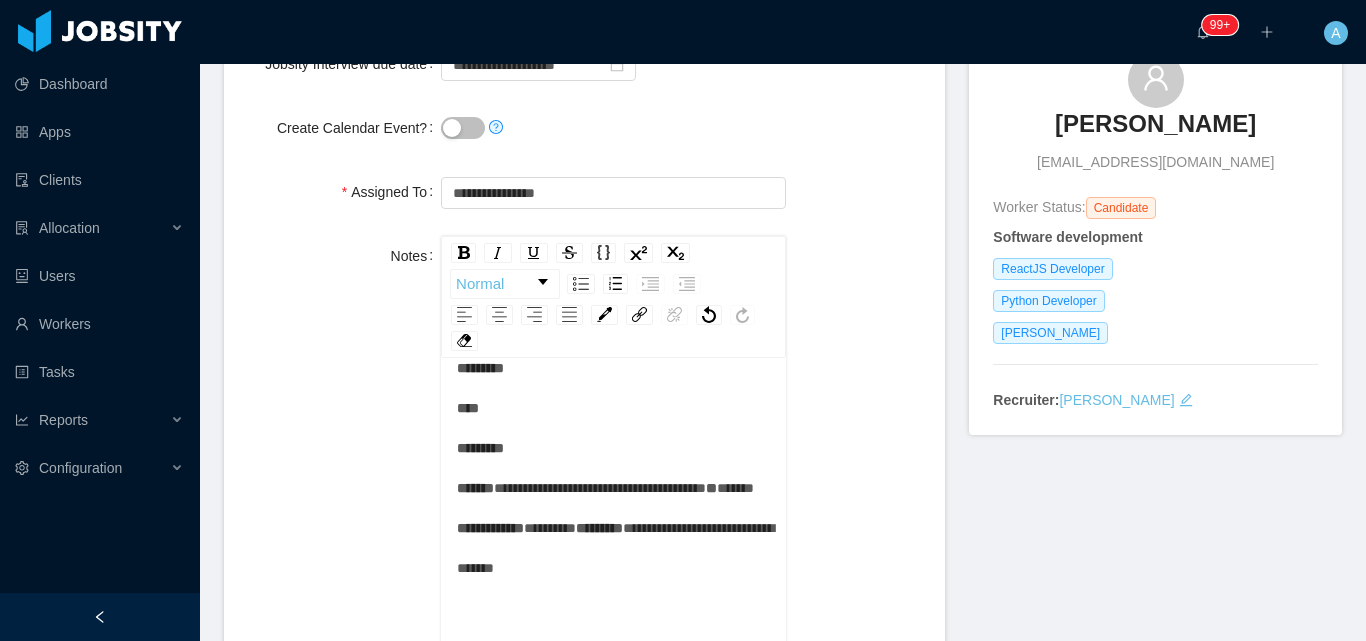 click on "**********" at bounding box center [614, 468] 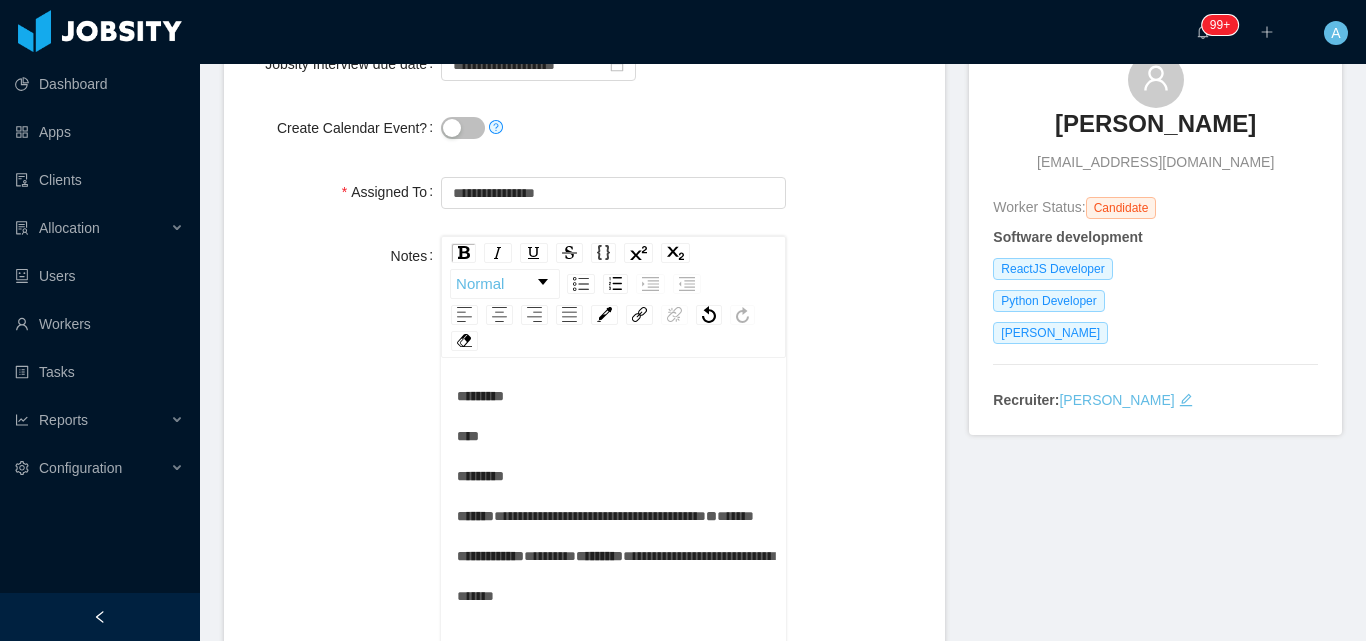 scroll, scrollTop: 0, scrollLeft: 0, axis: both 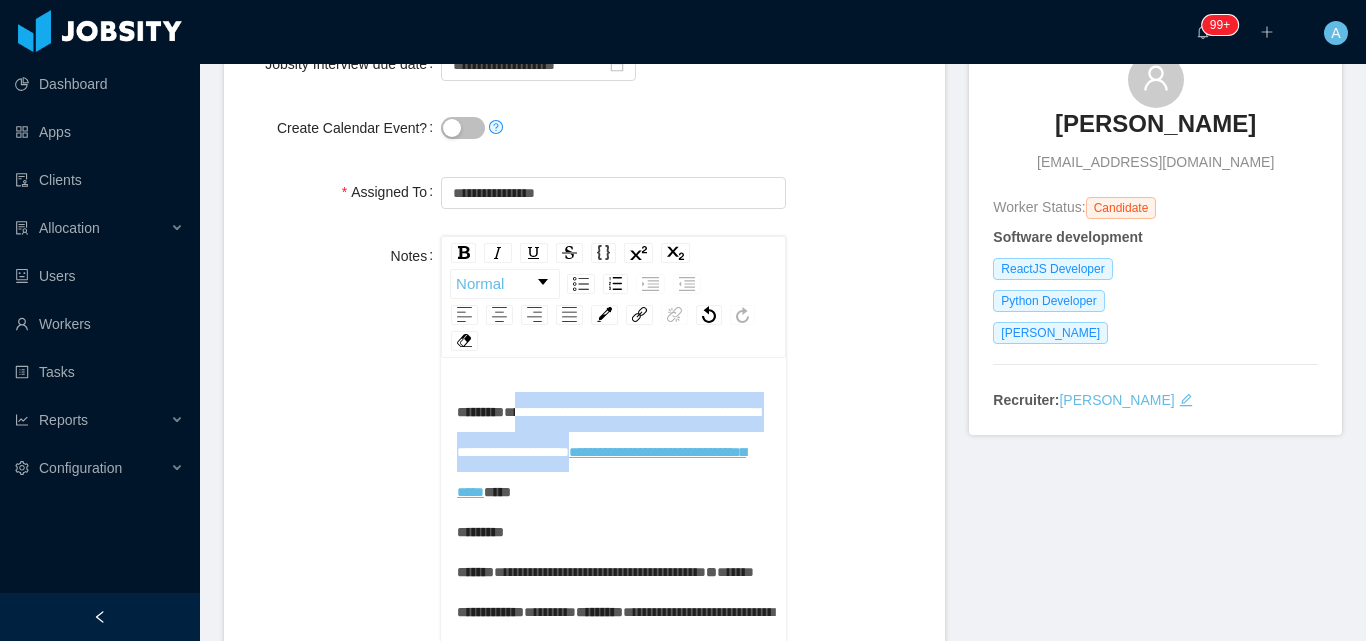 drag, startPoint x: 462, startPoint y: 468, endPoint x: 538, endPoint y: 402, distance: 100.65784 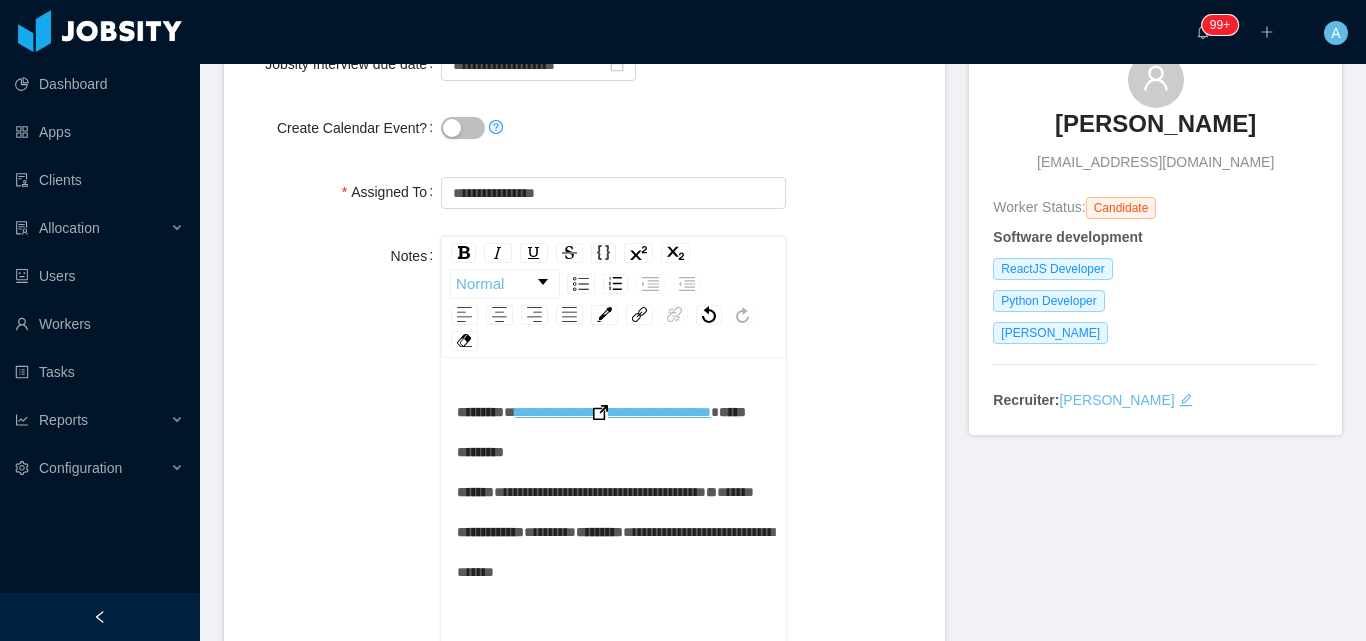click on "**********" at bounding box center [614, 492] 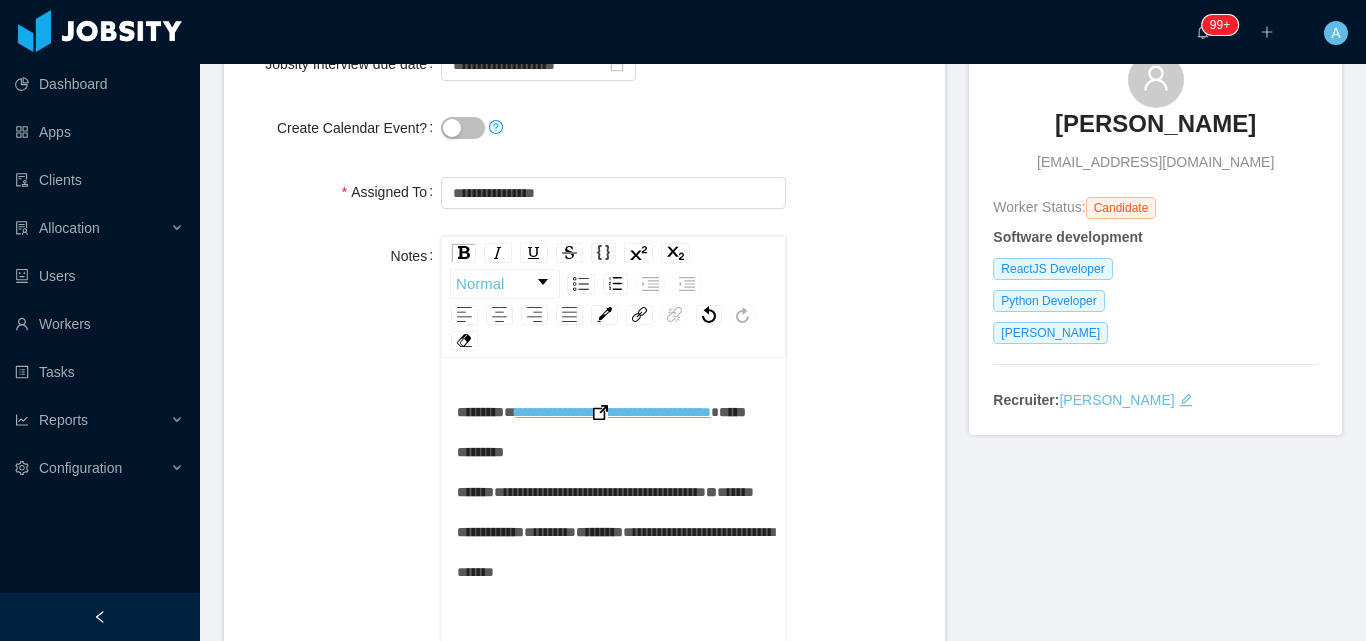 click on "**********" at bounding box center [614, 492] 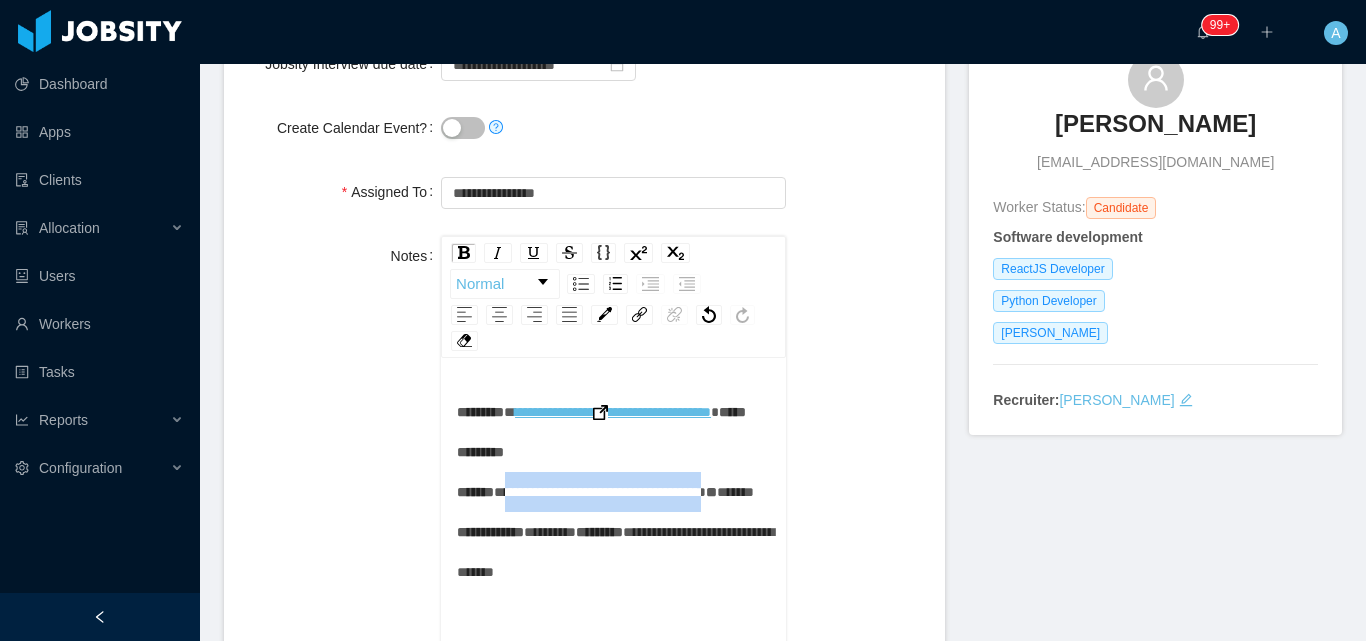 drag, startPoint x: 522, startPoint y: 549, endPoint x: 525, endPoint y: 572, distance: 23.194826 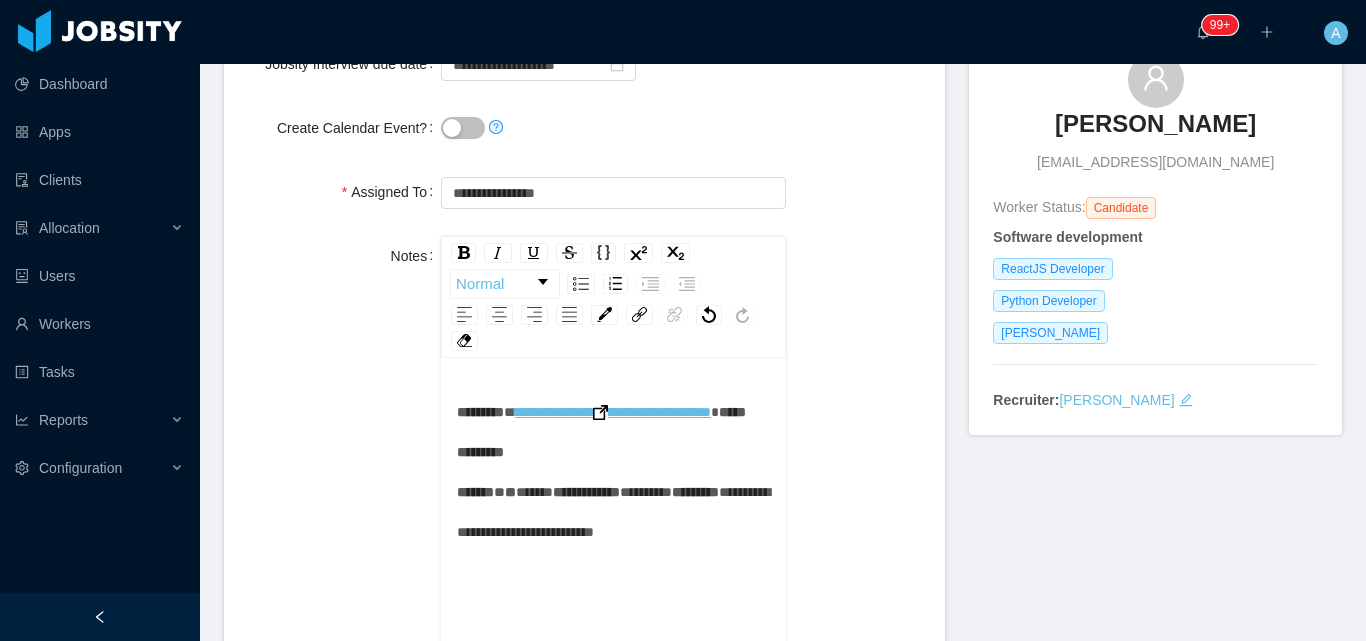type 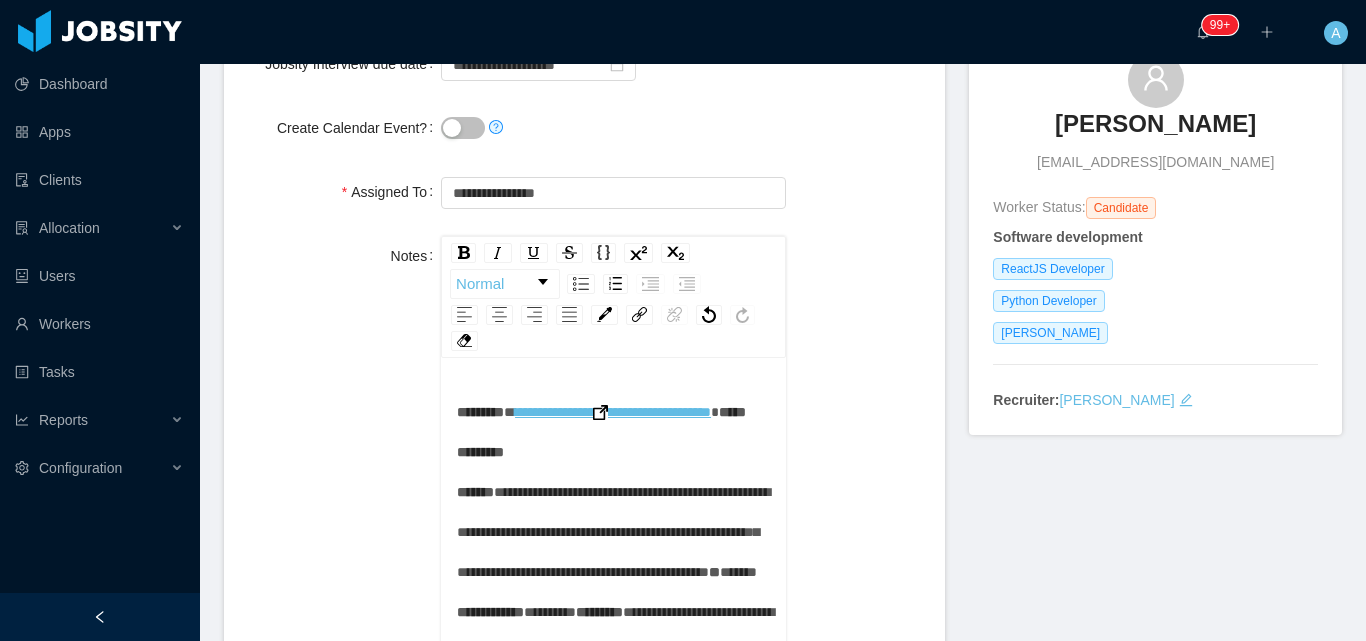 scroll, scrollTop: 239, scrollLeft: 0, axis: vertical 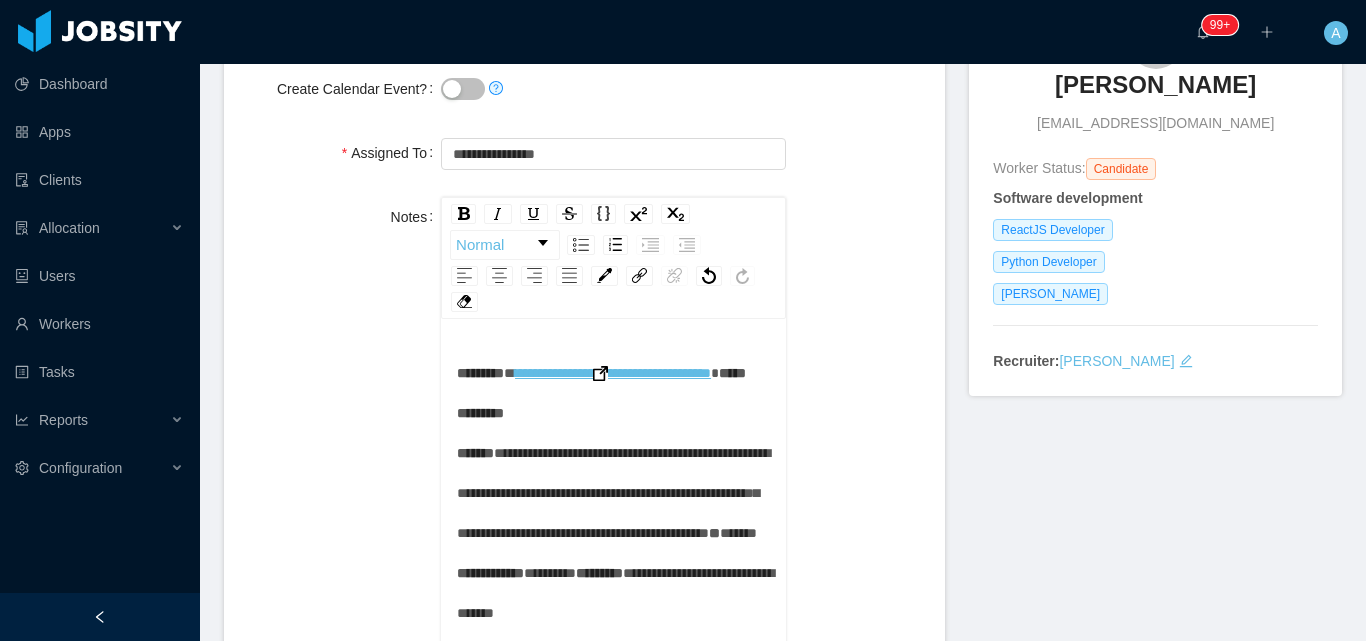 click on "**********" at bounding box center [613, 493] 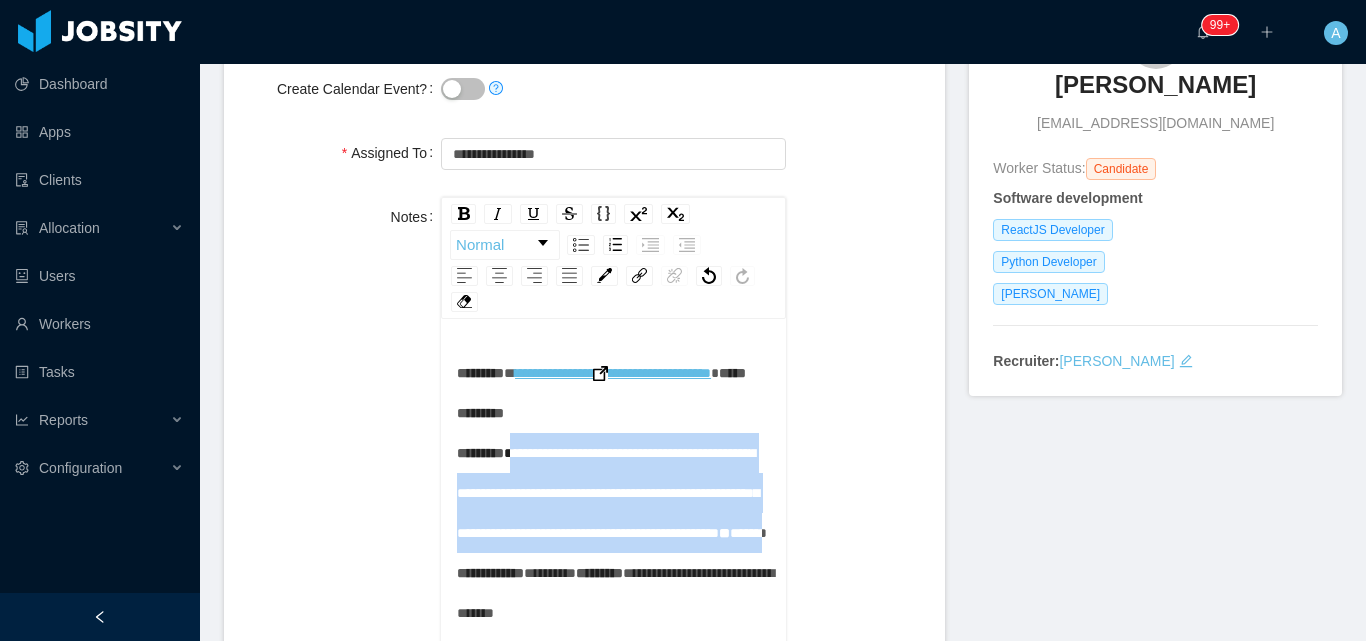 scroll, scrollTop: 29, scrollLeft: 0, axis: vertical 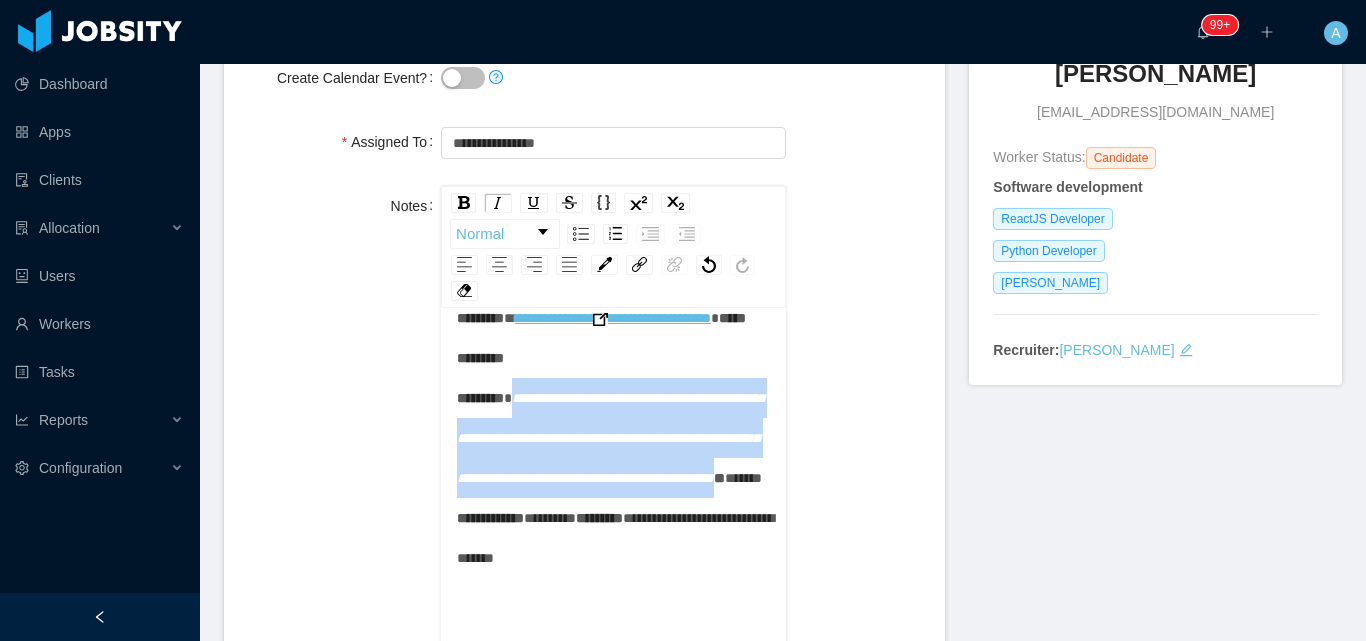 click on "**********" at bounding box center (610, 438) 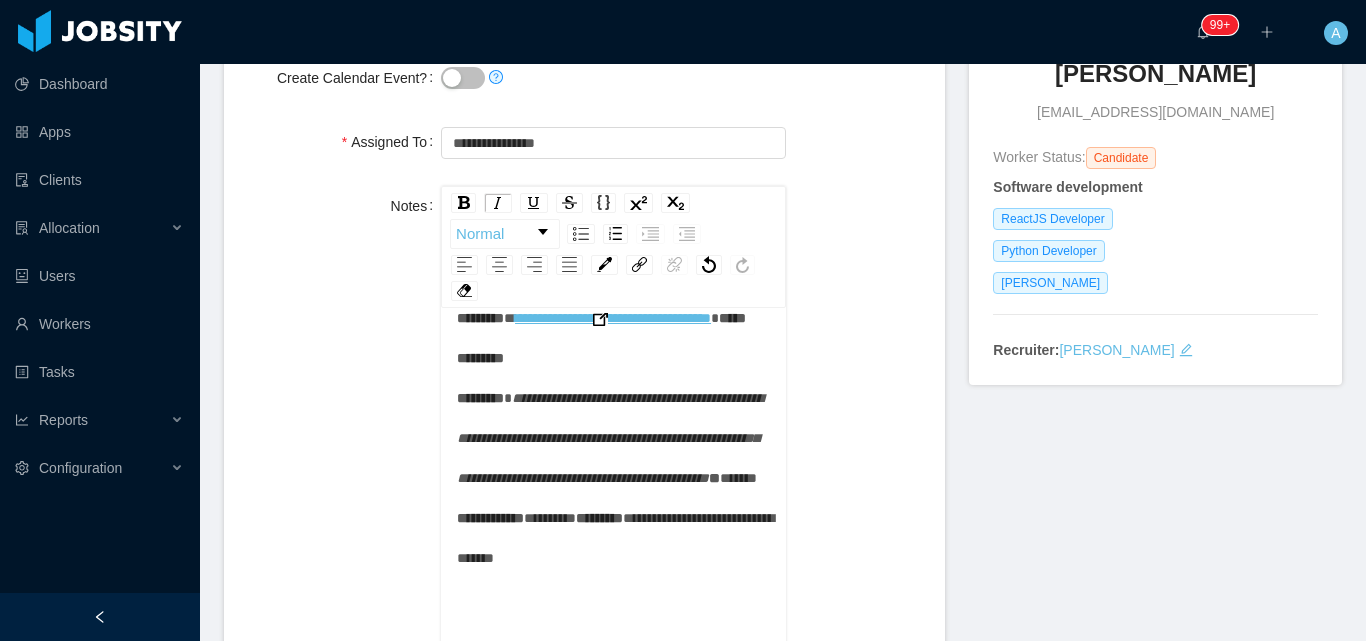 click on "**********" at bounding box center [610, 438] 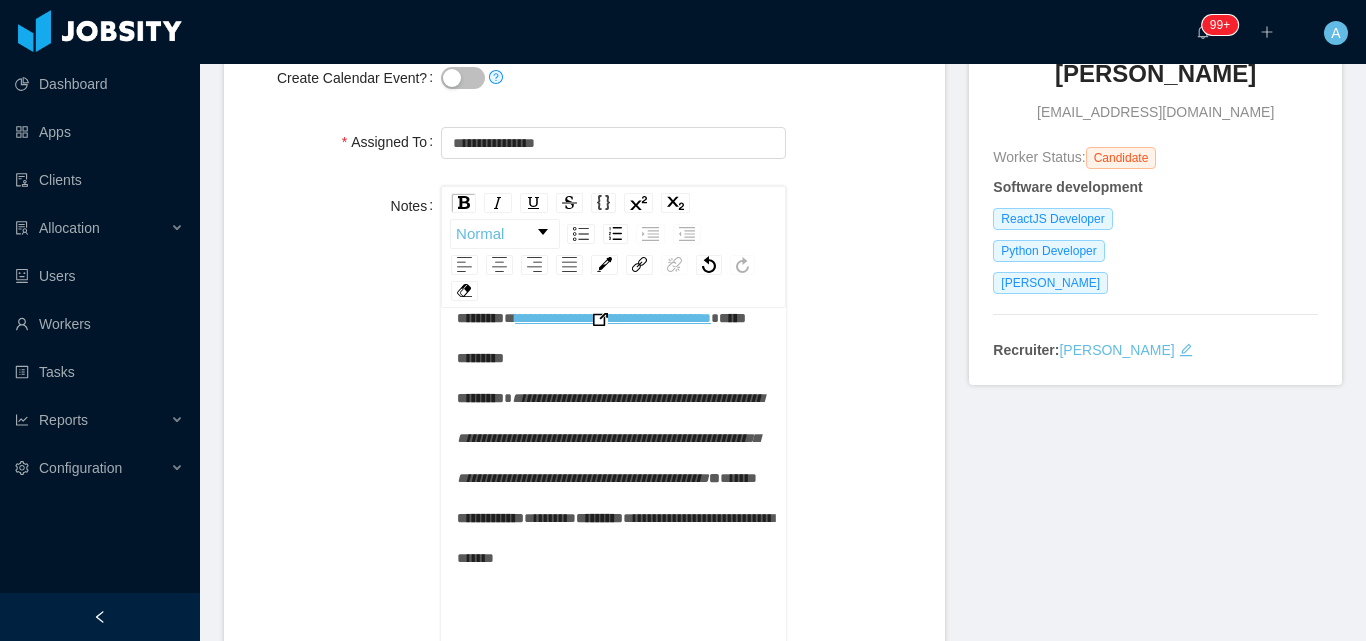 click on "**********" at bounding box center (614, 438) 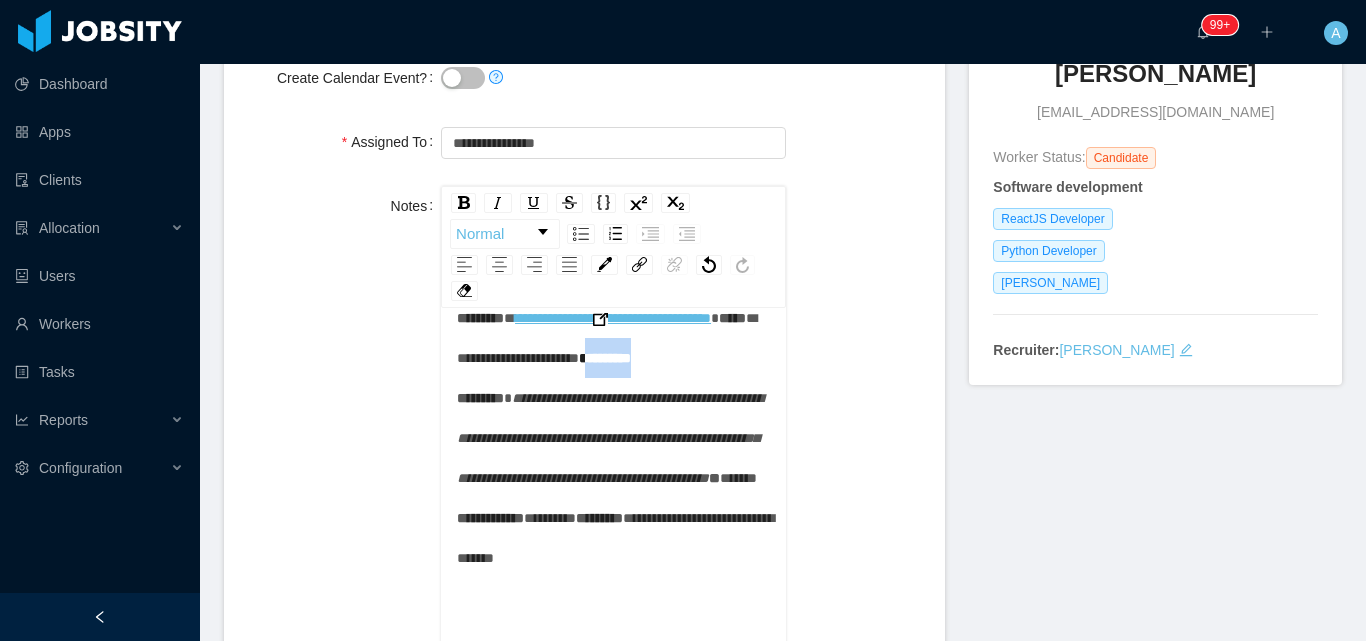 drag, startPoint x: 536, startPoint y: 391, endPoint x: 360, endPoint y: 396, distance: 176.07101 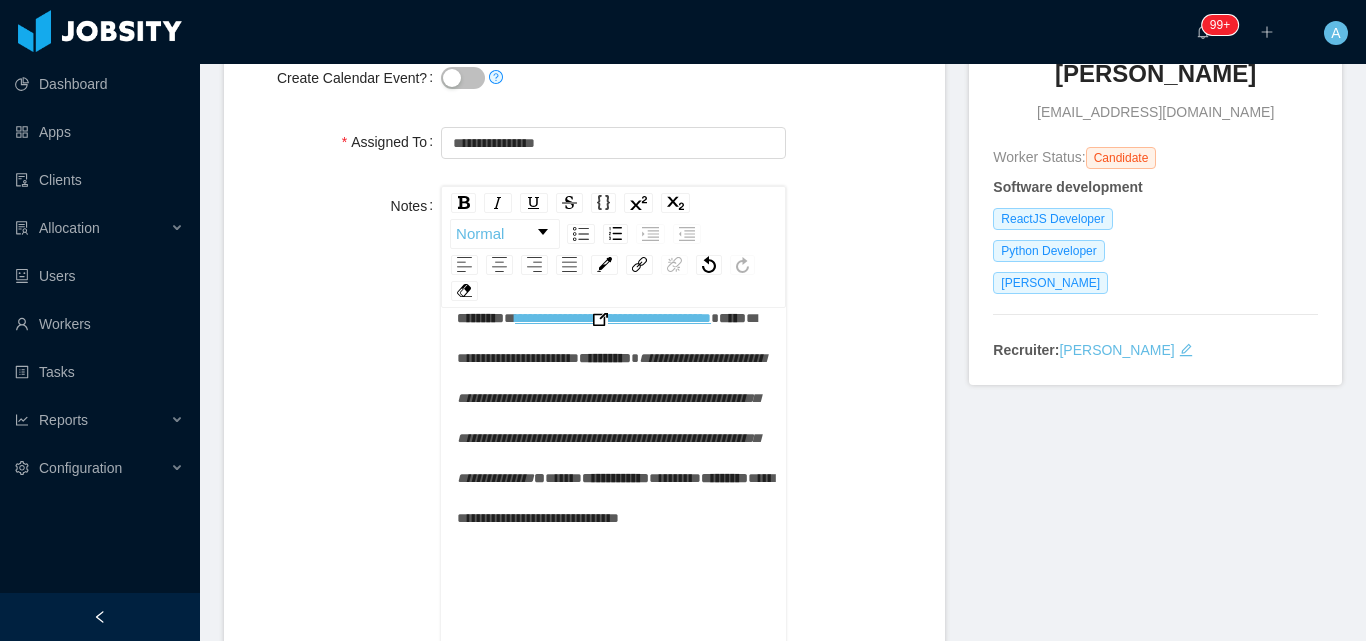 scroll, scrollTop: 119, scrollLeft: 0, axis: vertical 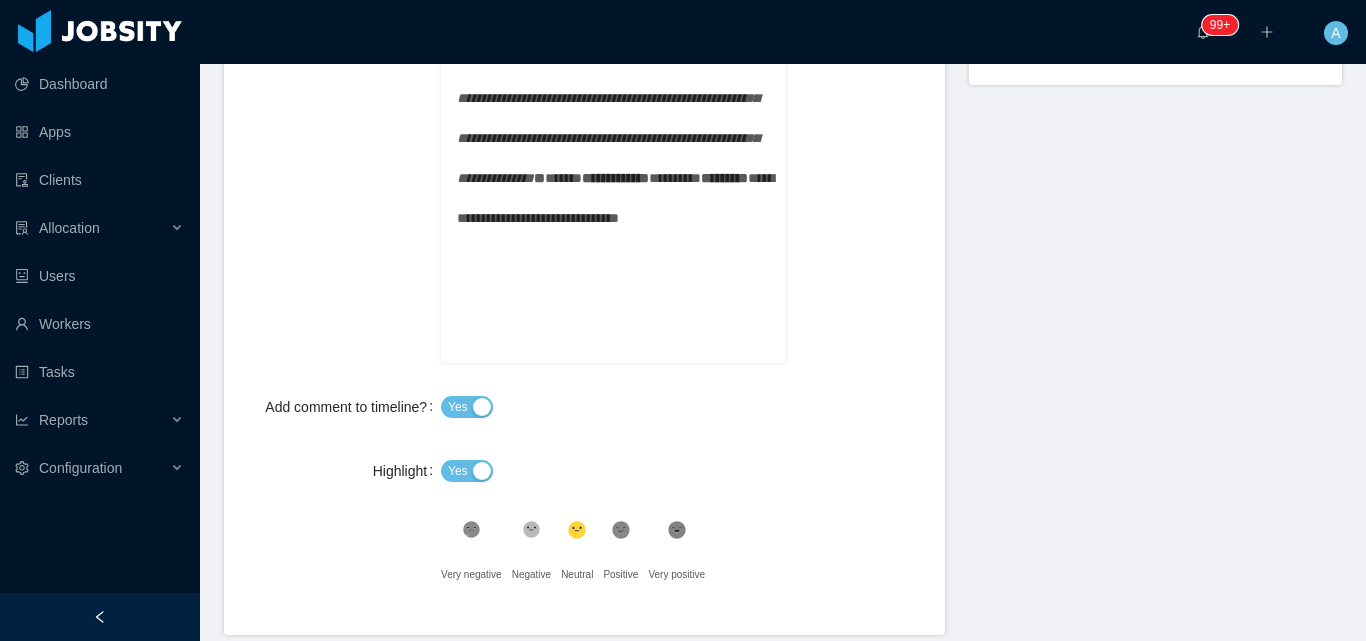click on "**********" at bounding box center [614, 118] 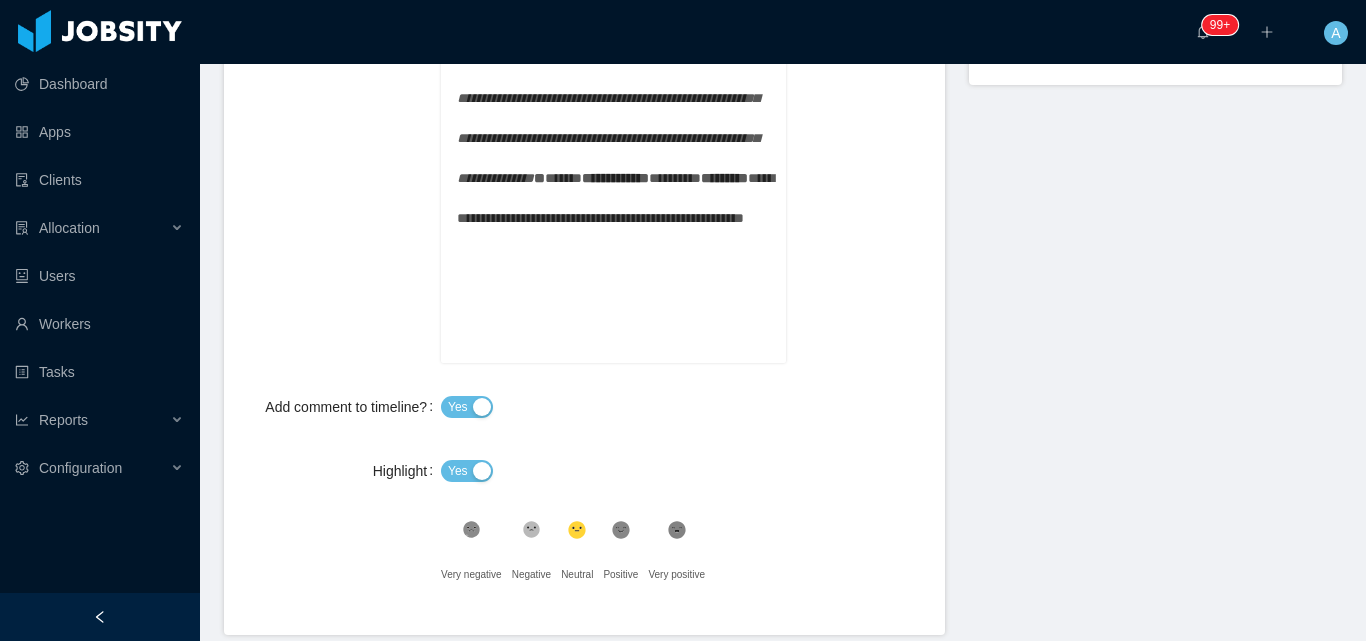 scroll, scrollTop: 0, scrollLeft: 0, axis: both 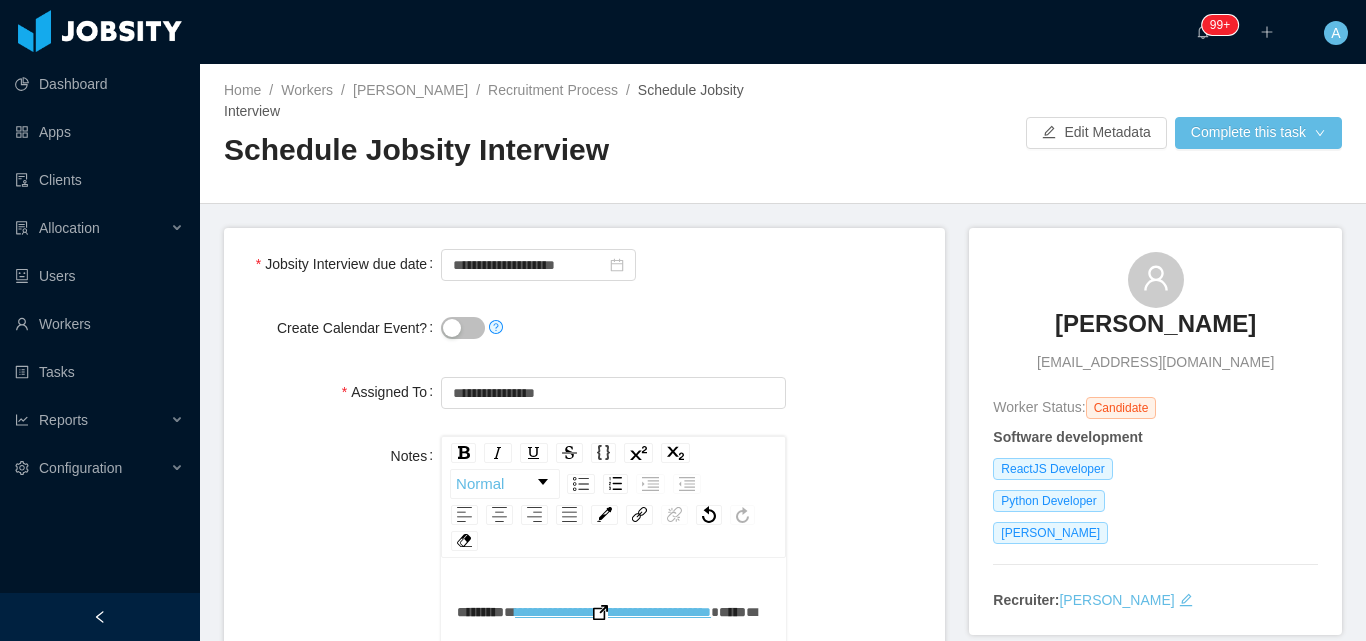 click on "Create Calendar Event?" at bounding box center [584, 328] 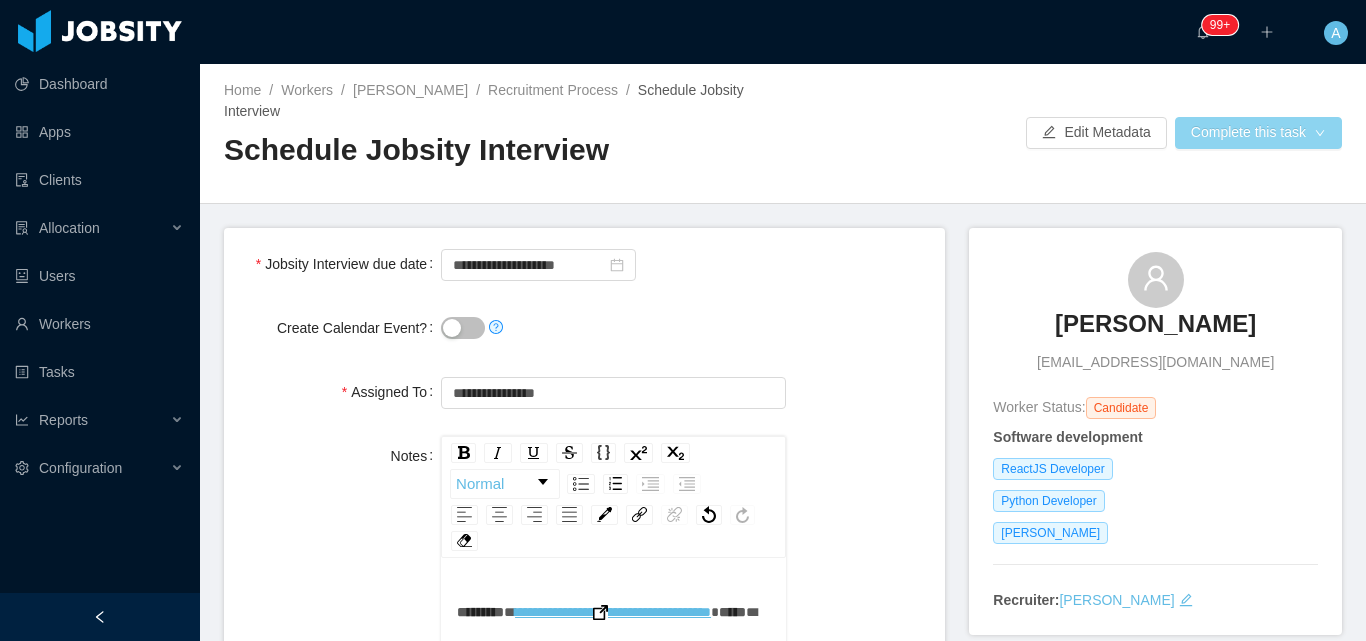 click on "Complete this task" at bounding box center [1258, 133] 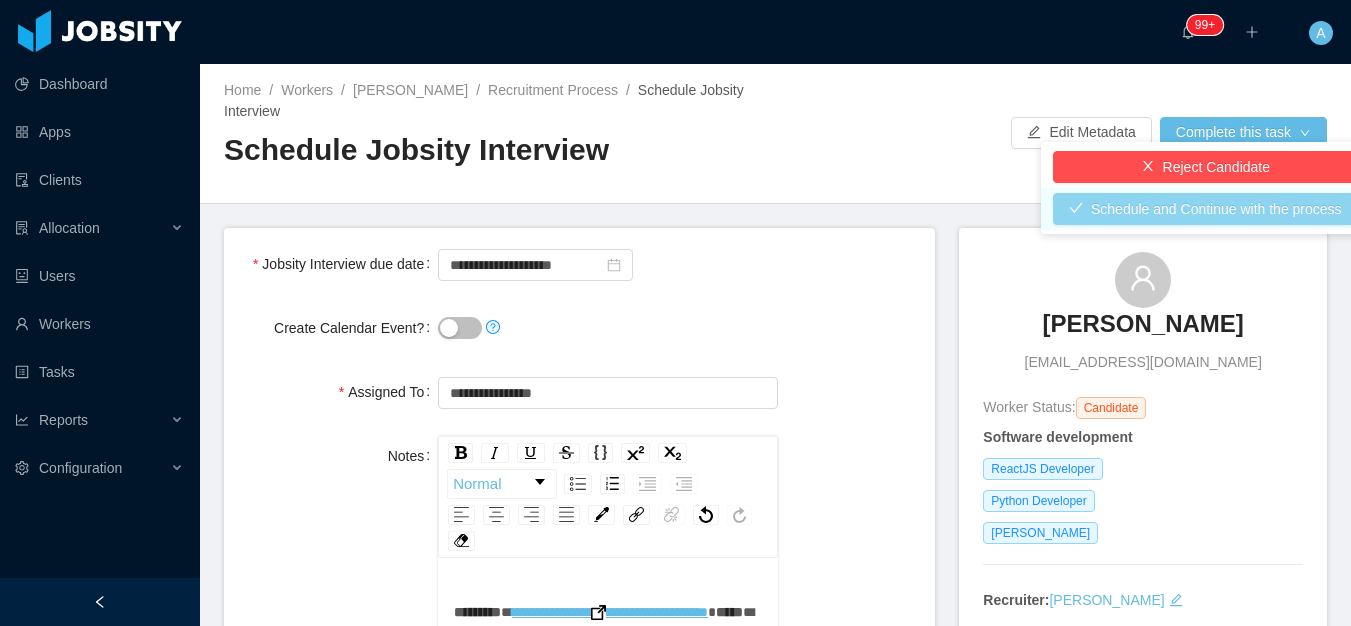 click on "Schedule and Continue with the process" at bounding box center [1205, 209] 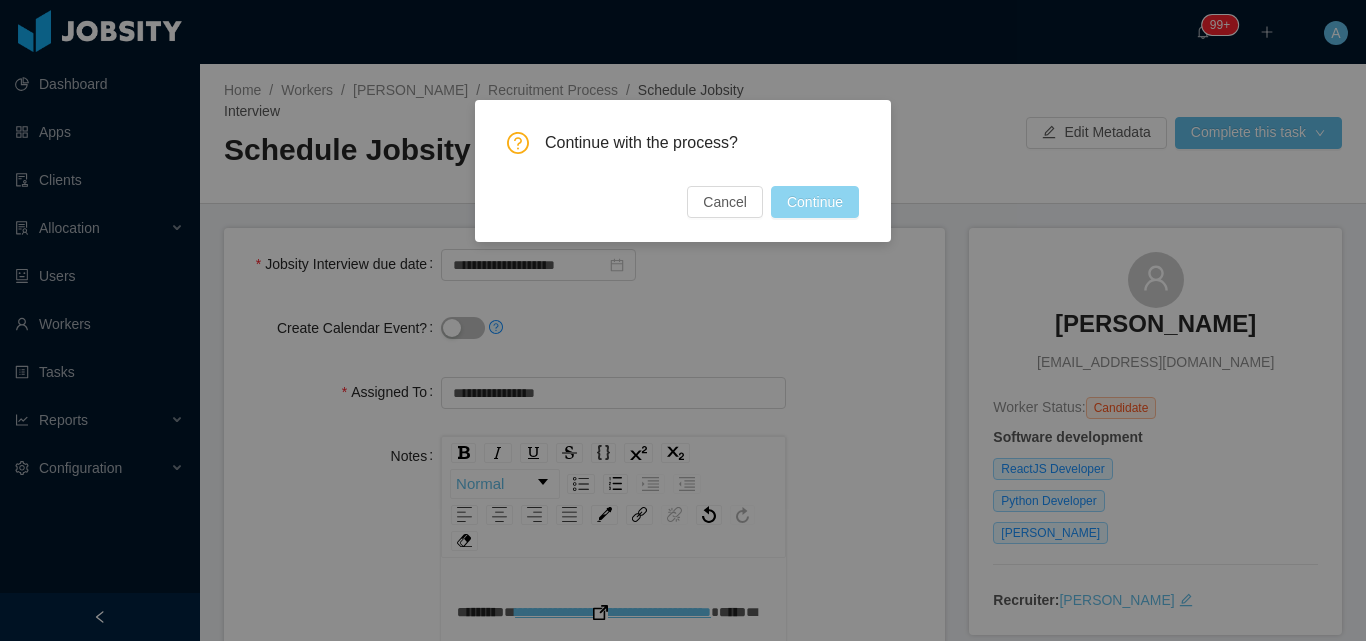 click on "Continue" at bounding box center [815, 202] 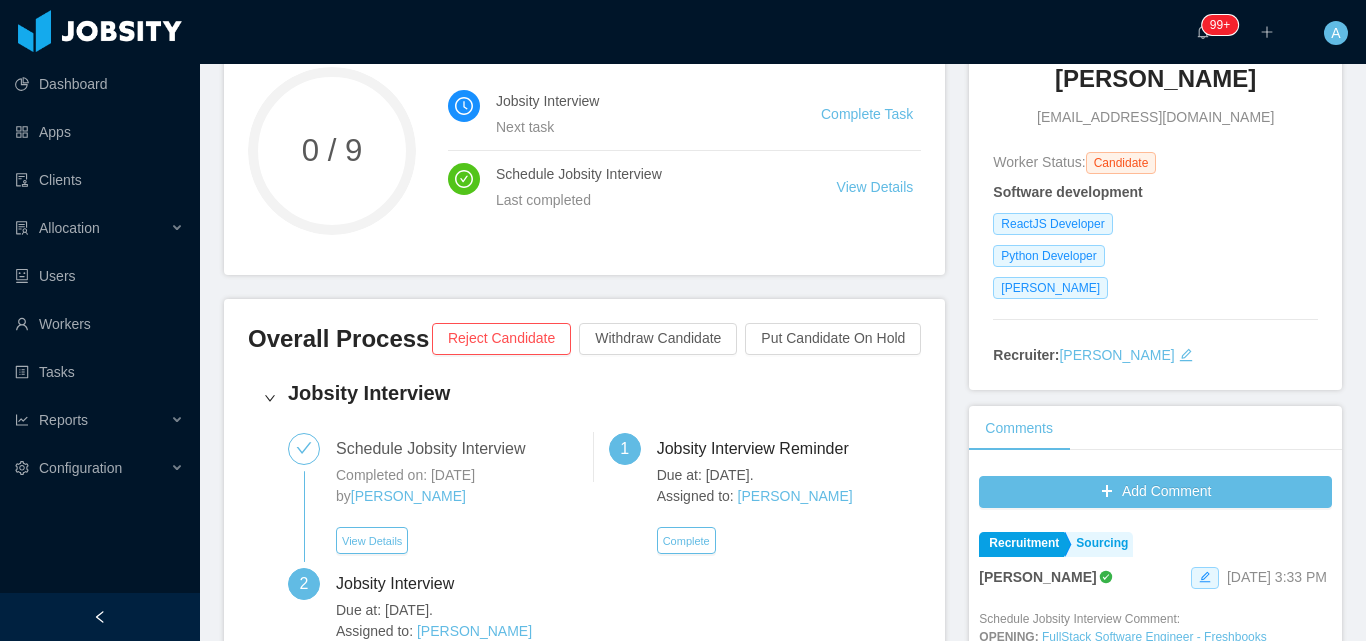 scroll, scrollTop: 400, scrollLeft: 0, axis: vertical 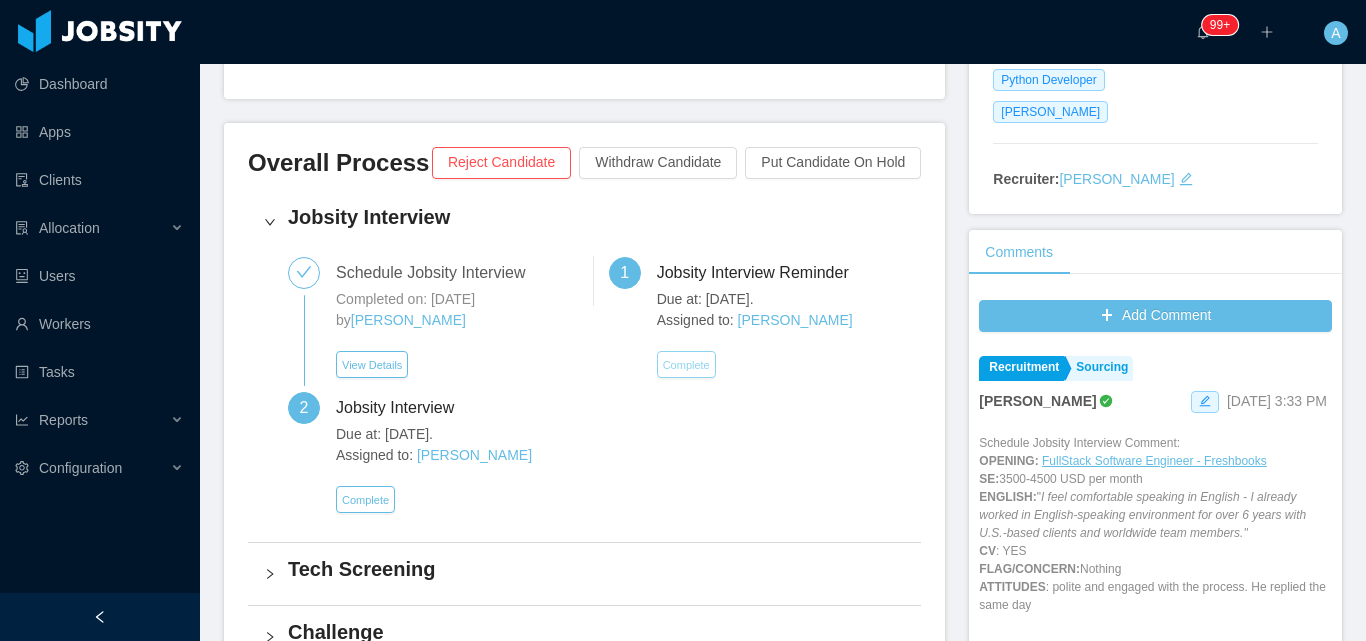 click on "Complete" at bounding box center (686, 364) 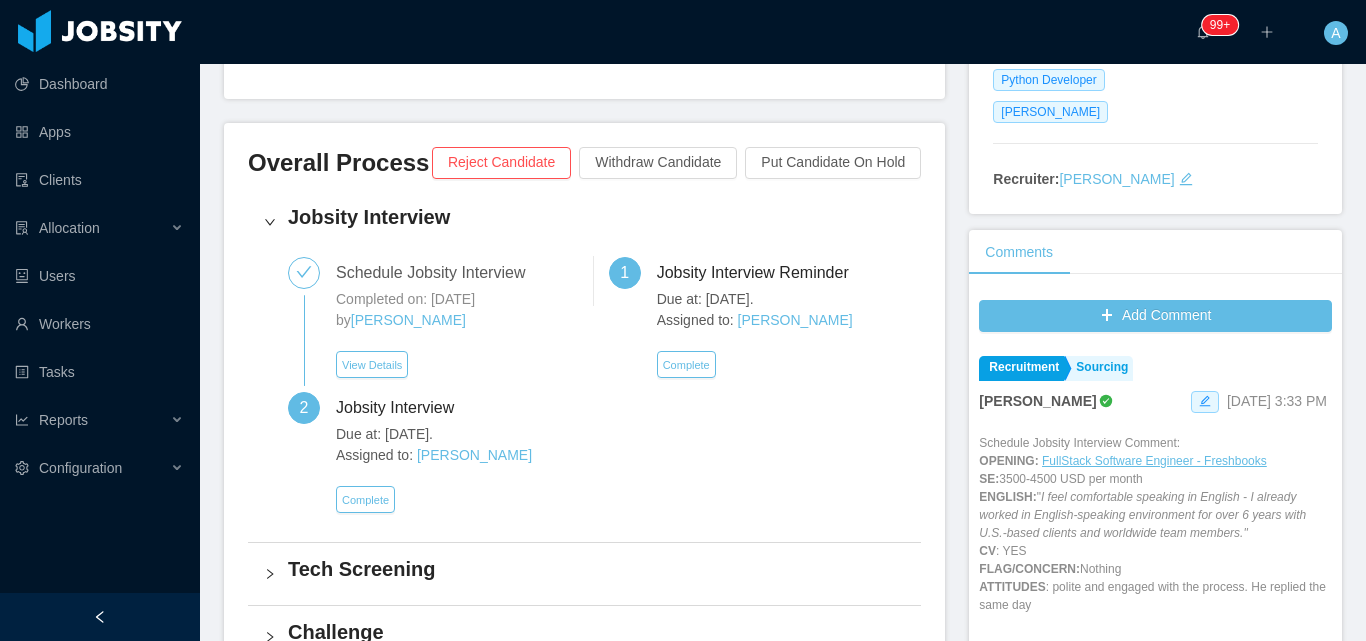 scroll, scrollTop: 0, scrollLeft: 0, axis: both 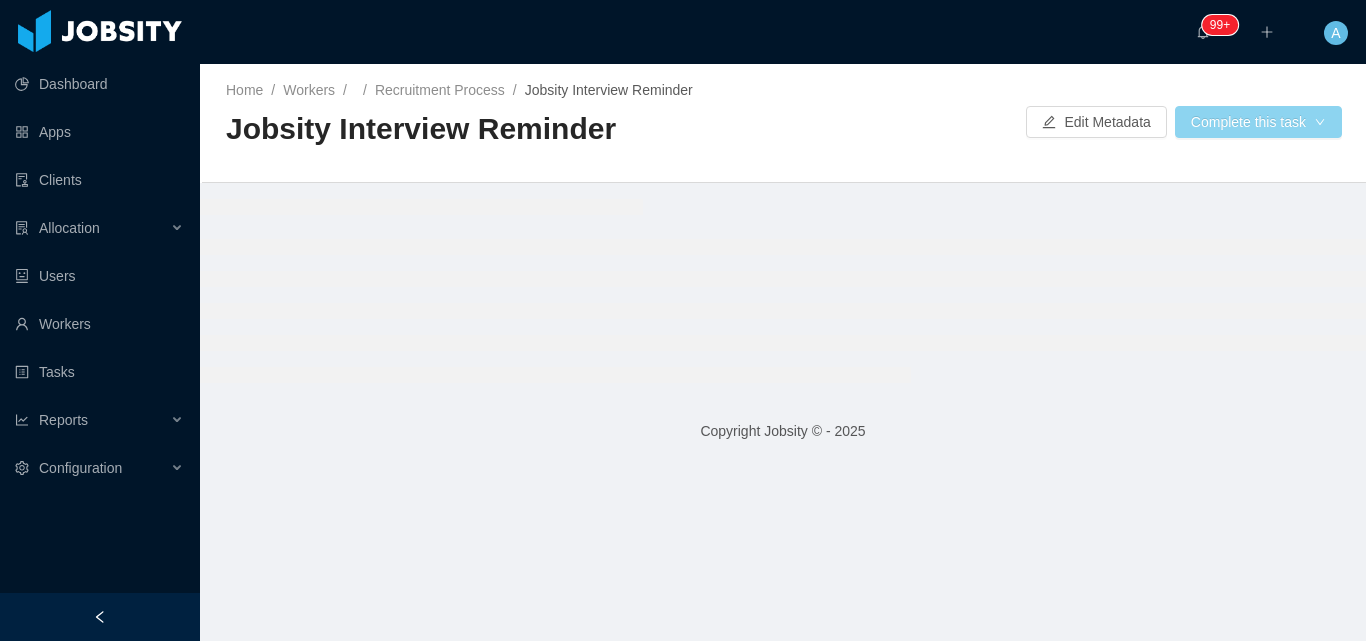 click on "Complete this task" at bounding box center [1258, 122] 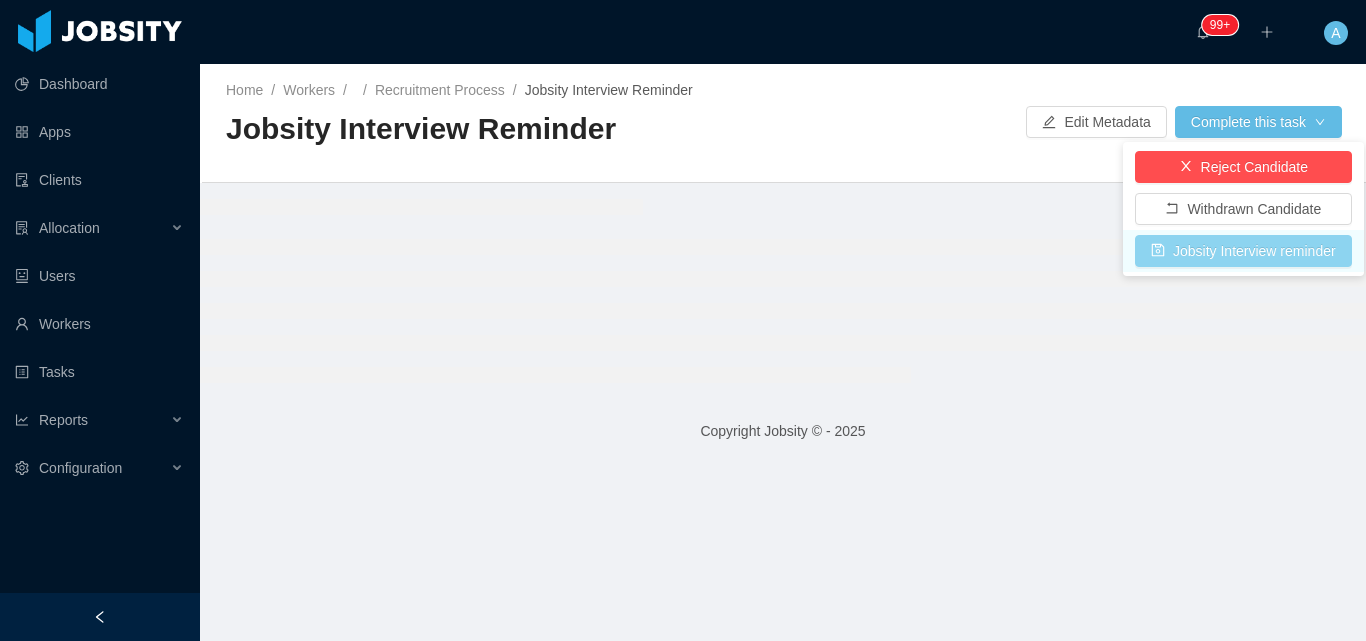 click on "Jobsity Interview reminder" at bounding box center (1243, 251) 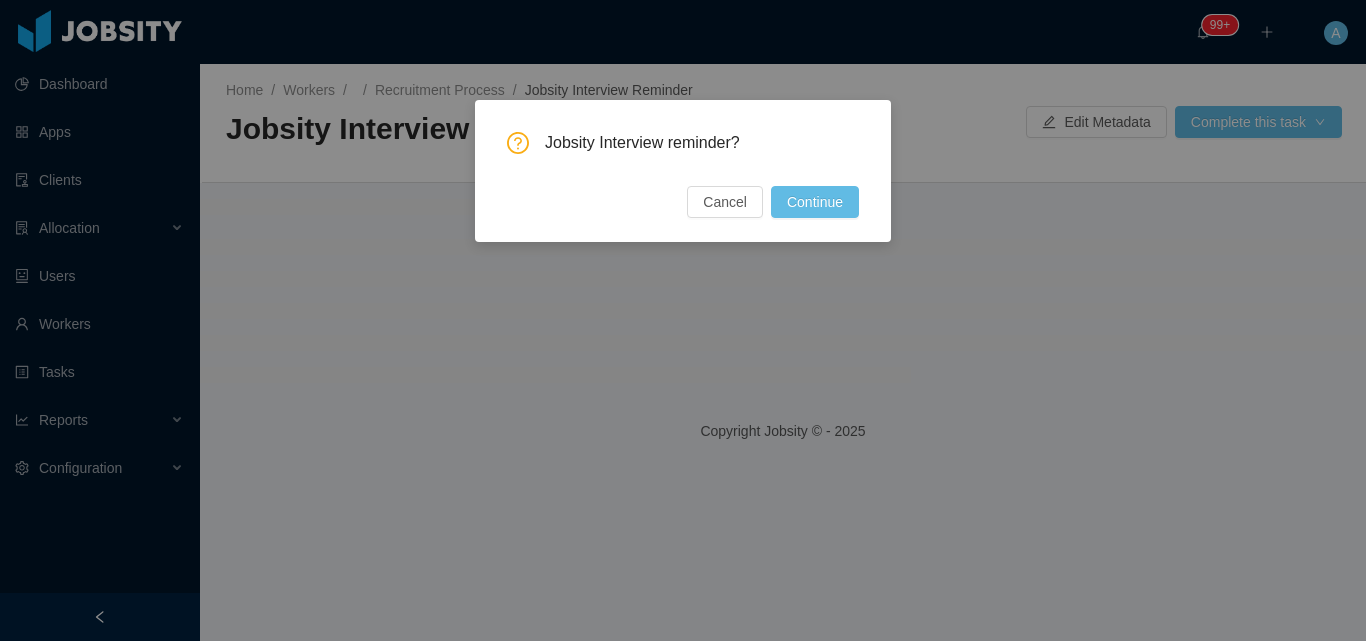 click on "Continue" at bounding box center (815, 202) 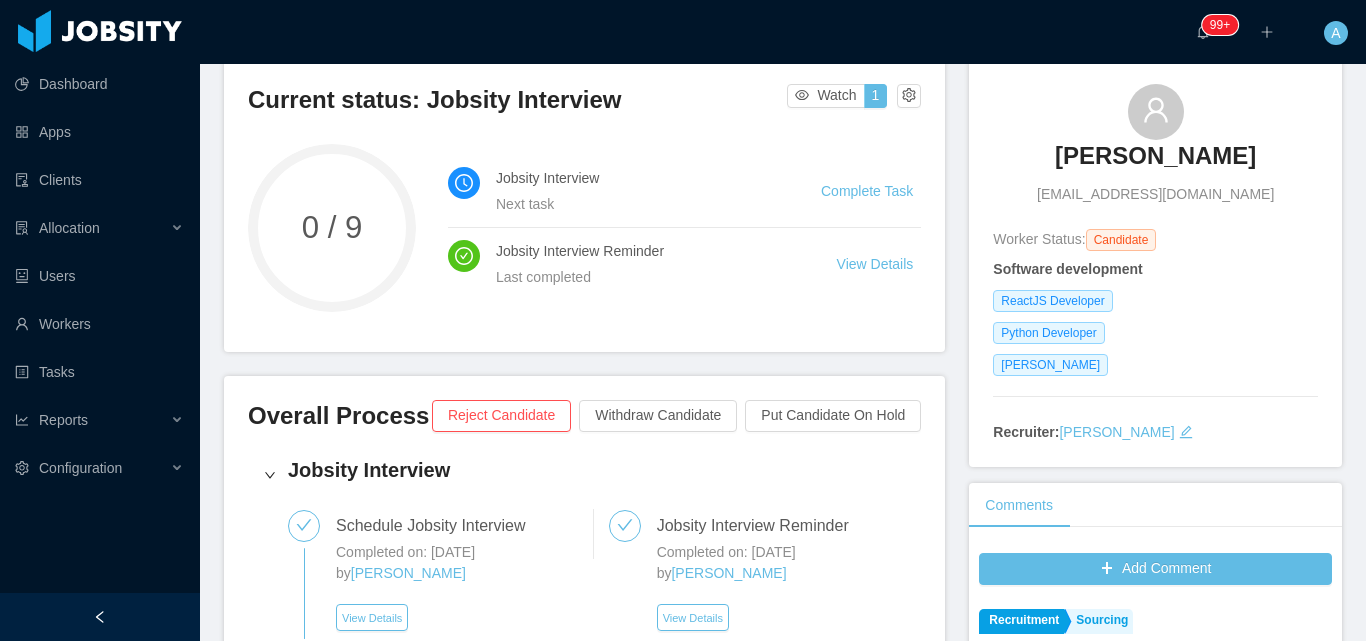 scroll, scrollTop: 0, scrollLeft: 0, axis: both 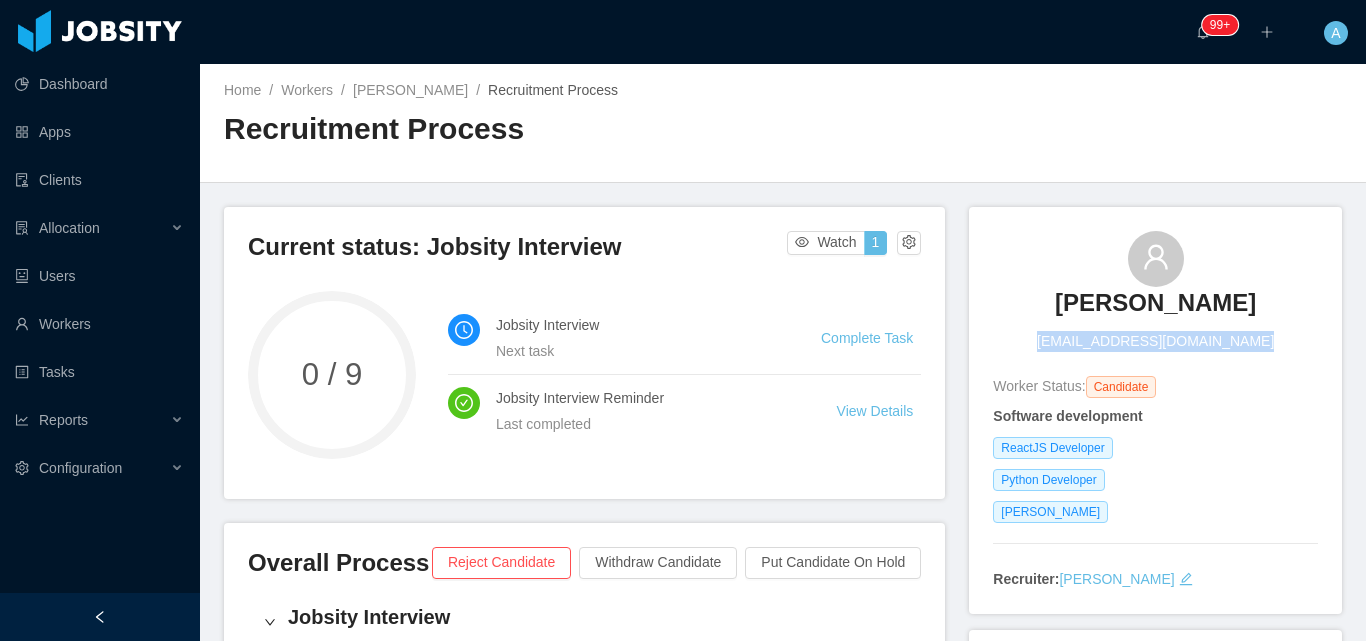 drag, startPoint x: 1038, startPoint y: 342, endPoint x: 1195, endPoint y: 344, distance: 157.01274 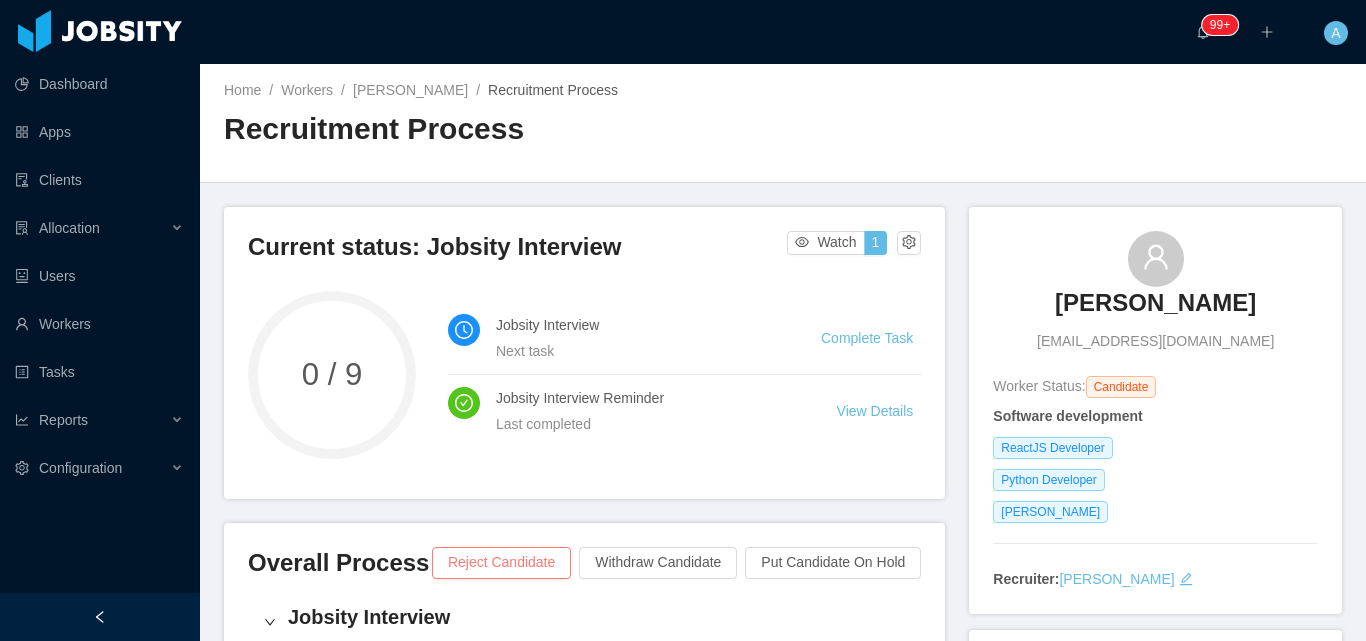scroll, scrollTop: 400, scrollLeft: 0, axis: vertical 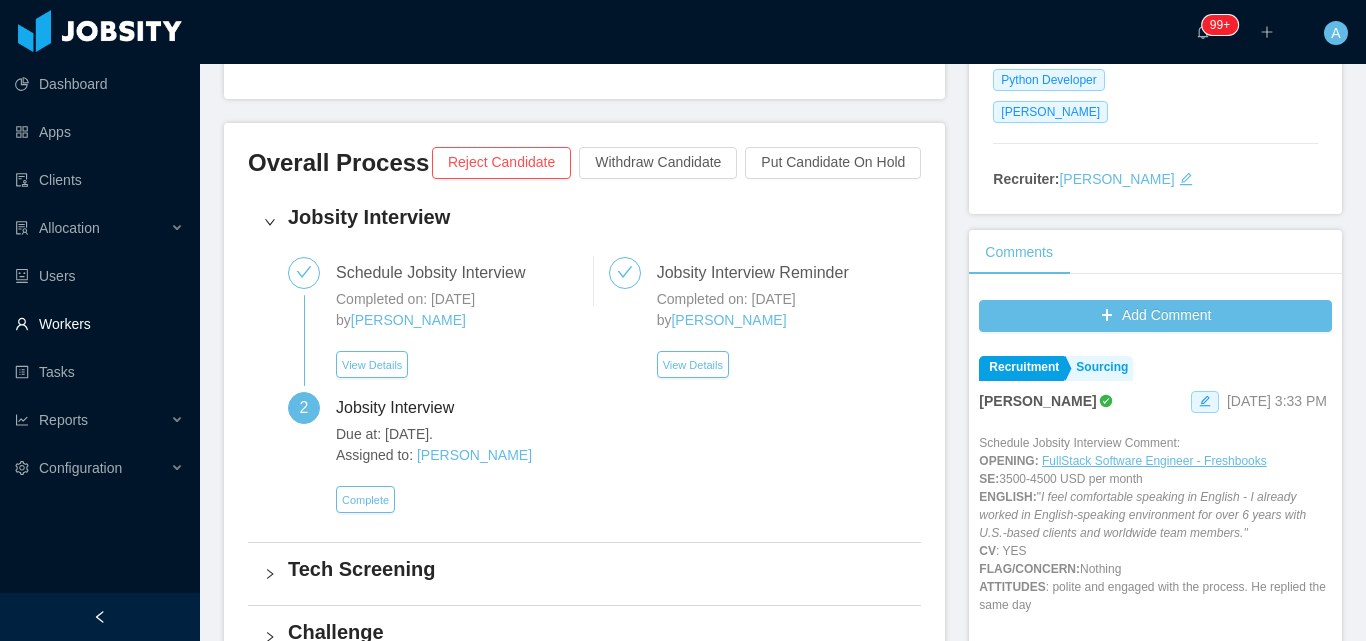 click on "Workers" at bounding box center (99, 324) 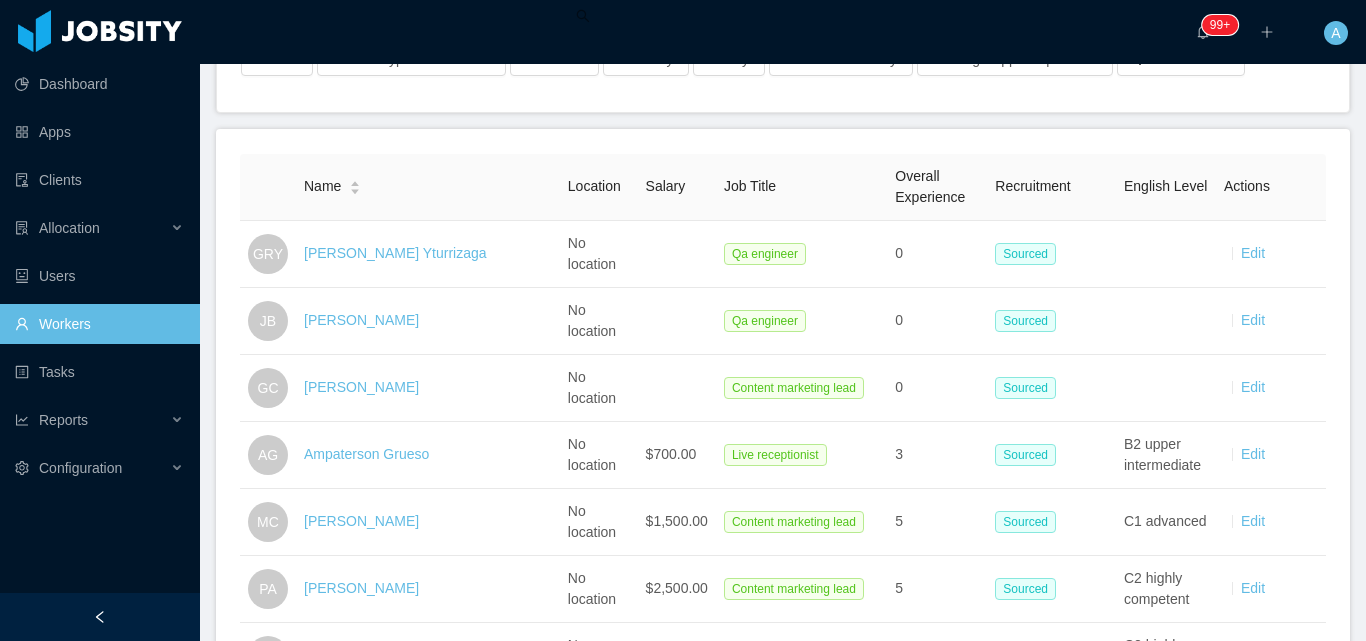 scroll, scrollTop: 0, scrollLeft: 0, axis: both 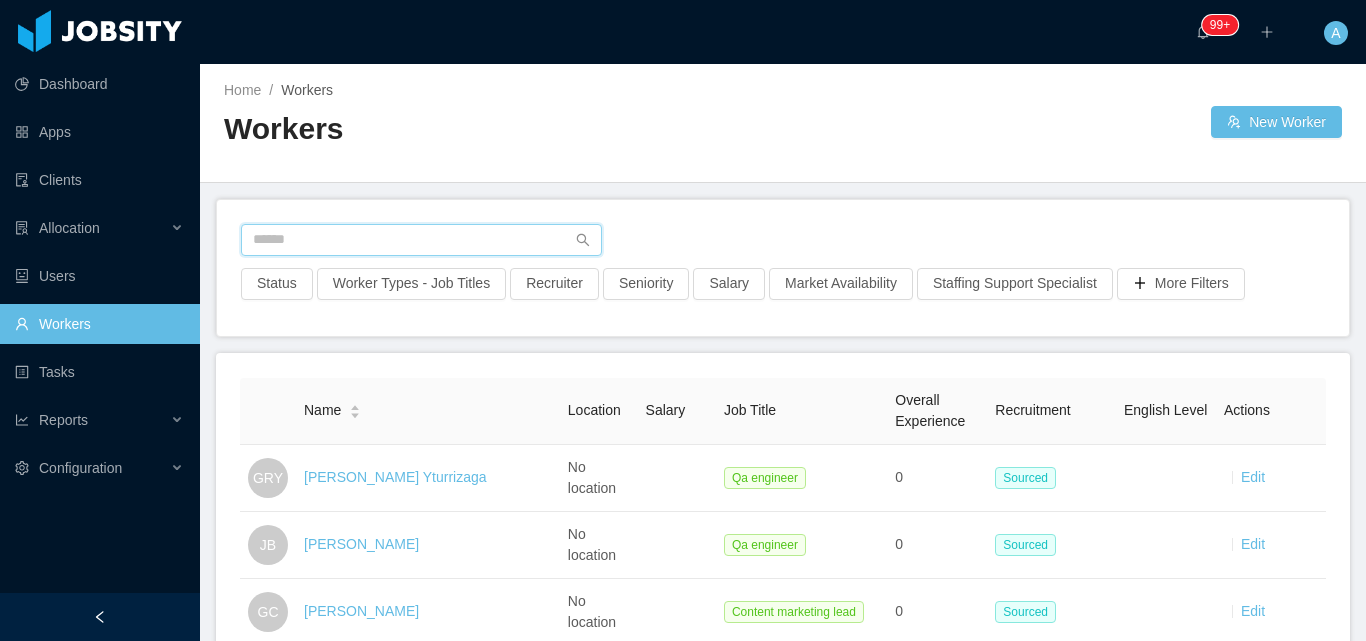 click at bounding box center (421, 240) 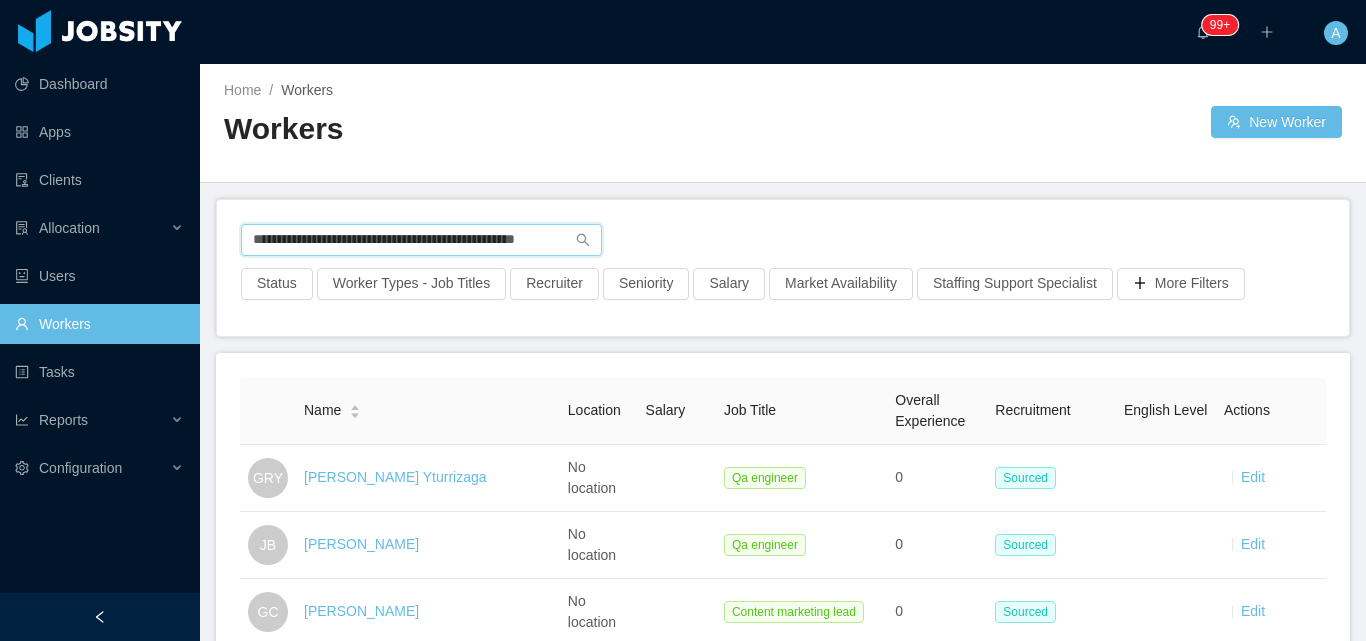 scroll, scrollTop: 0, scrollLeft: 30, axis: horizontal 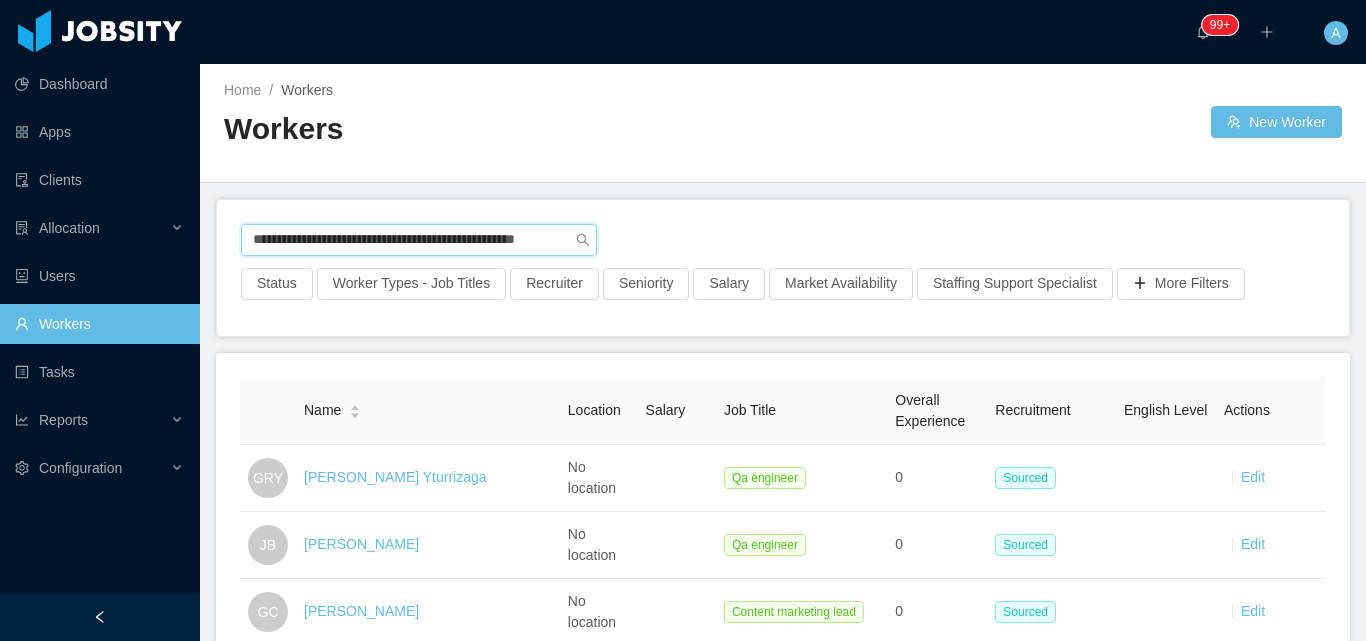 type on "**********" 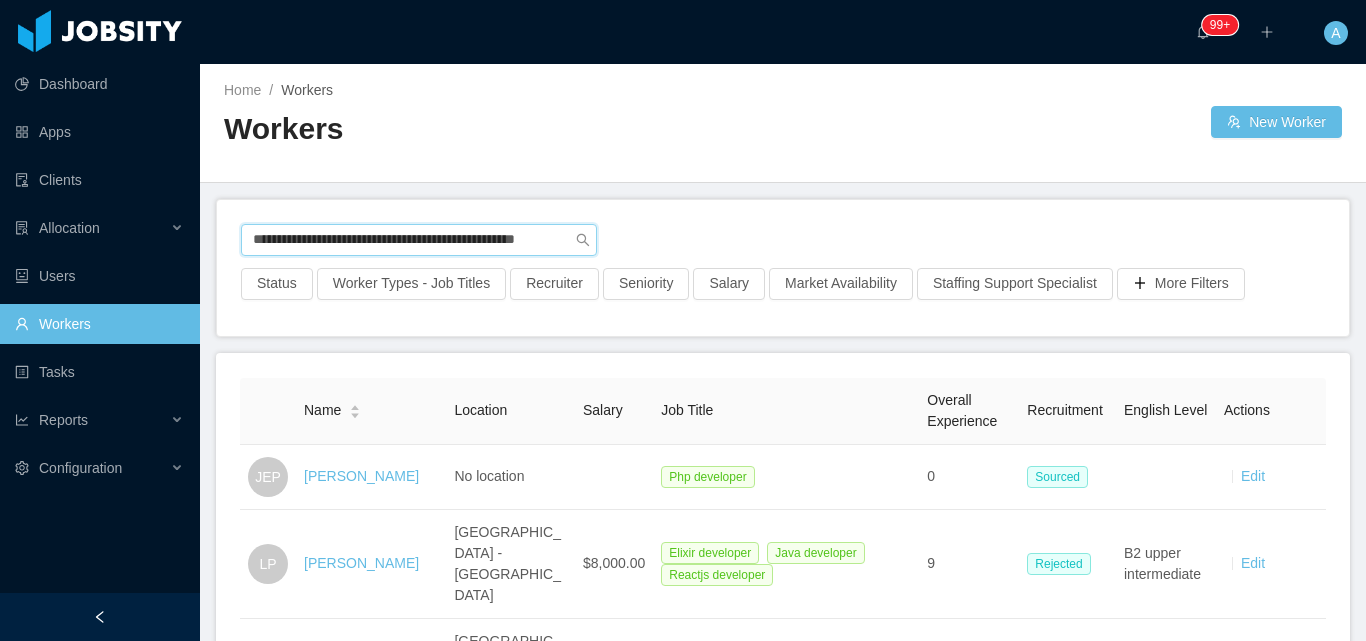 scroll, scrollTop: 0, scrollLeft: 0, axis: both 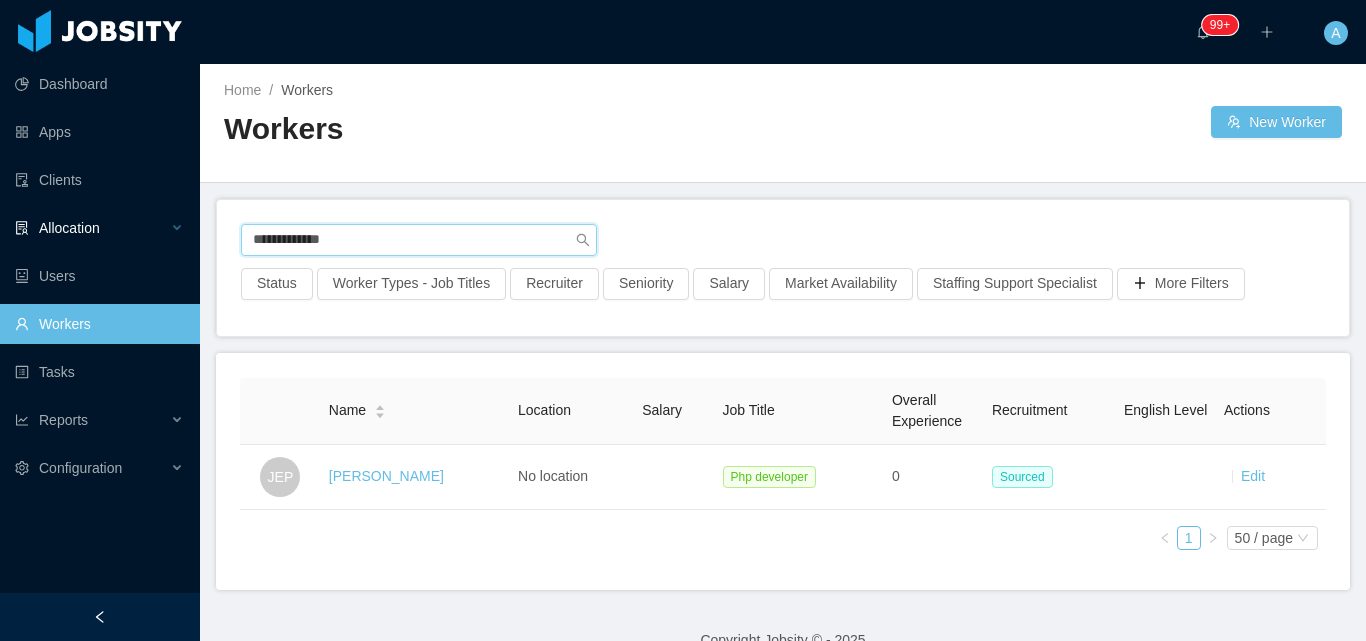 drag, startPoint x: 413, startPoint y: 231, endPoint x: 6, endPoint y: 204, distance: 407.8946 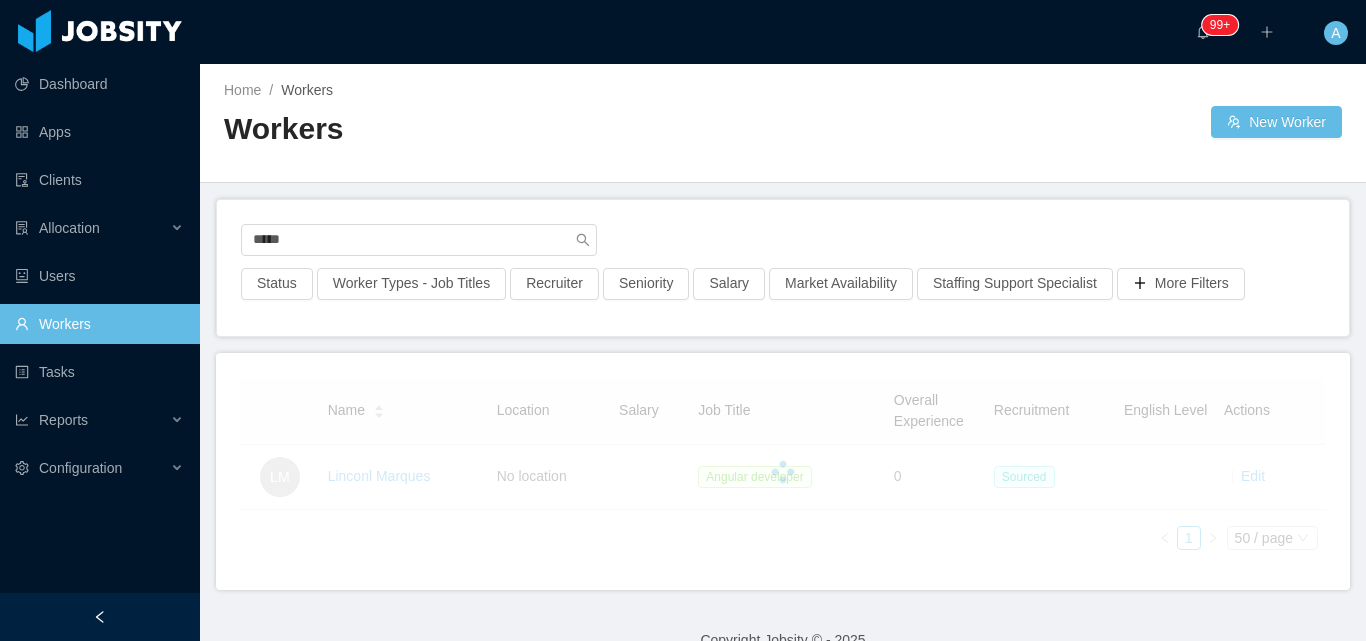 click at bounding box center (783, 472) 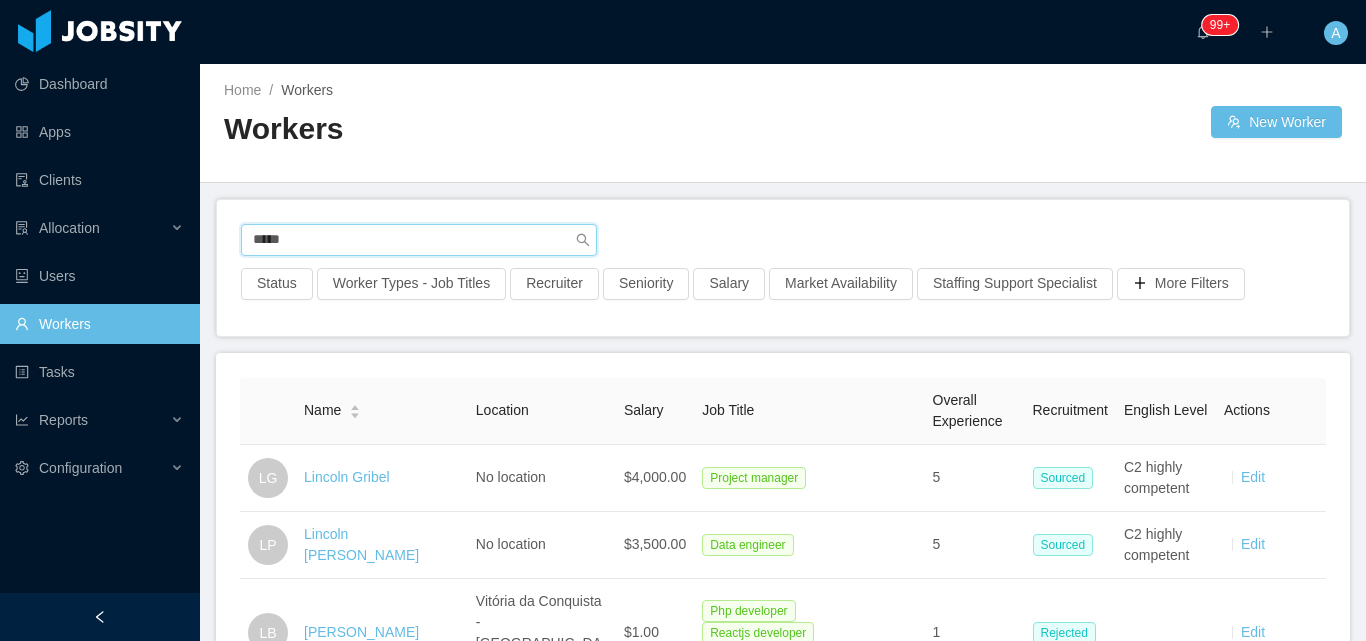 click on "*****" at bounding box center (419, 240) 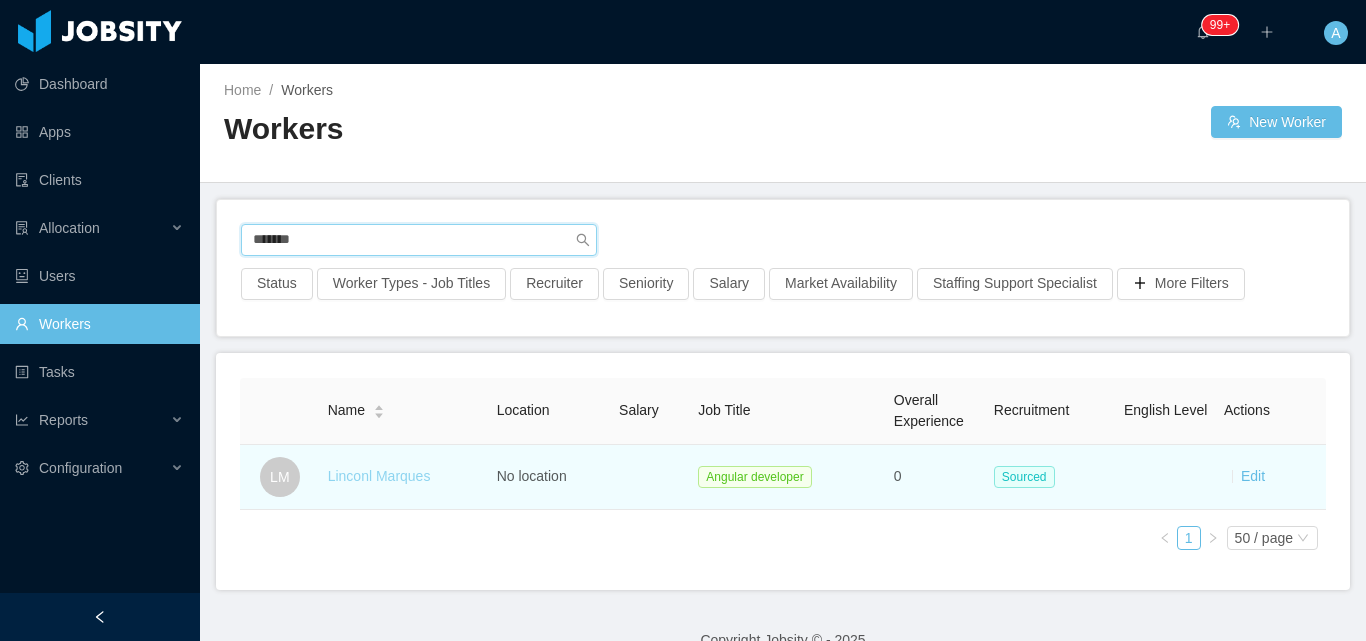 type on "*******" 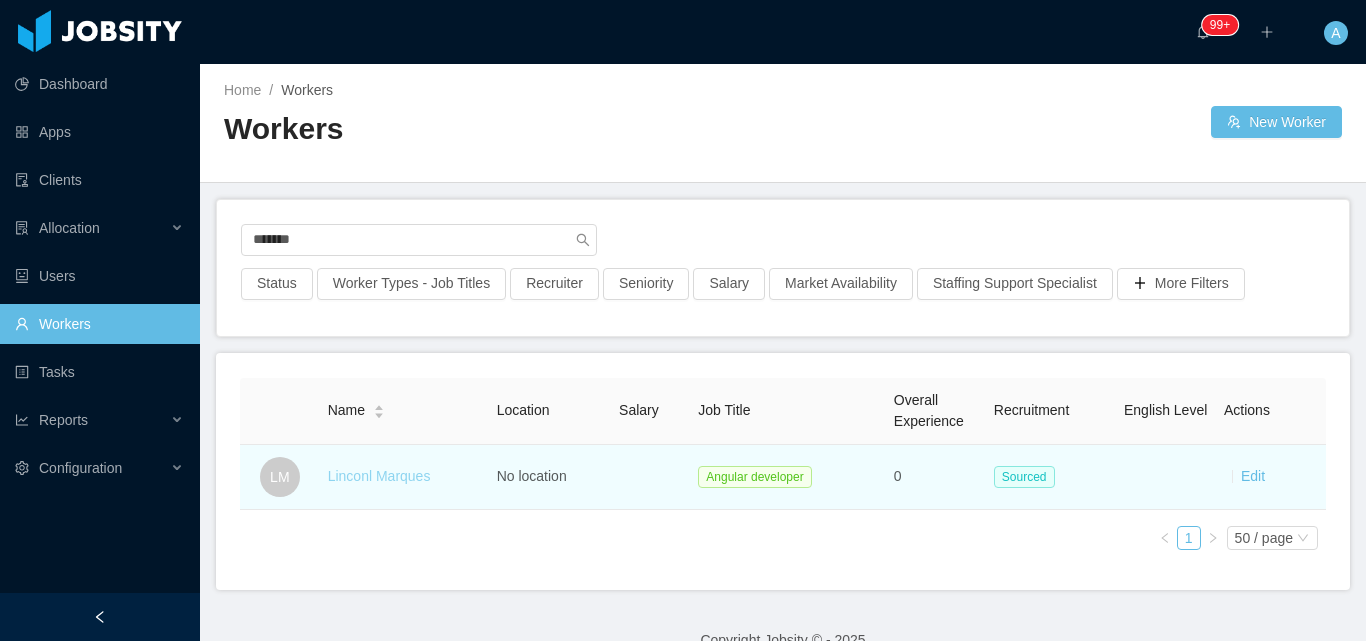 click on "Linconl Marques" at bounding box center (379, 476) 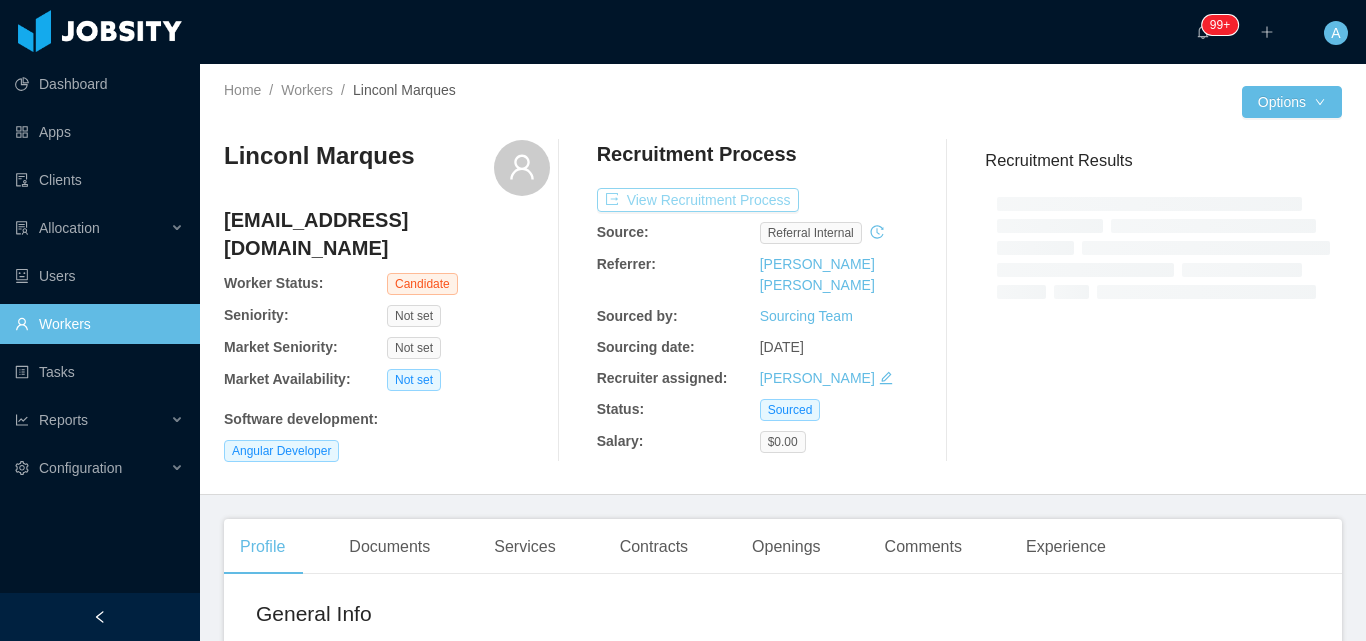 click on "View Recruitment Process" at bounding box center [698, 200] 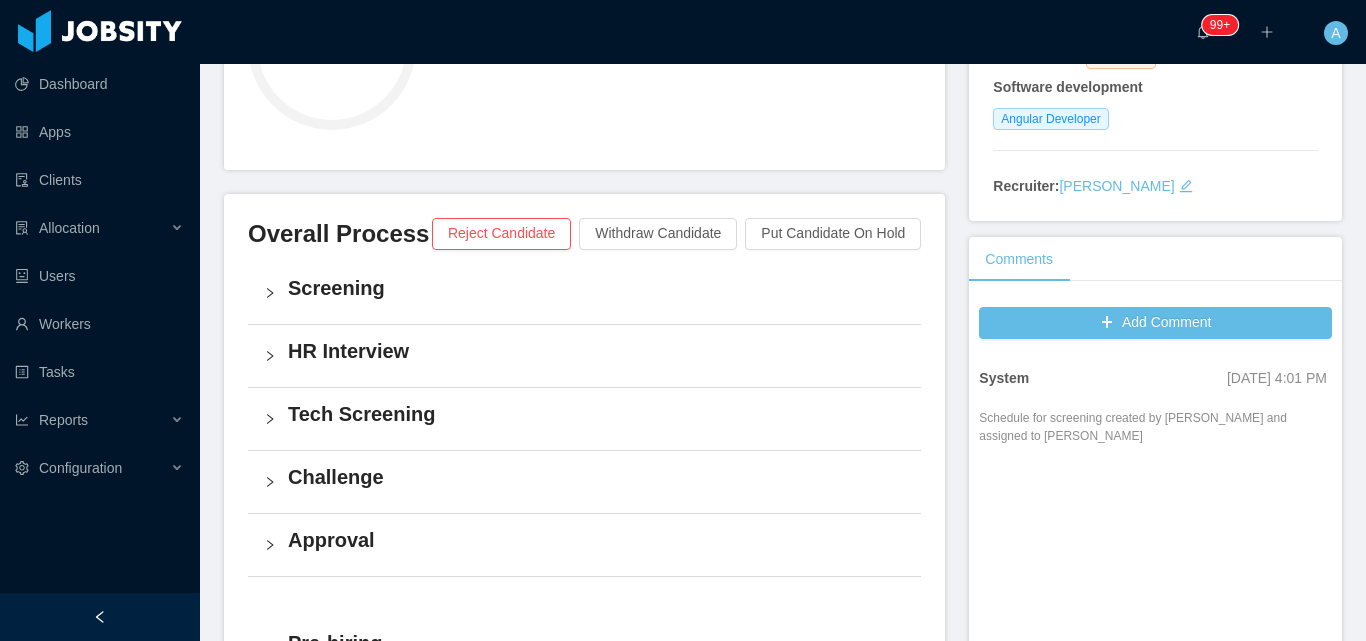 scroll, scrollTop: 300, scrollLeft: 0, axis: vertical 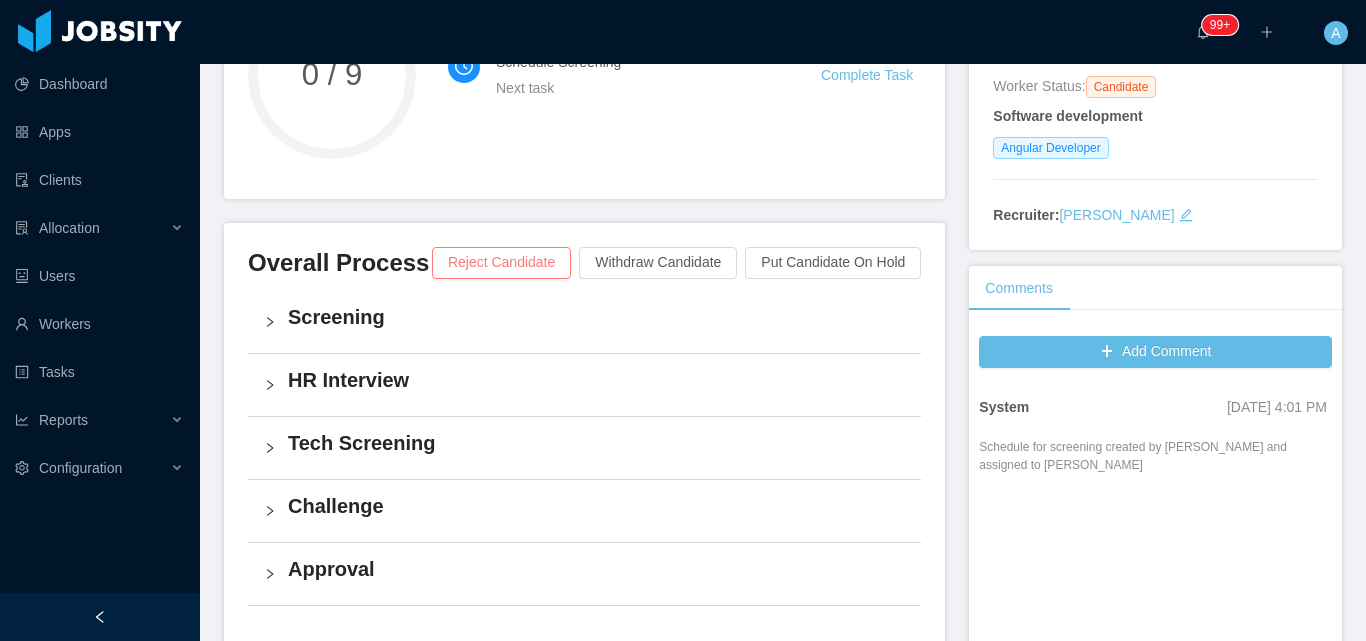 click on "Reject Candidate" at bounding box center [501, 263] 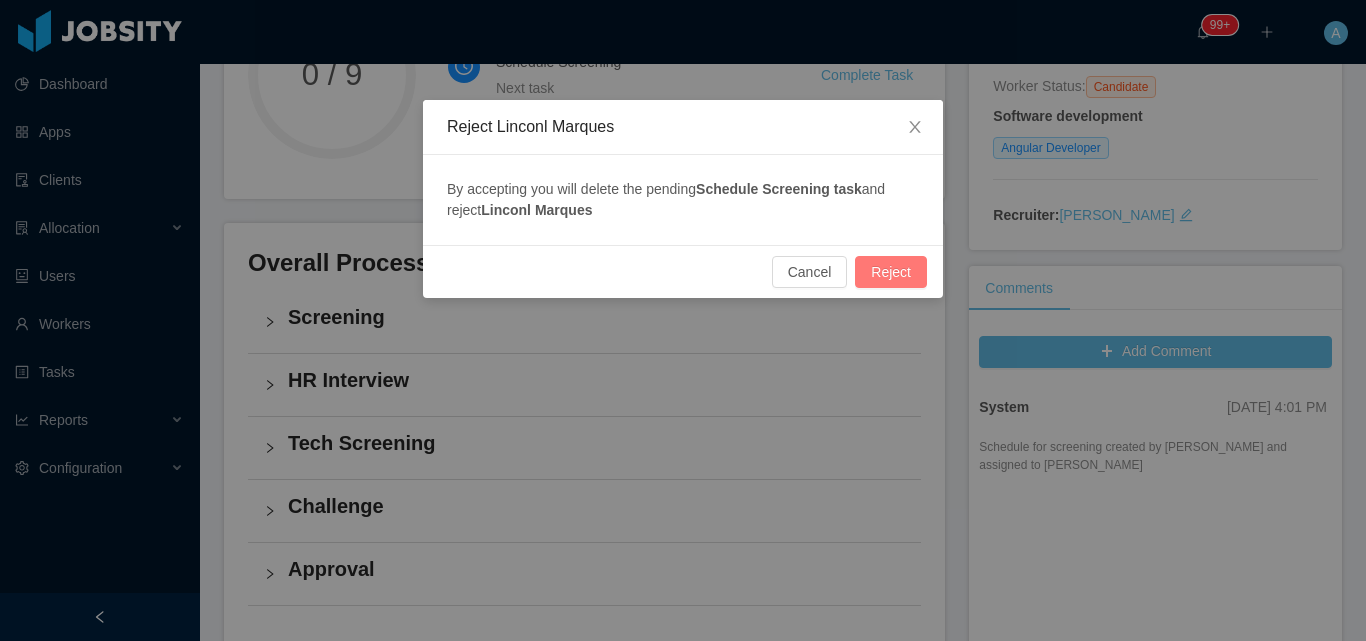 click on "Reject" at bounding box center [891, 272] 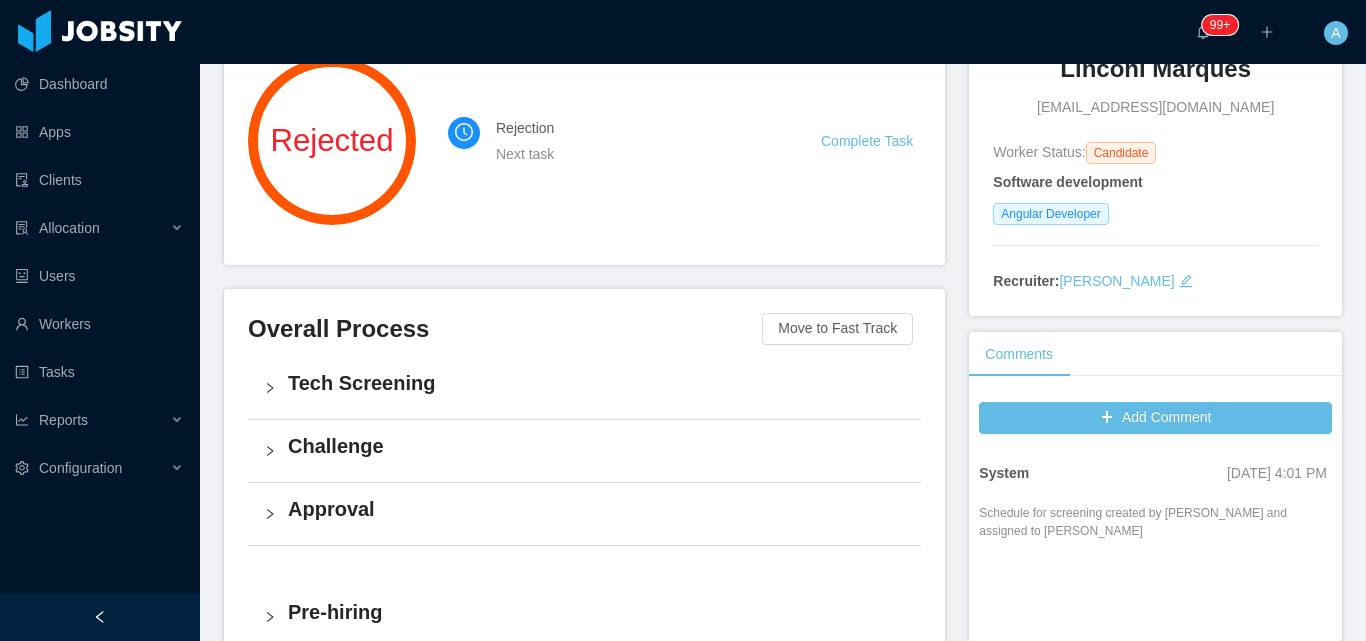 scroll, scrollTop: 0, scrollLeft: 0, axis: both 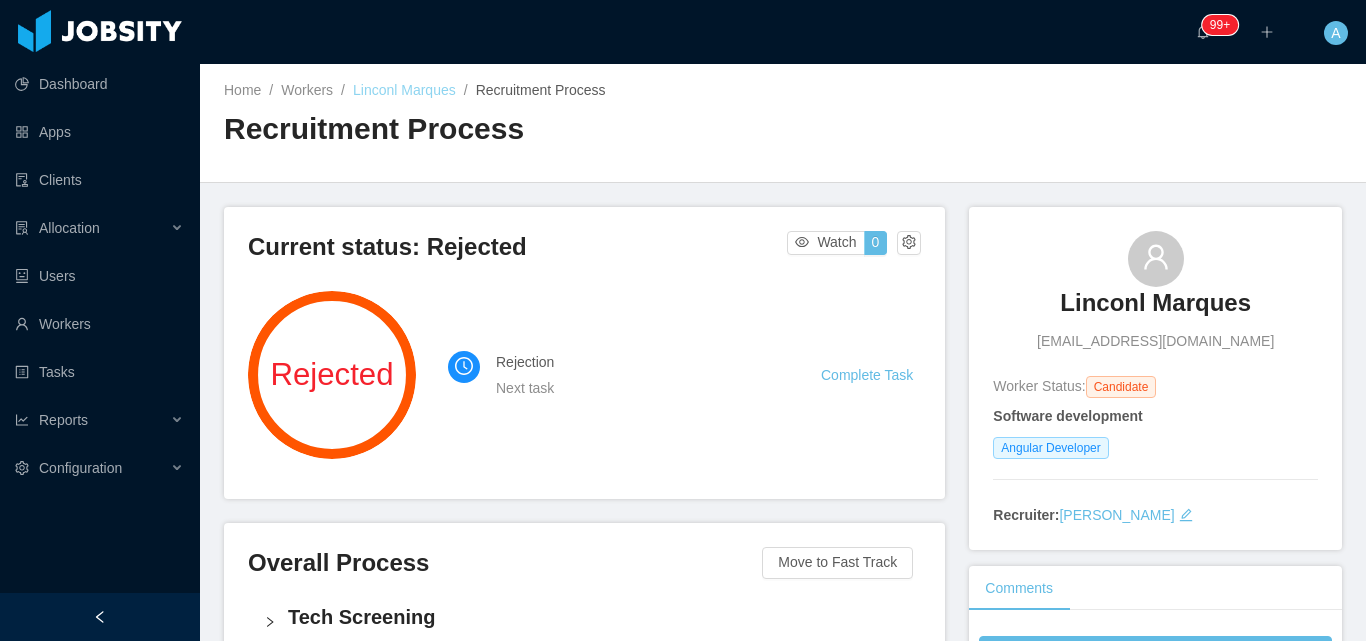 click on "Linconl Marques" at bounding box center (404, 90) 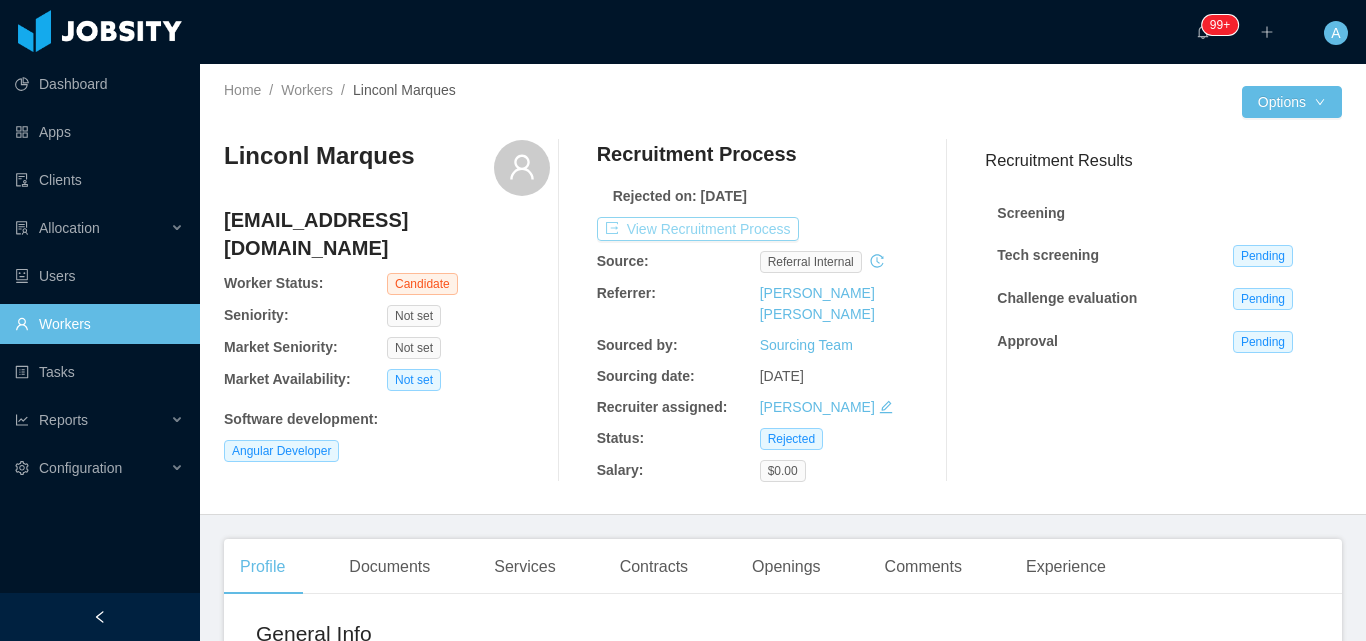 click on "View Recruitment Process" at bounding box center [698, 229] 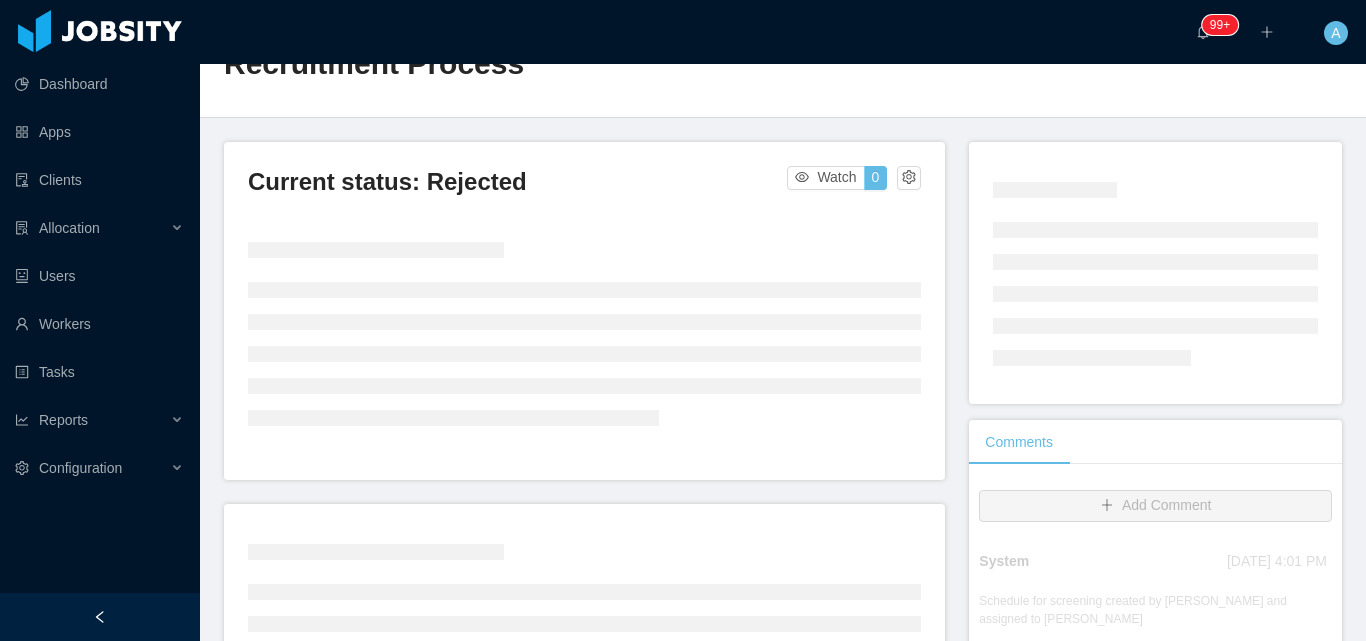 scroll, scrollTop: 100, scrollLeft: 0, axis: vertical 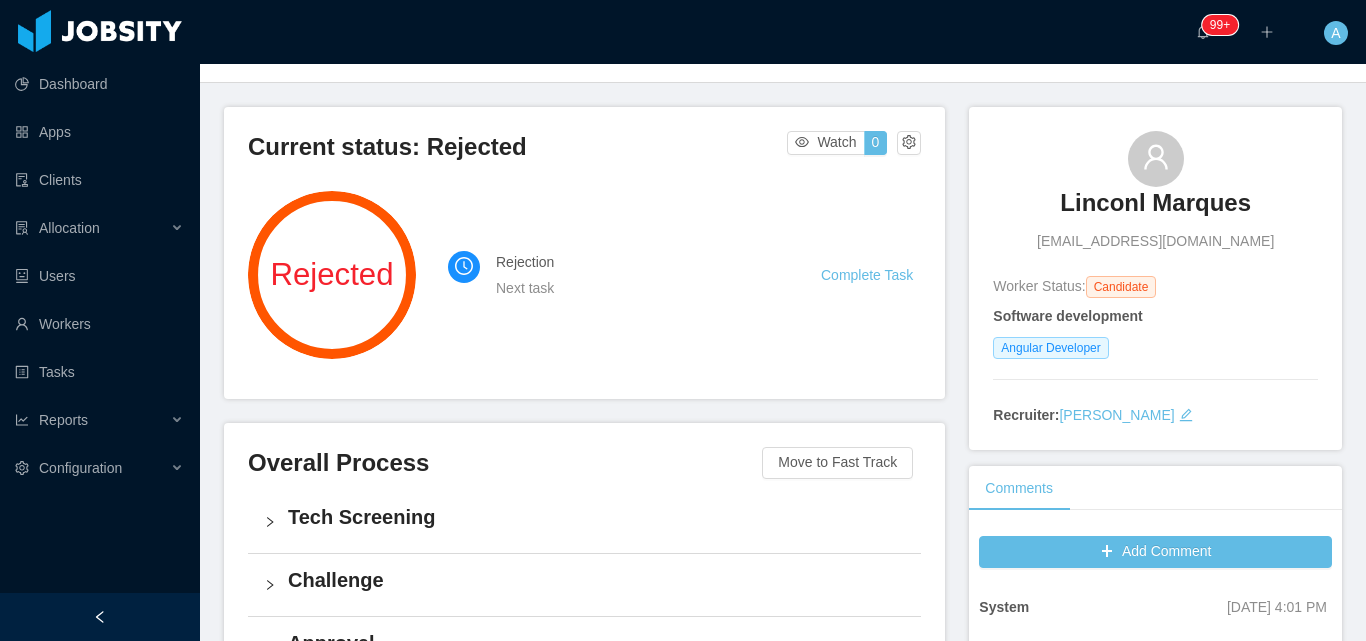 click on "Rejection Next task Complete Task" at bounding box center [684, 275] 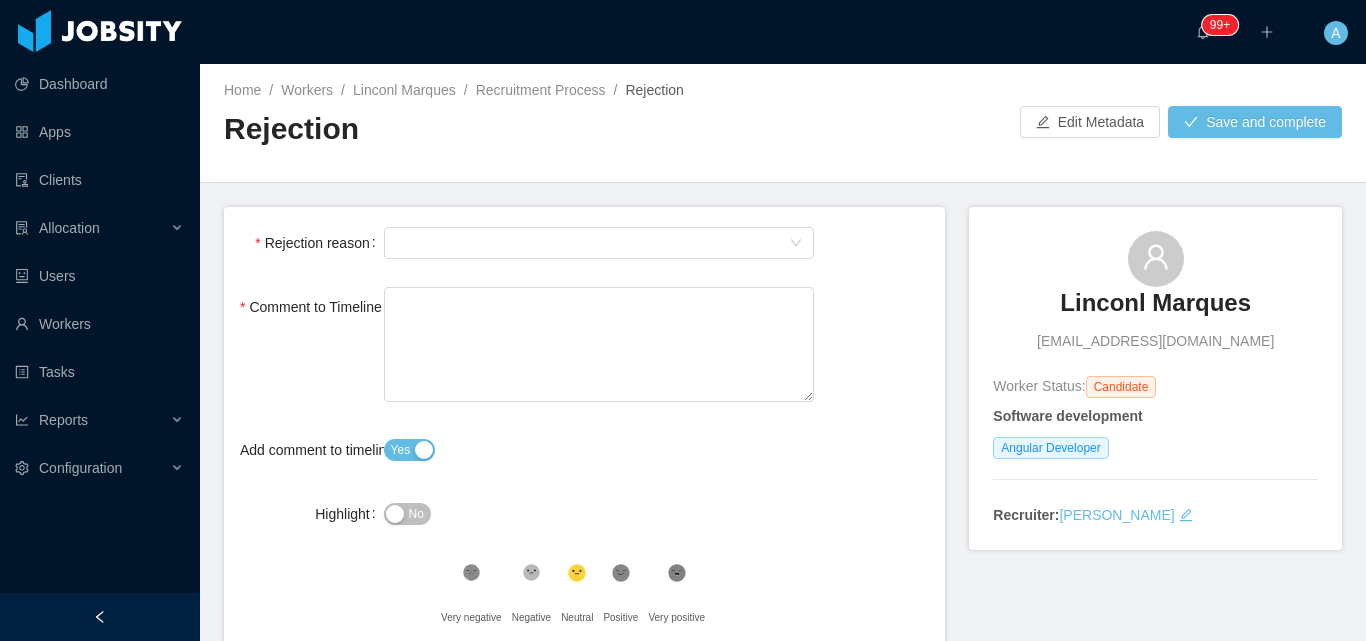 click on "Select Type" at bounding box center [599, 243] 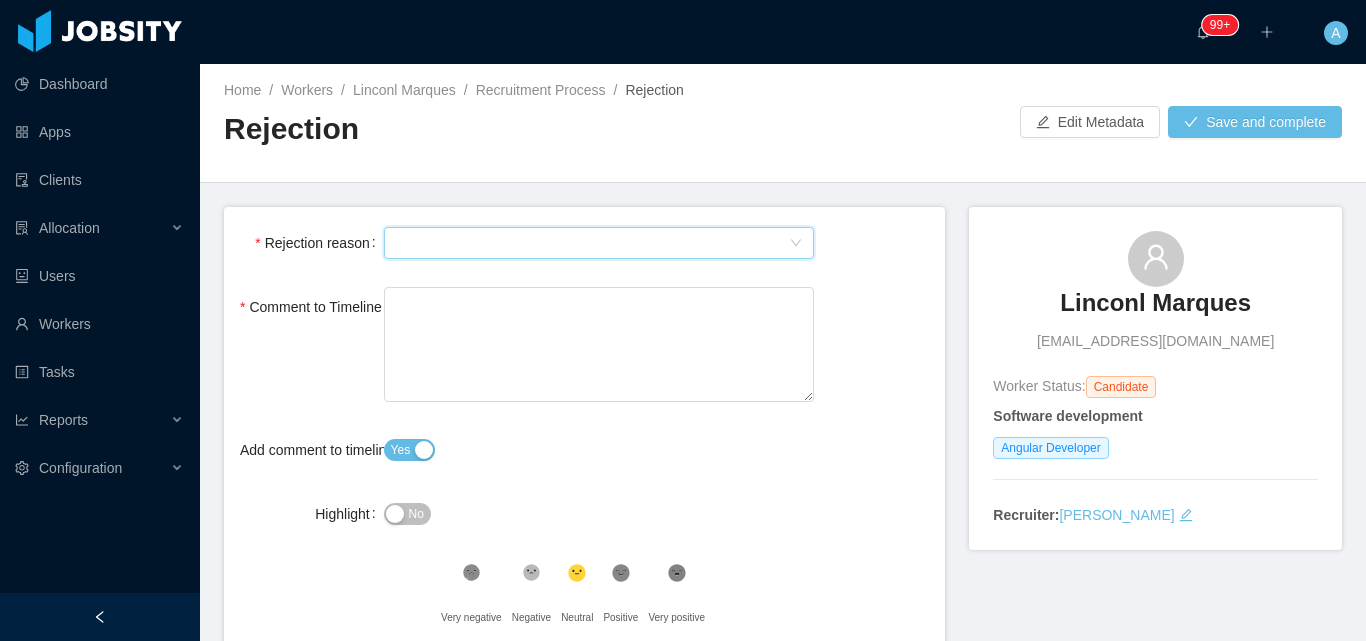 click on "Select Type" at bounding box center [593, 243] 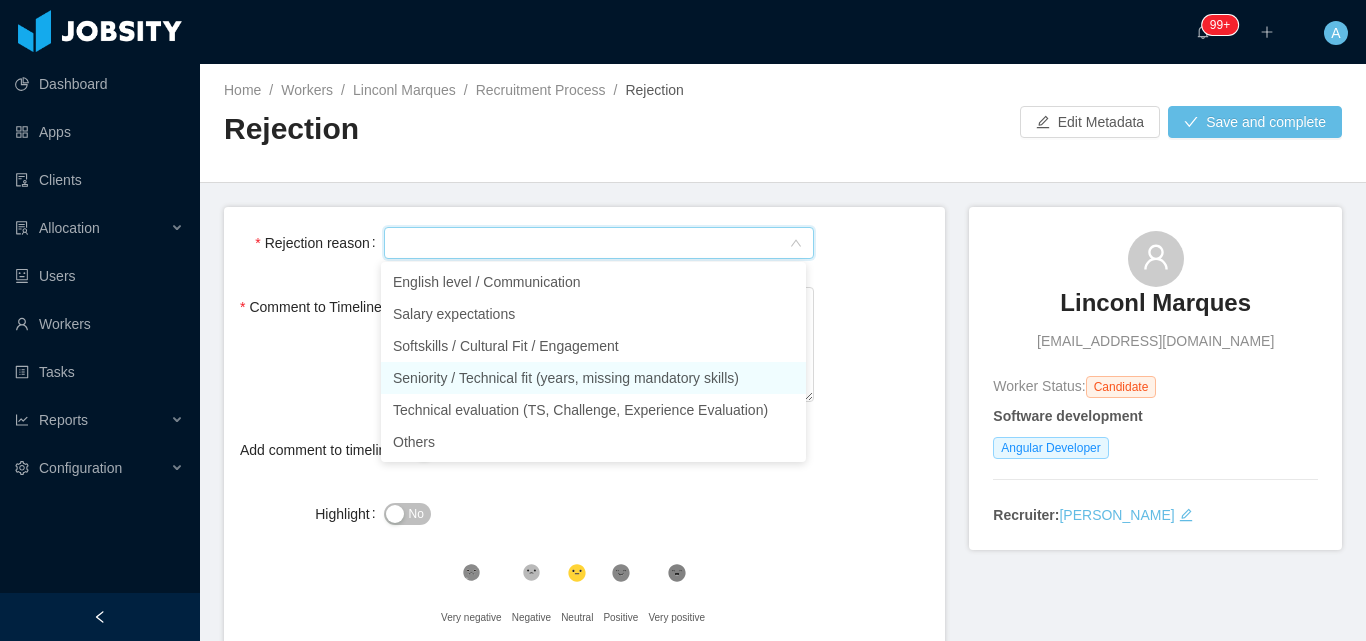 click on "Seniority / Technical fit (years, missing mandatory skills)" at bounding box center (593, 378) 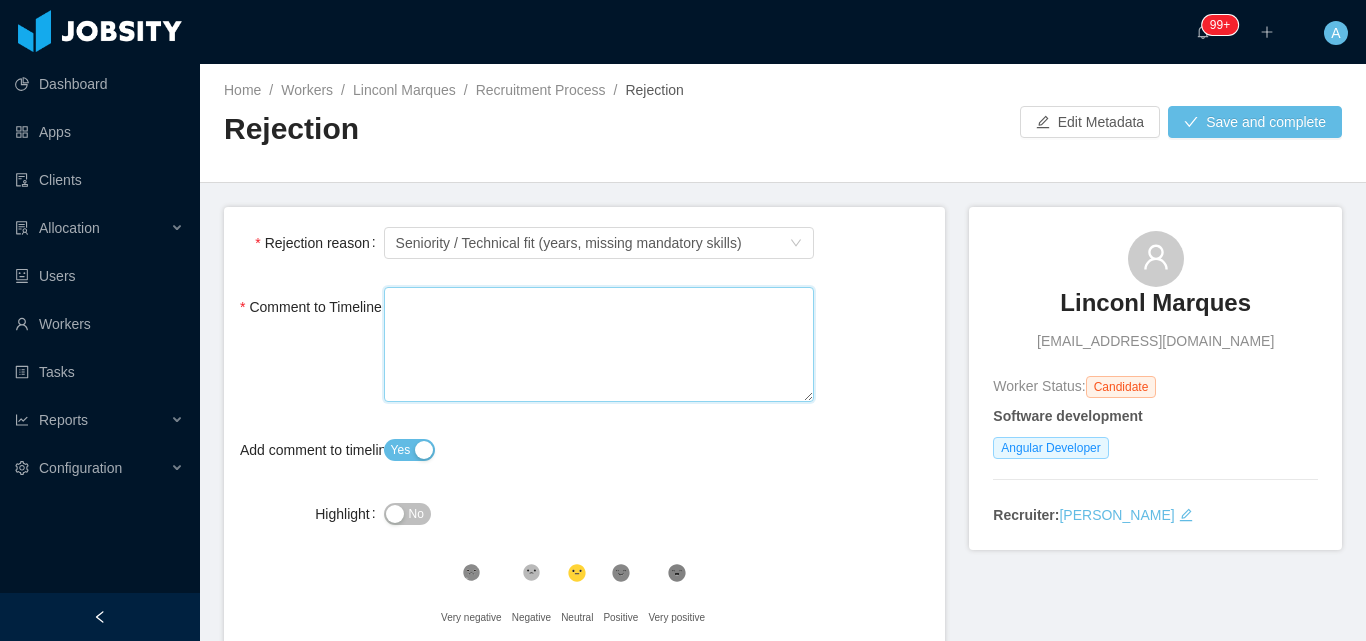 click on "Comment to Timeline" at bounding box center (599, 344) 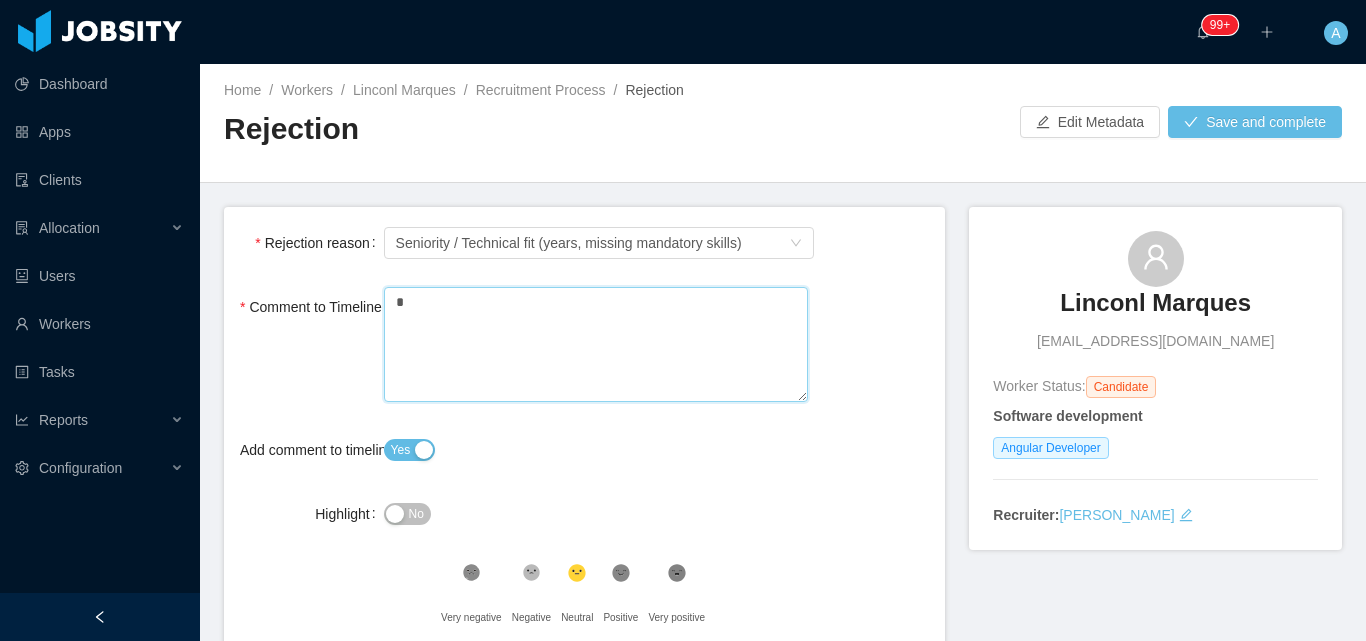 type 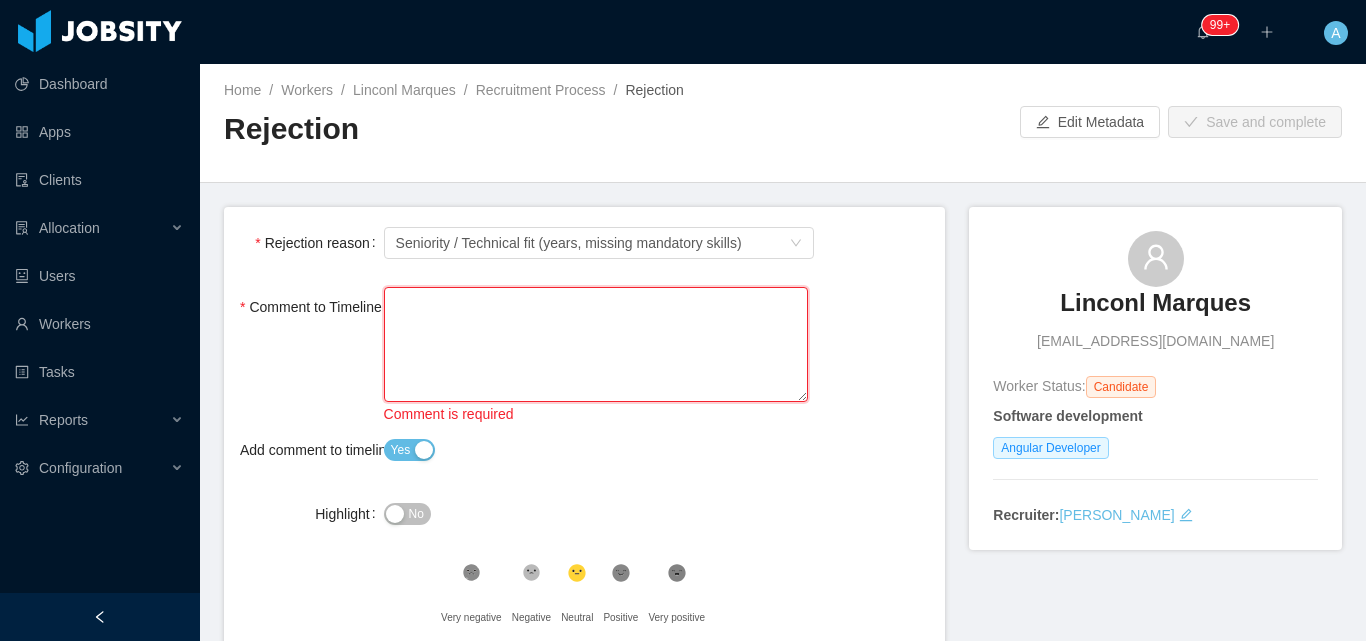 type 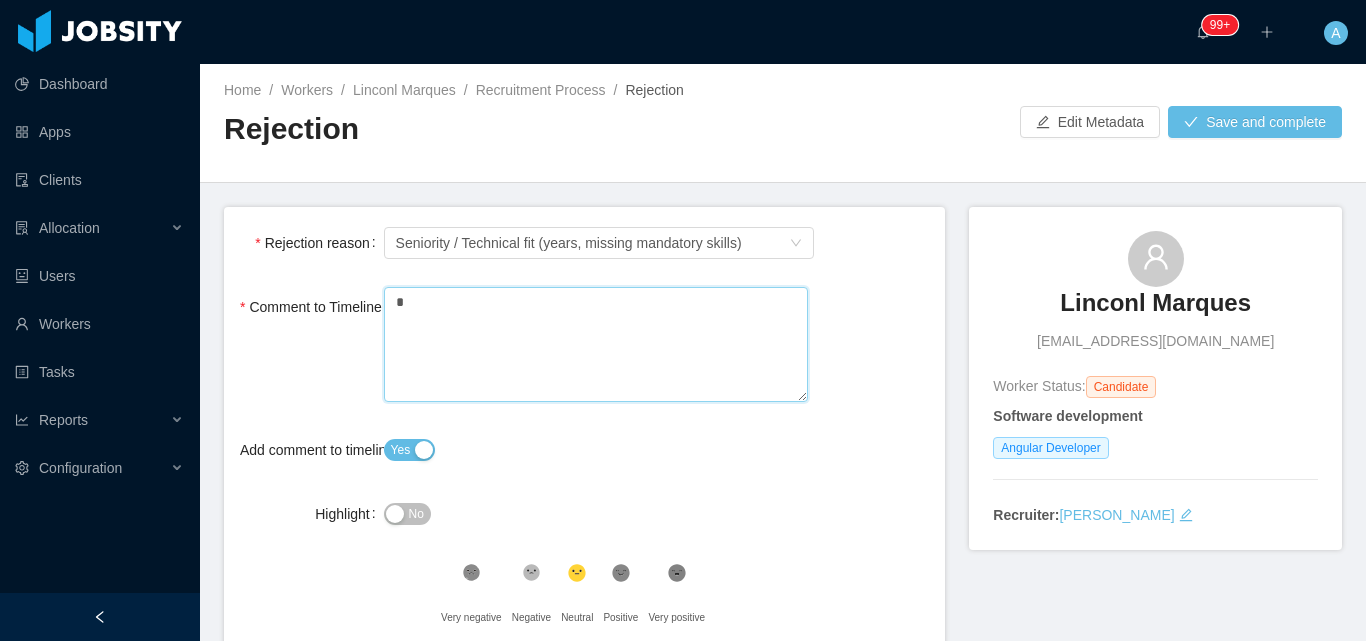 type 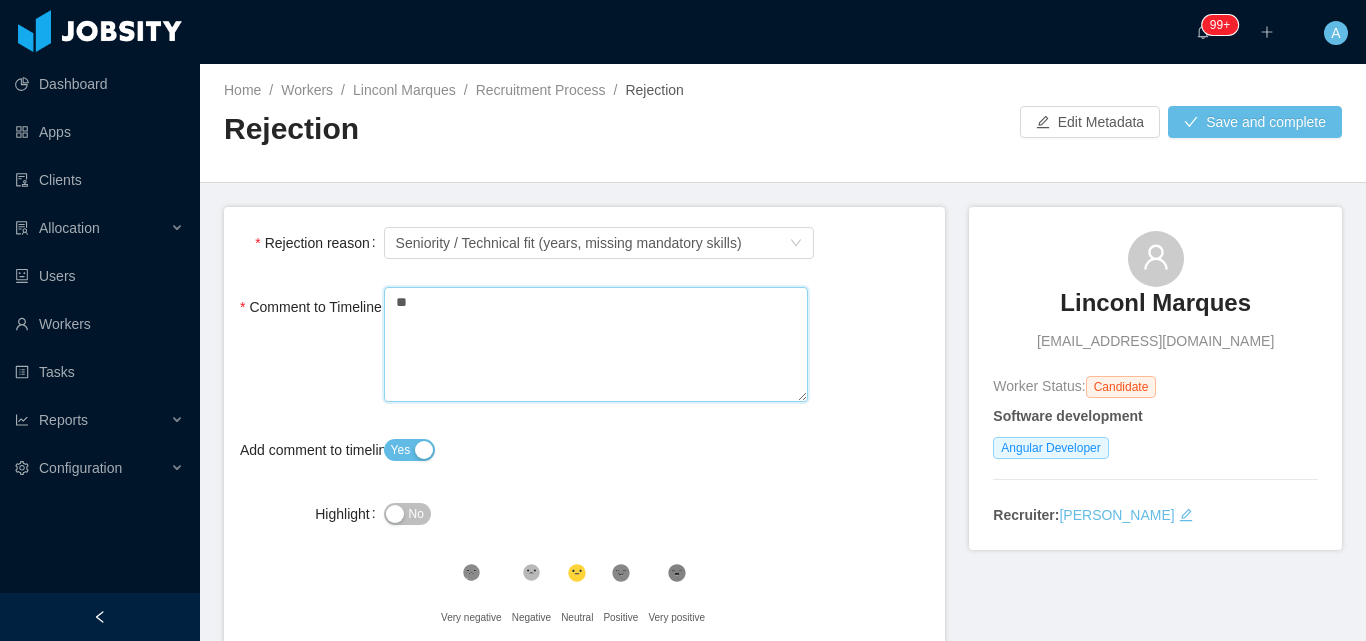 type 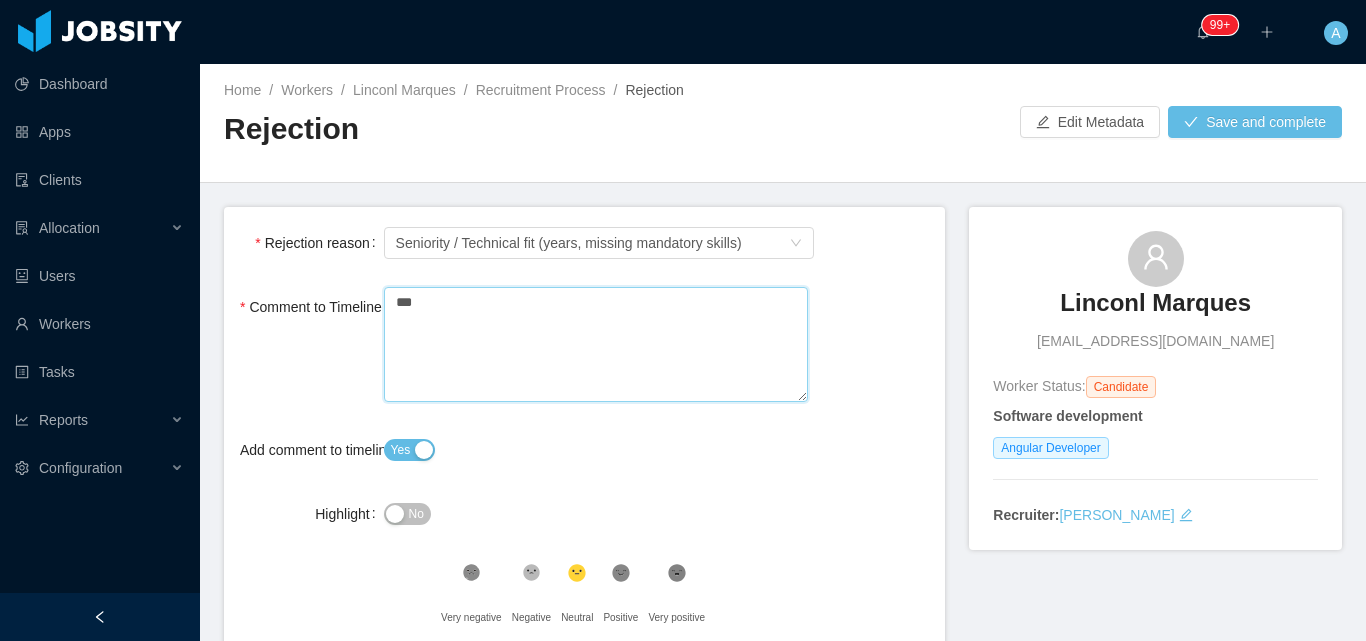 type 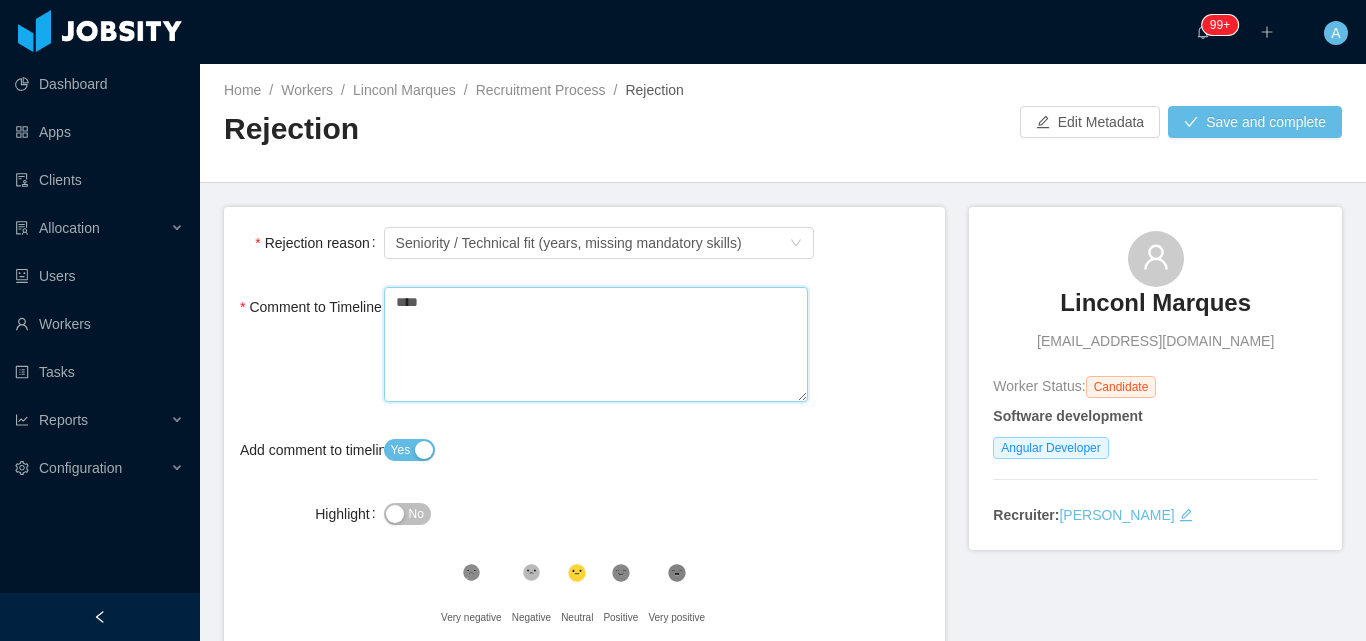 type 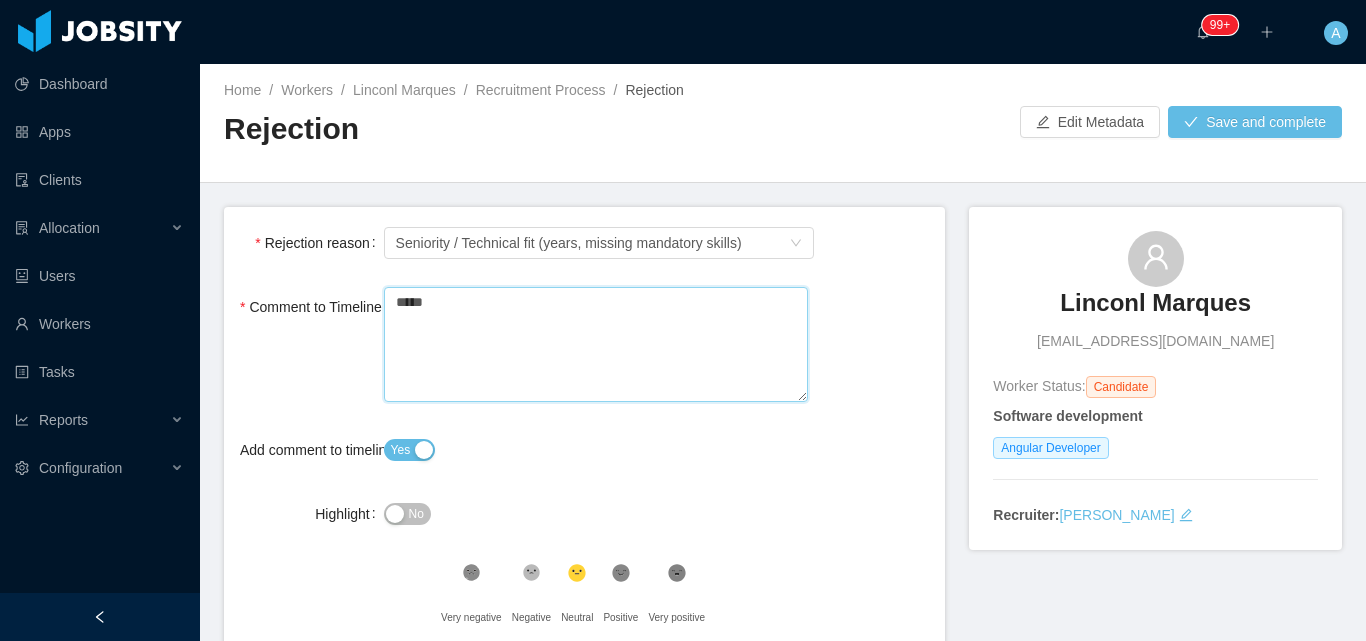 type 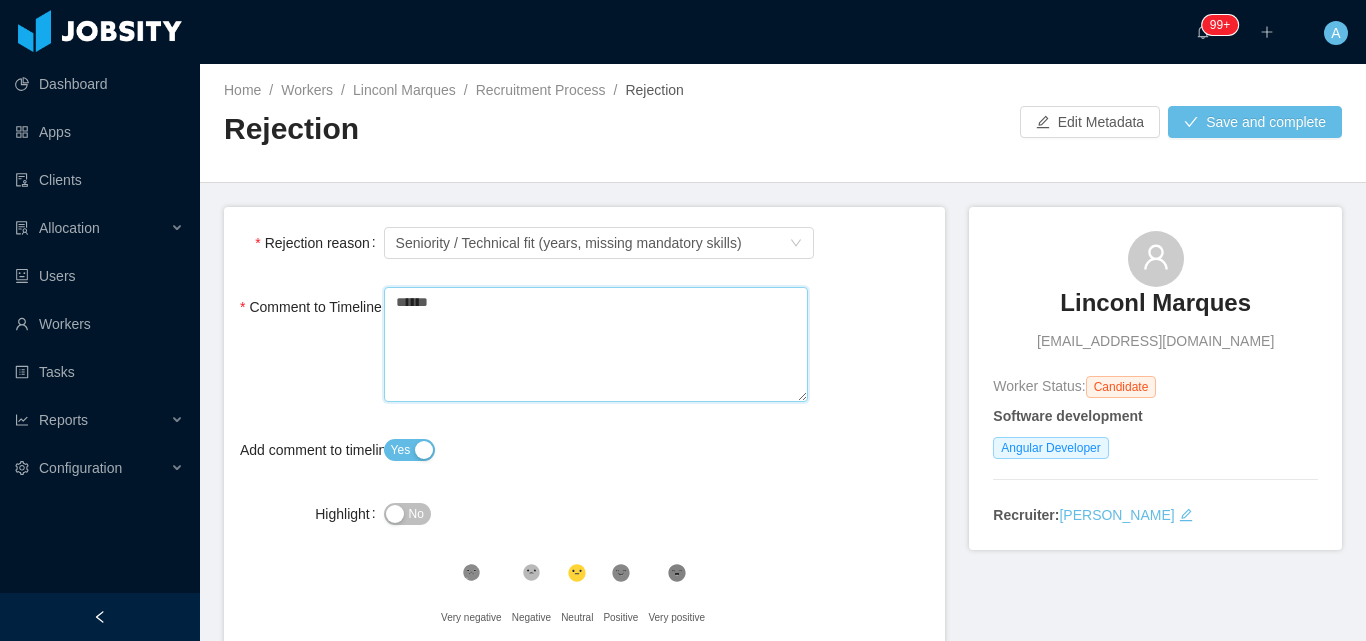 type 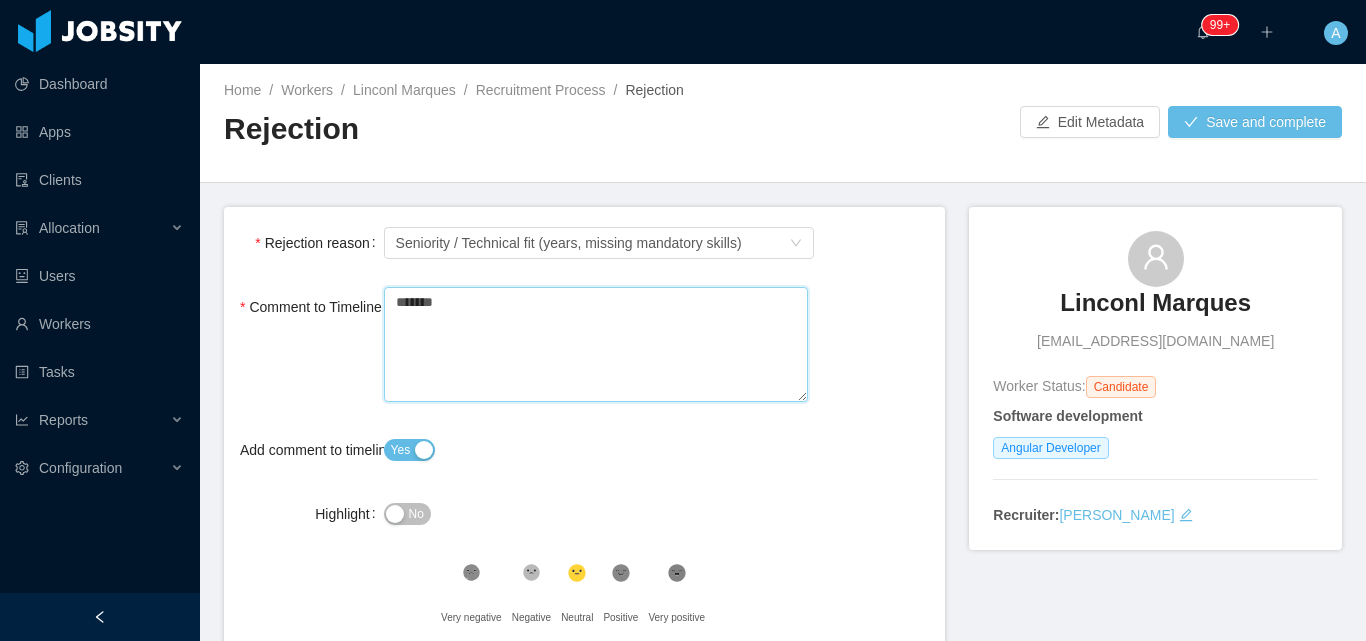 type 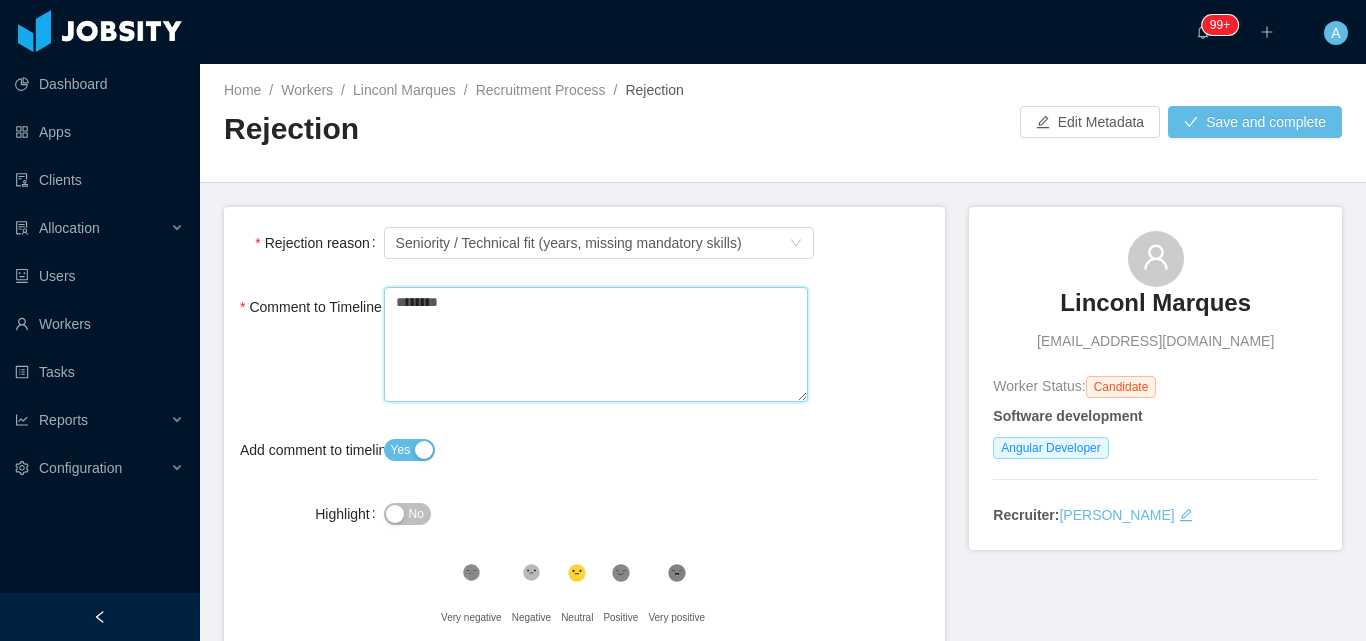 type 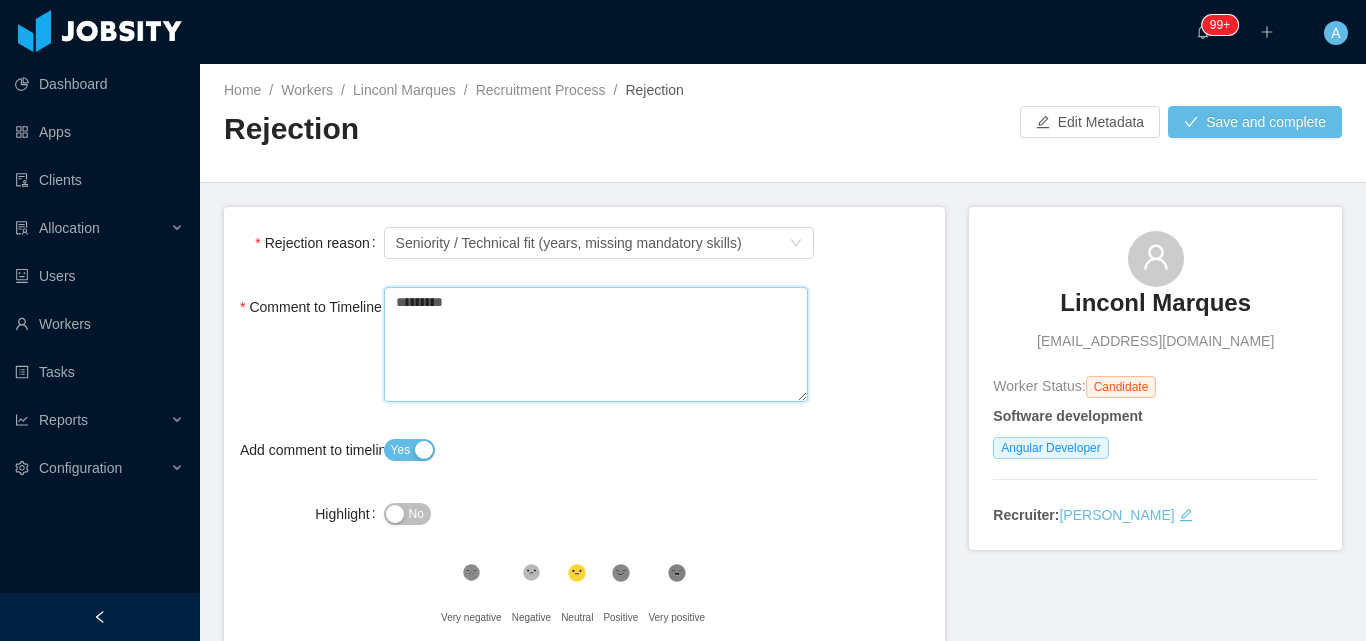 type 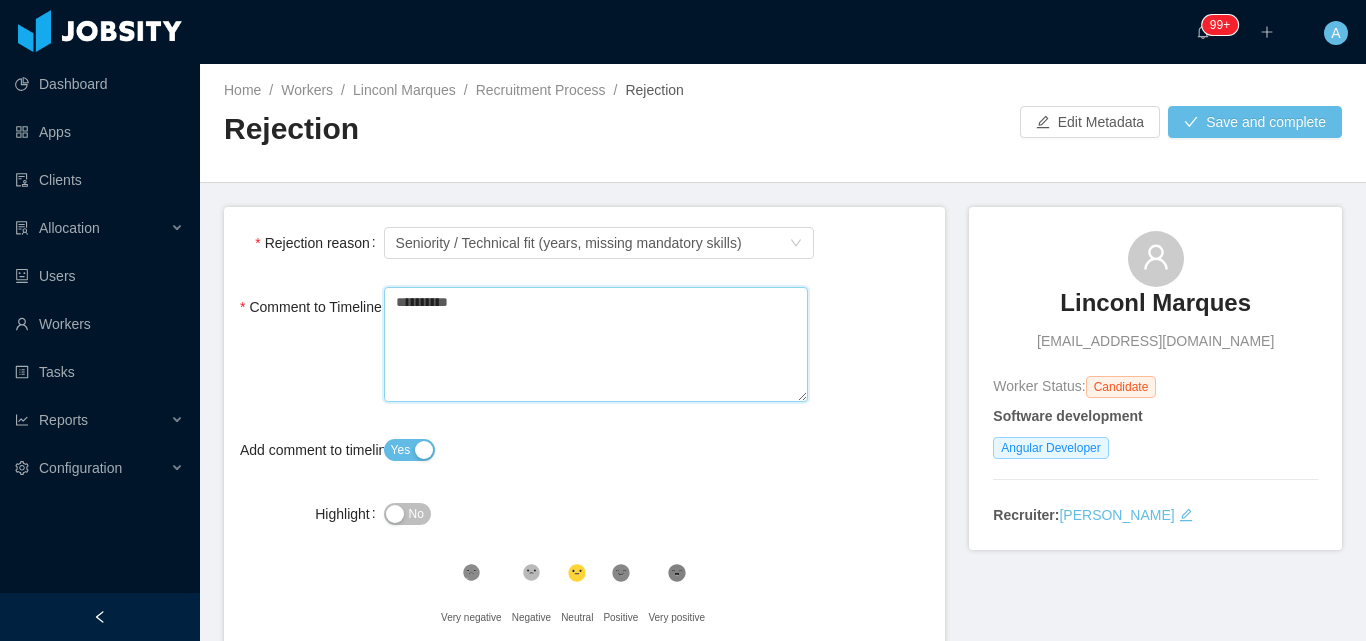 type 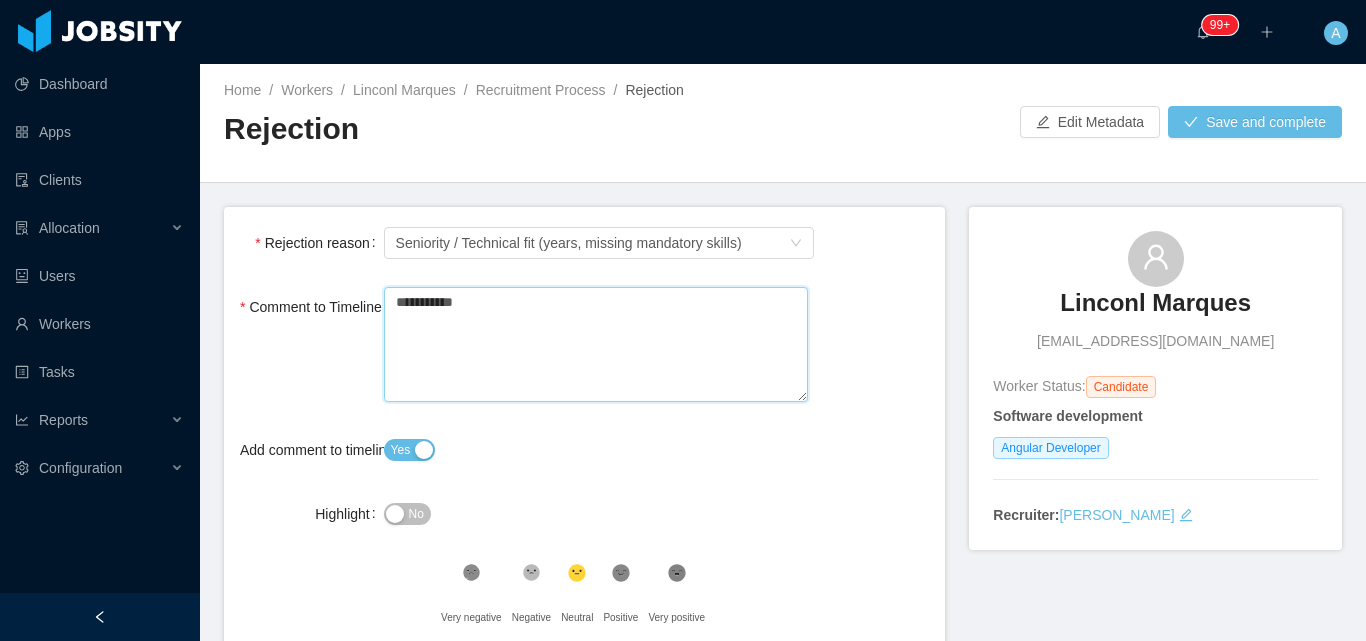 type 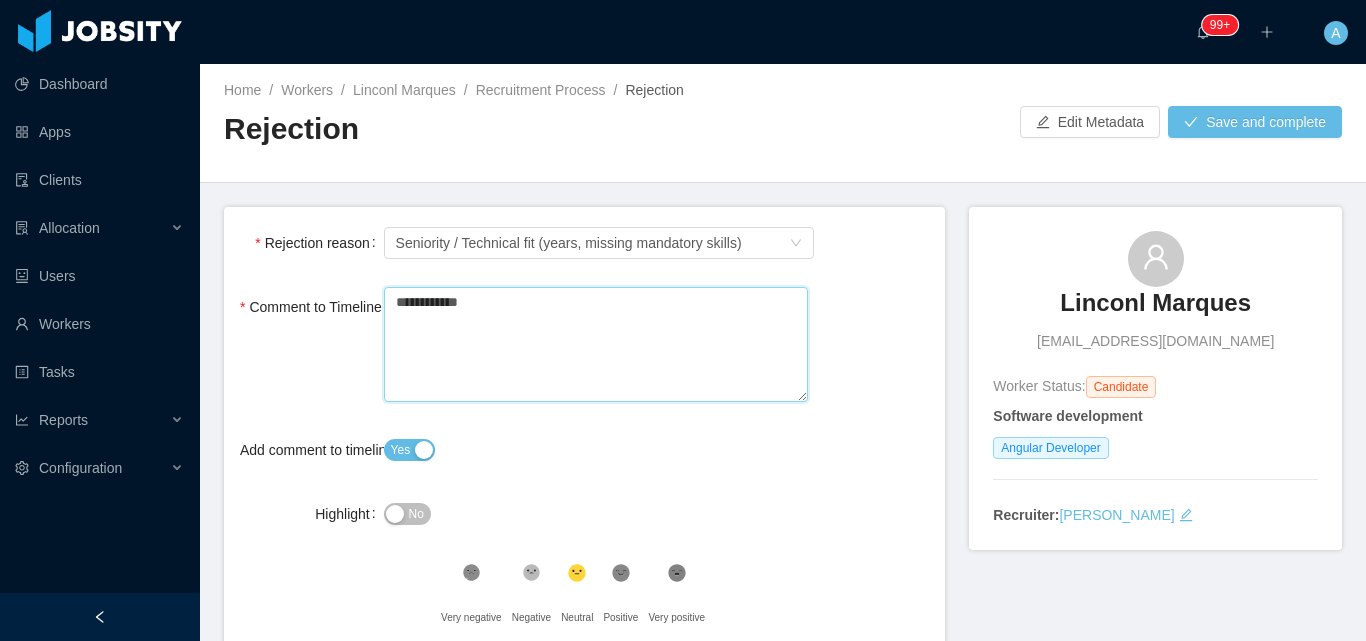 type 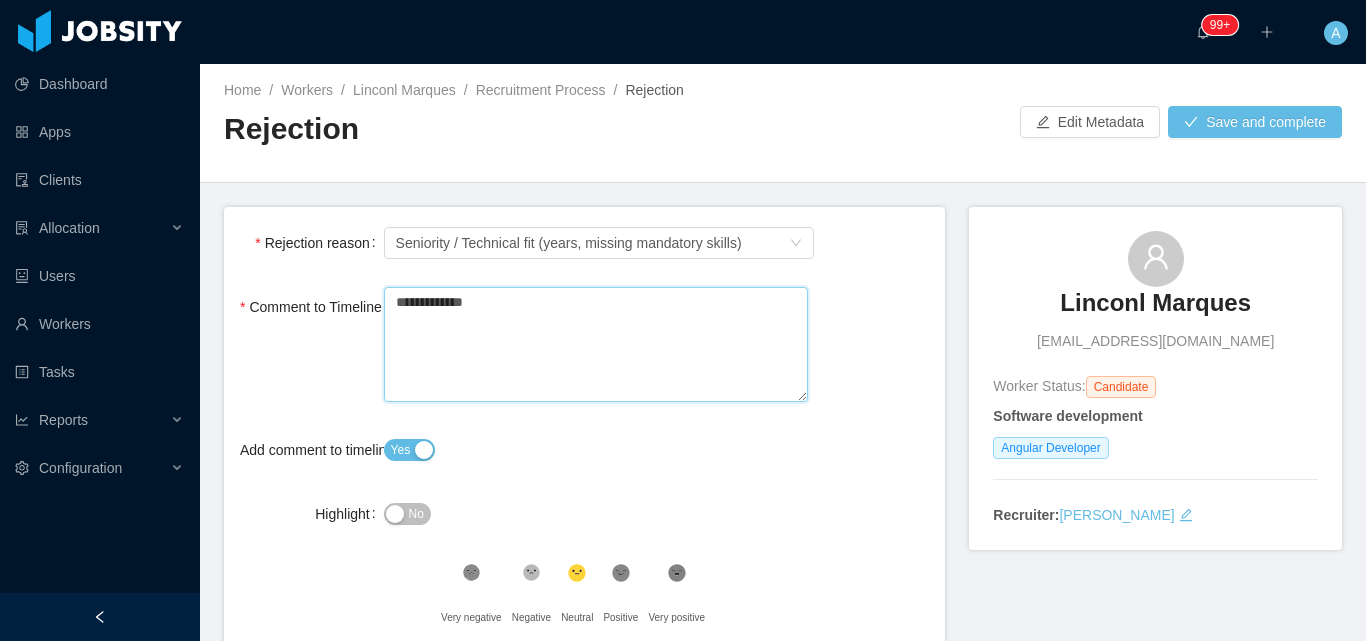 type 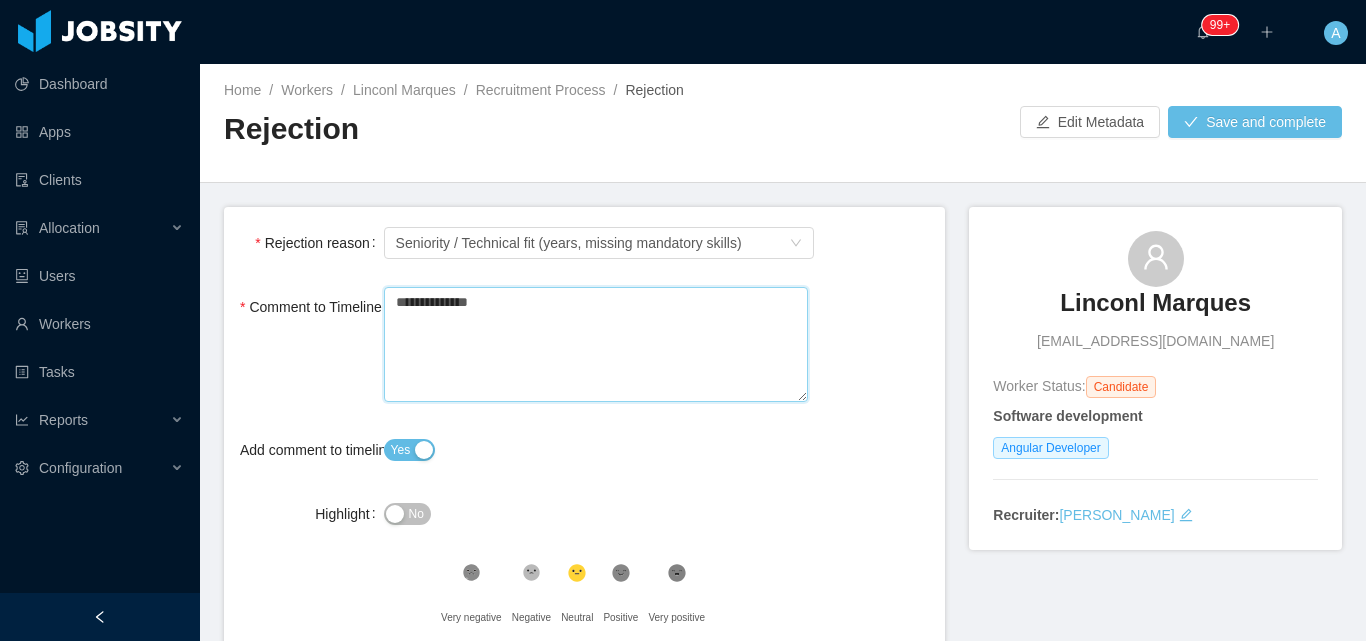 type 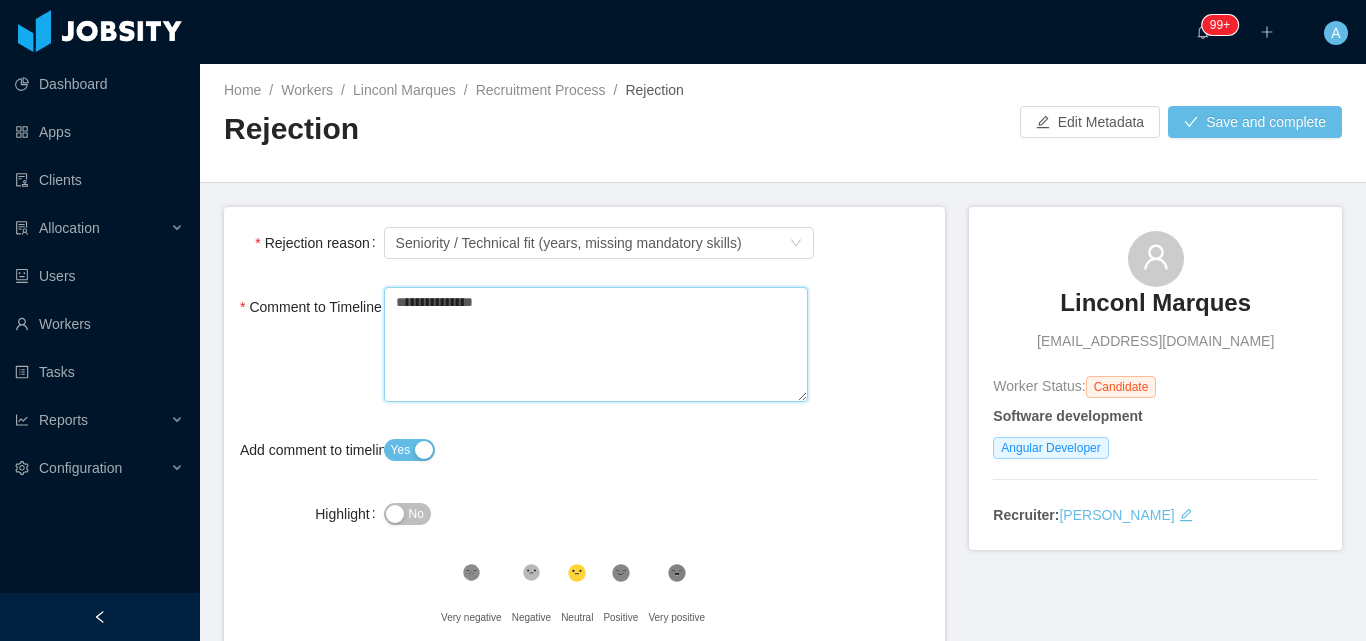 type 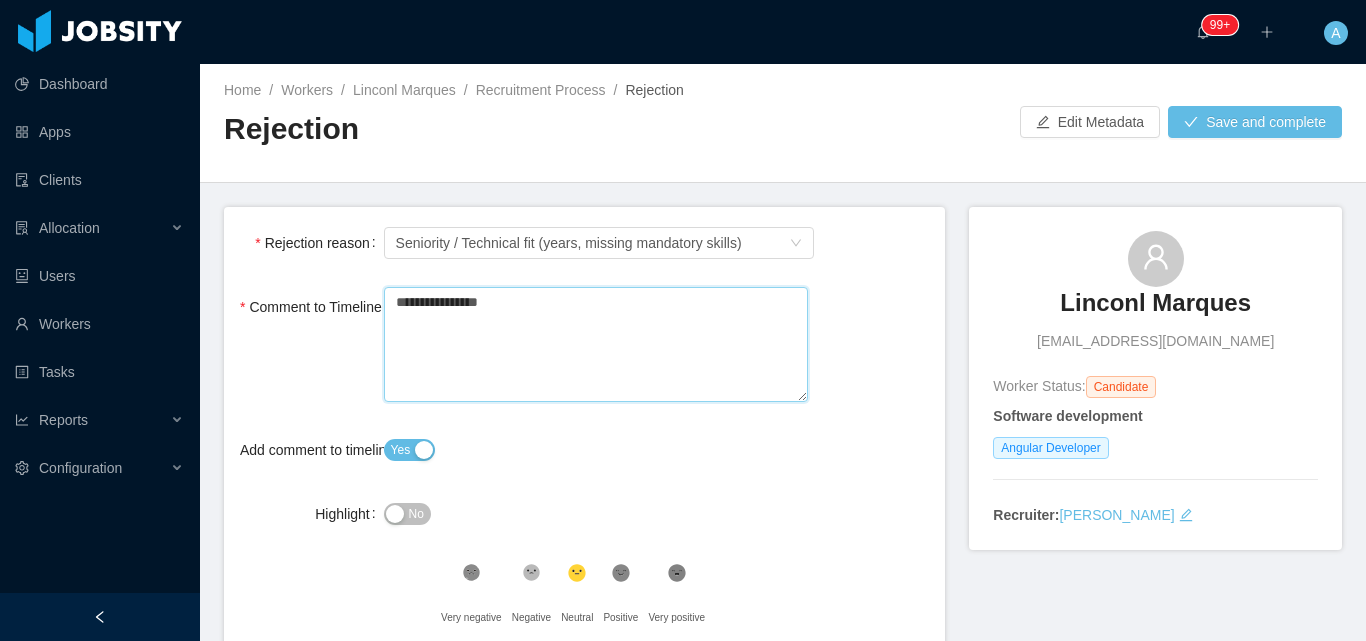 type 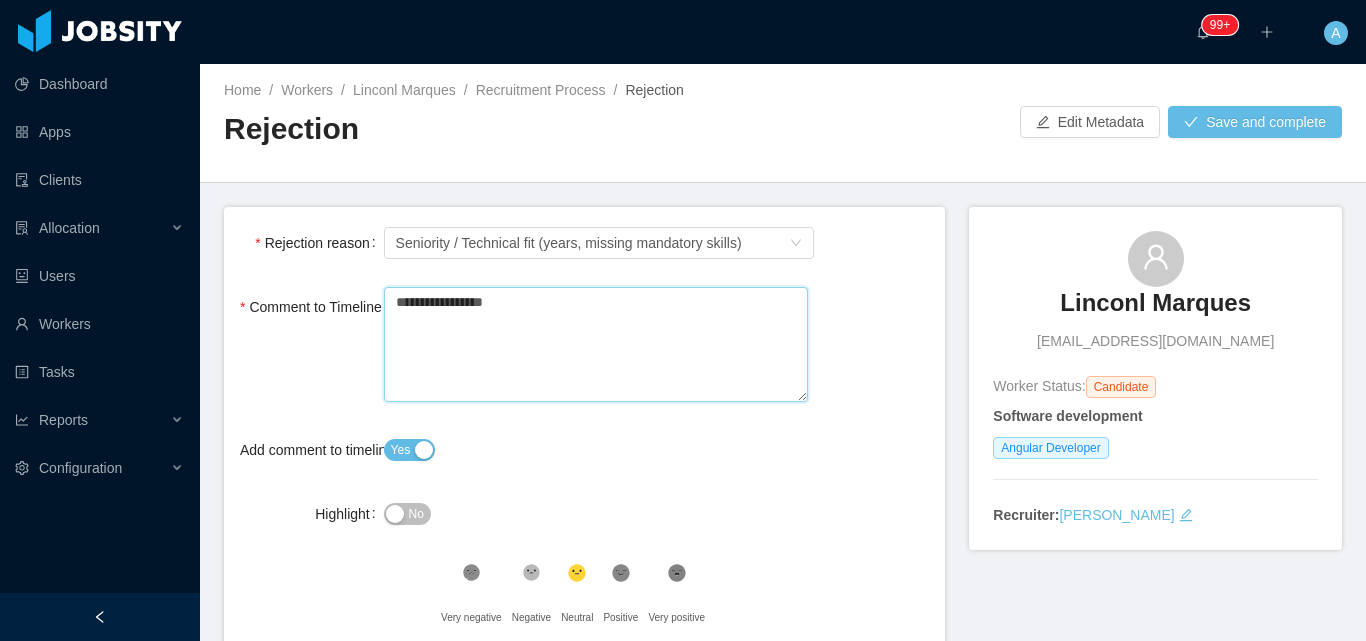type 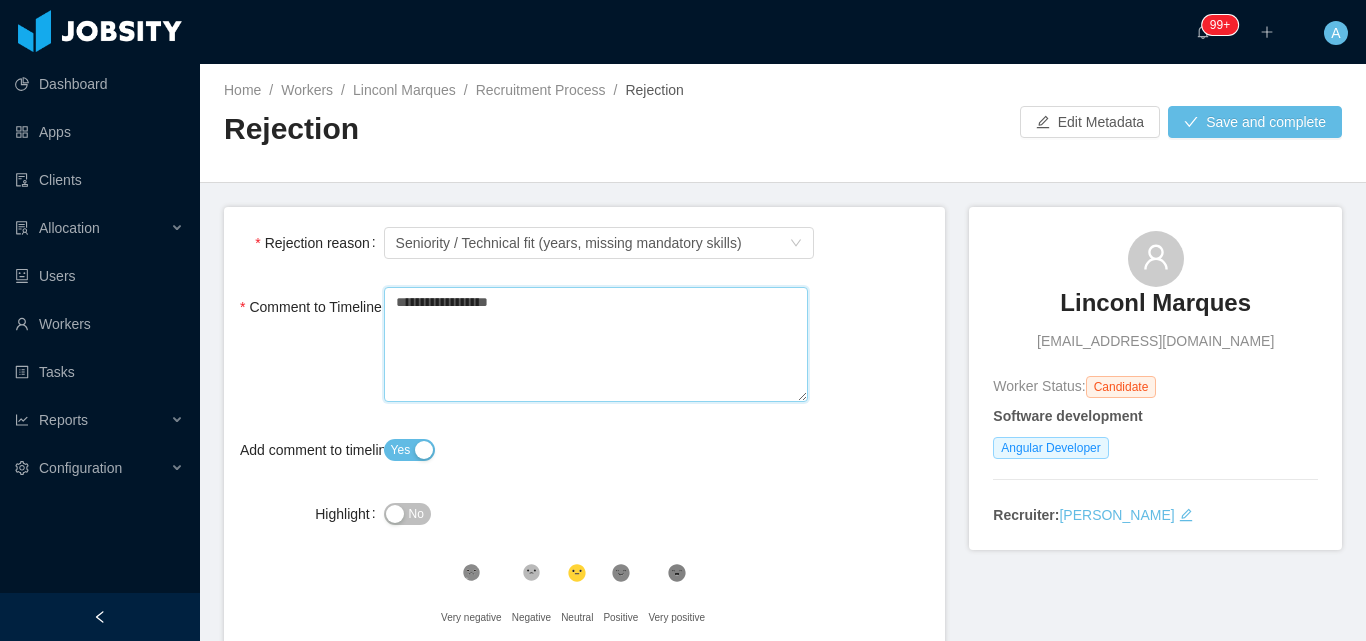 type 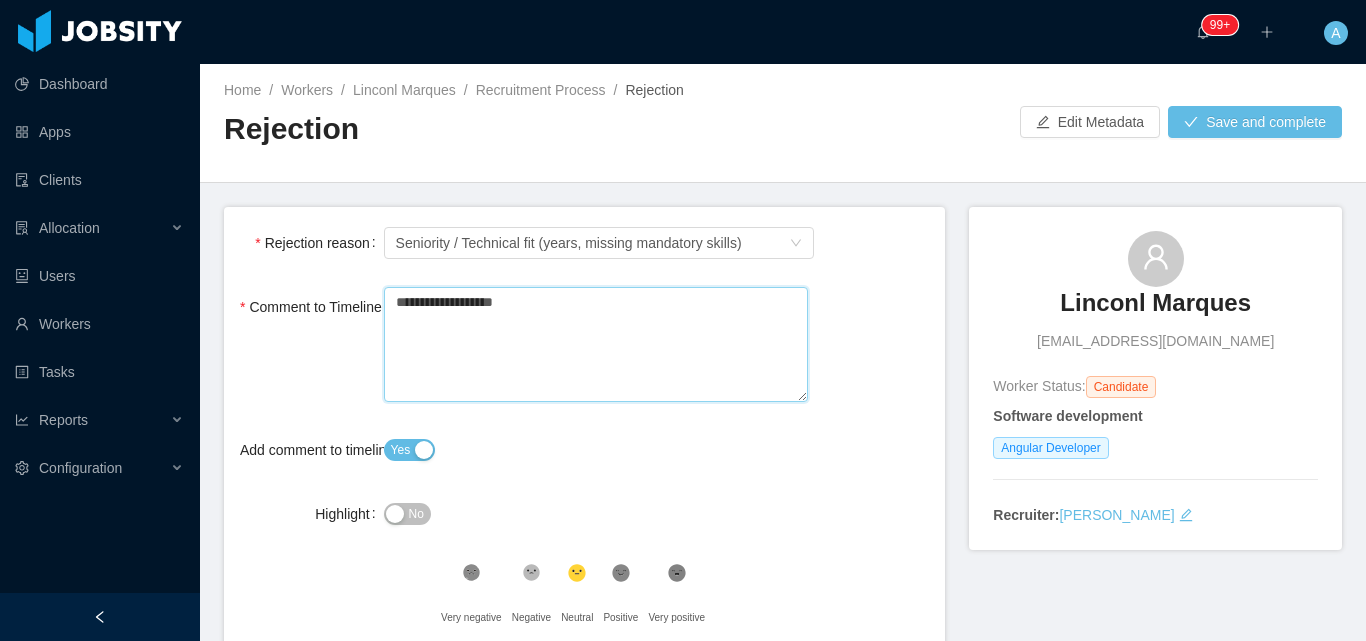 type 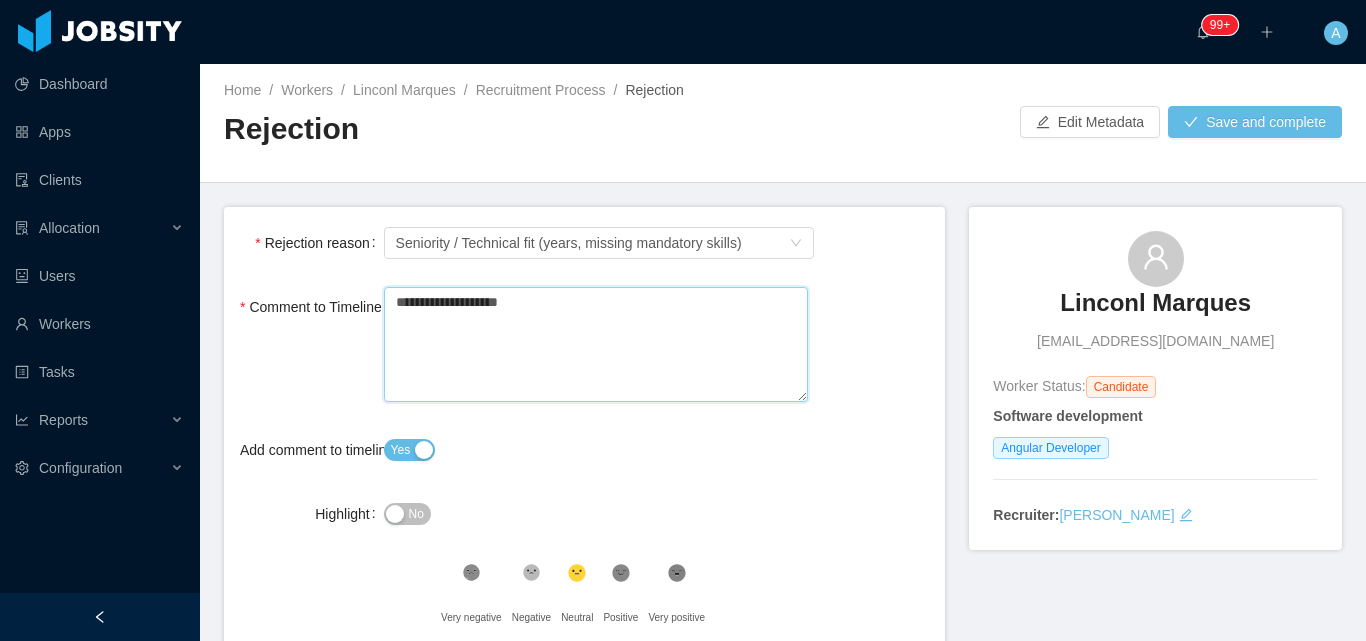 type 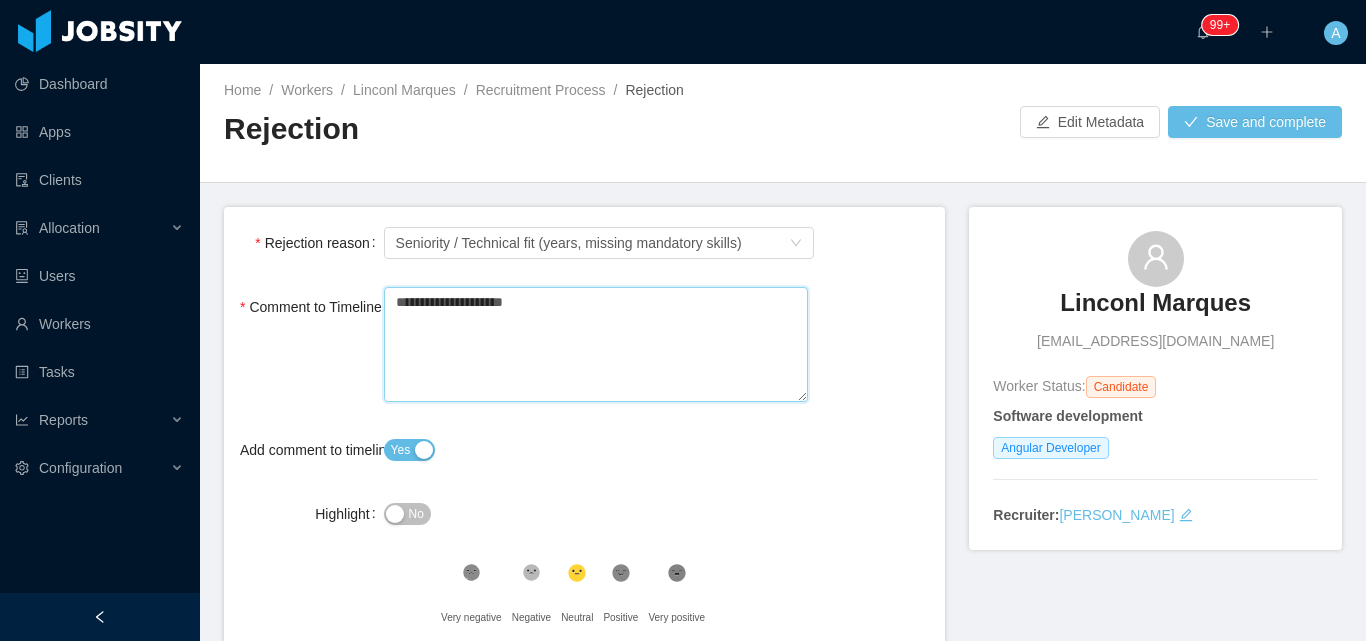 type 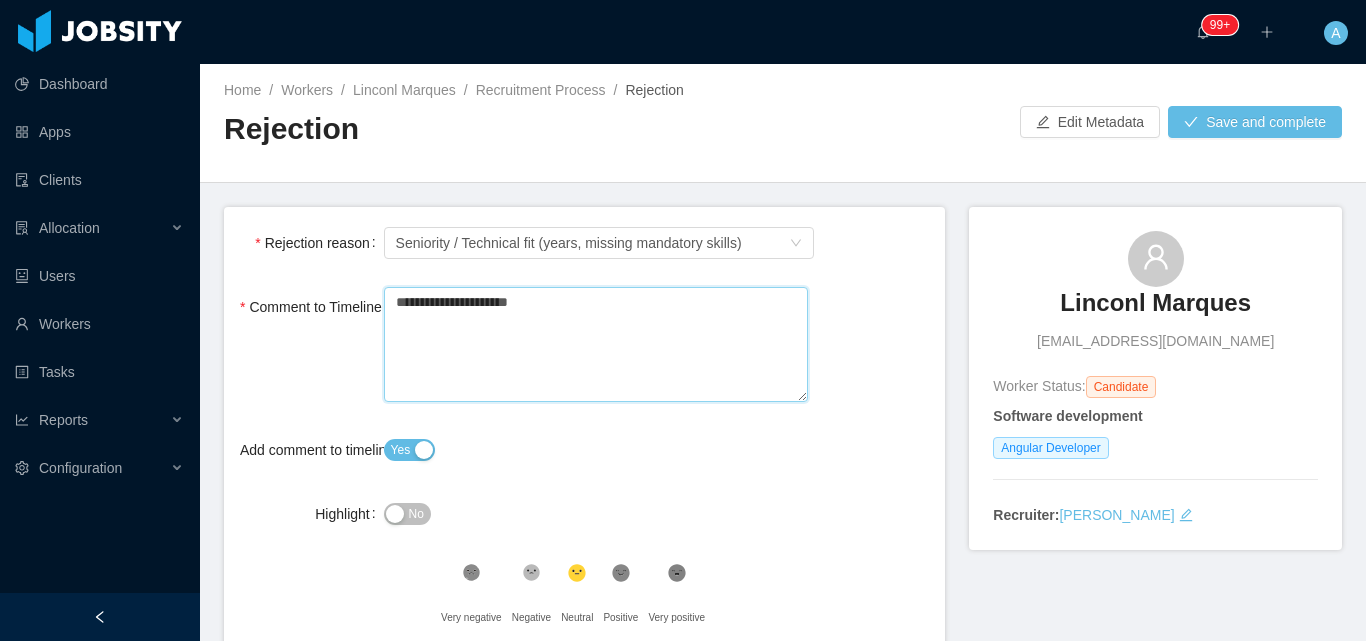 type 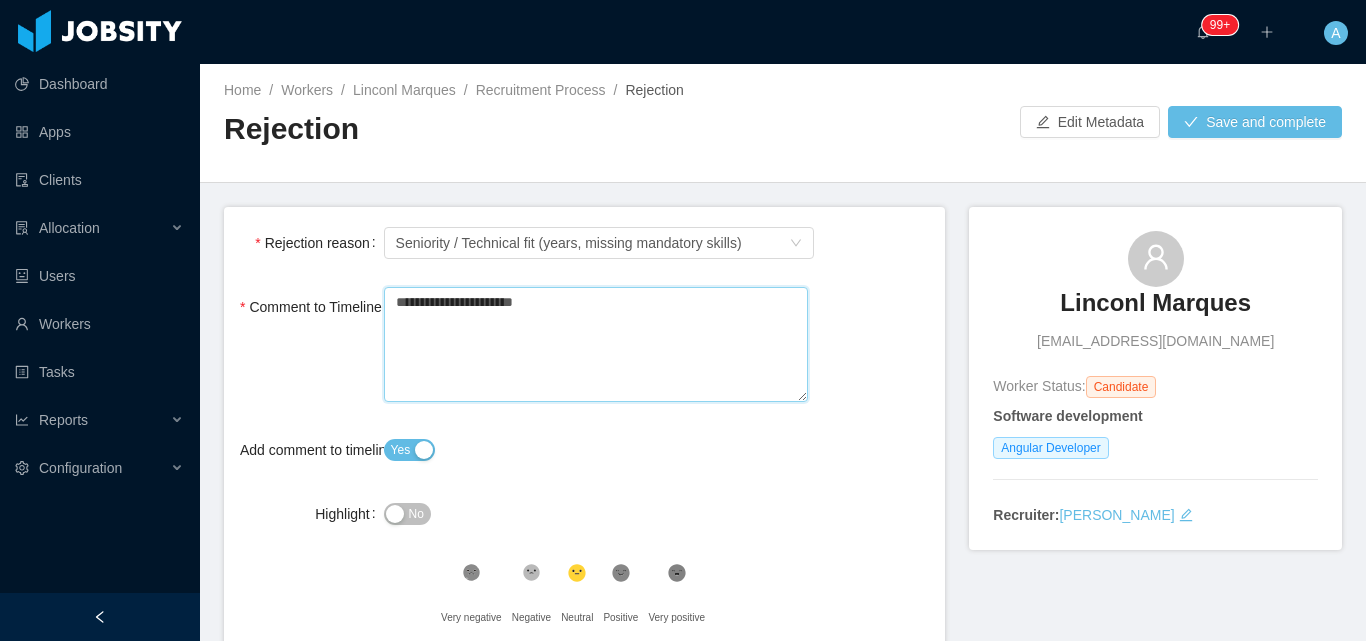 type 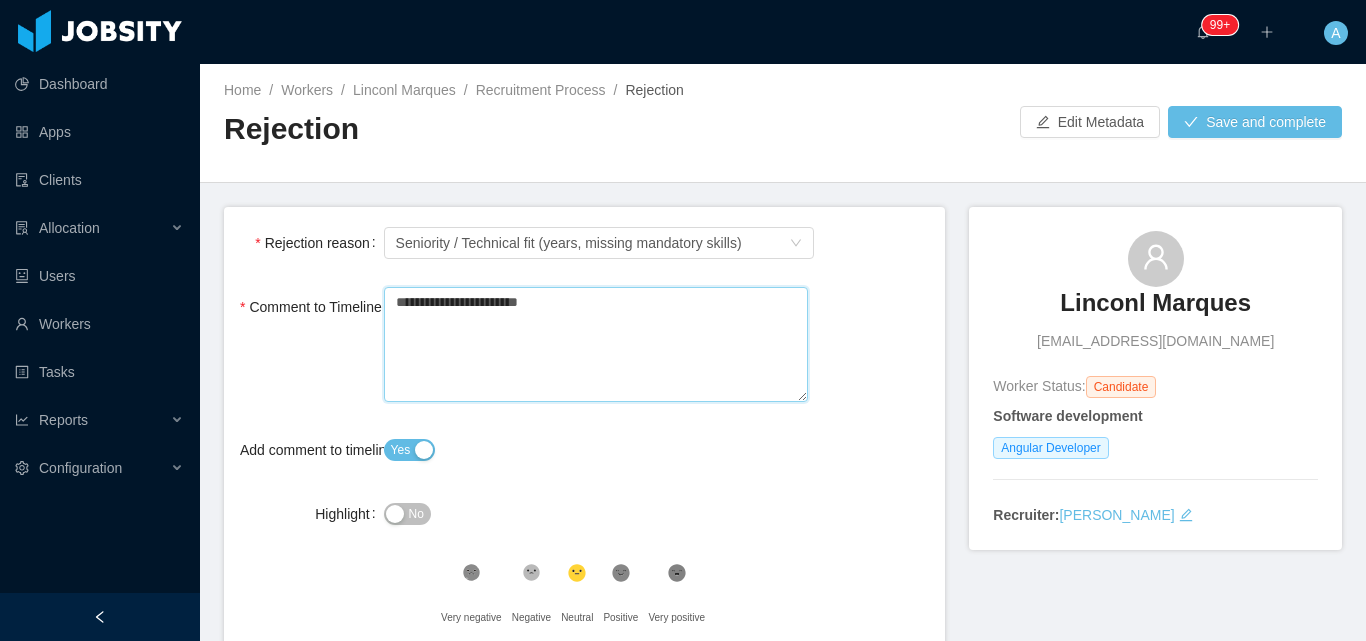 type 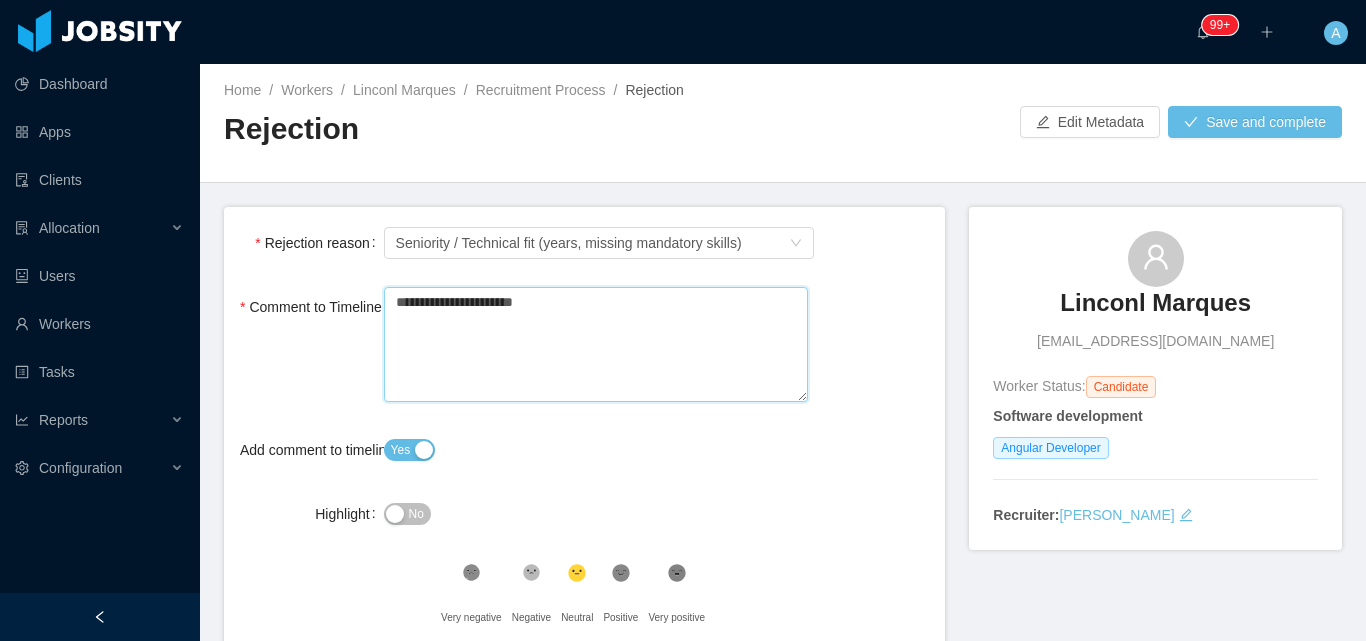 type 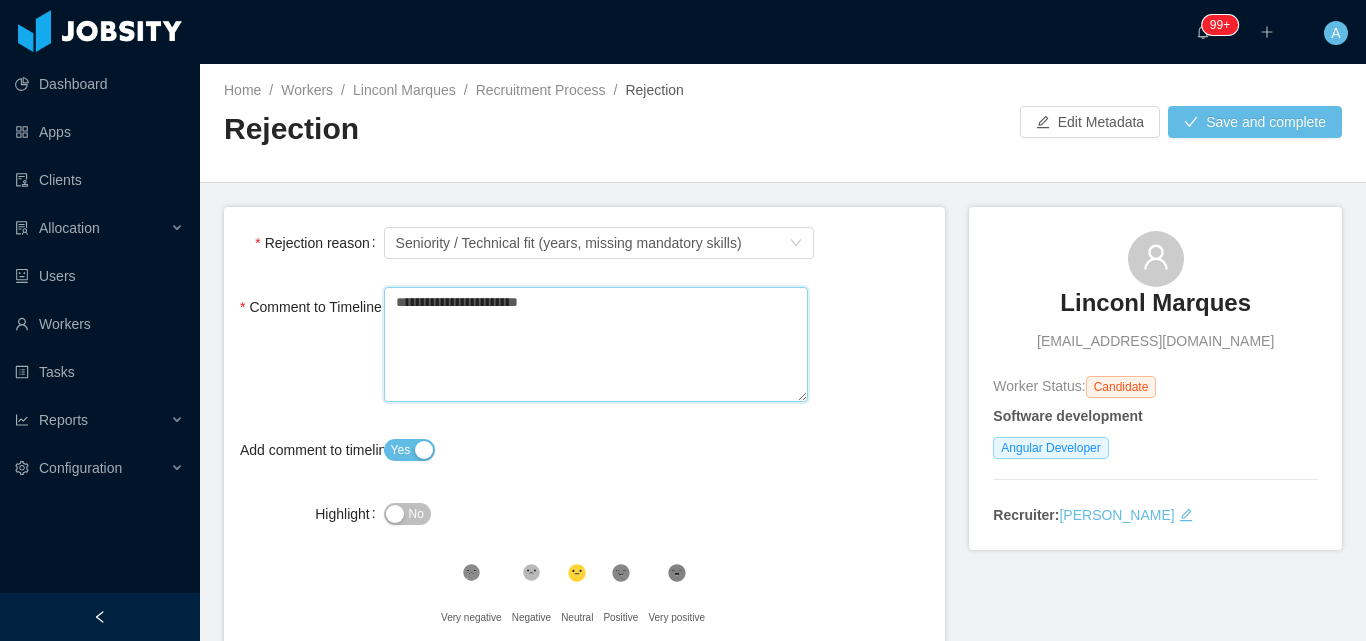 type 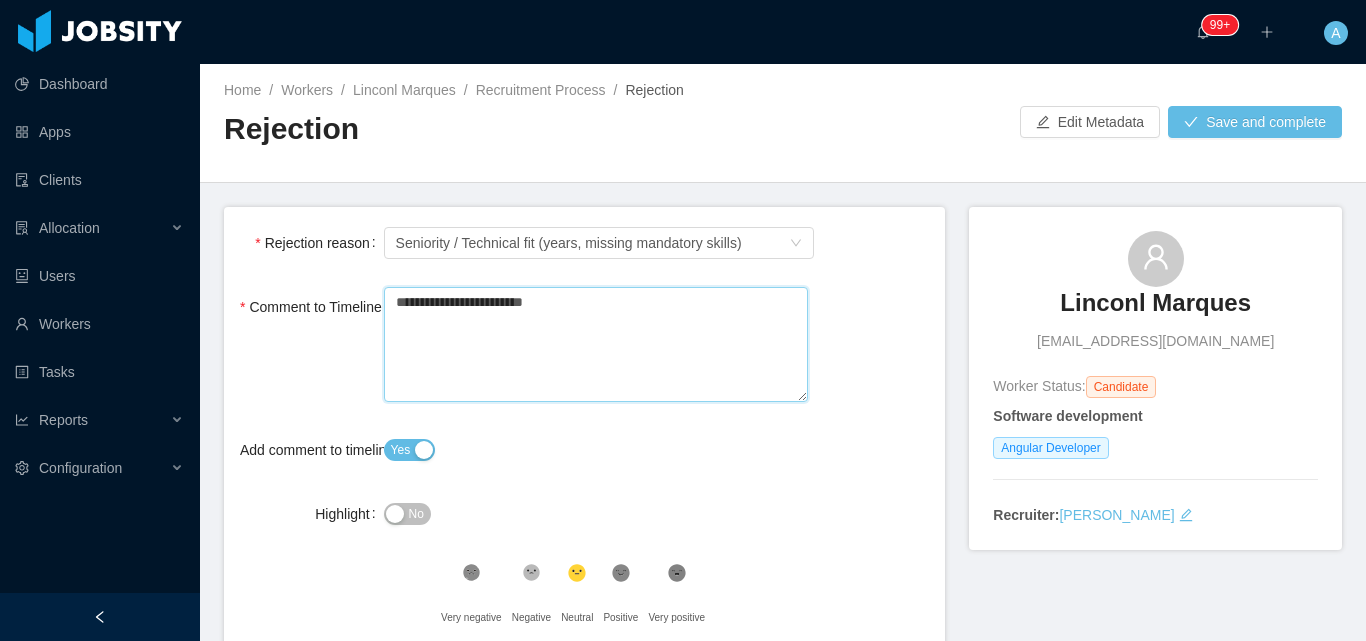 type 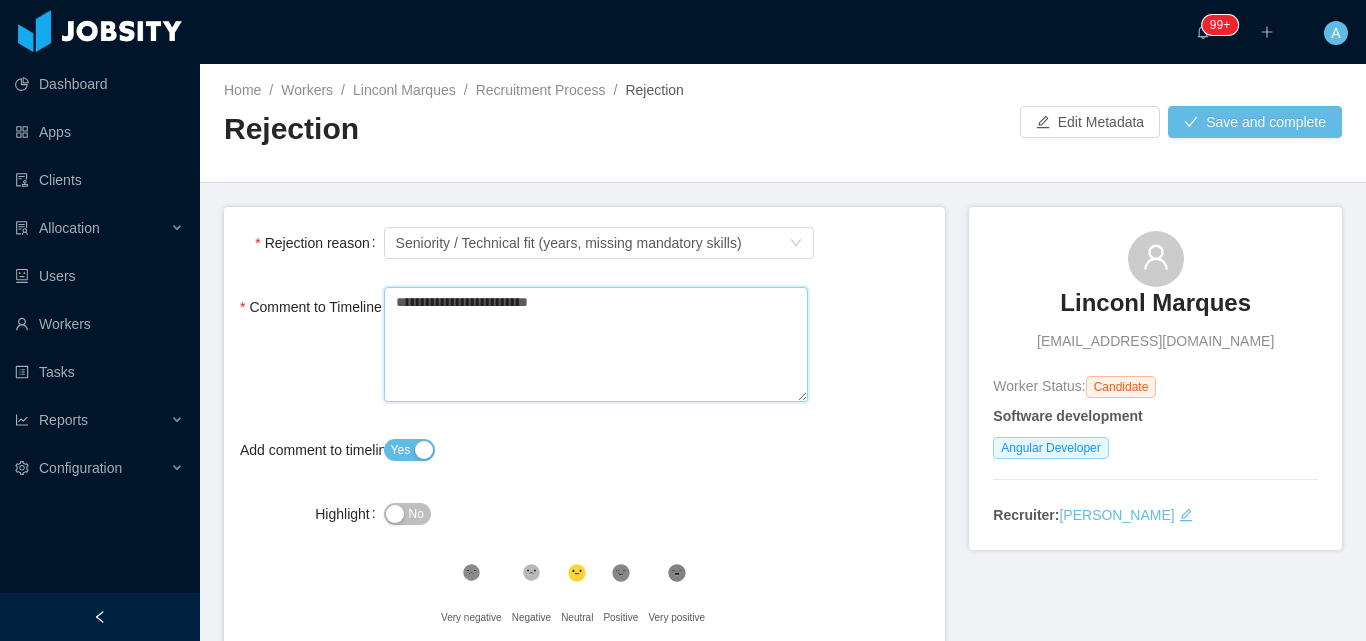 type 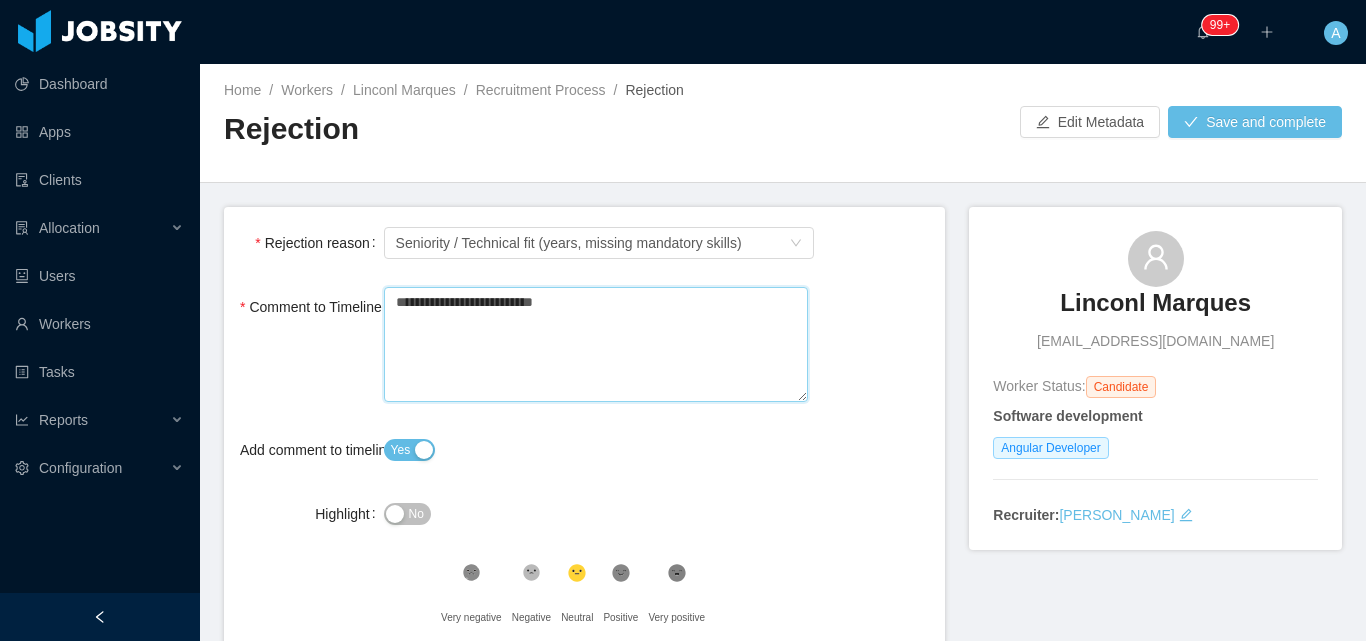 type 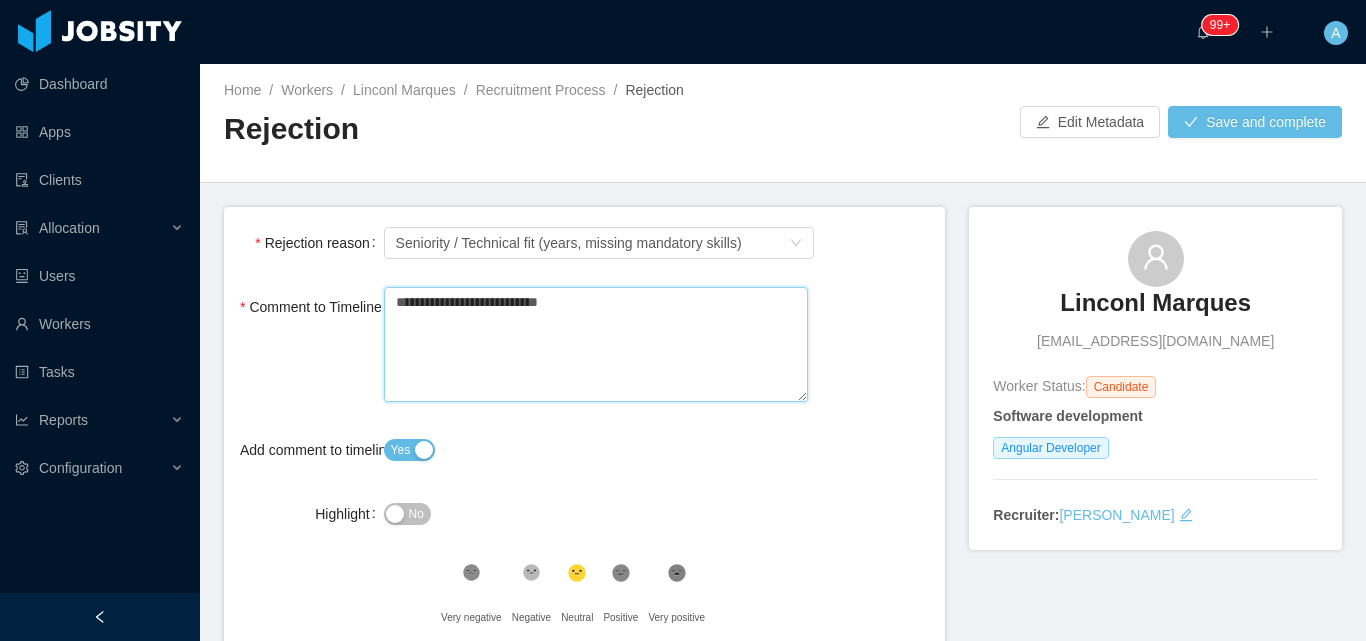 type 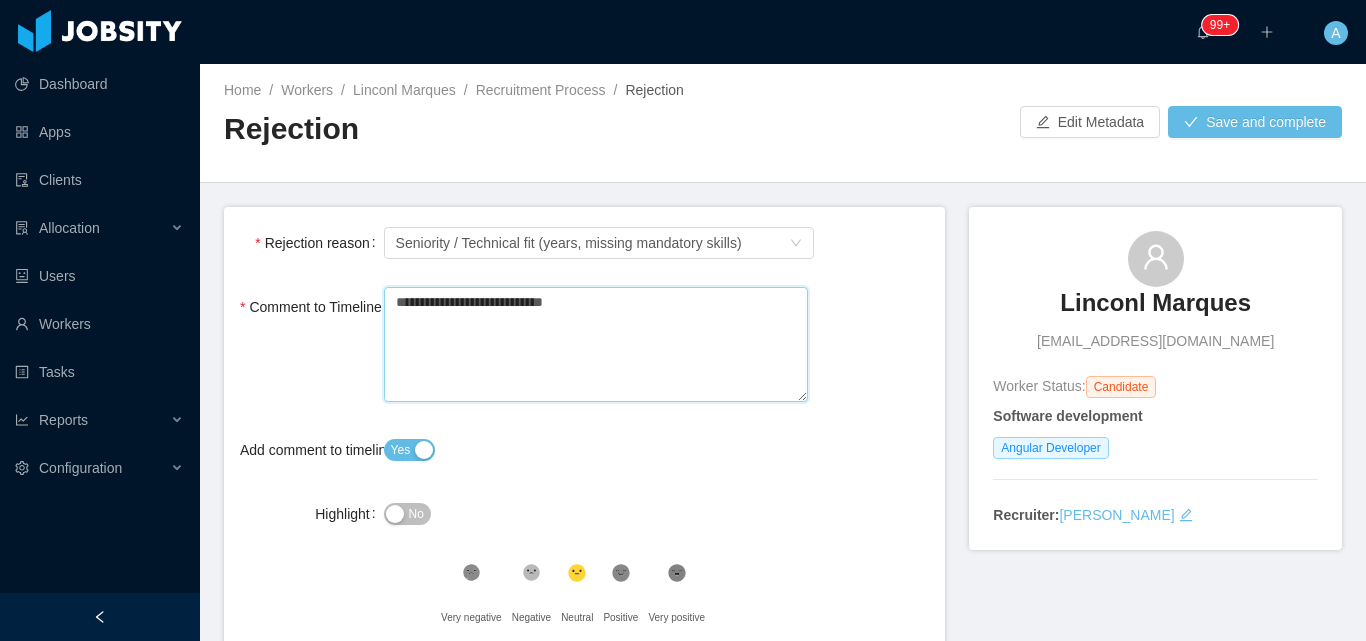type 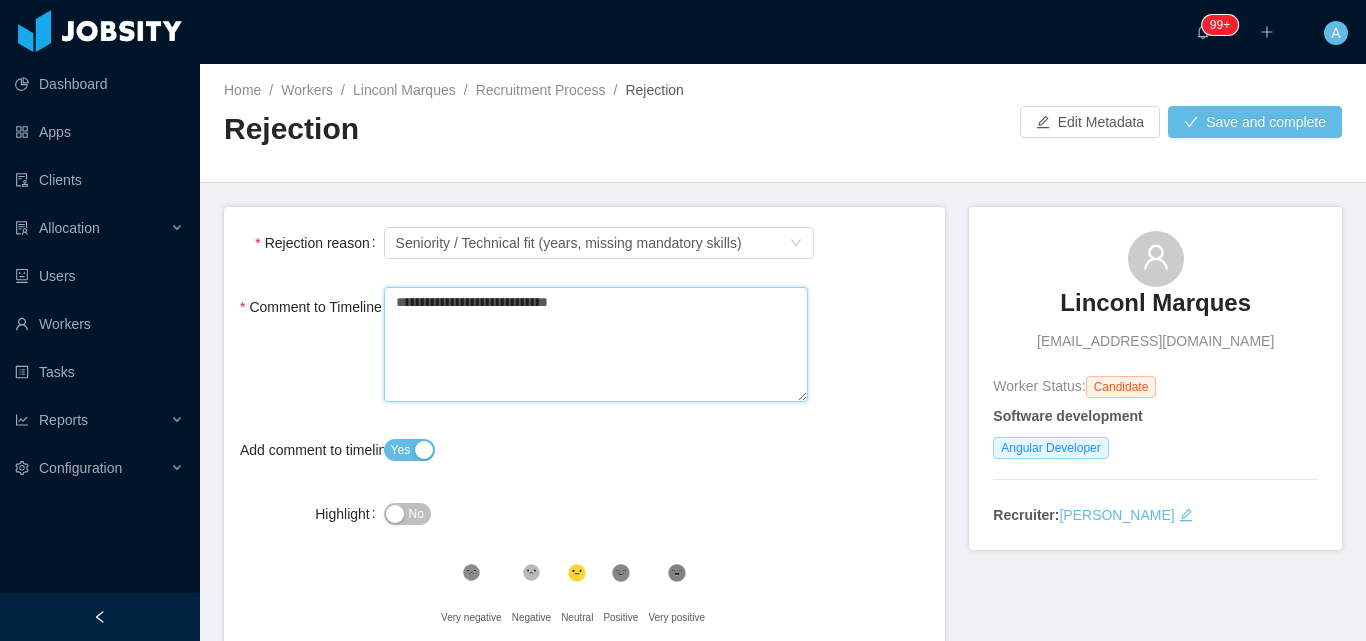 type 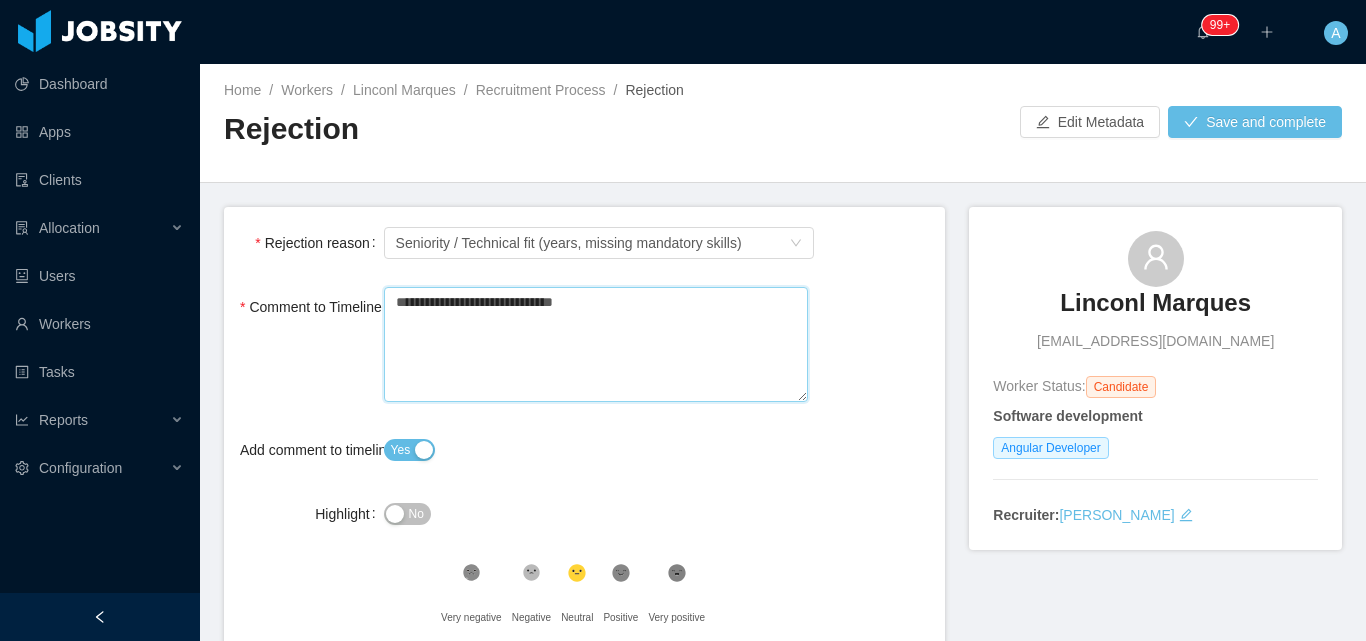 type 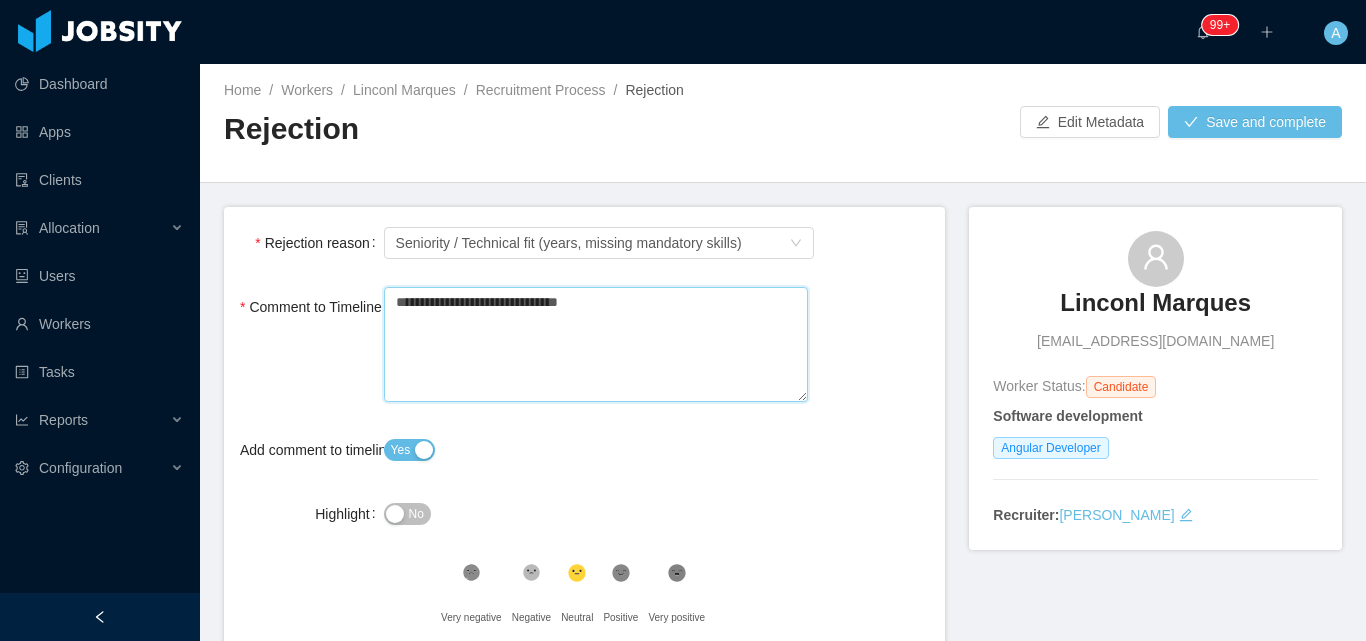 type 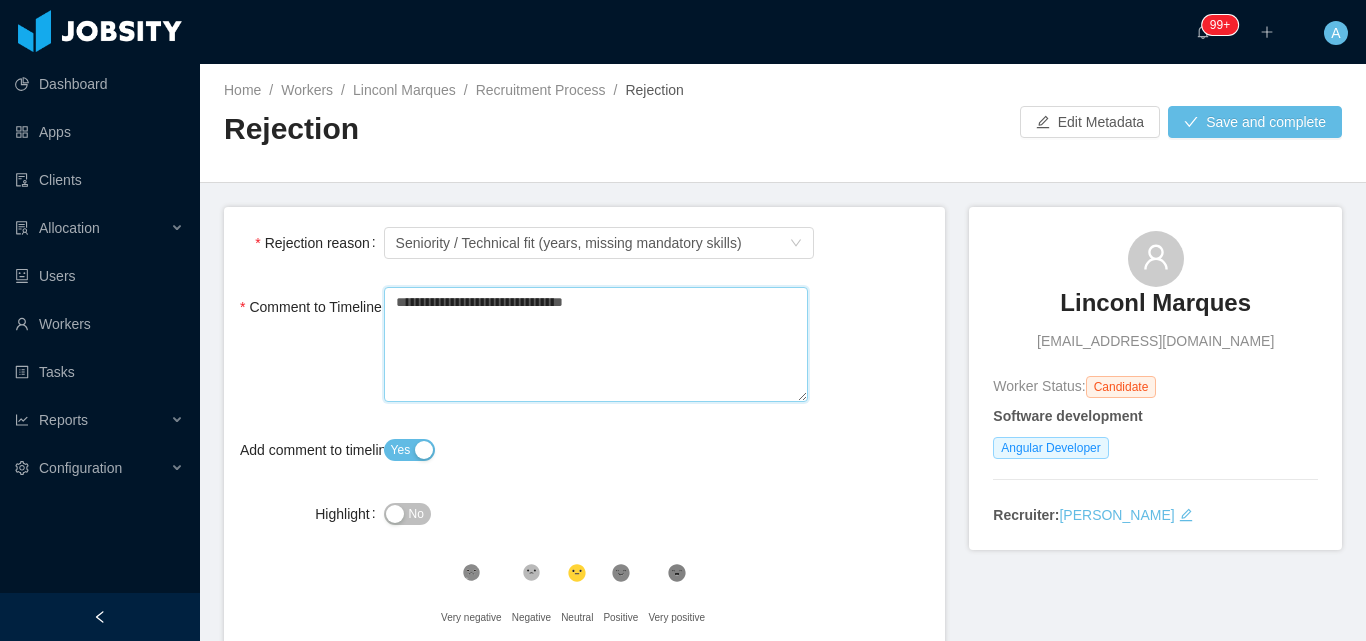type 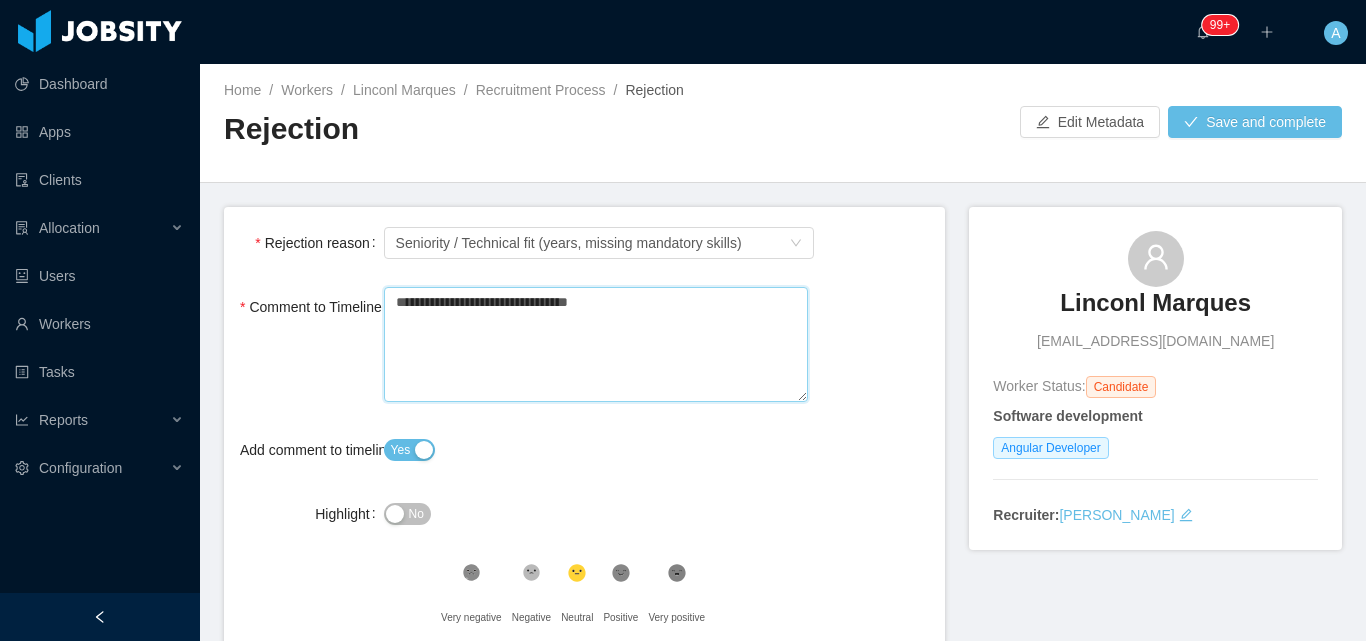 type 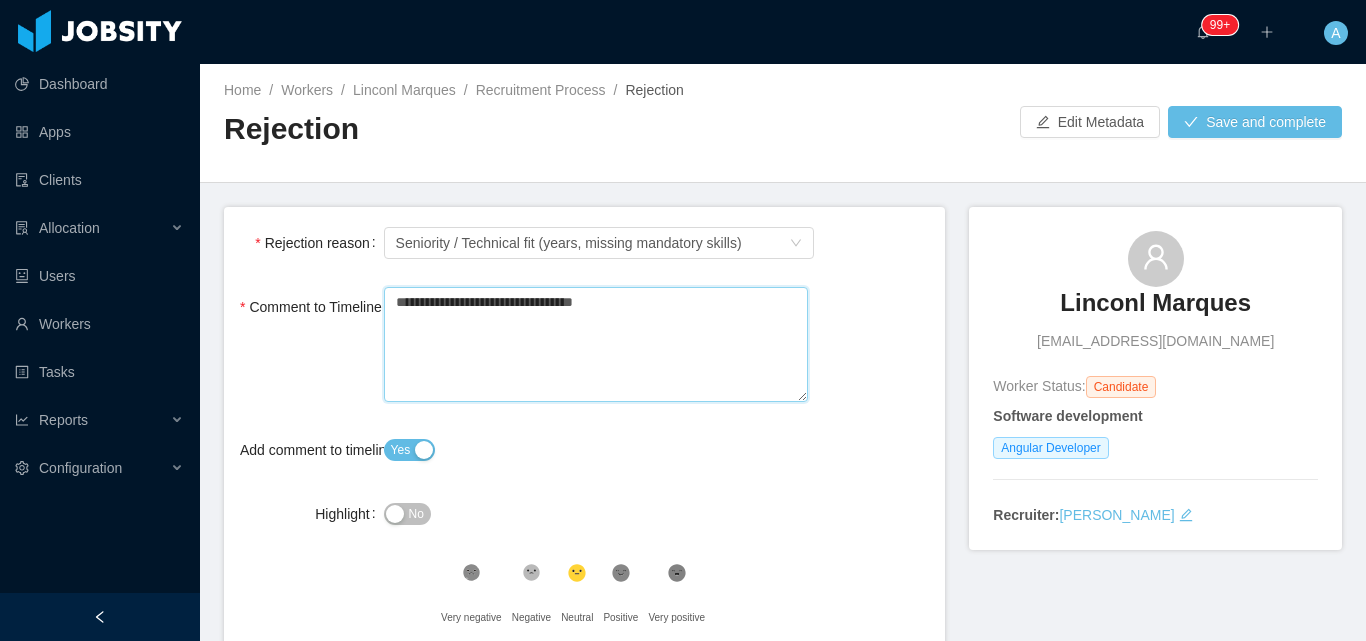 type 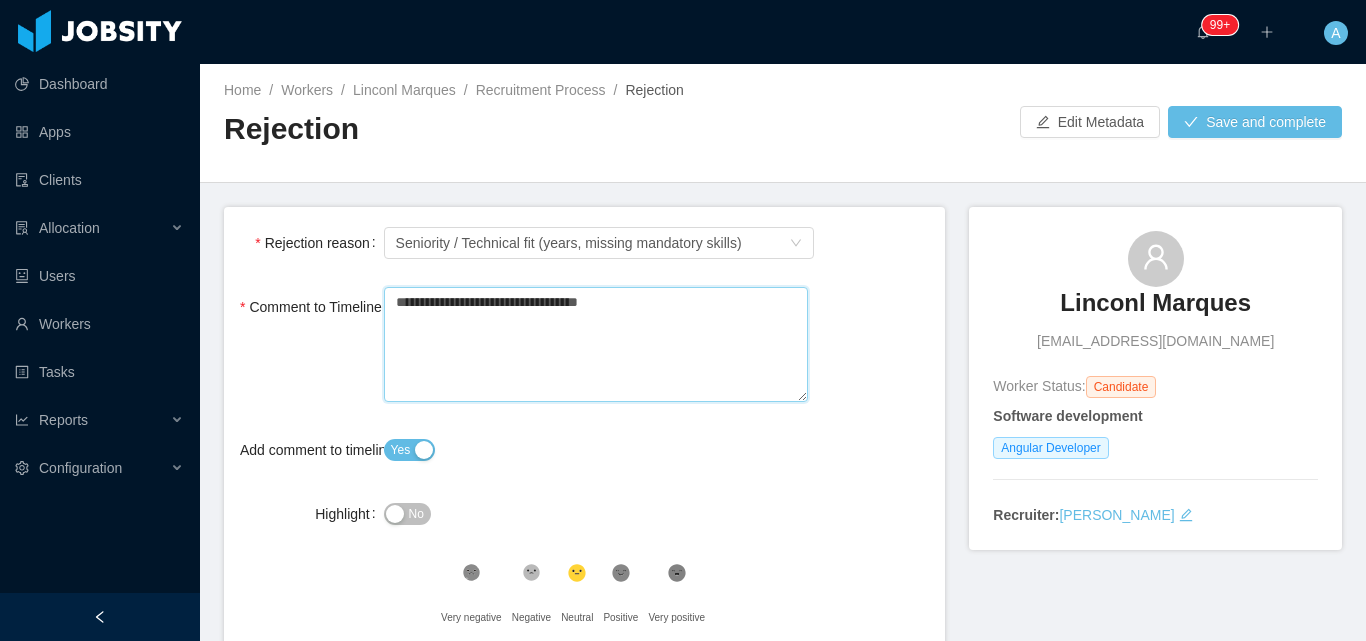 type 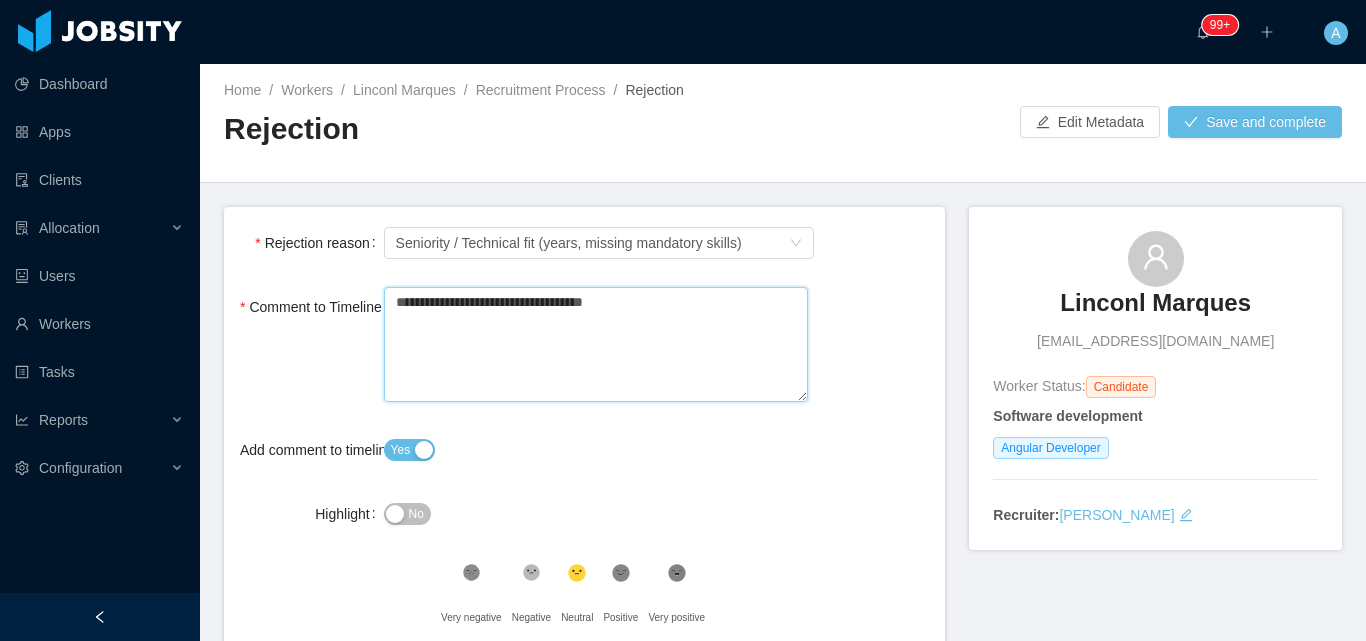 type 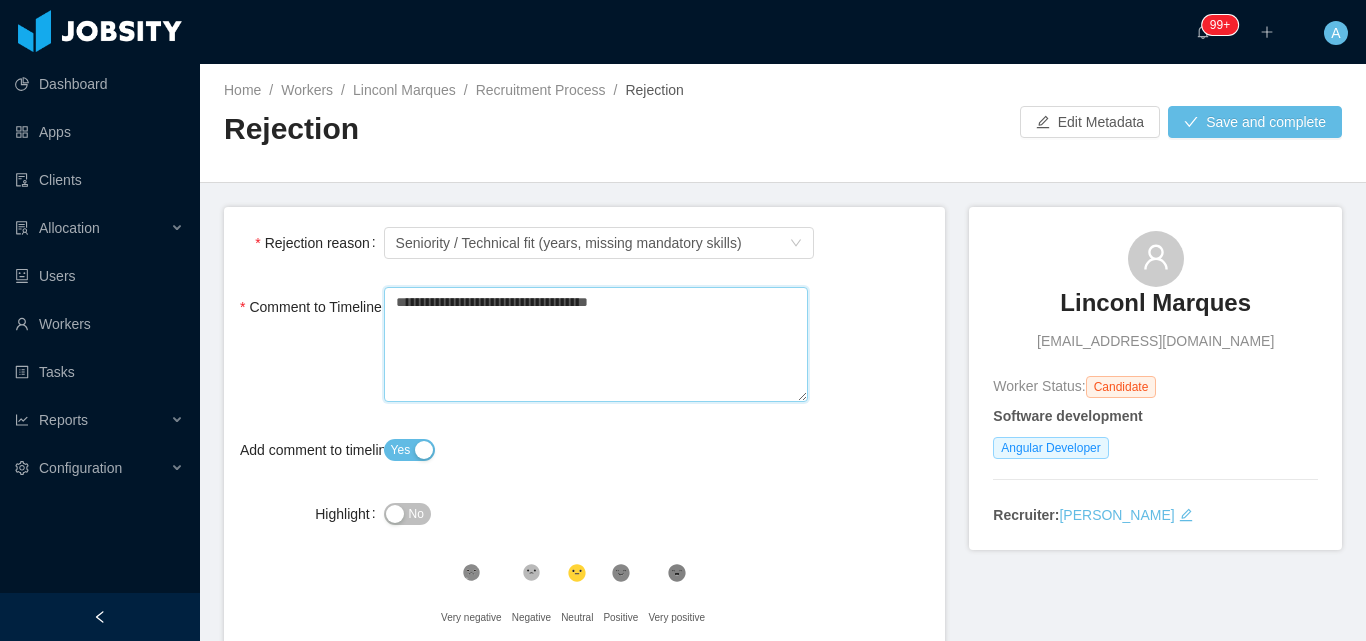 type 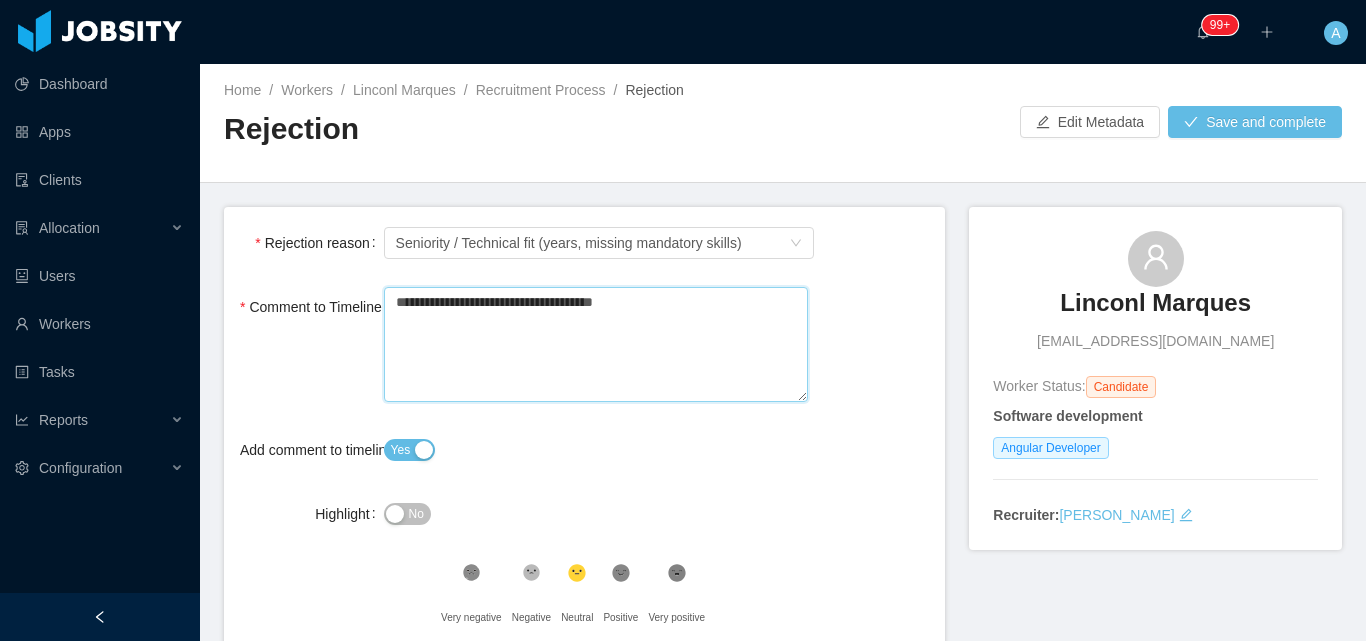 type 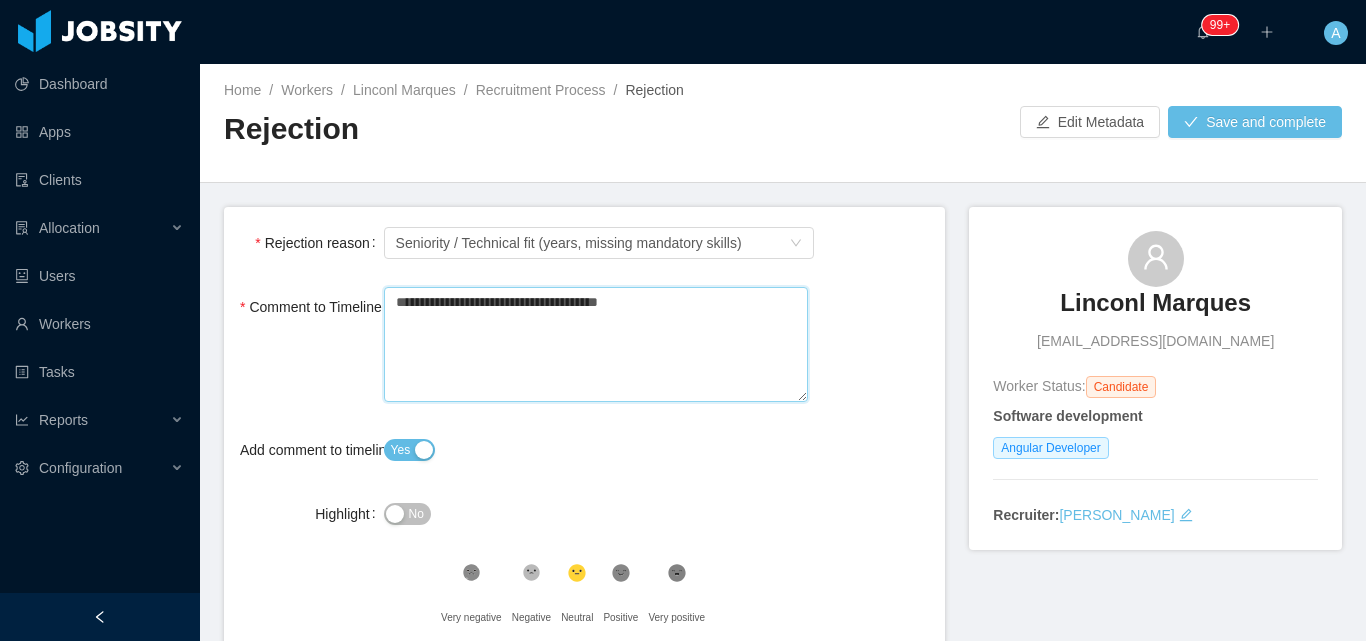type 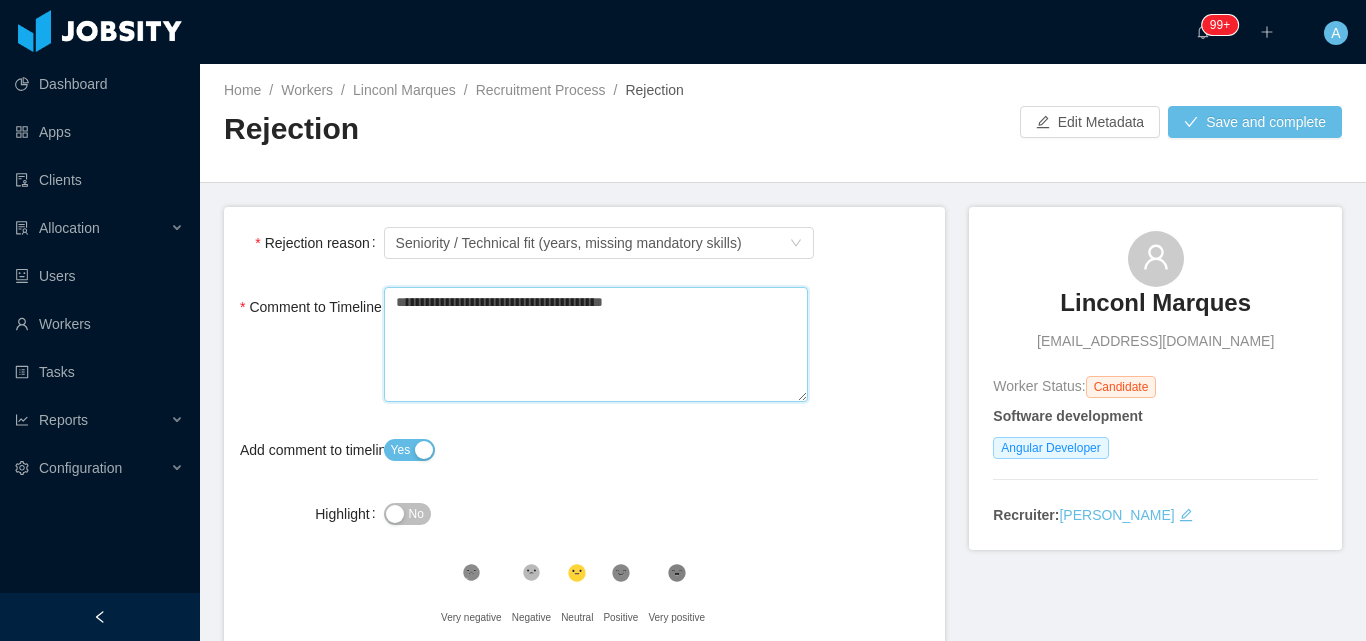 type 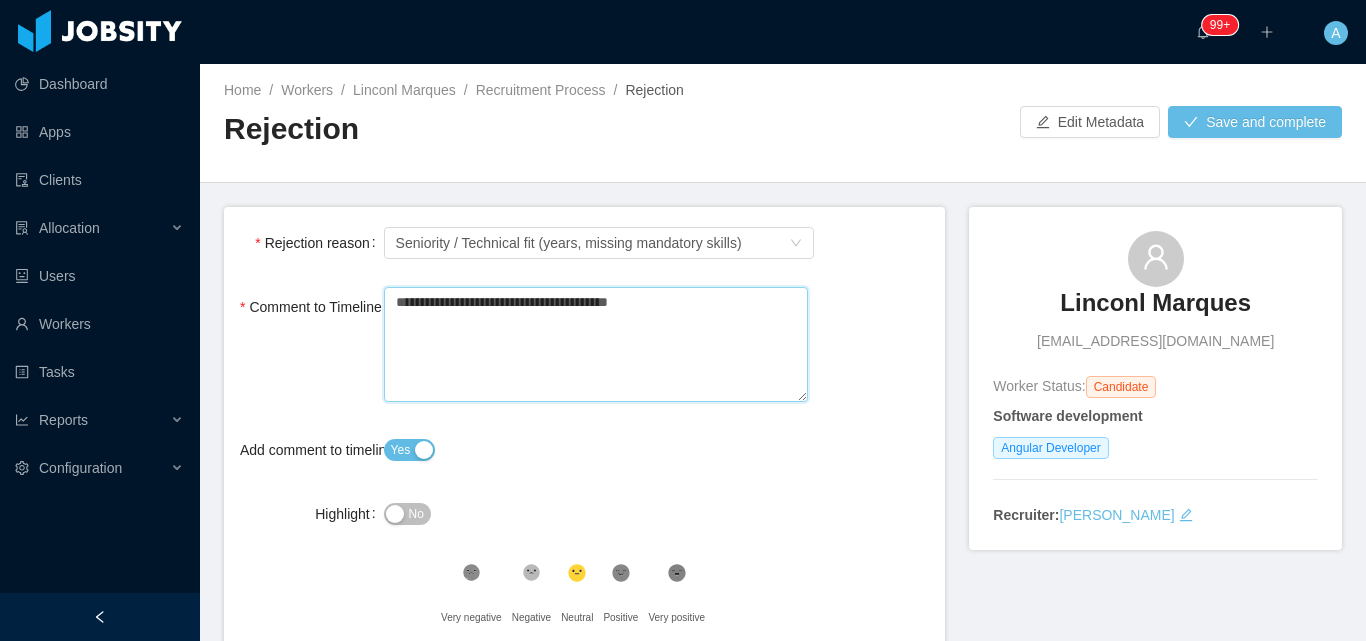 type 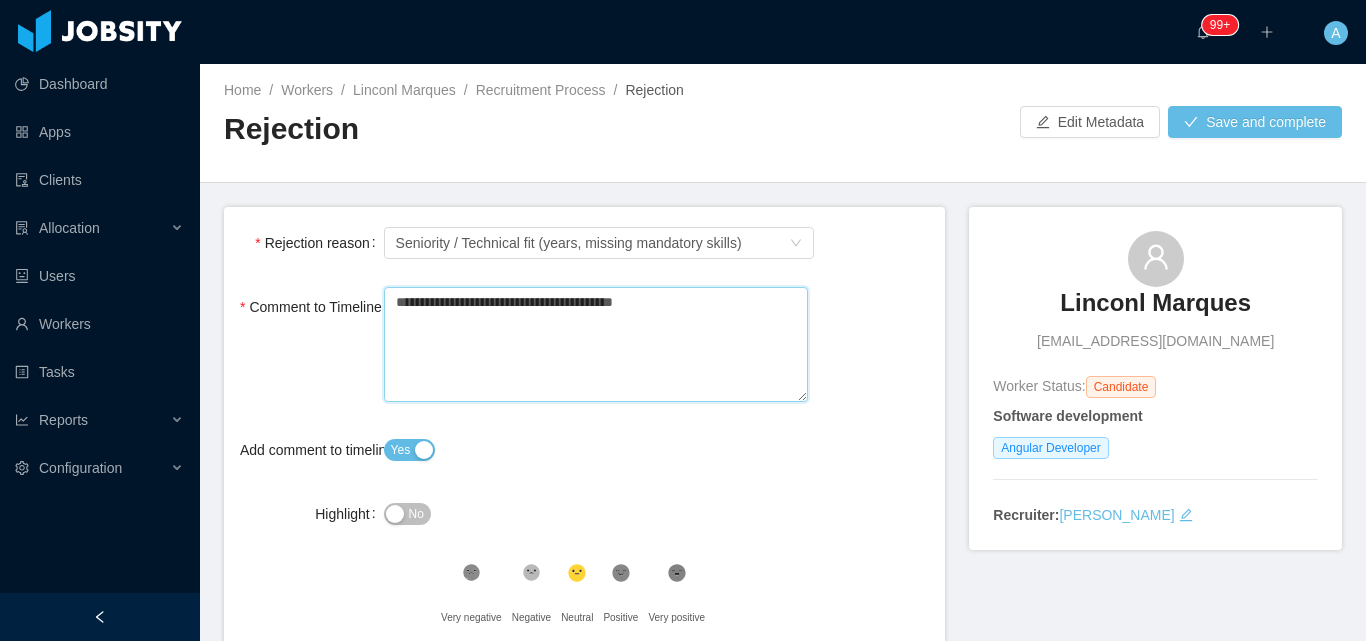 type 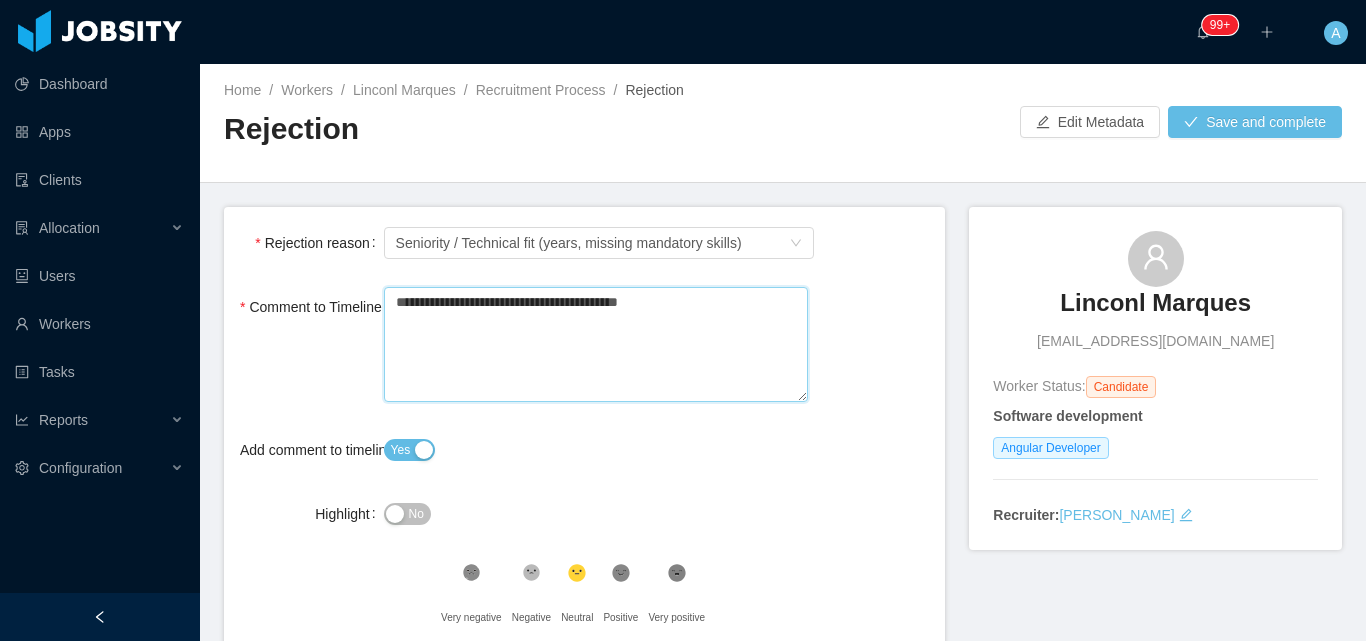 type 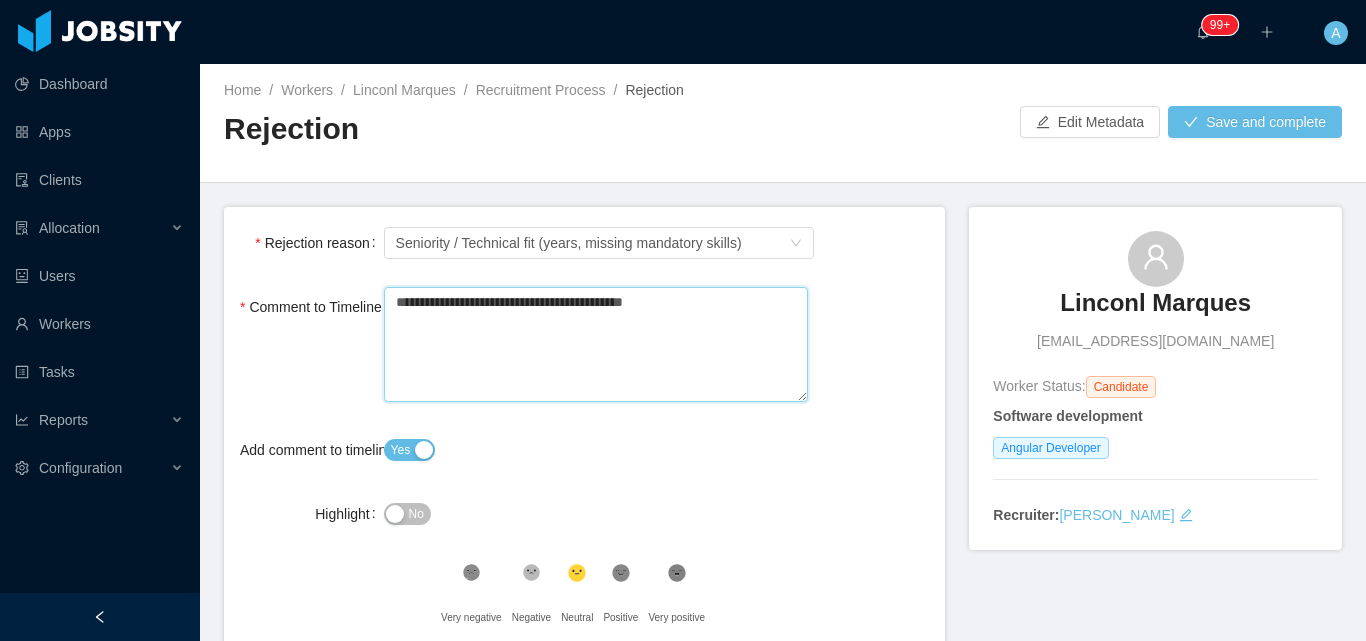 type 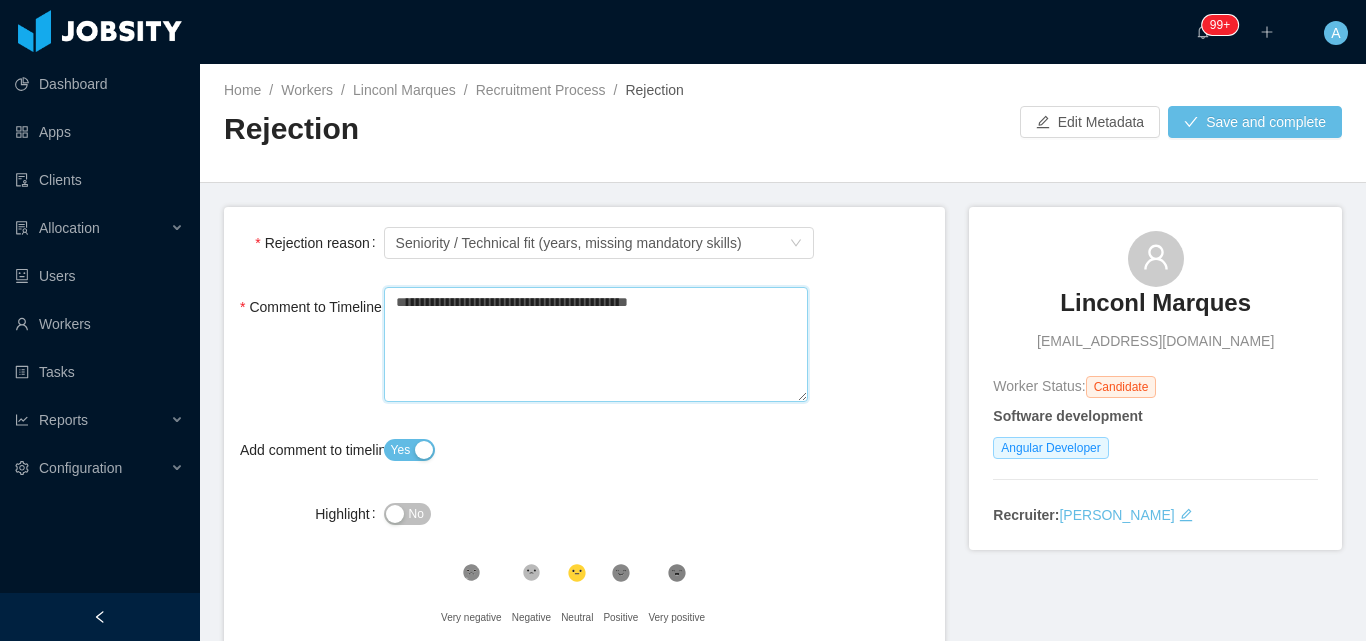 type 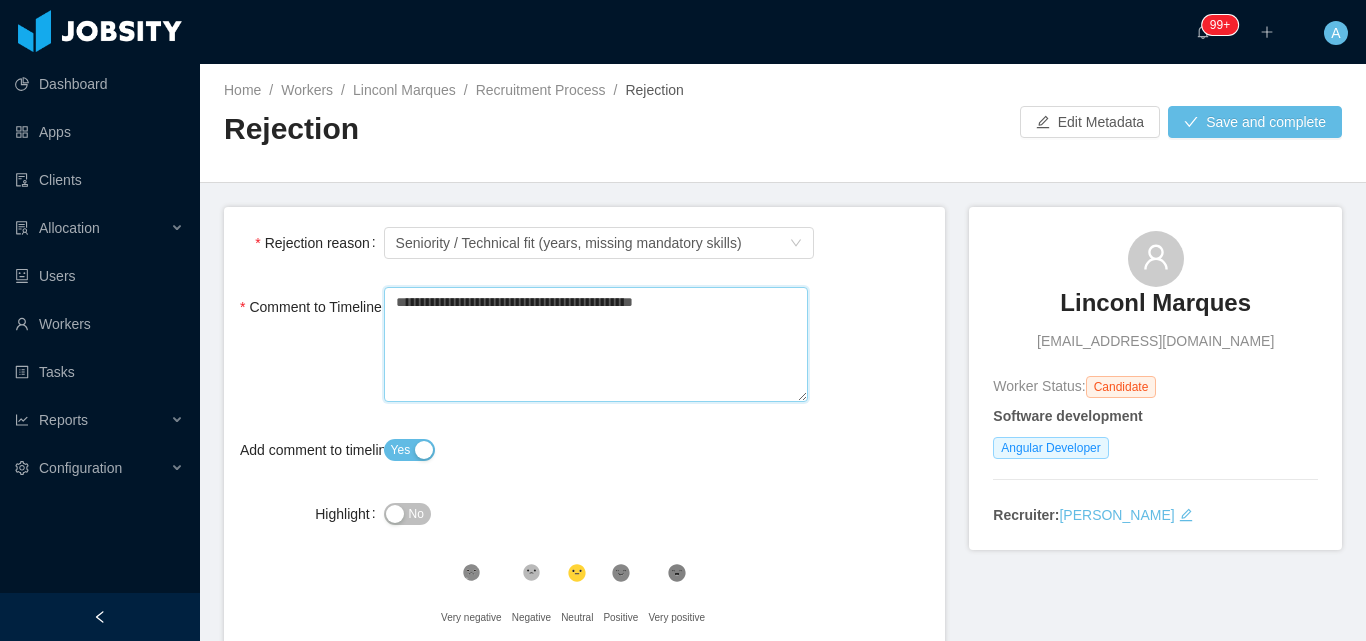 type 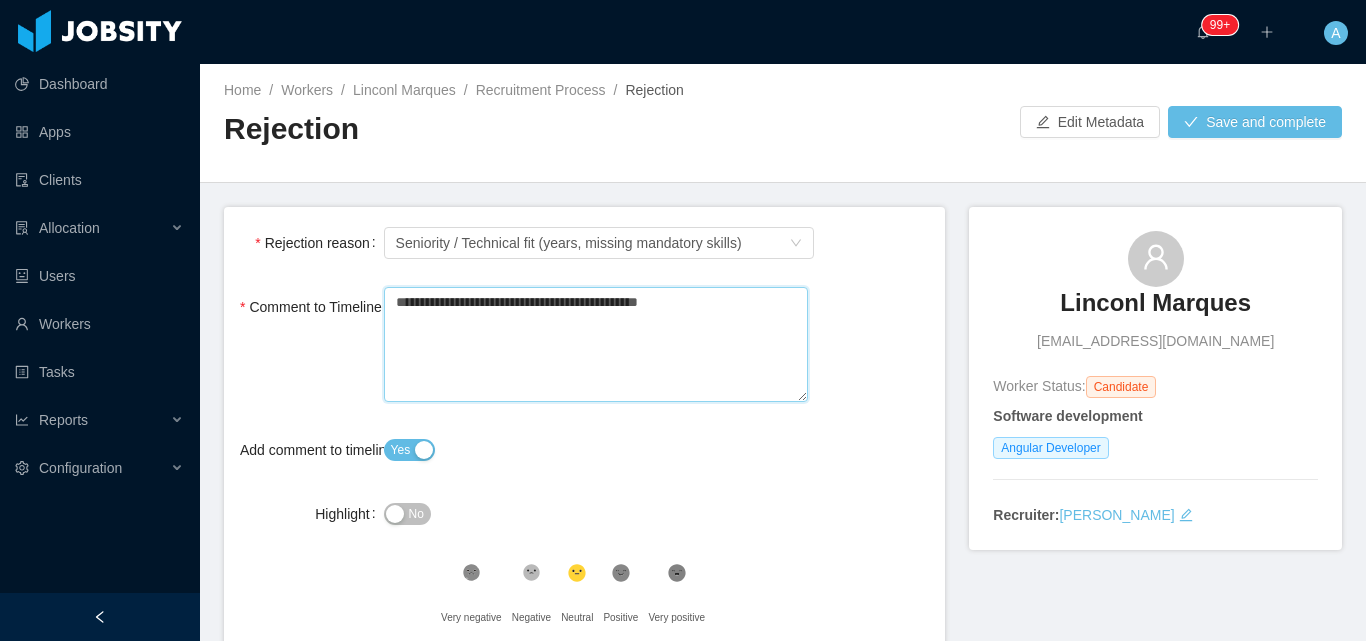 type 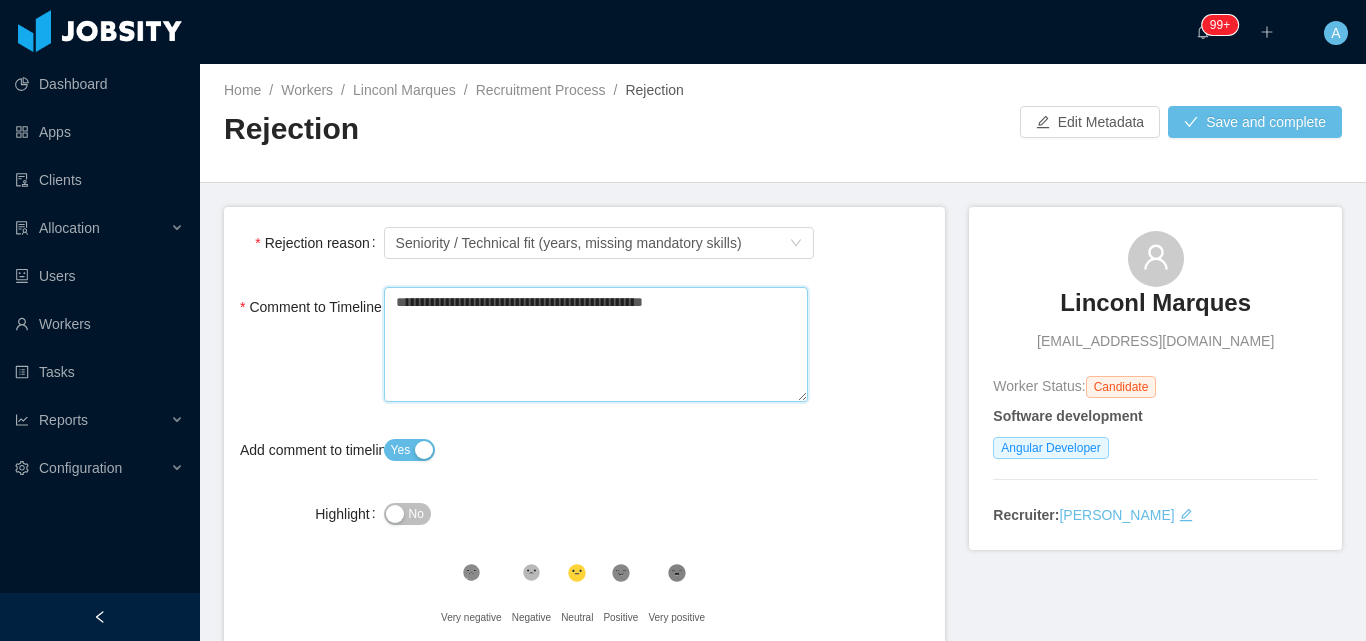type 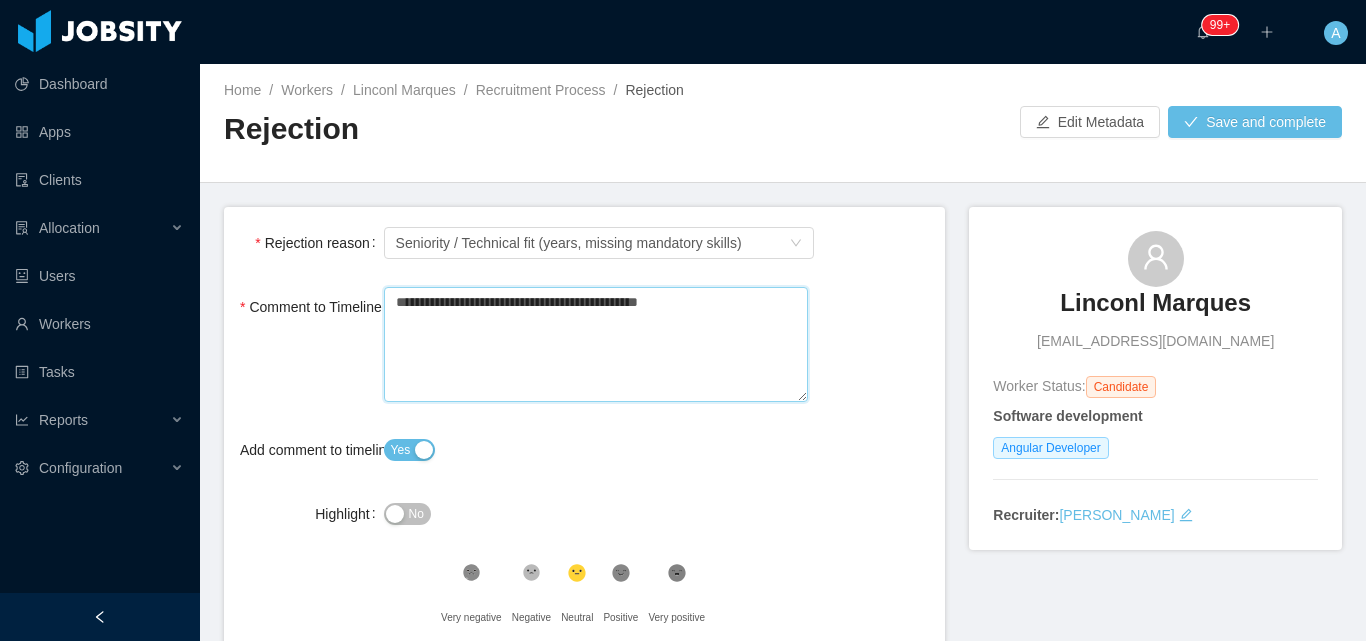 type 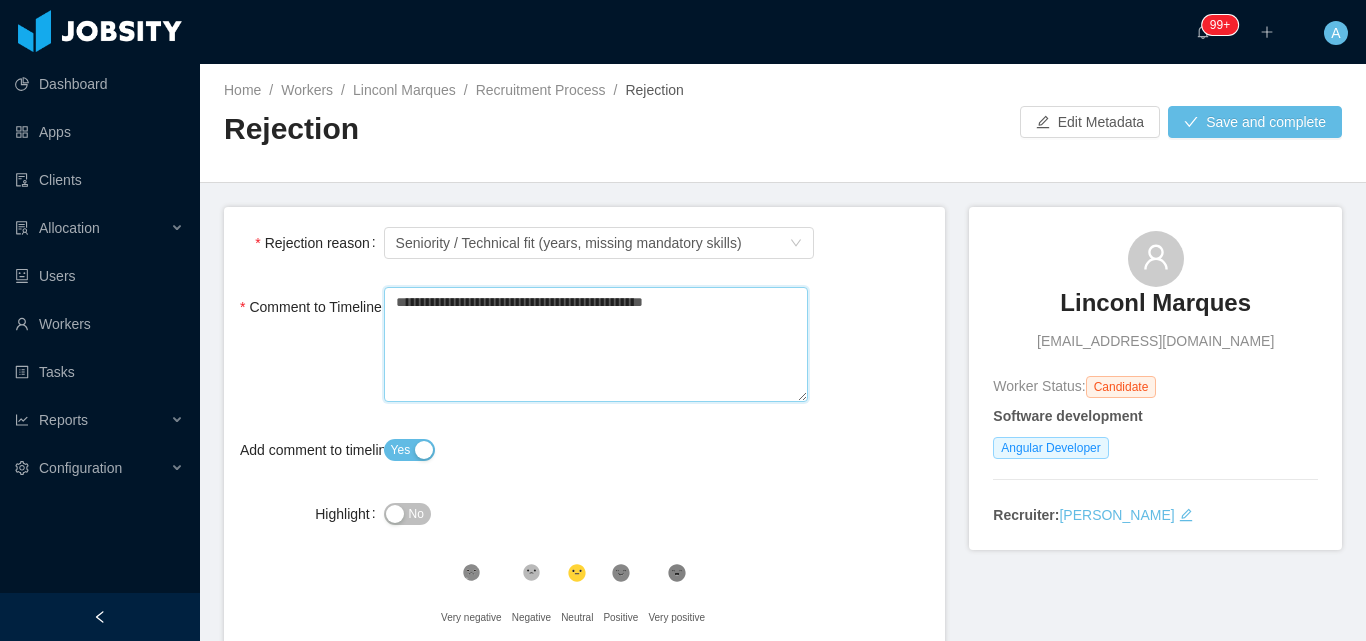 type 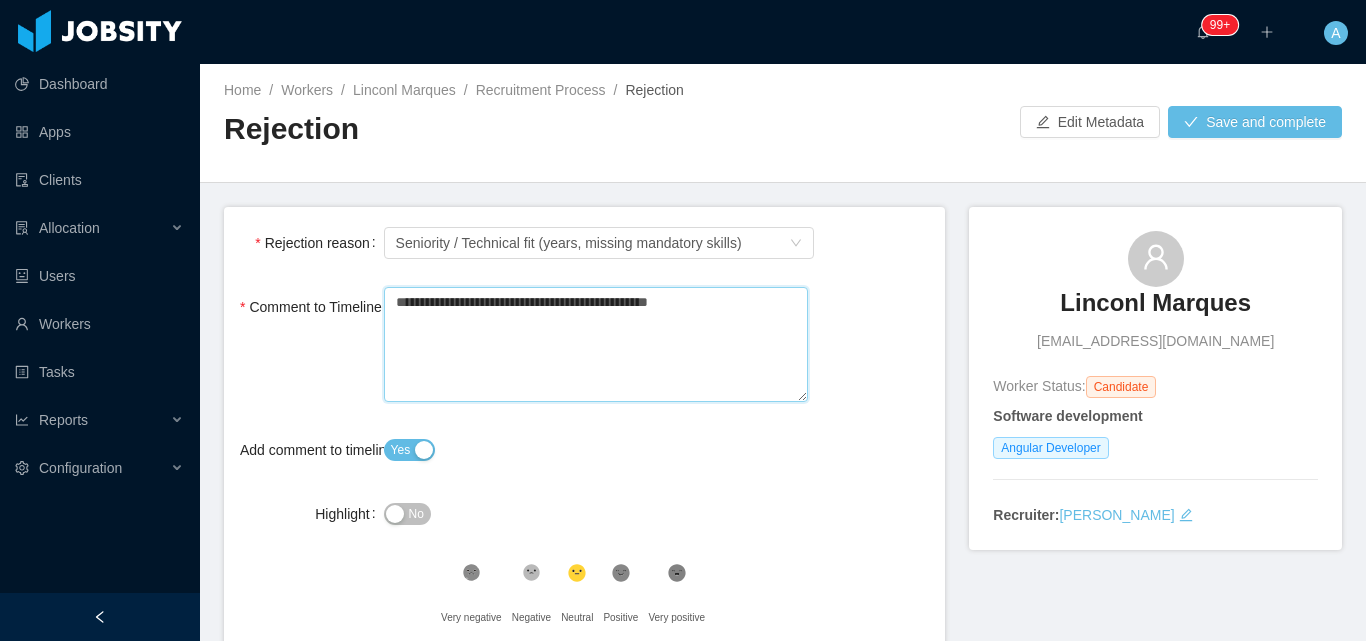 type 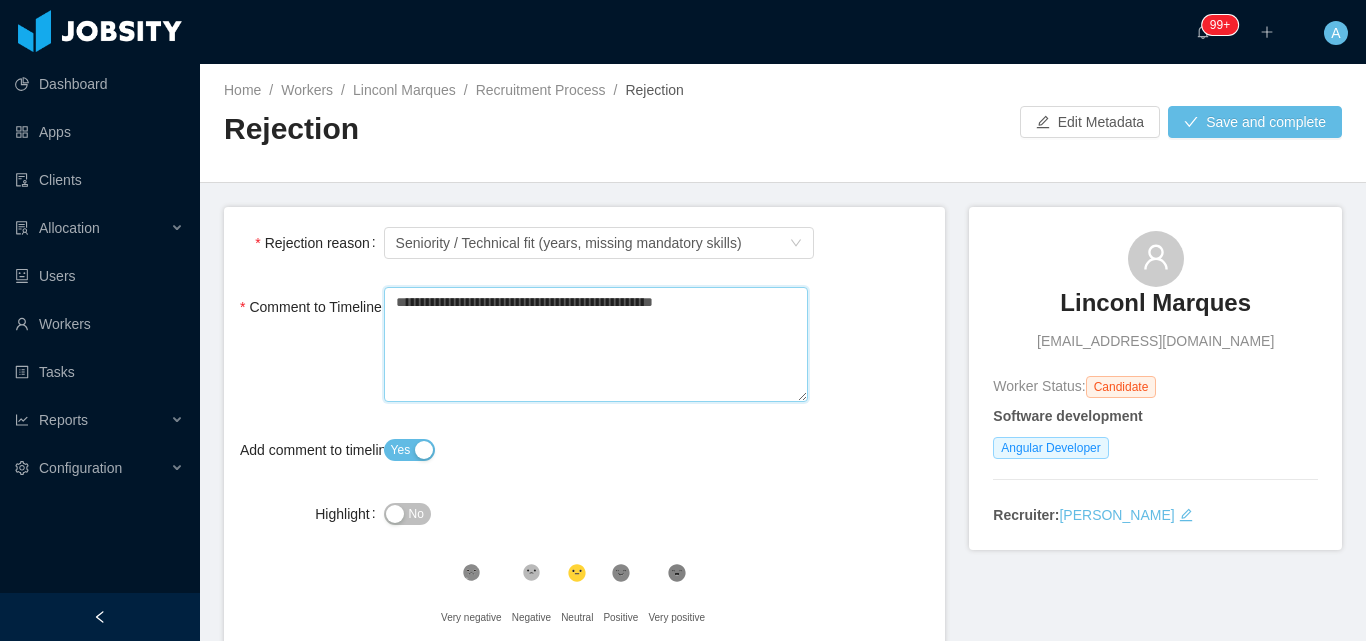 type 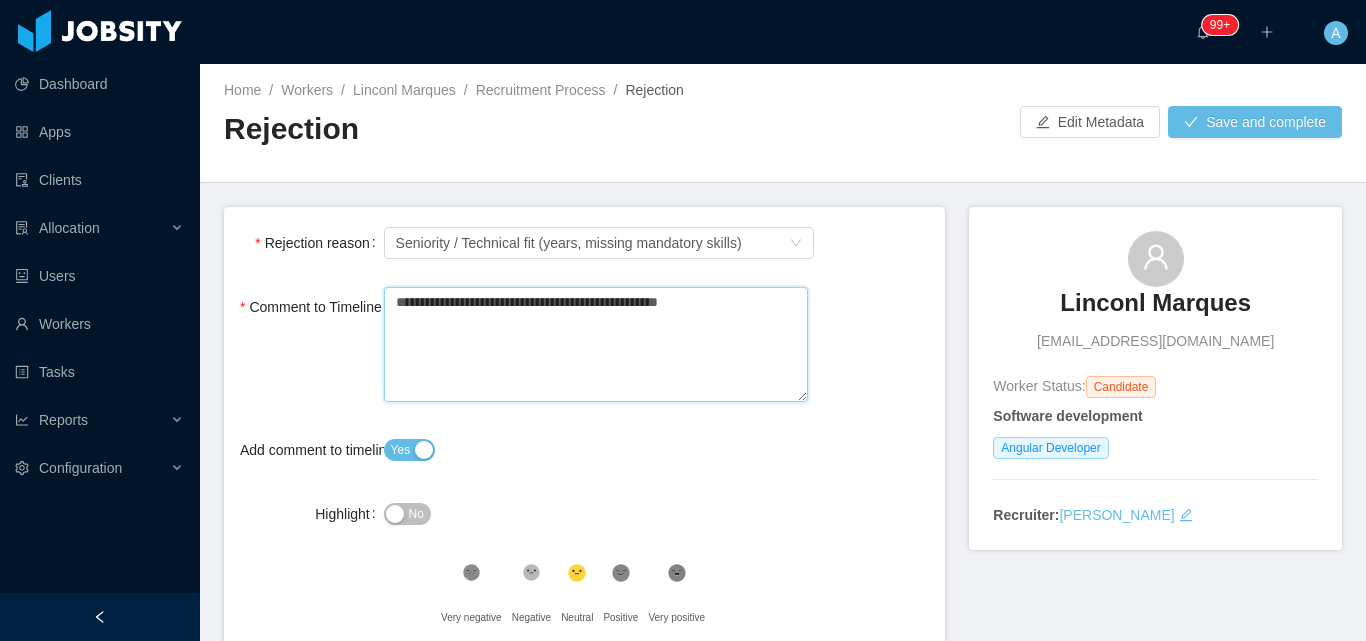 type 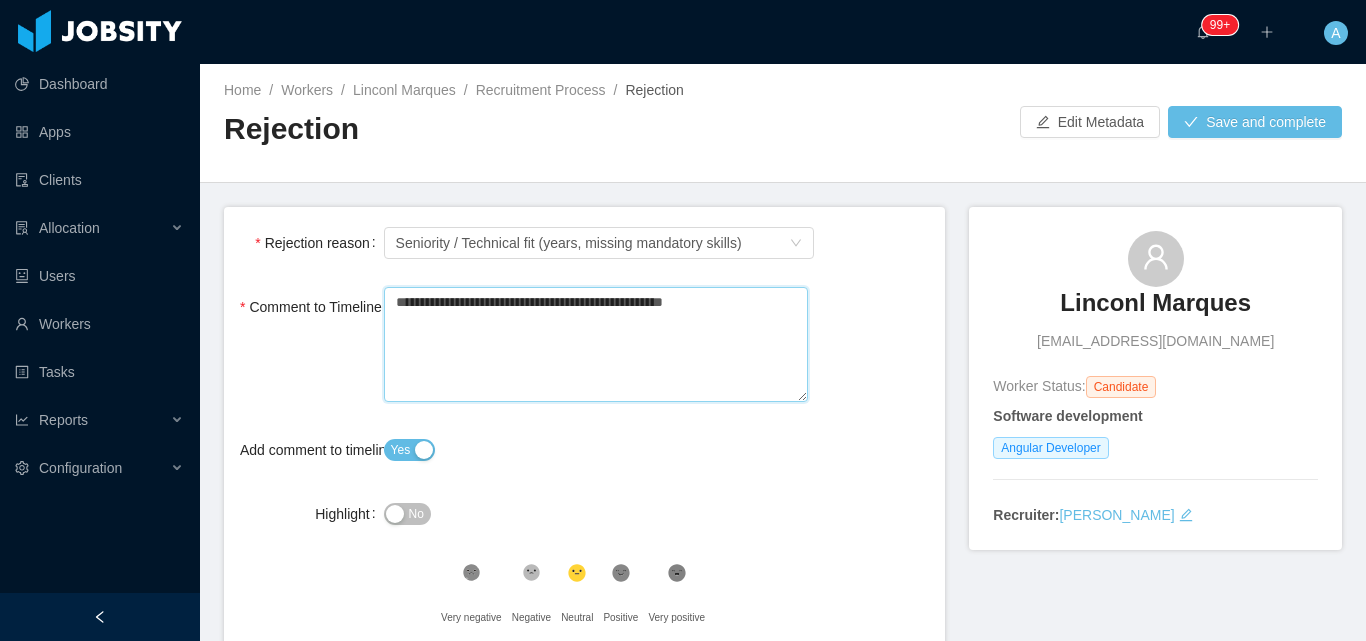 type 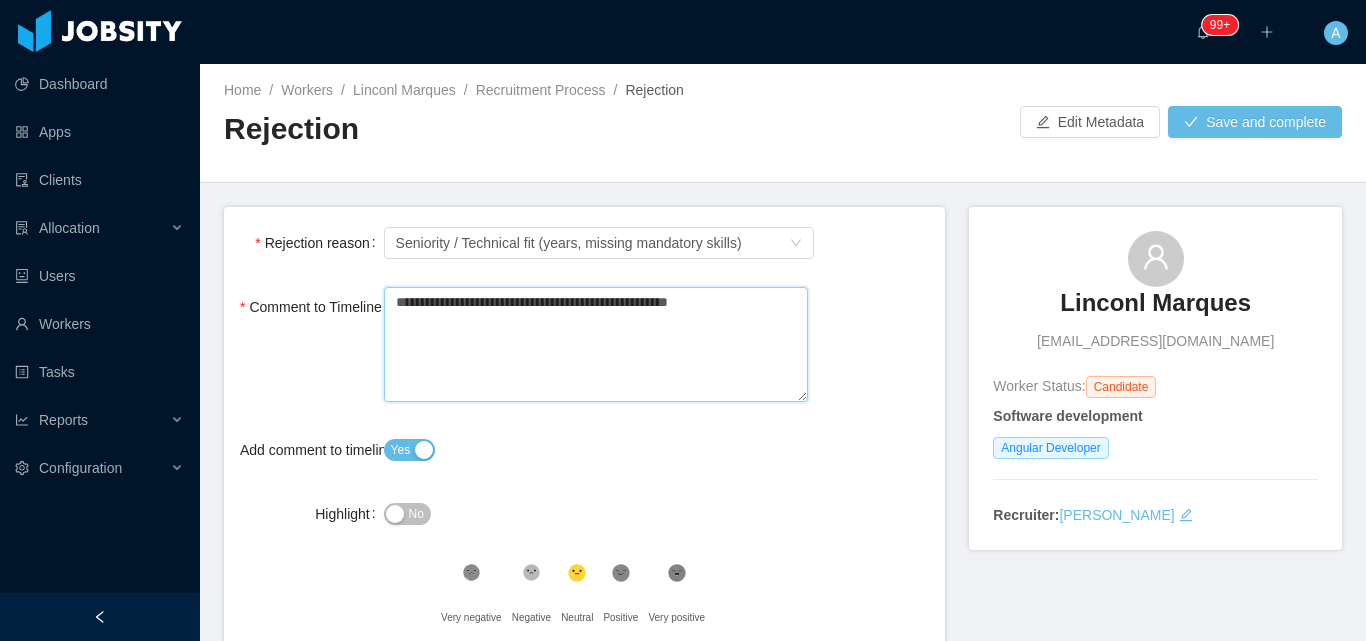 type 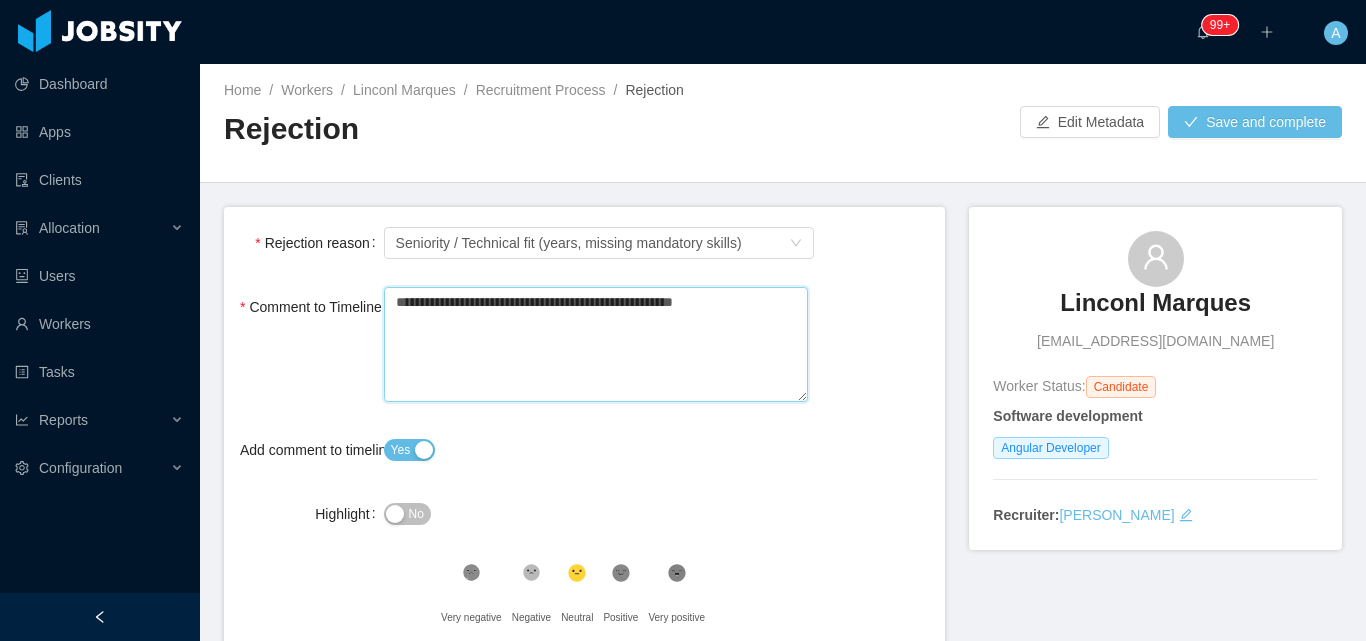type 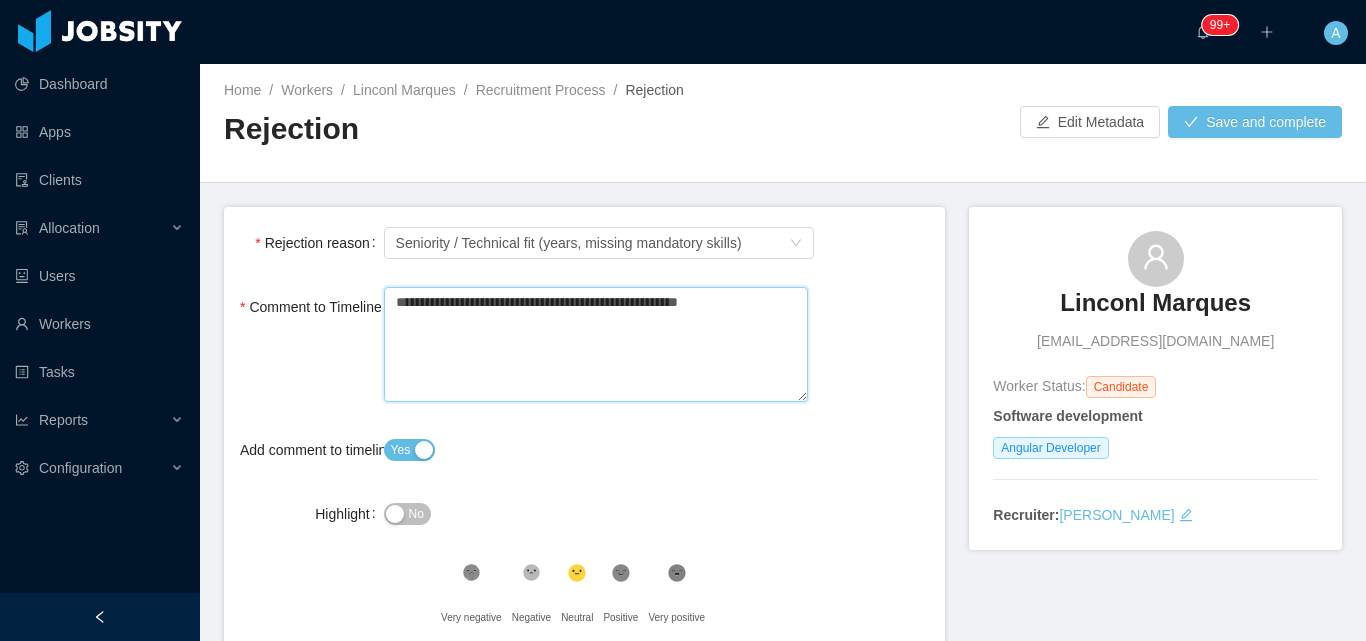 type 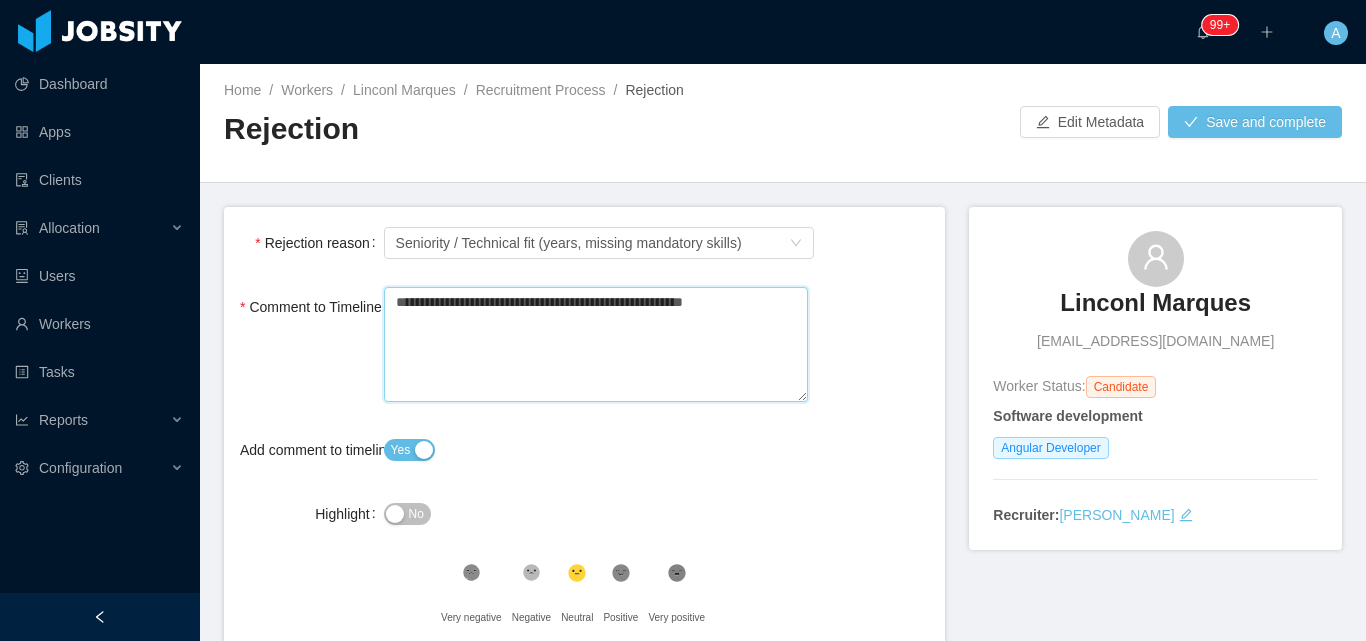 type on "**********" 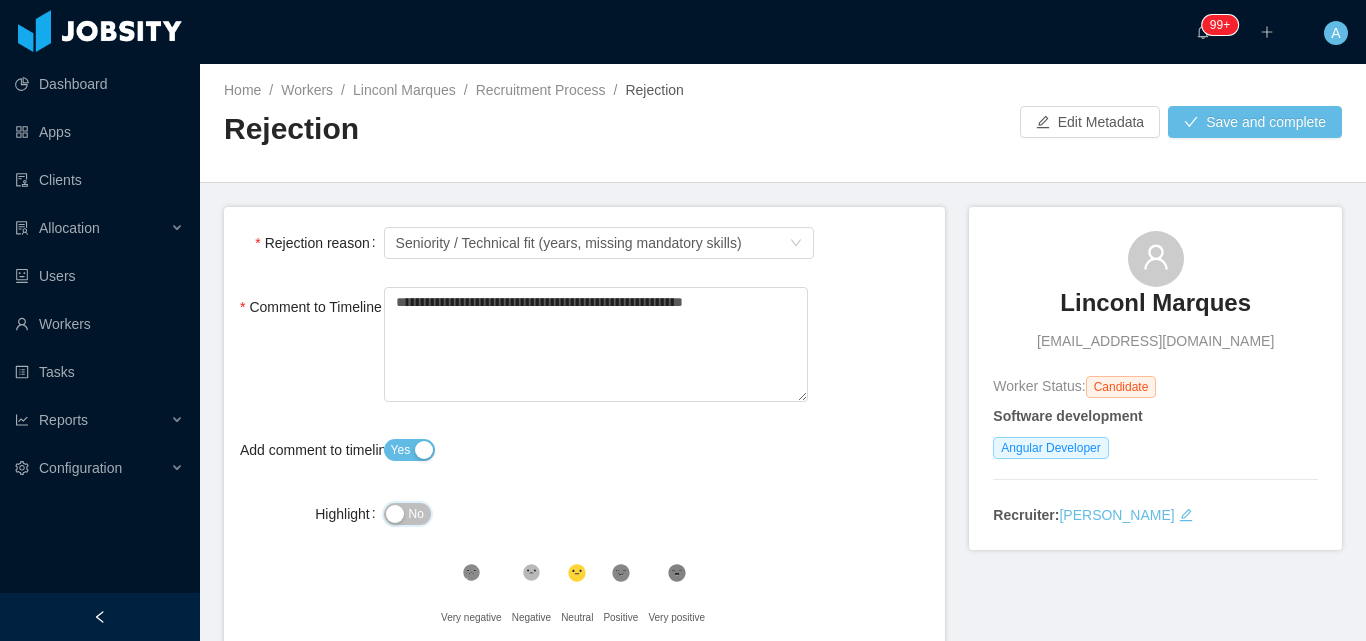 drag, startPoint x: 406, startPoint y: 514, endPoint x: 550, endPoint y: 501, distance: 144.58562 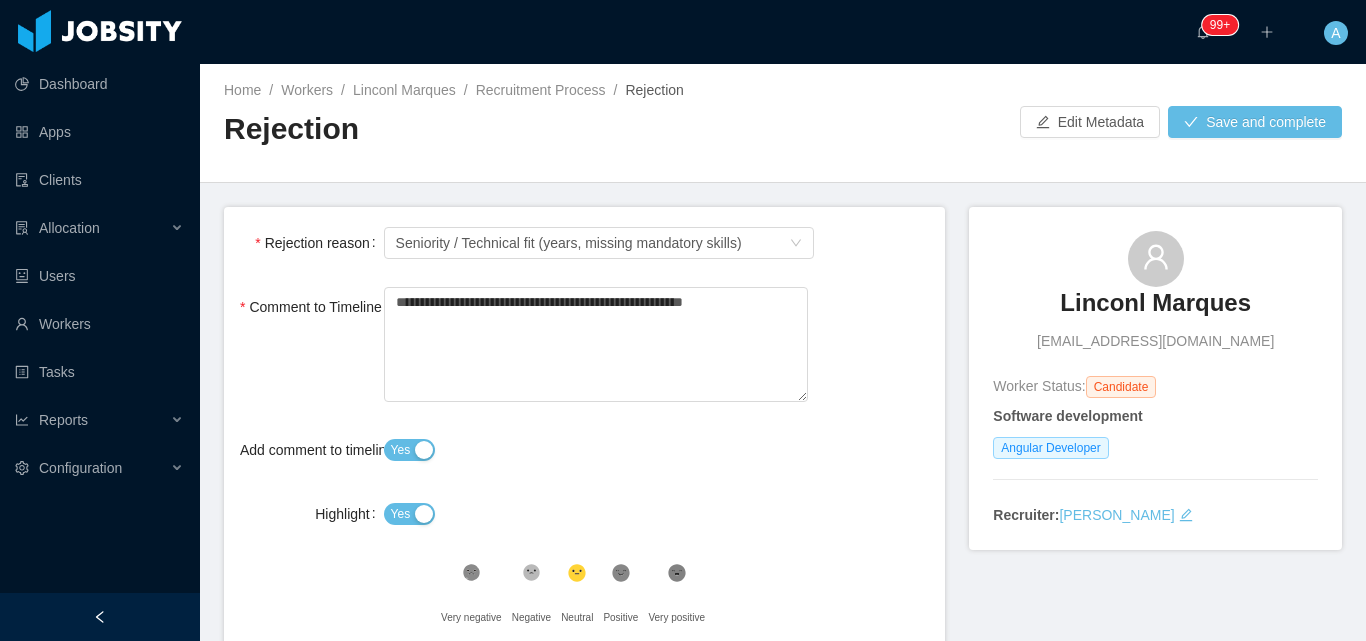 click on "**********" at bounding box center (584, 474) 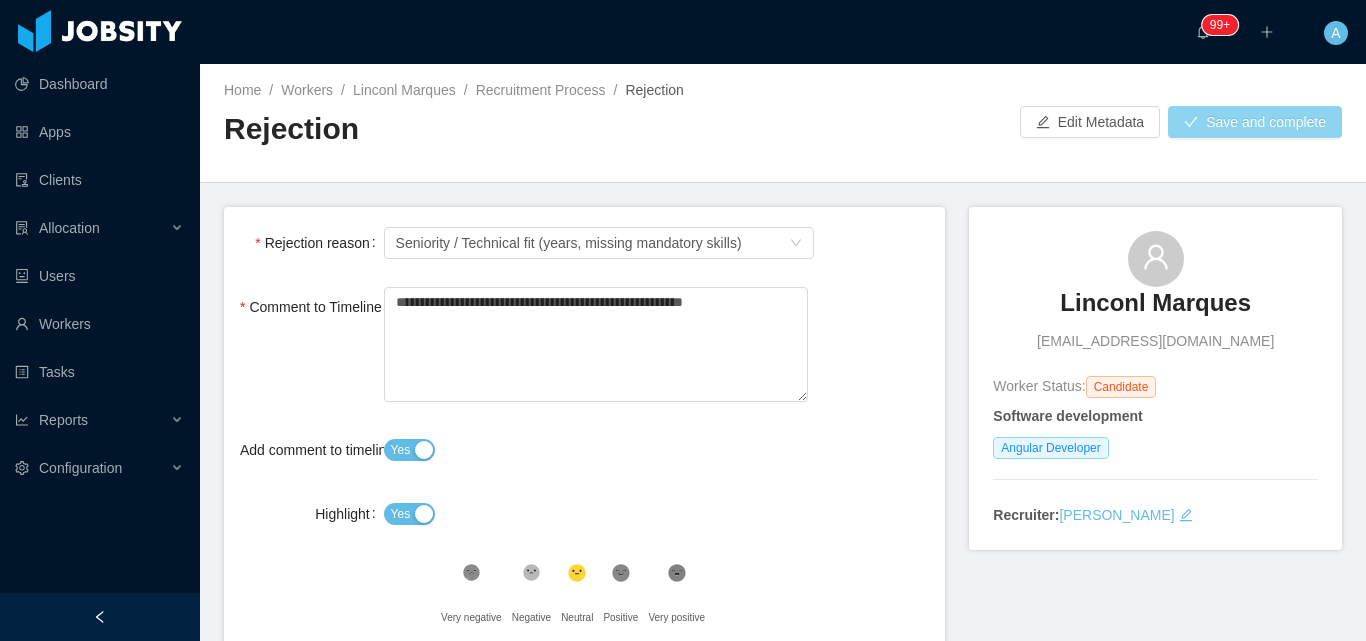 click on "Save and complete" at bounding box center [1255, 122] 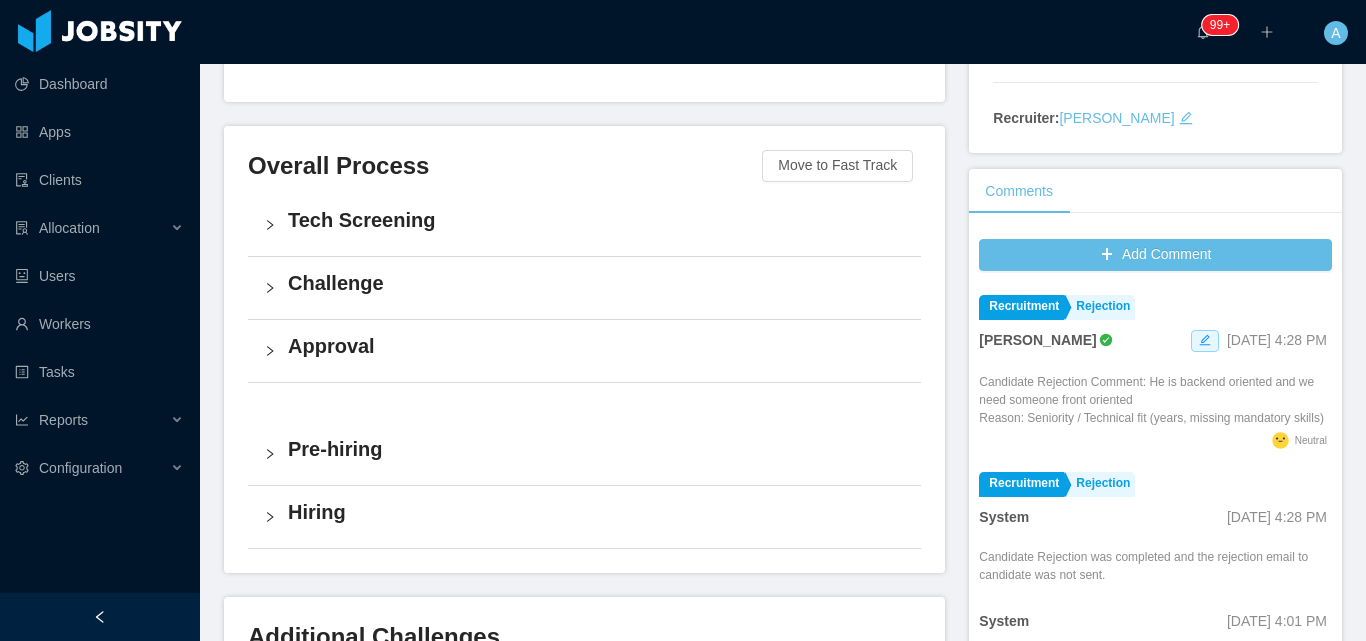 scroll, scrollTop: 300, scrollLeft: 0, axis: vertical 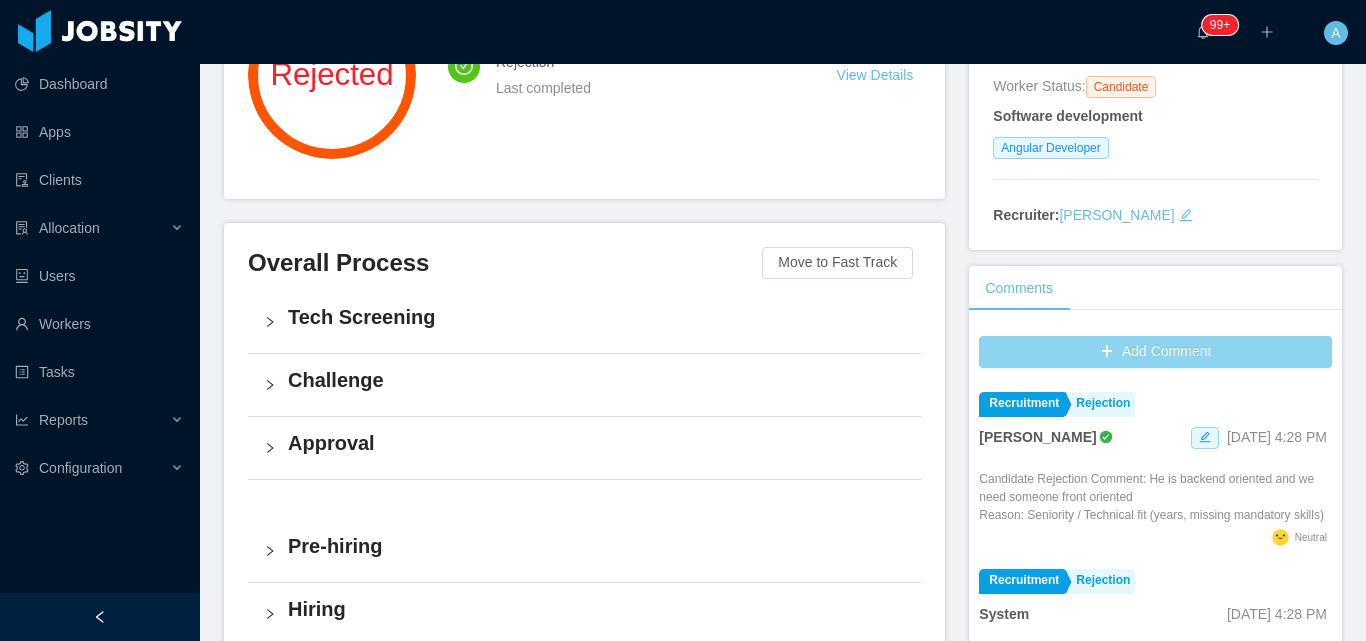 click on "Add Comment" at bounding box center (1155, 352) 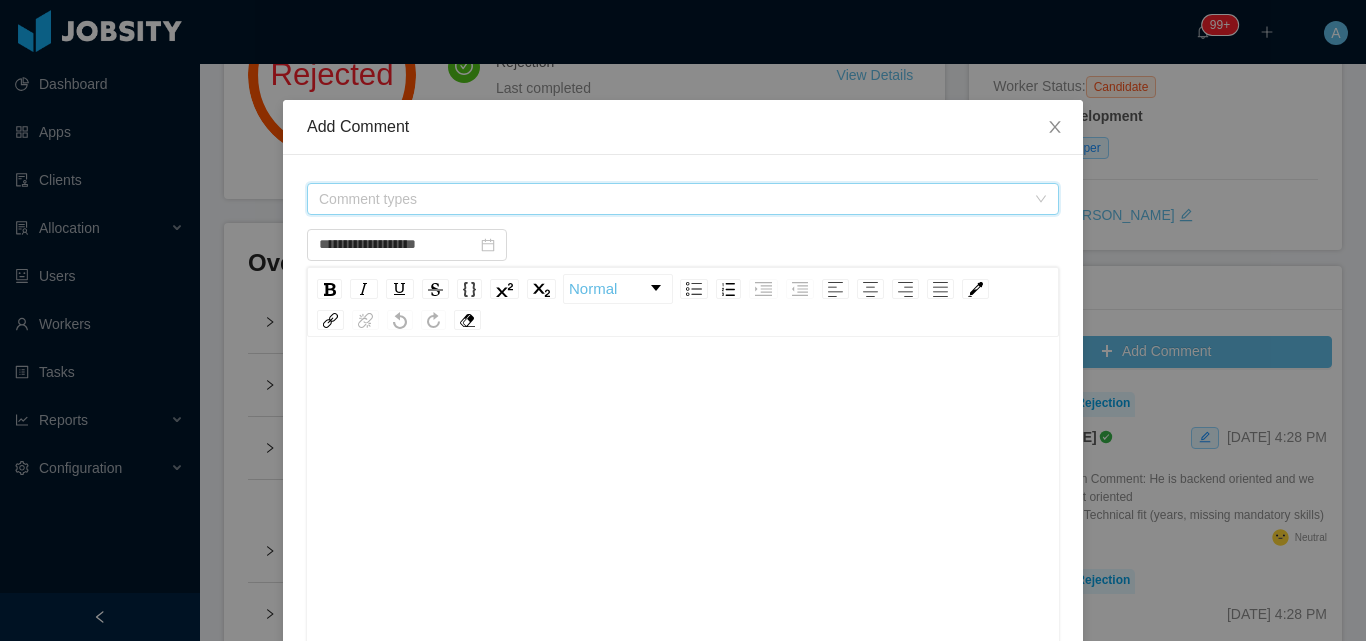 click on "Comment types" at bounding box center [672, 199] 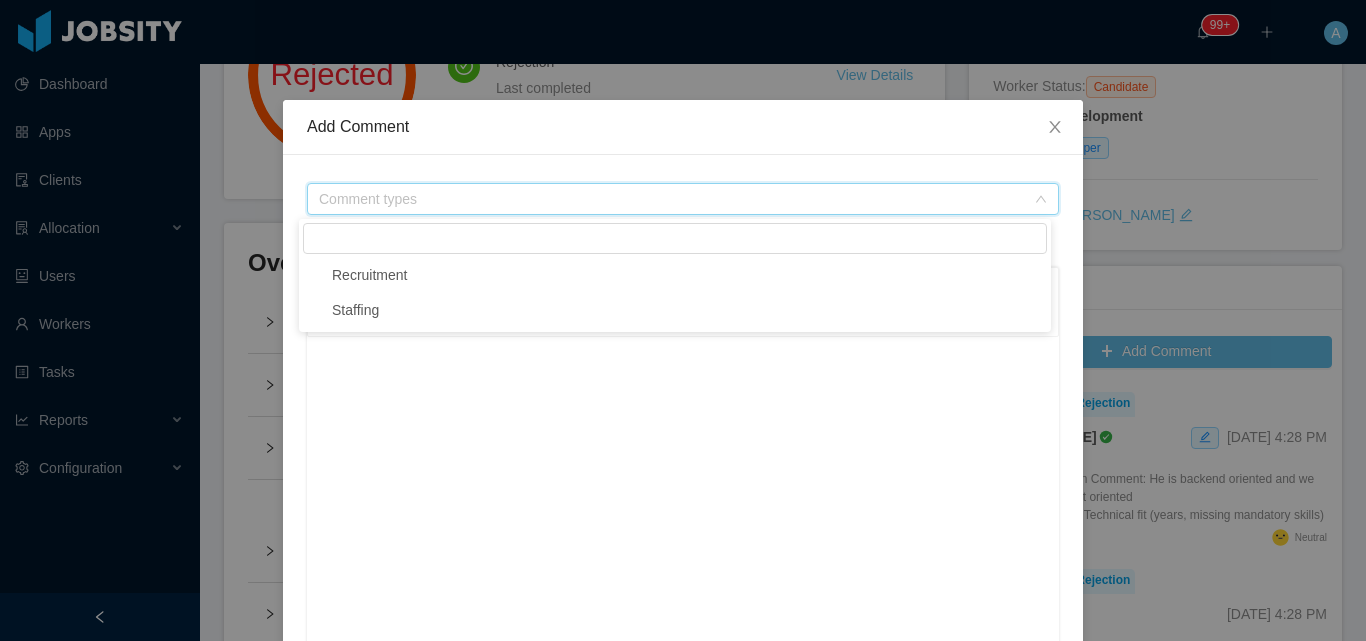 type on "**********" 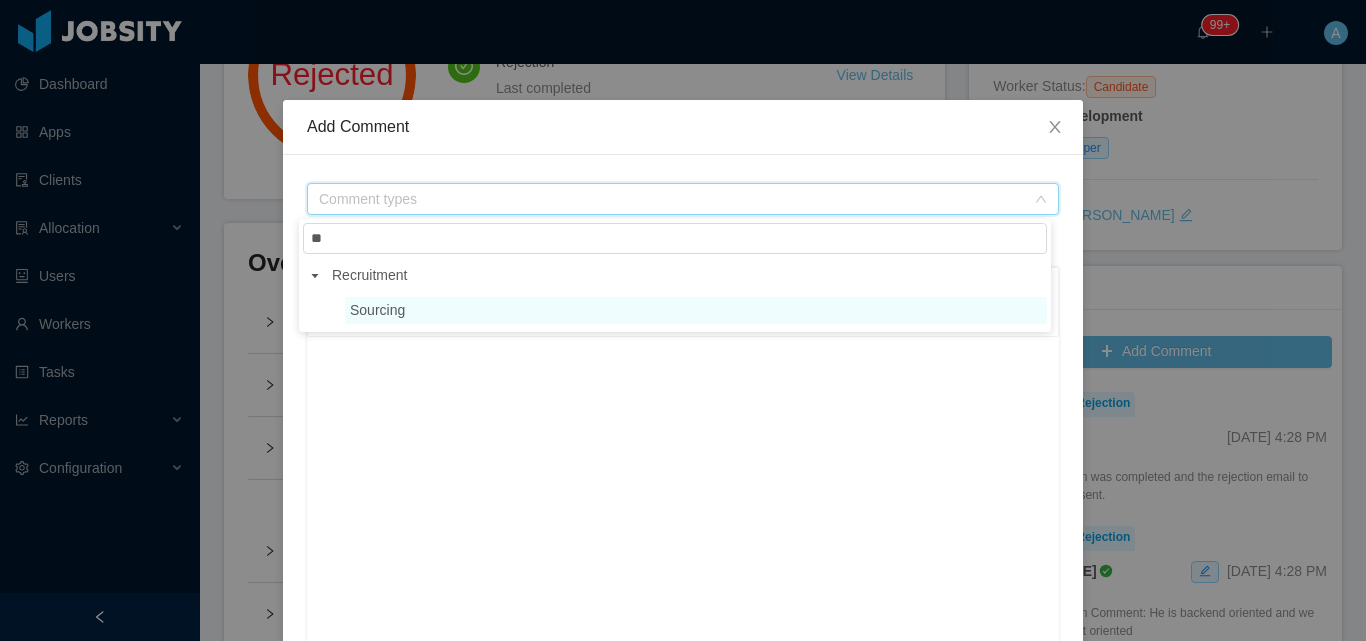 type on "**" 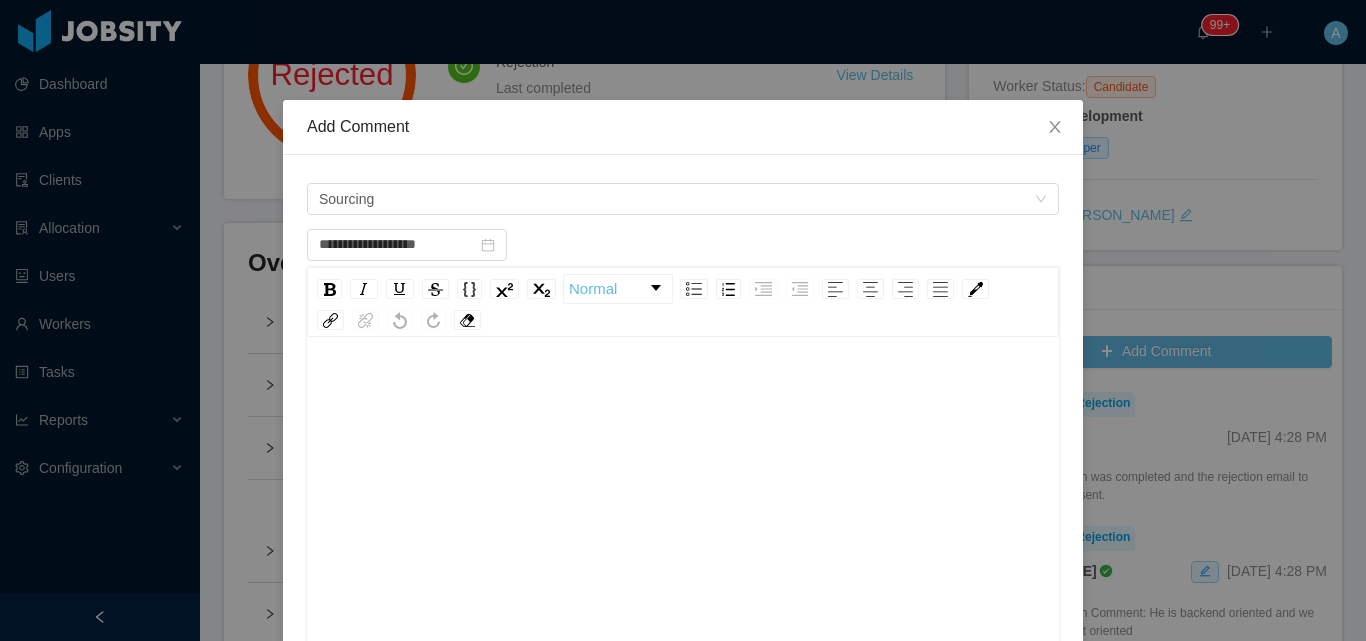 click at bounding box center (683, 546) 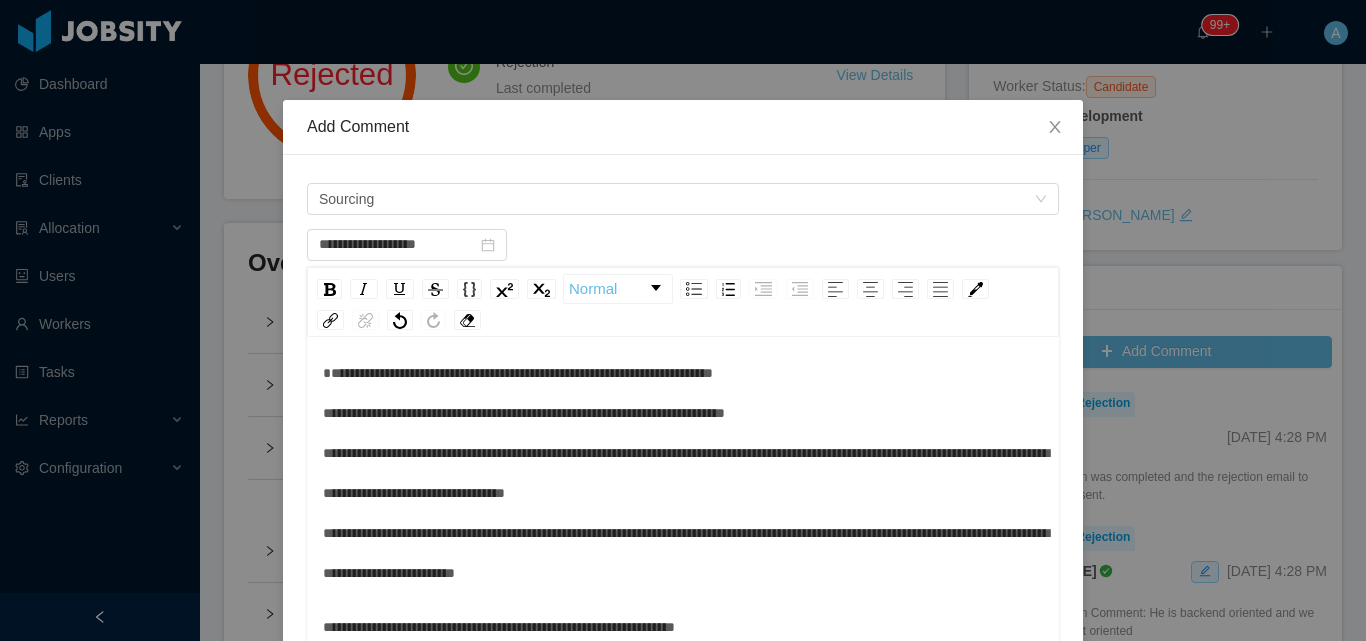 scroll, scrollTop: 44, scrollLeft: 0, axis: vertical 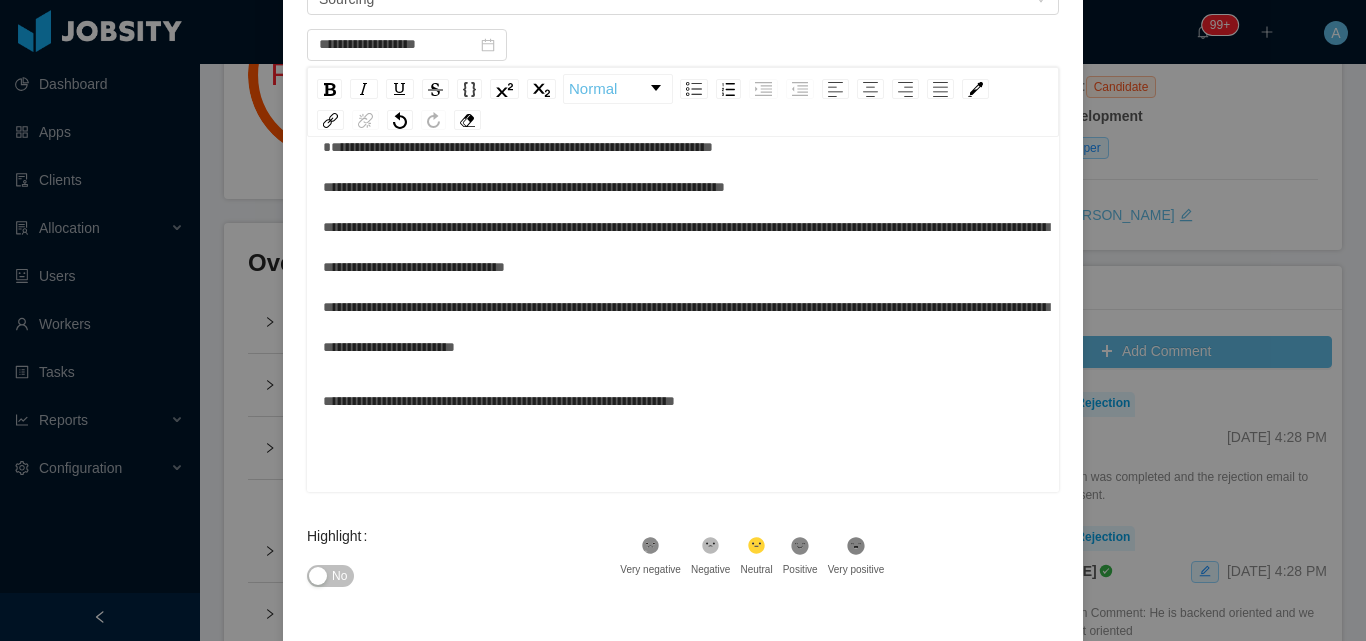 click on "**********" at bounding box center [683, 247] 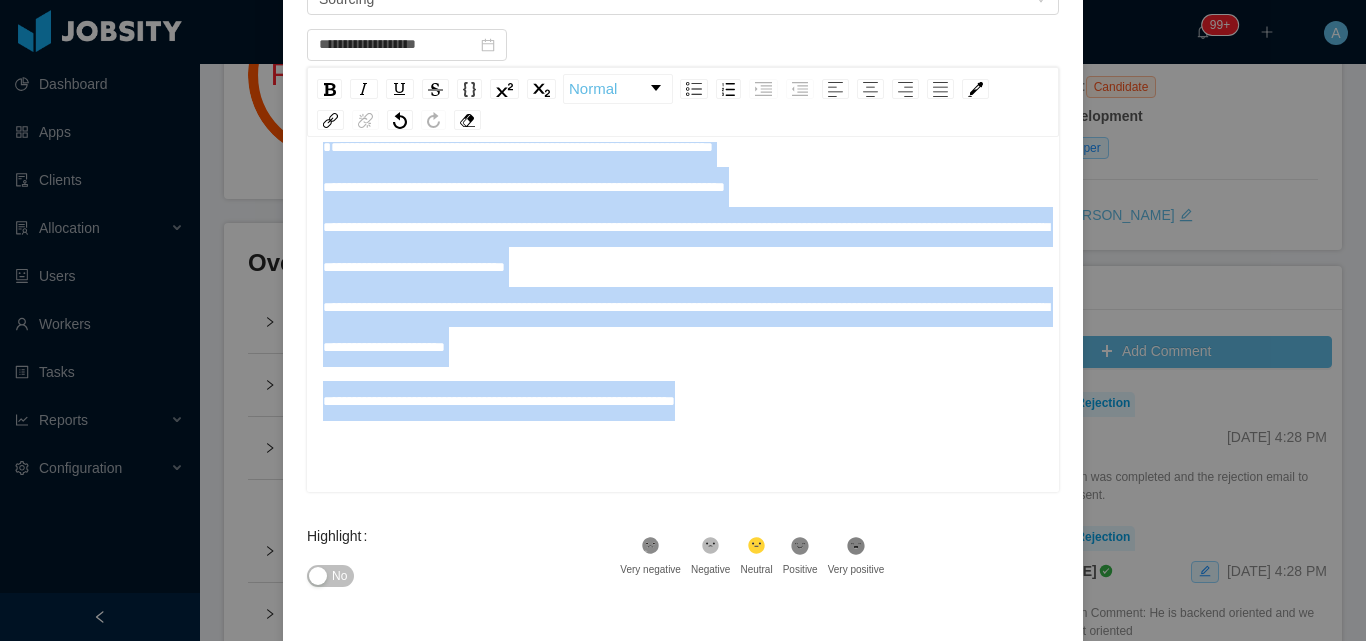 scroll, scrollTop: 0, scrollLeft: 0, axis: both 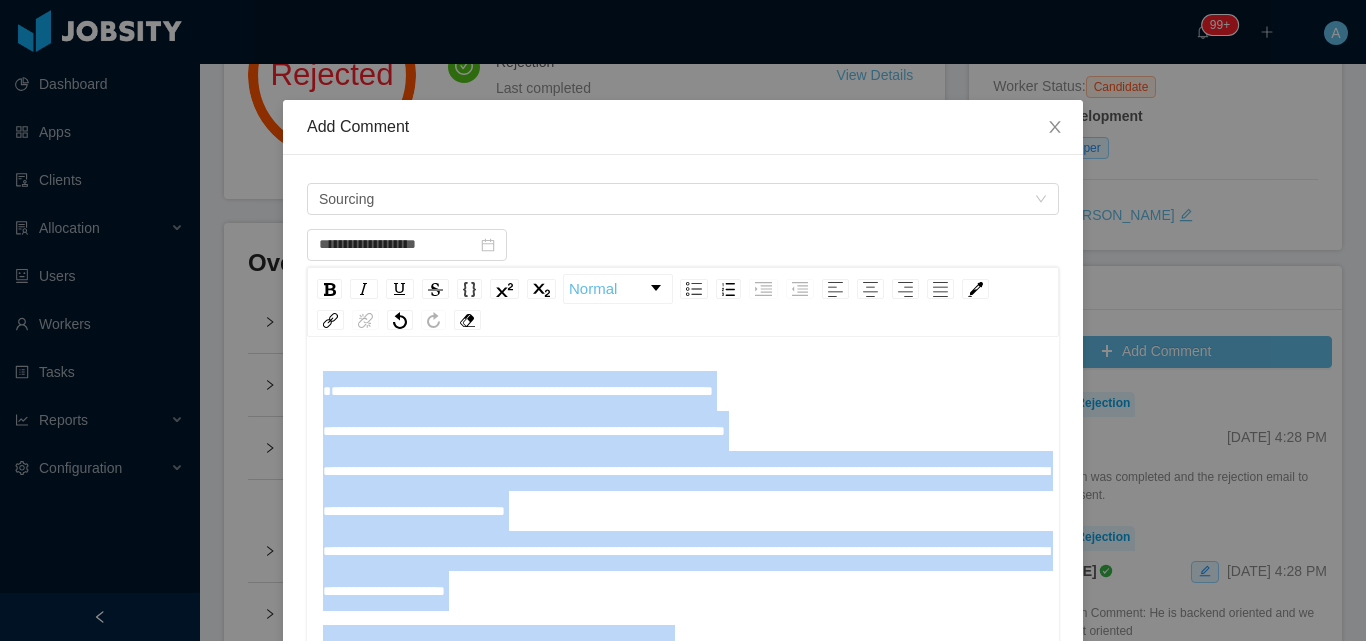 drag, startPoint x: 809, startPoint y: 404, endPoint x: 0, endPoint y: -74, distance: 939.6622 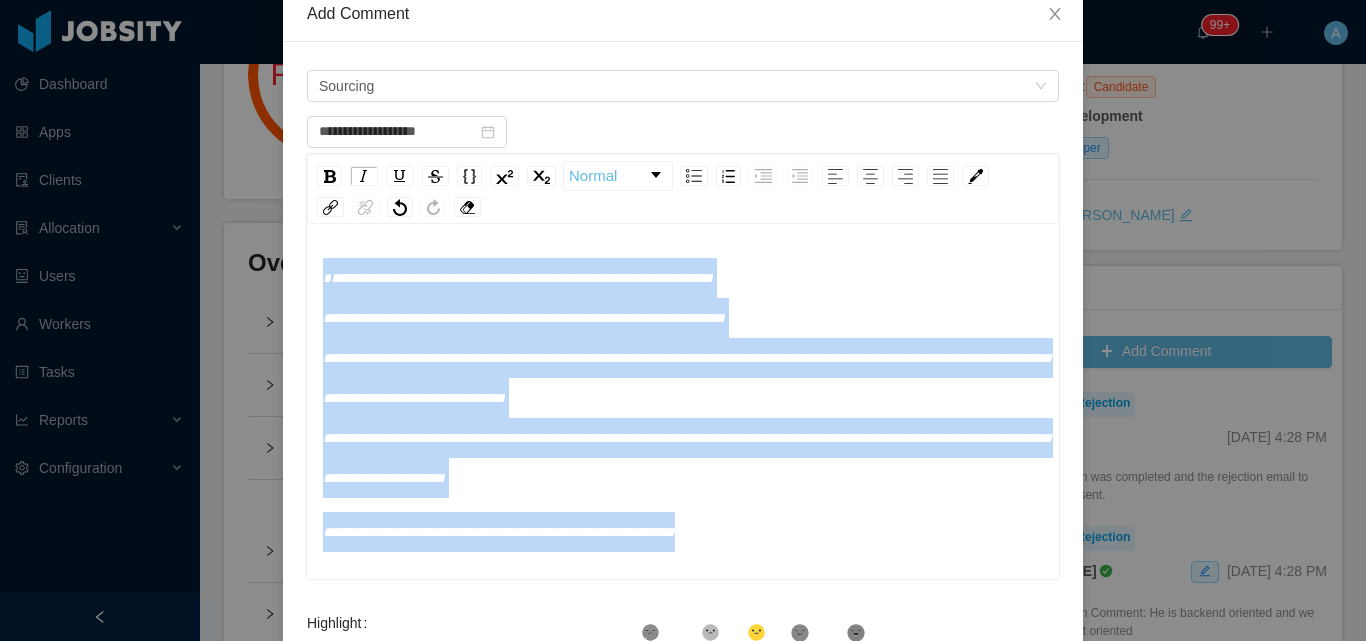 scroll, scrollTop: 280, scrollLeft: 0, axis: vertical 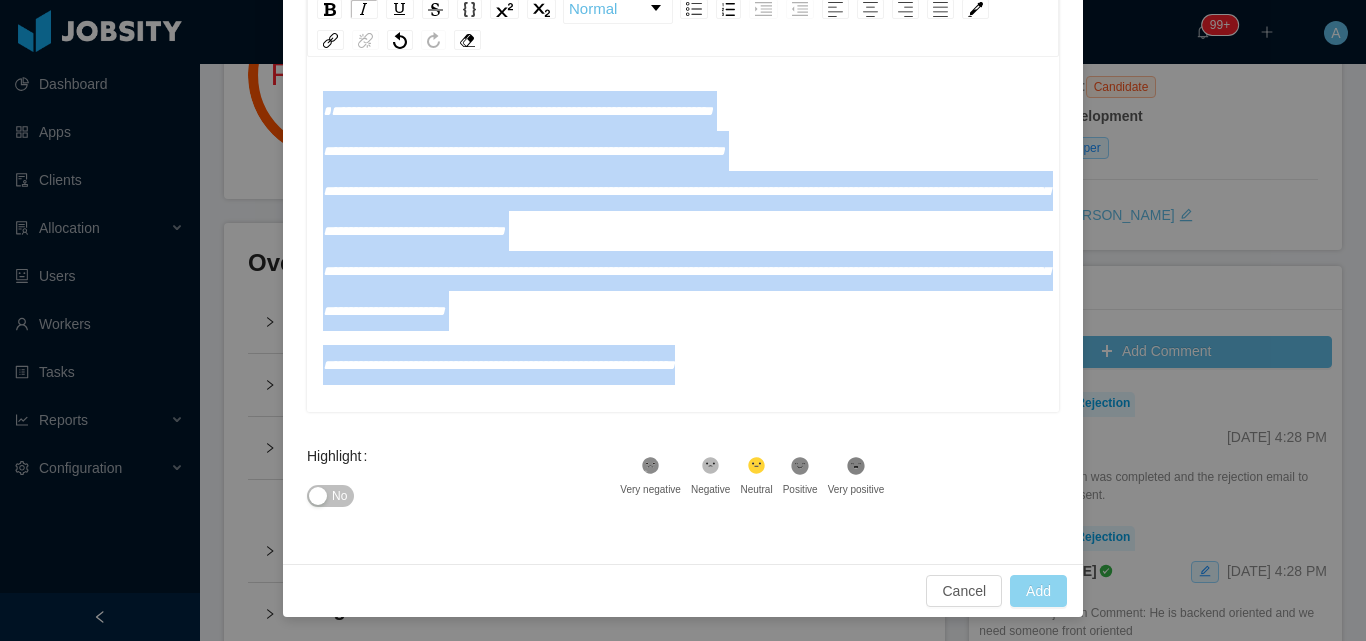 type on "**********" 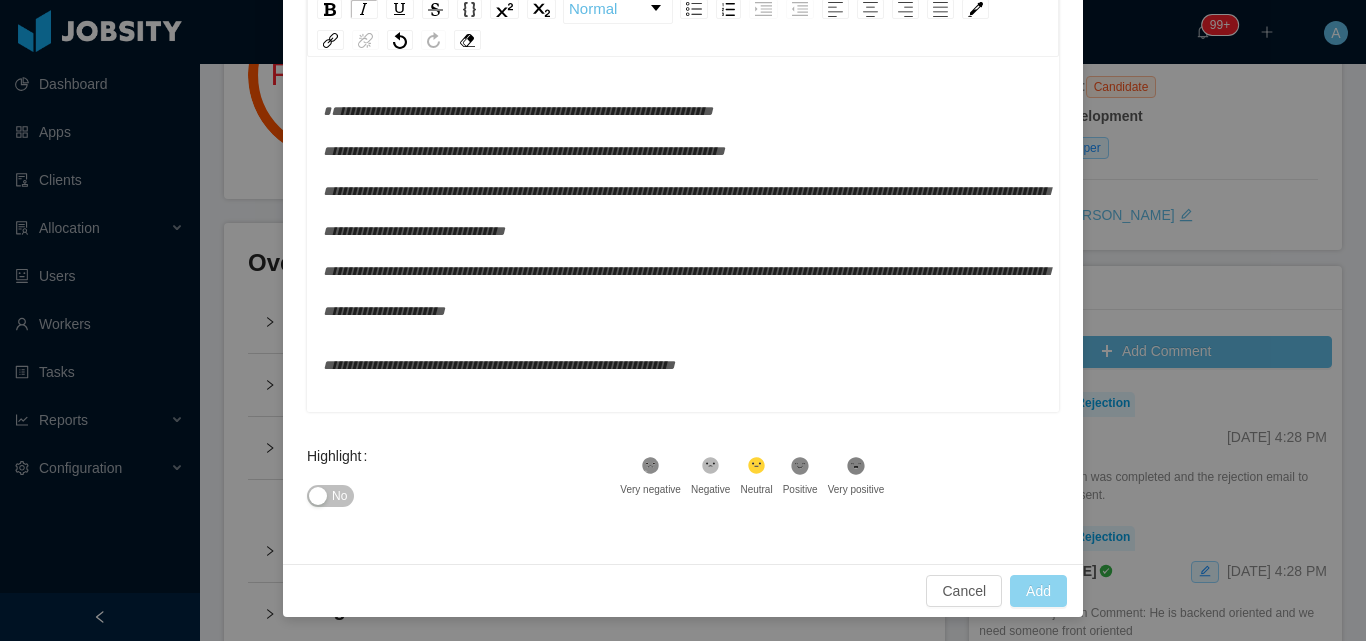 click on "Add" at bounding box center [1038, 591] 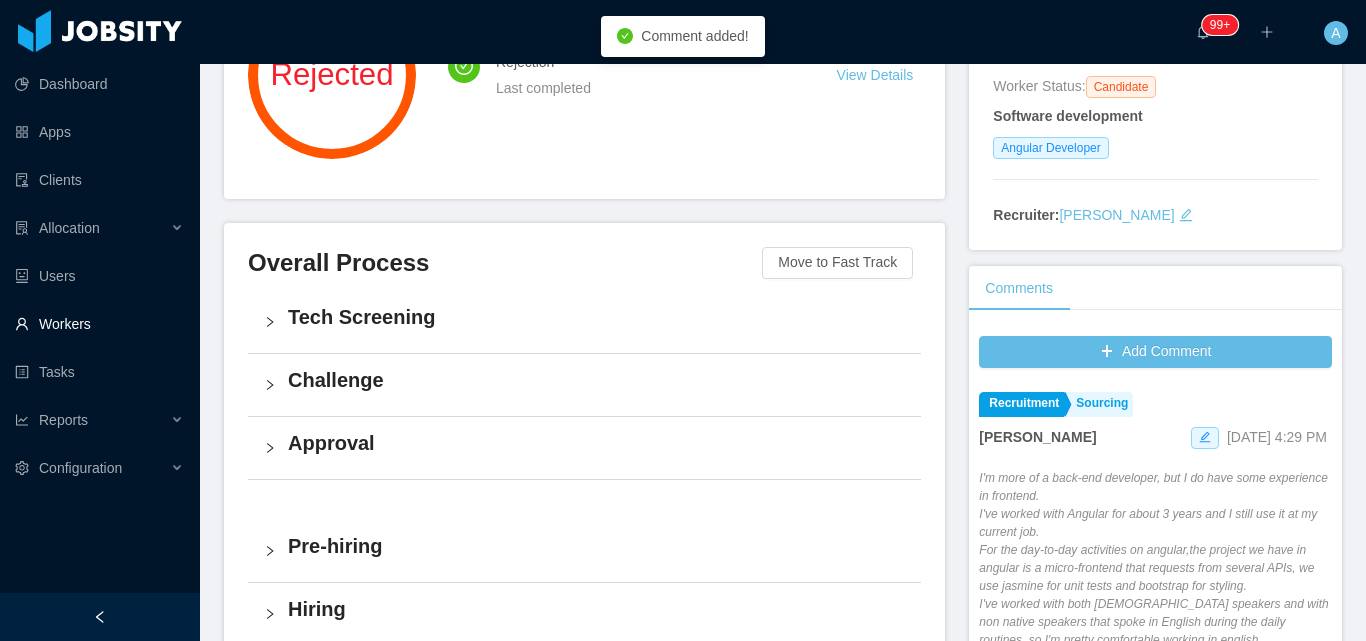 click on "Workers" at bounding box center (99, 324) 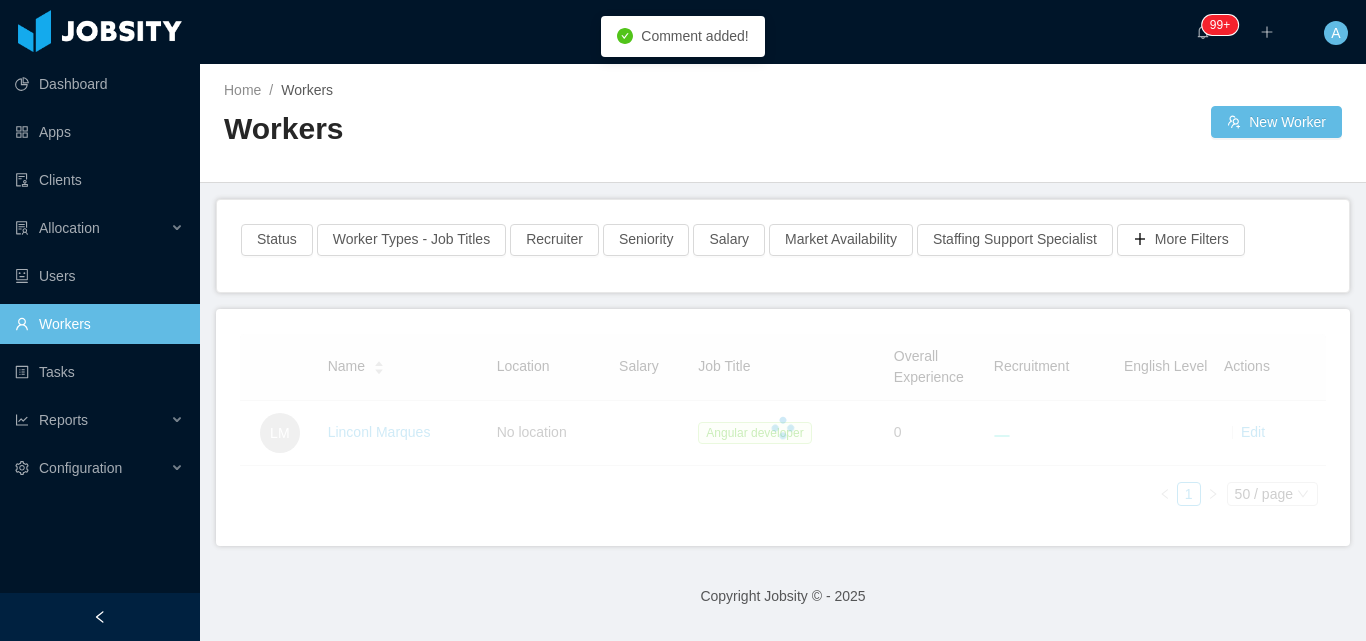 scroll, scrollTop: 5, scrollLeft: 0, axis: vertical 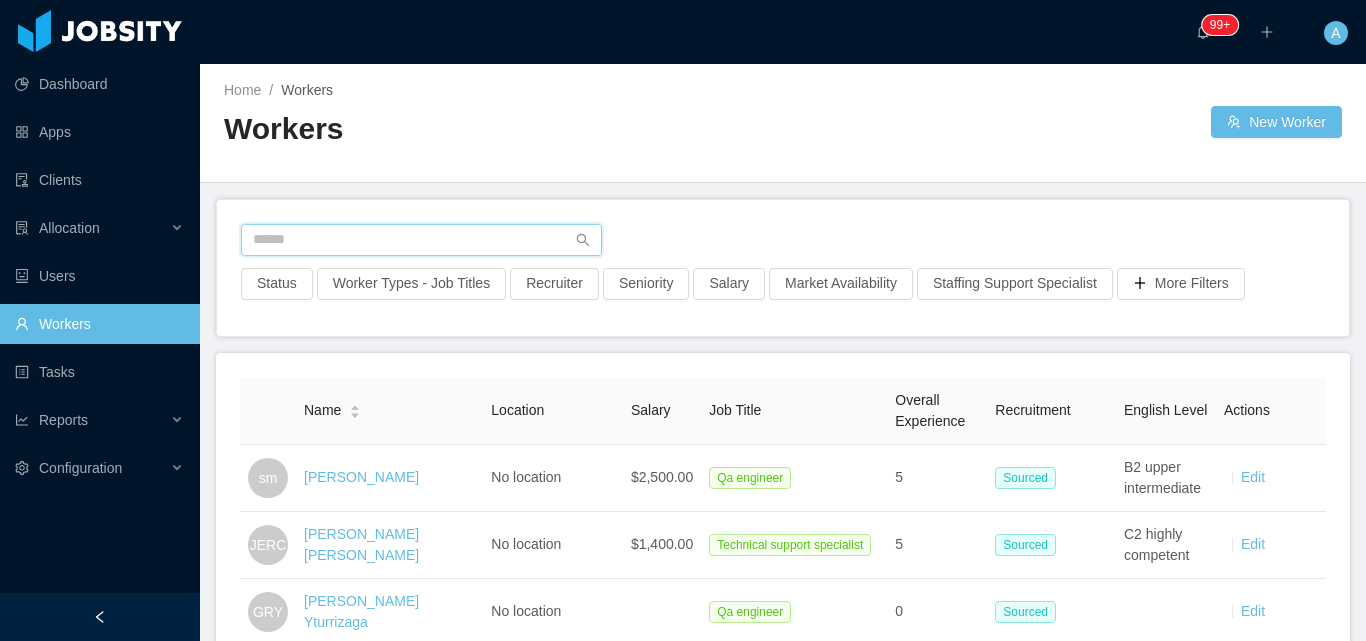 click at bounding box center [421, 240] 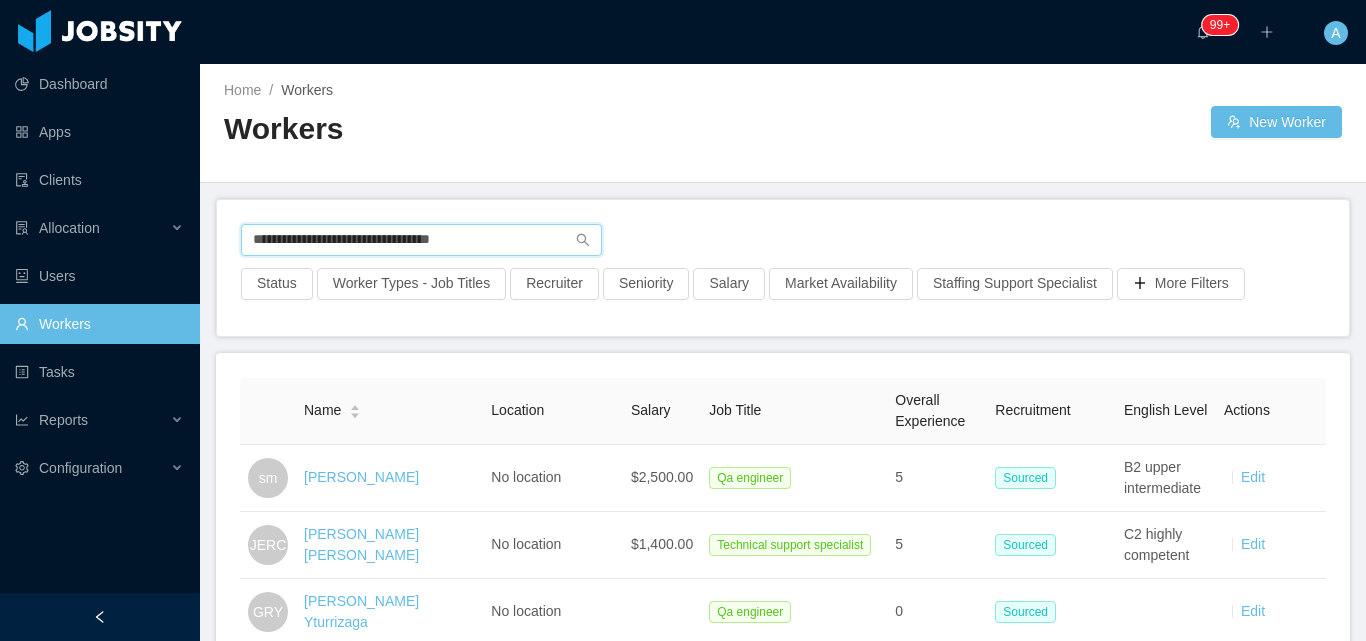 type on "**********" 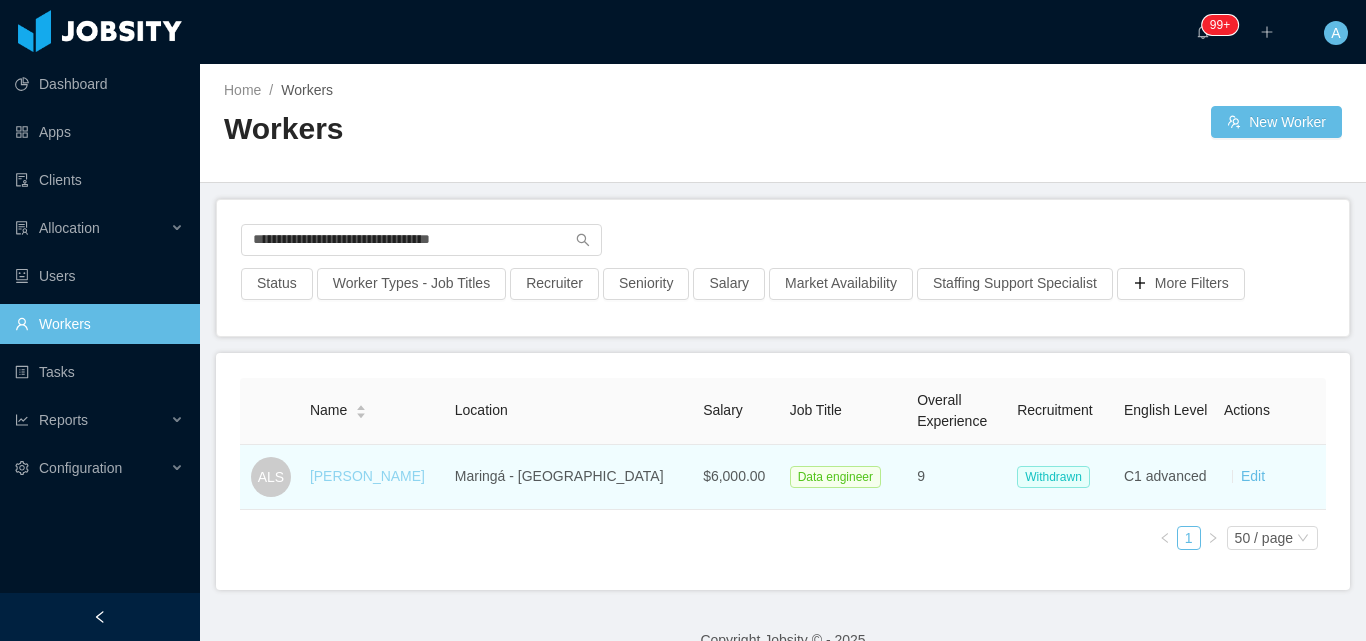 click on "André Luiz Sevilha" at bounding box center (367, 476) 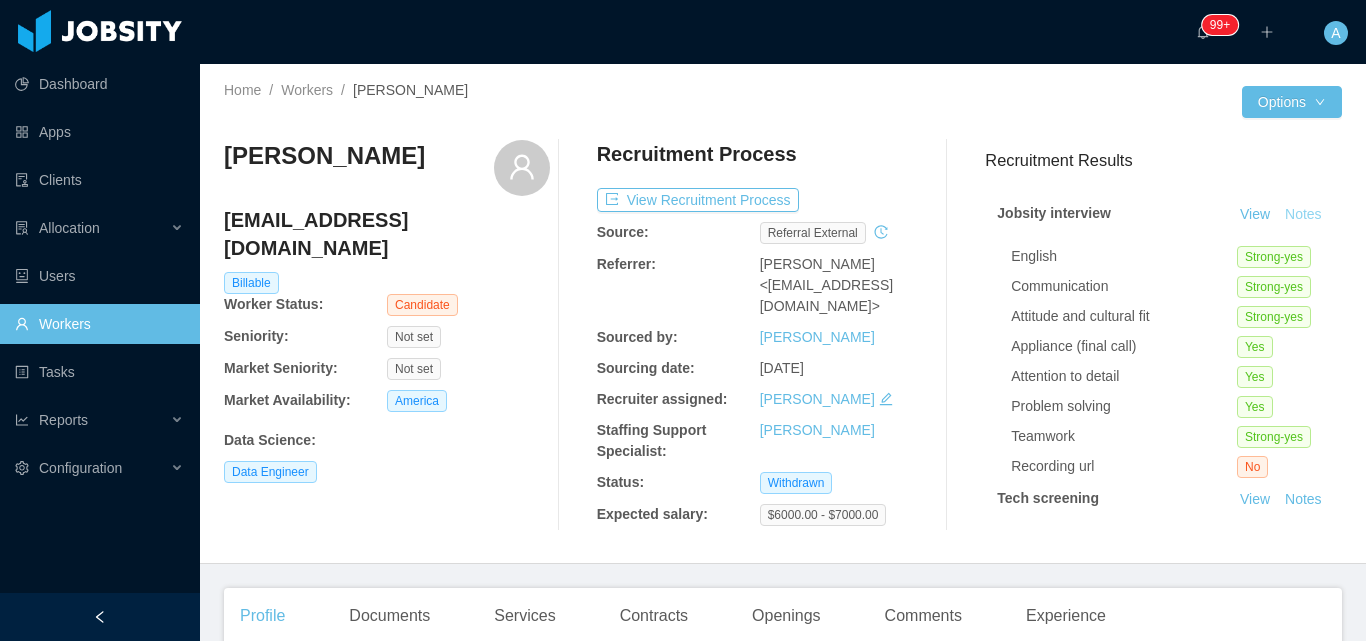 click on "Notes" at bounding box center [1303, 215] 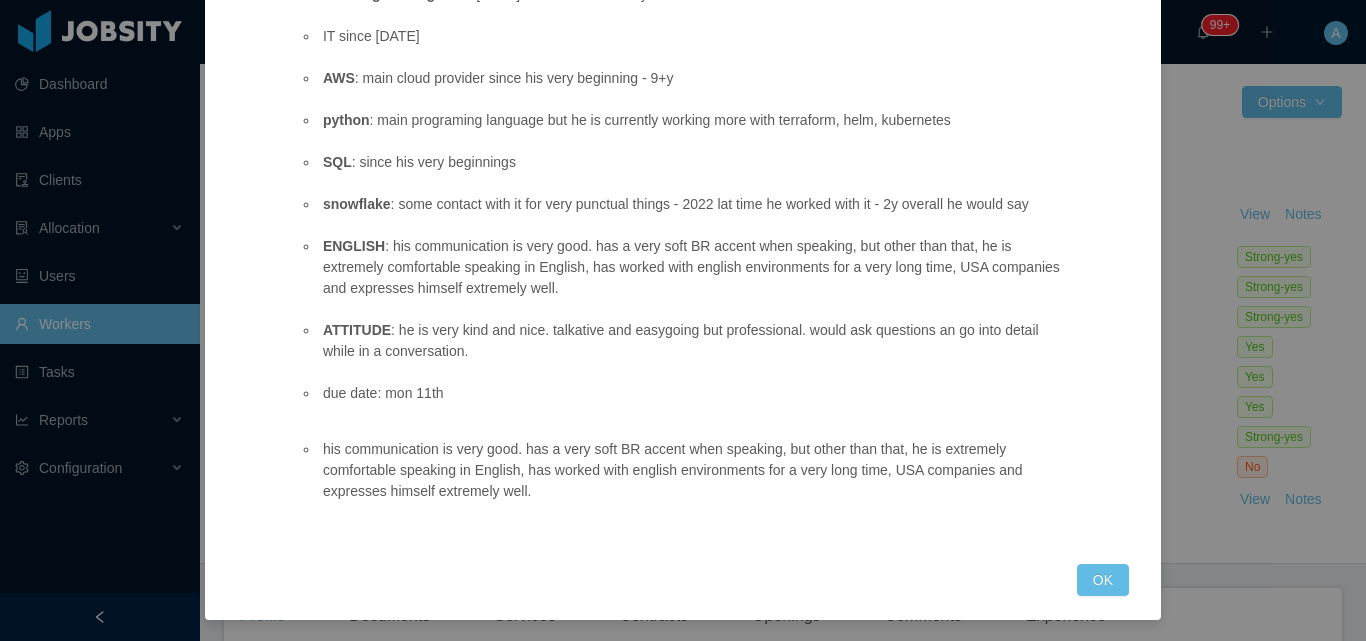 scroll, scrollTop: 520, scrollLeft: 0, axis: vertical 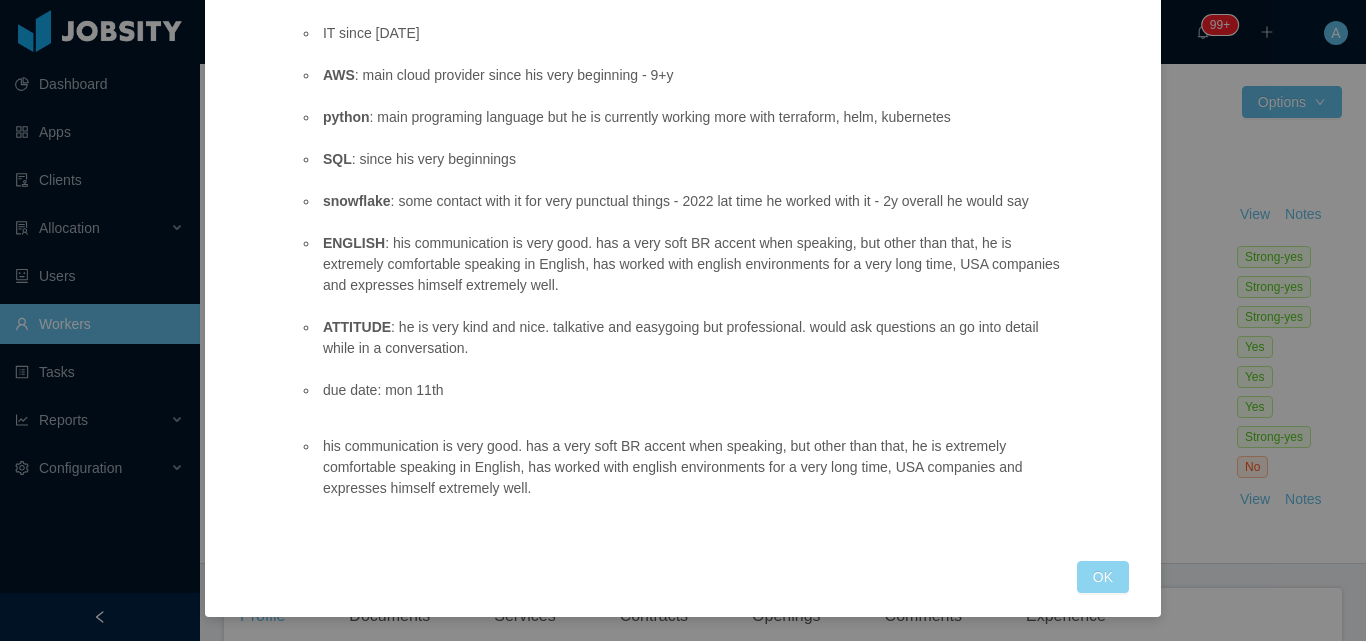 click on "OK" at bounding box center (1103, 577) 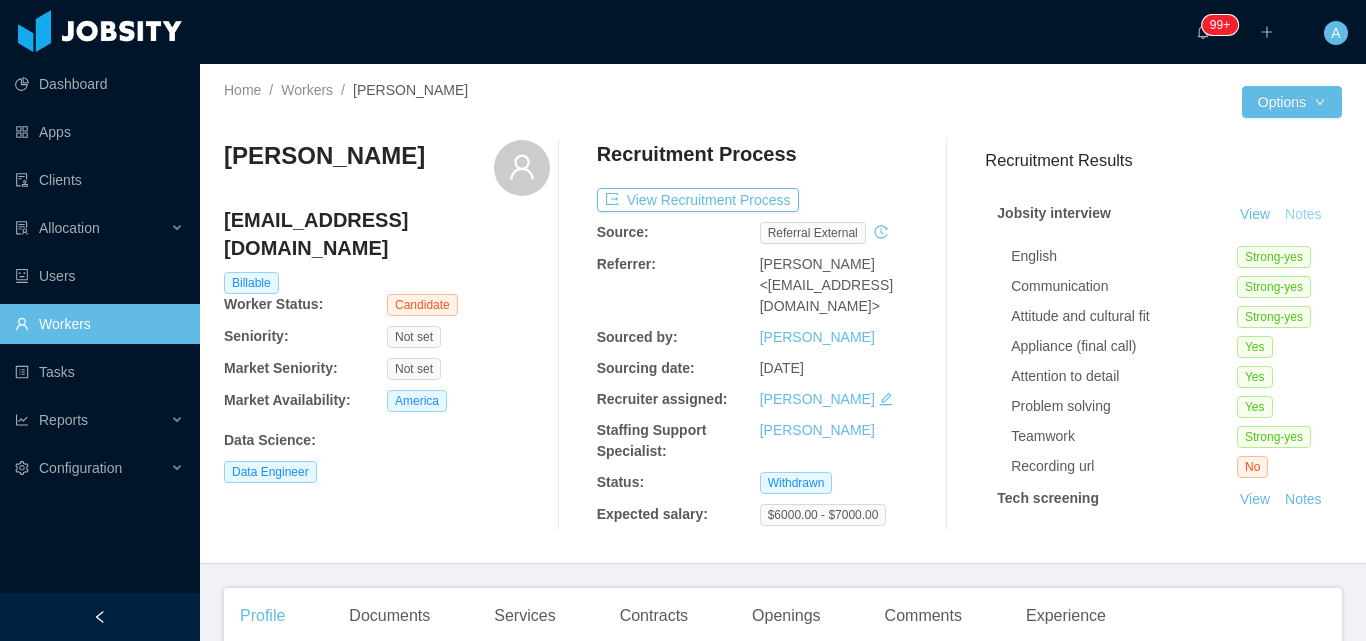 scroll, scrollTop: 420, scrollLeft: 0, axis: vertical 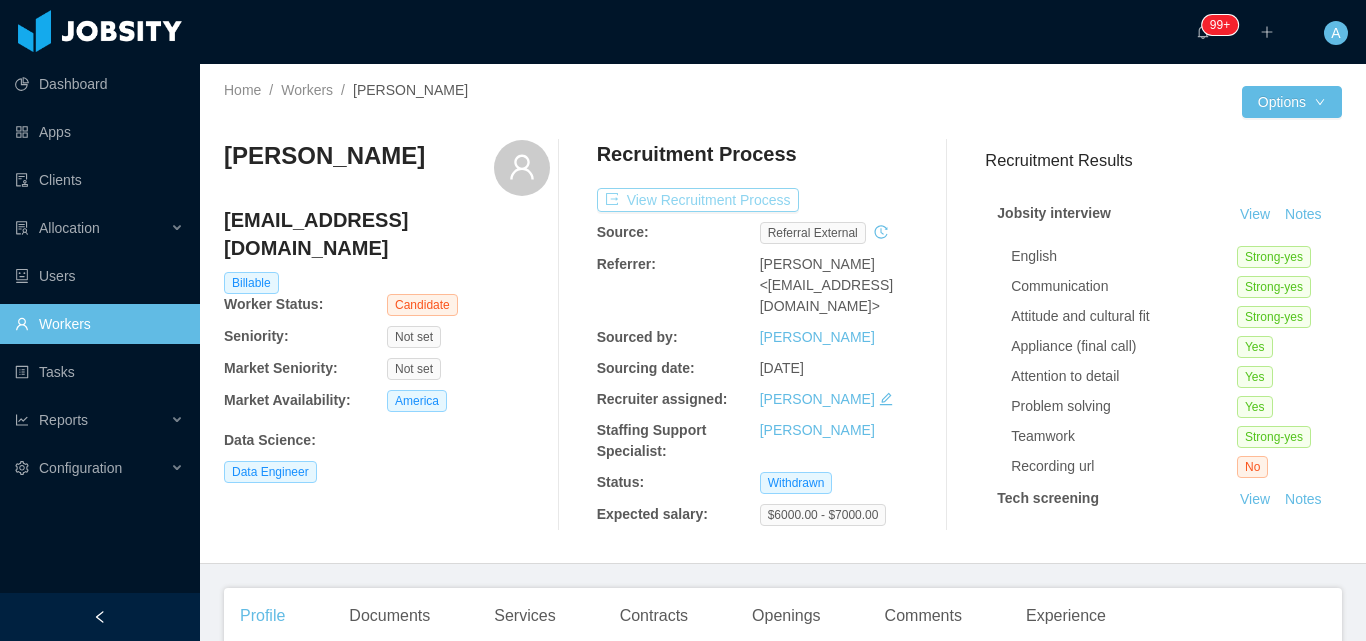 click on "View Recruitment Process" at bounding box center (698, 200) 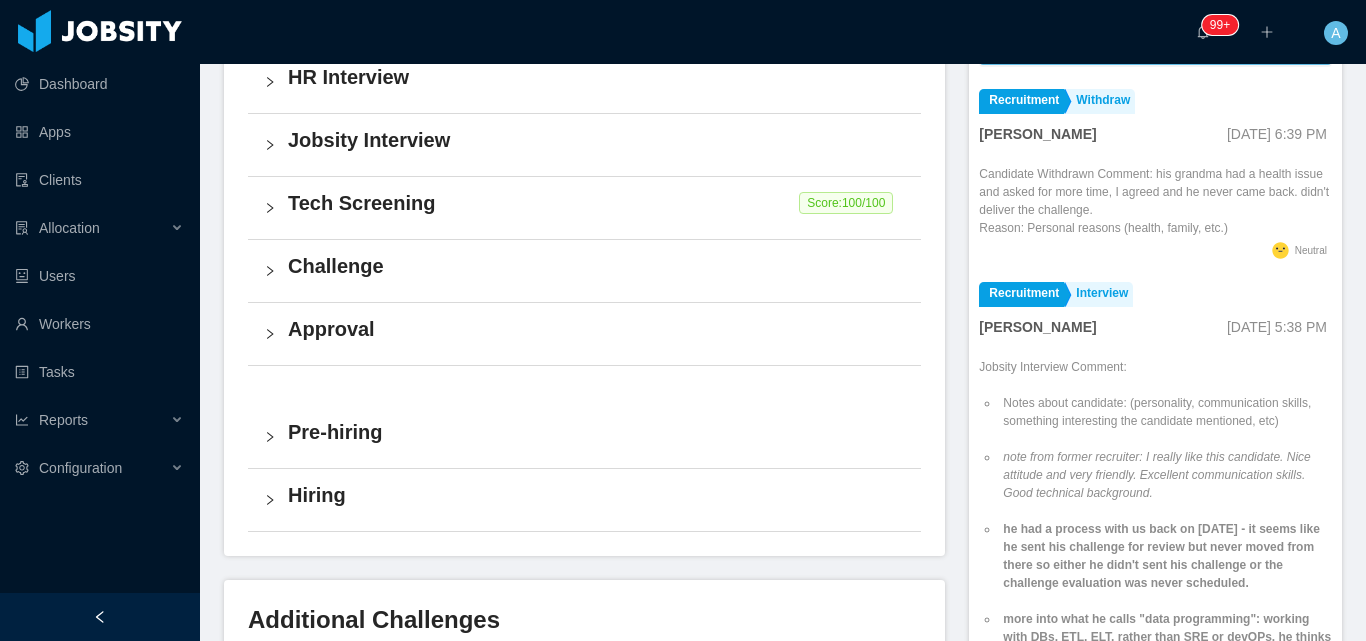 scroll, scrollTop: 700, scrollLeft: 0, axis: vertical 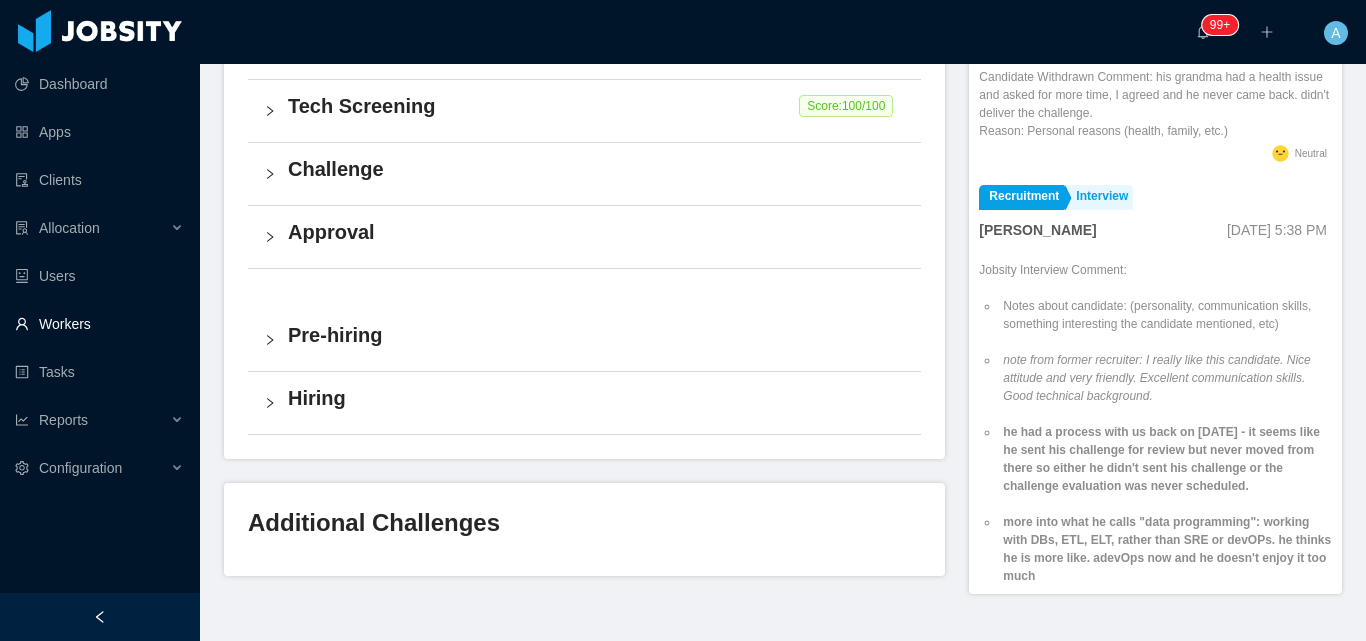 drag, startPoint x: 91, startPoint y: 325, endPoint x: 390, endPoint y: 29, distance: 420.7339 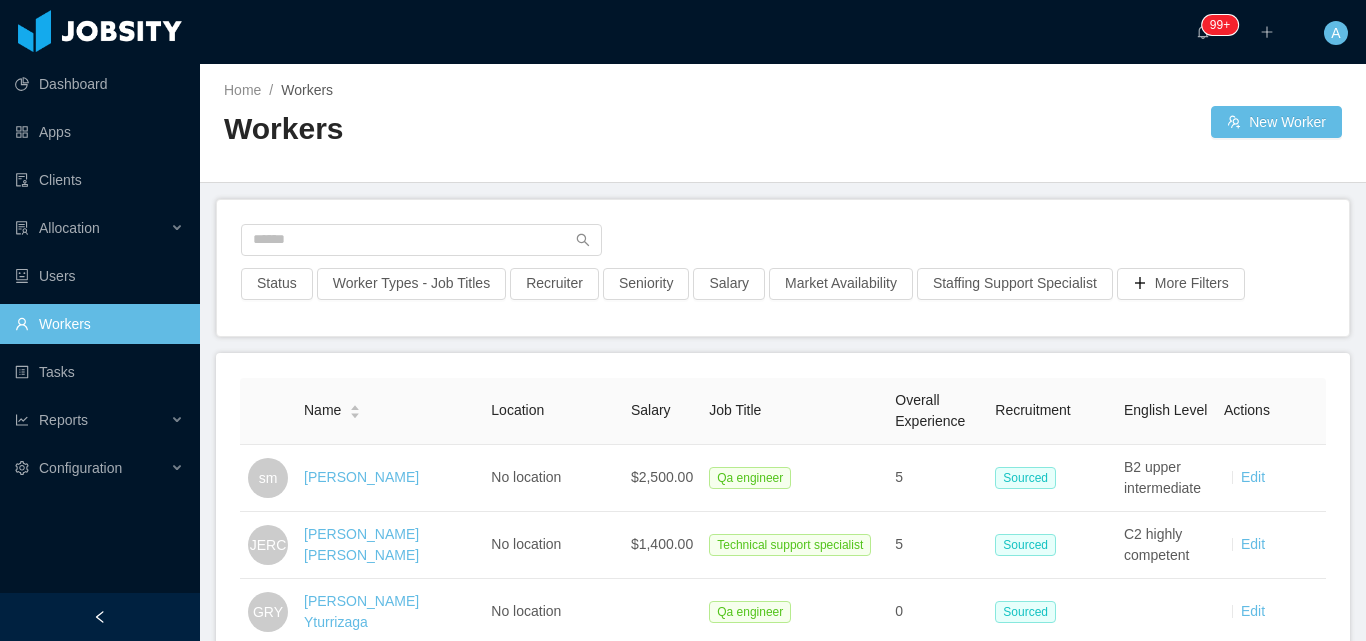 click on "Status Worker Types - Job Titles Recruiter Seniority Salary   Market Availability Staffing Support Specialist More Filters" at bounding box center (783, 268) 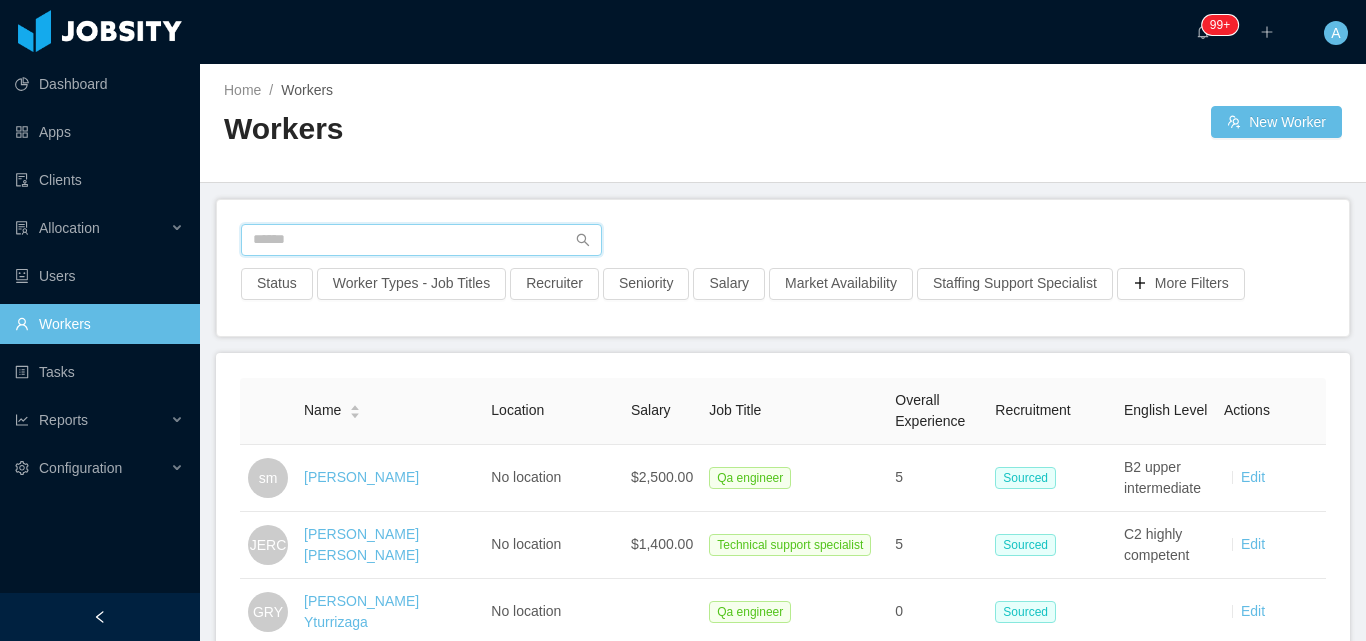 click at bounding box center (421, 240) 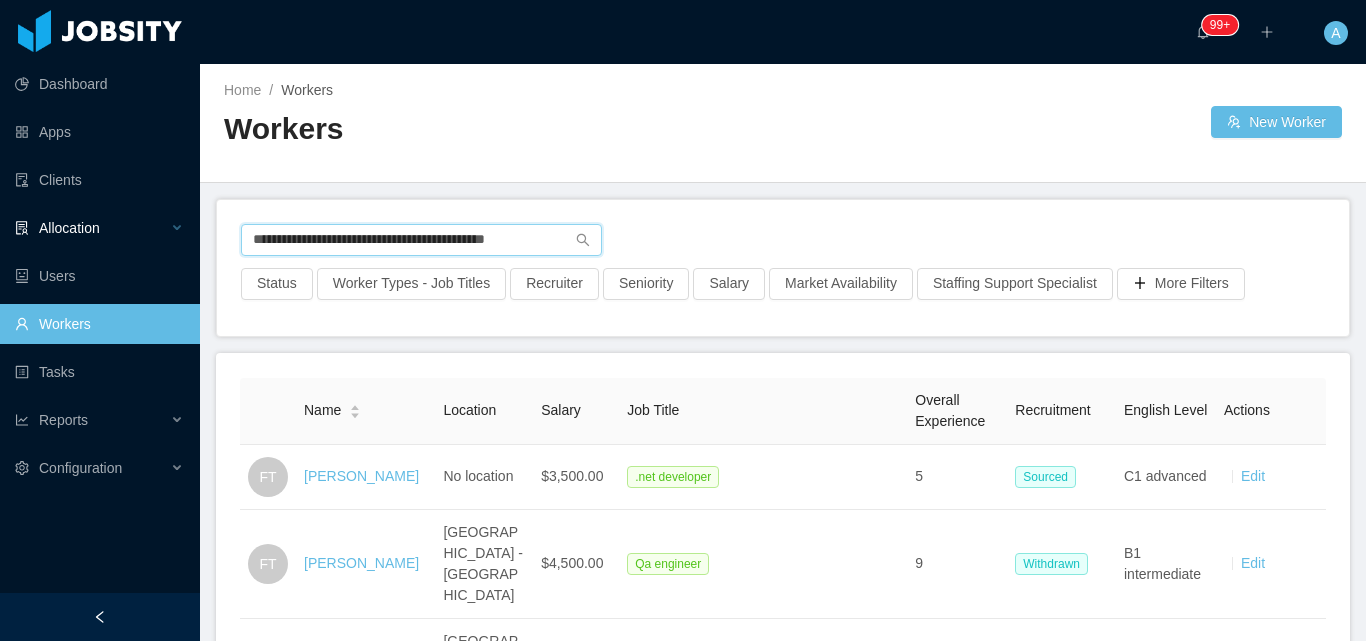 drag, startPoint x: 555, startPoint y: 240, endPoint x: 57, endPoint y: 212, distance: 498.78653 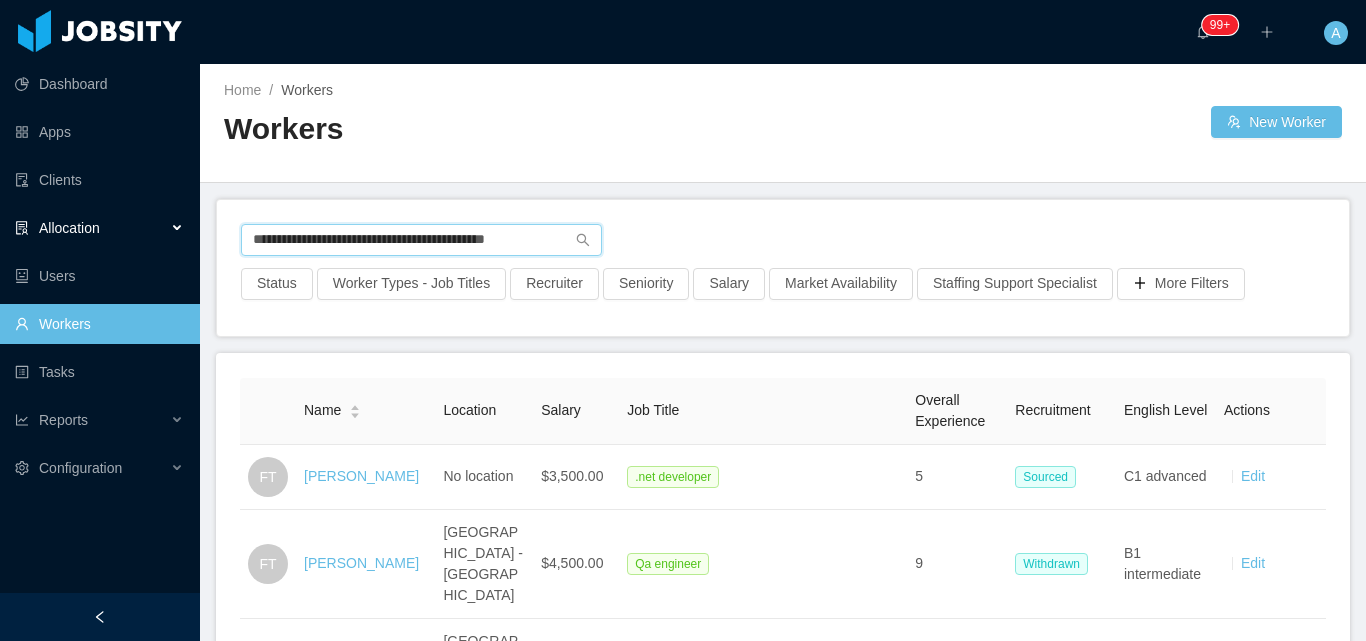 paste 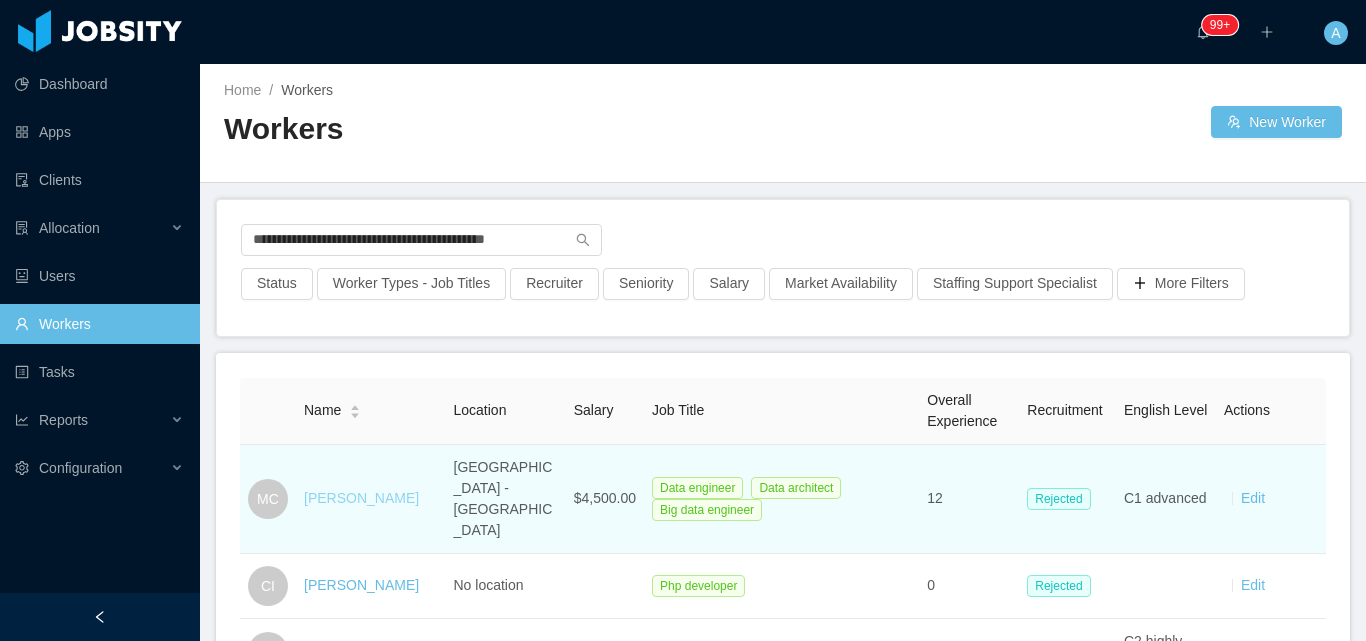 click on "Michael Castillo" at bounding box center [361, 498] 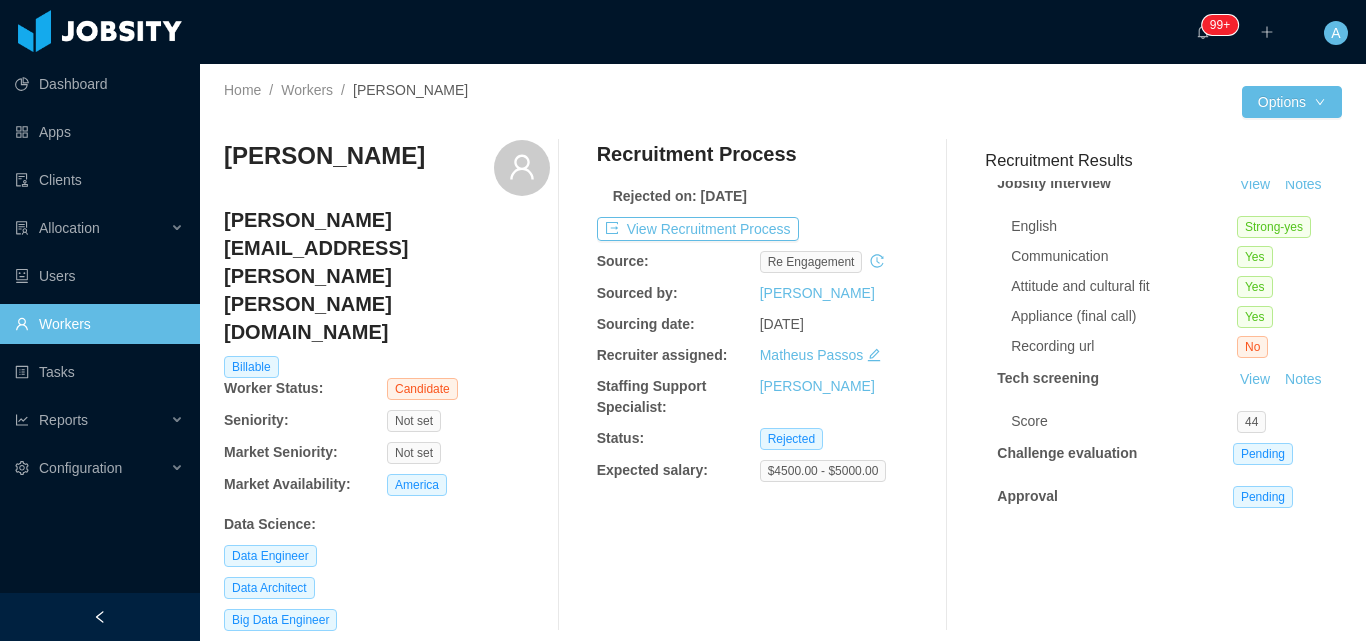 scroll, scrollTop: 87, scrollLeft: 0, axis: vertical 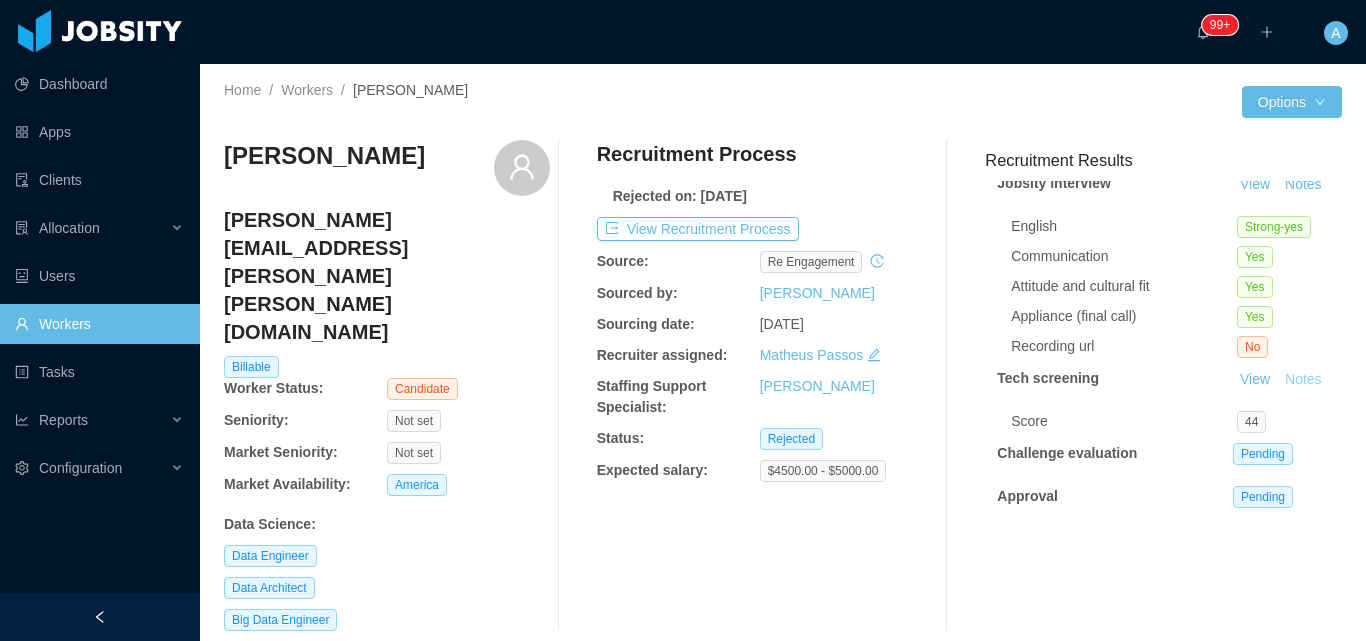 click on "Notes" at bounding box center [1303, 380] 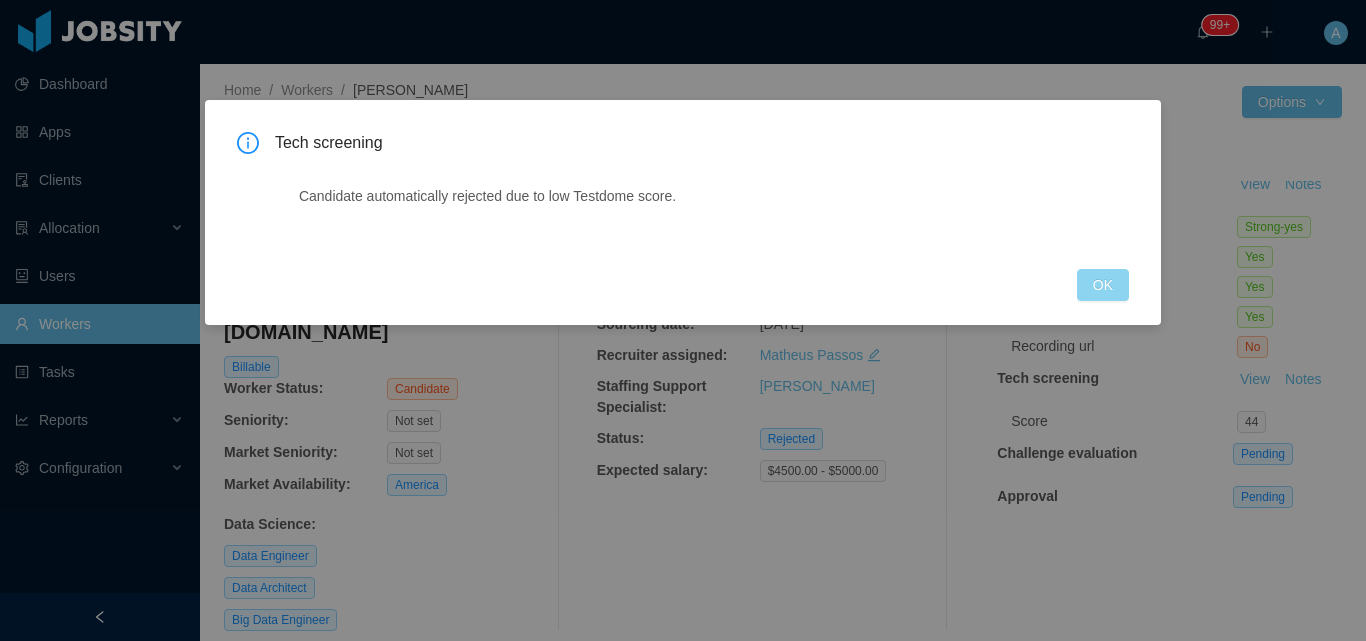 click on "OK" at bounding box center (1103, 285) 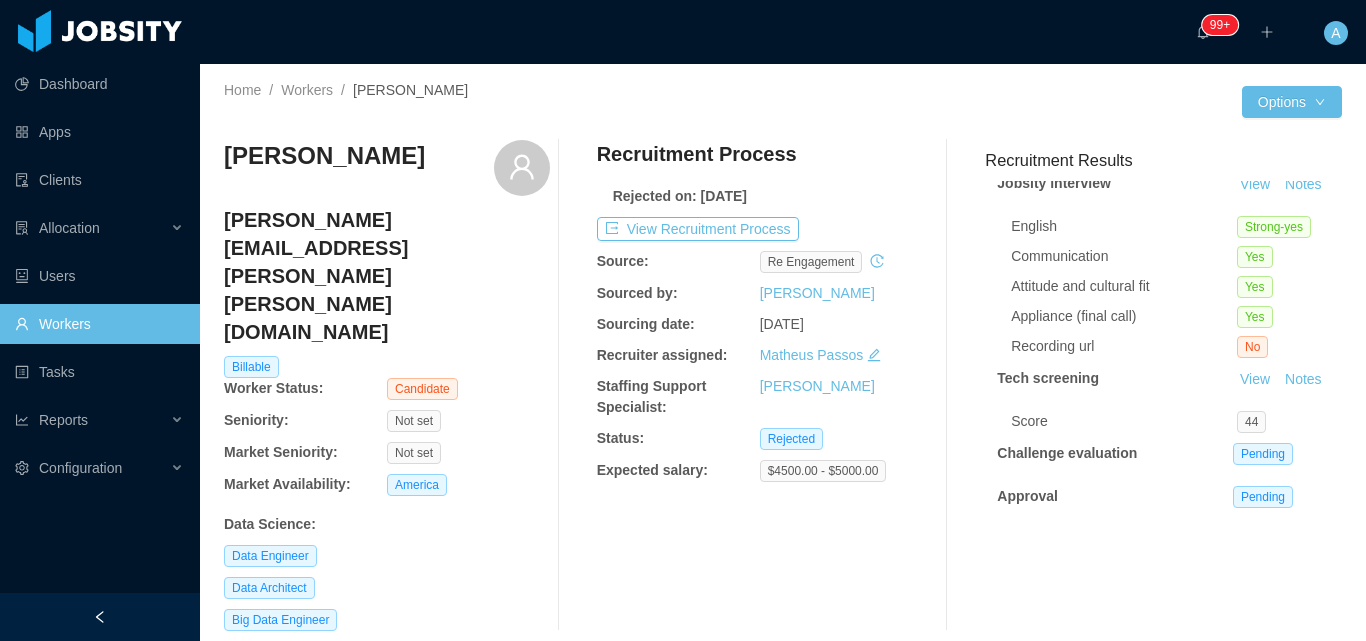 click on "Workers" at bounding box center (99, 324) 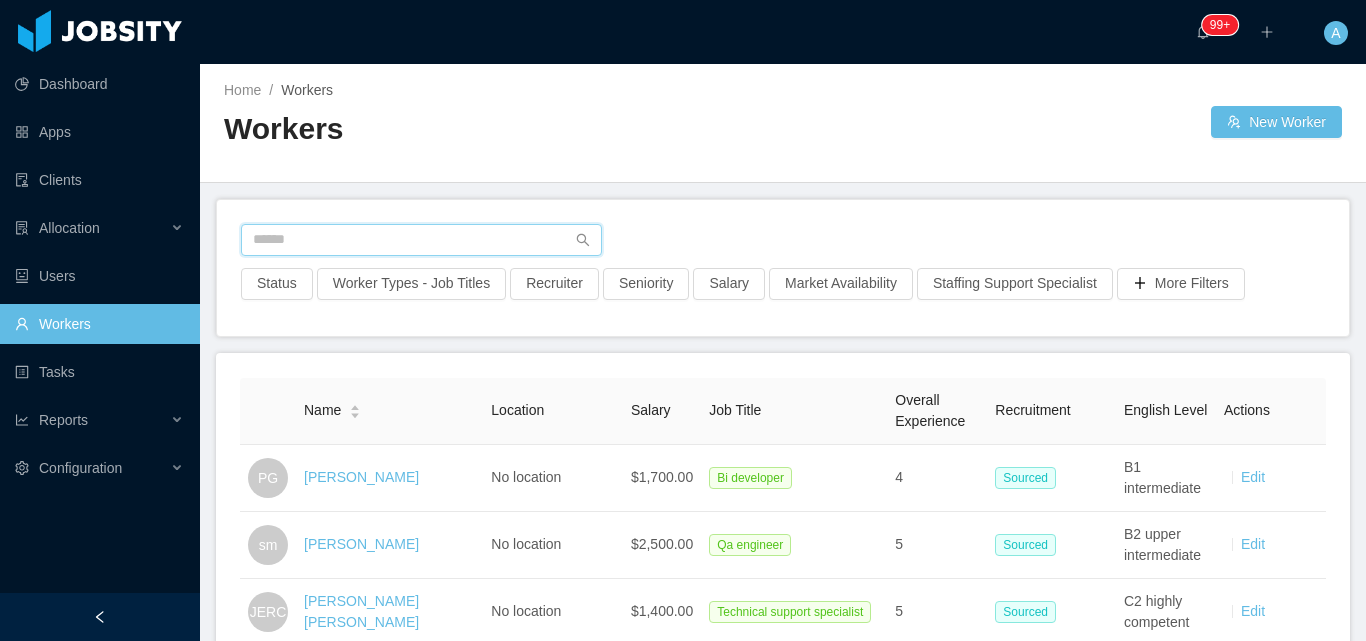 click at bounding box center [421, 240] 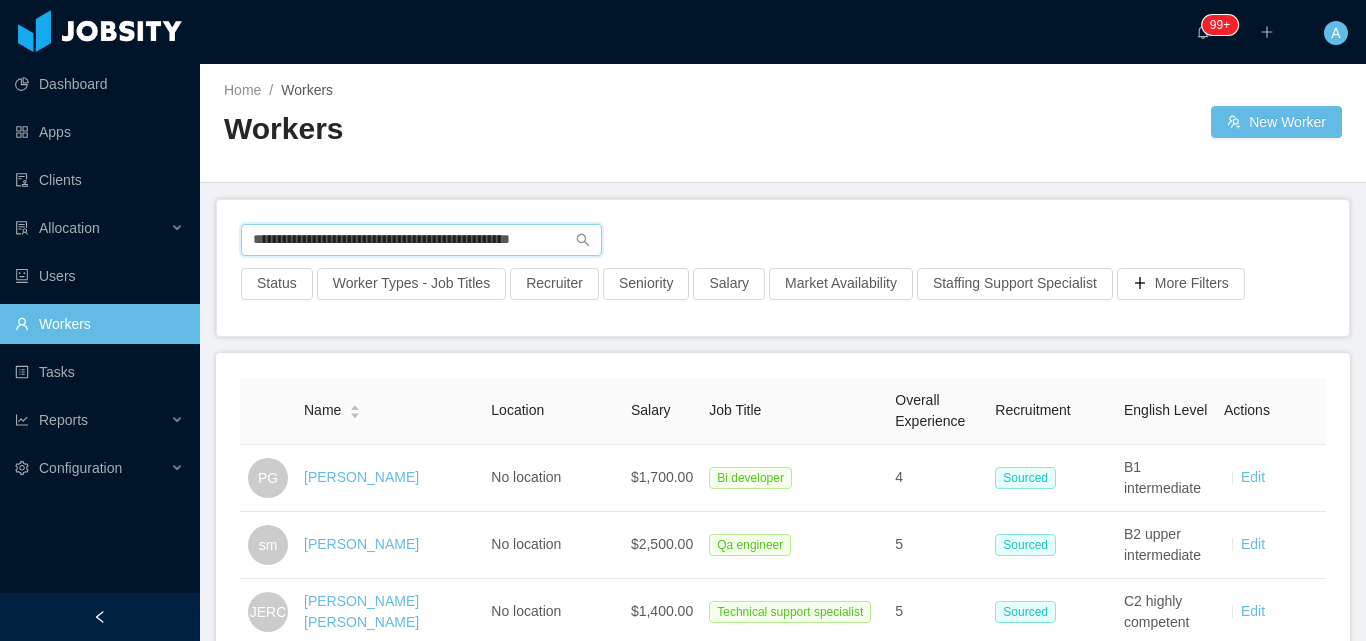 scroll, scrollTop: 0, scrollLeft: 27, axis: horizontal 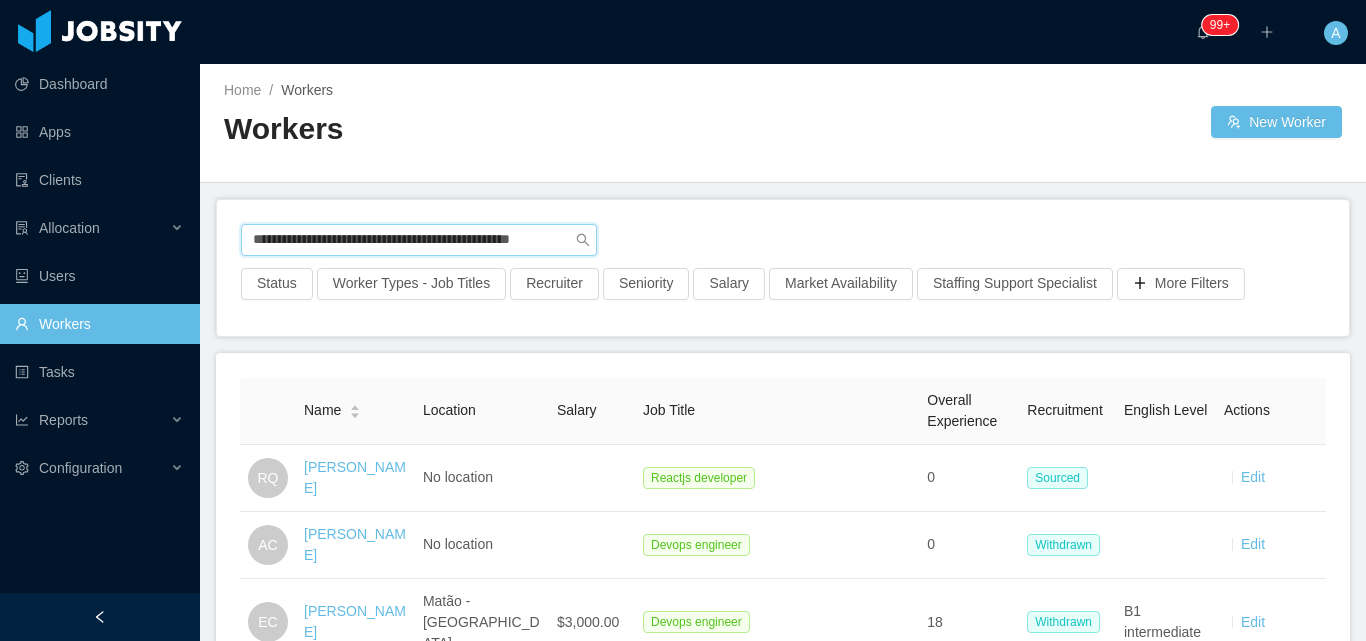 drag, startPoint x: 241, startPoint y: 240, endPoint x: 1168, endPoint y: 237, distance: 927.0049 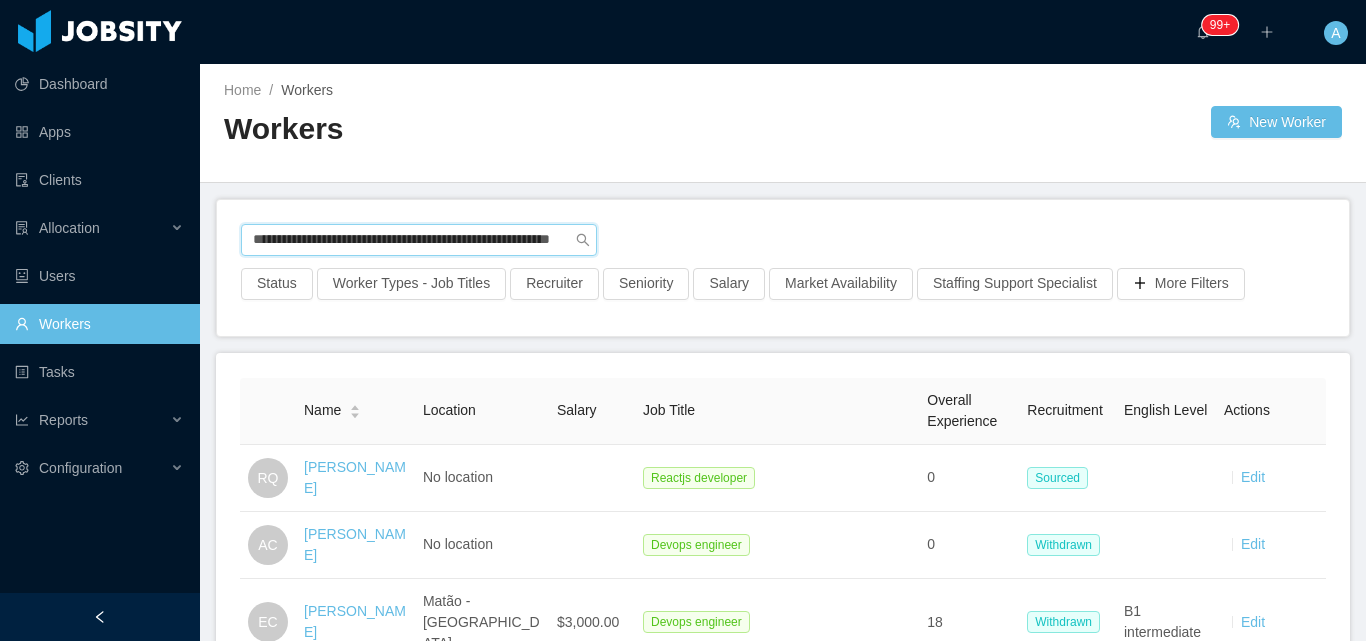 scroll, scrollTop: 0, scrollLeft: 62, axis: horizontal 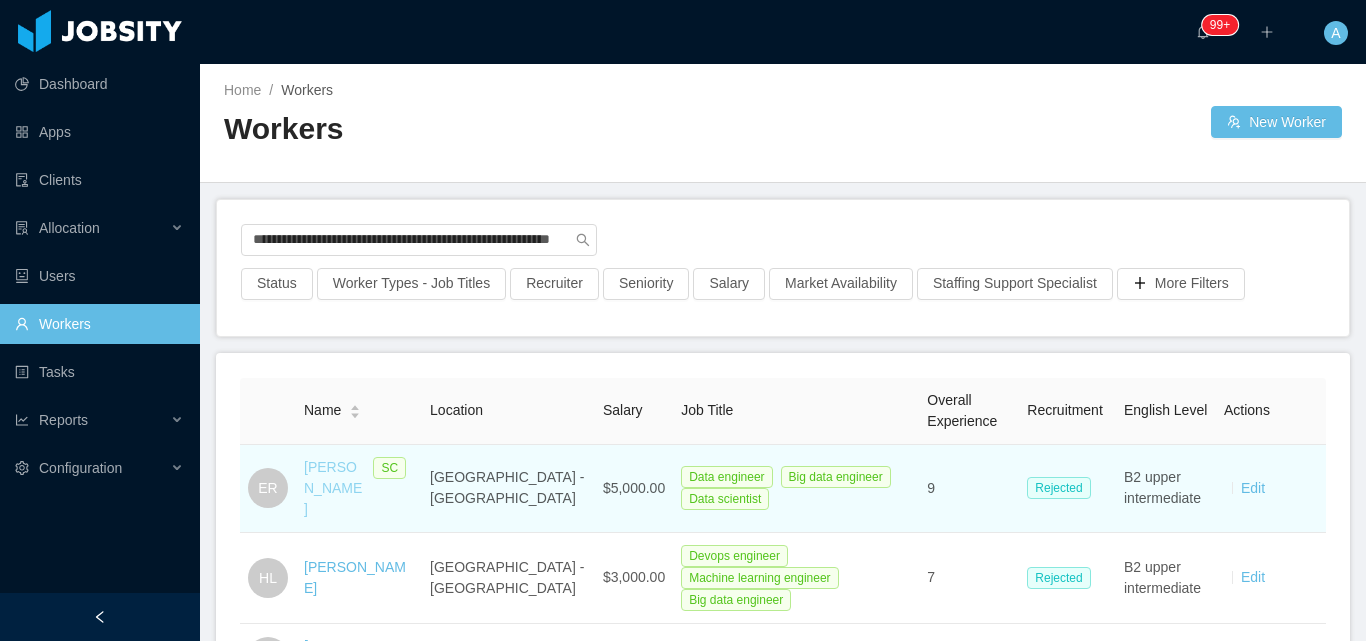 click on "Edilson Ribeiro" at bounding box center [333, 488] 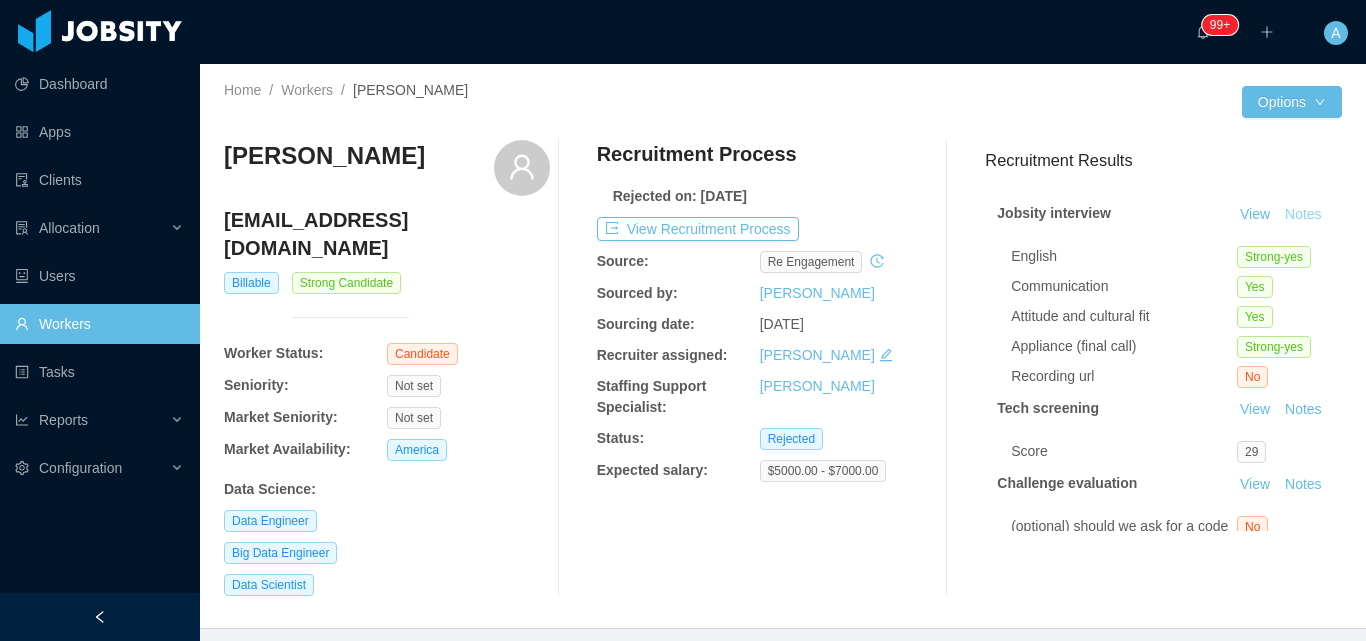 click on "Notes" at bounding box center [1303, 215] 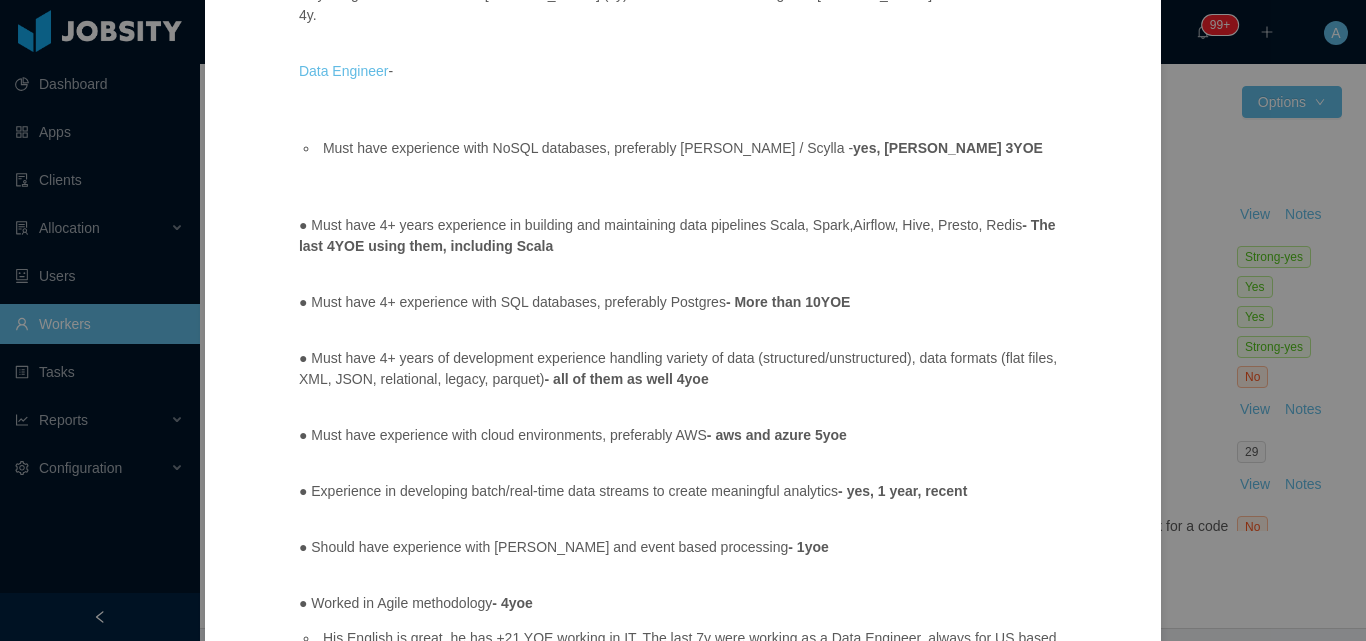scroll, scrollTop: 569, scrollLeft: 0, axis: vertical 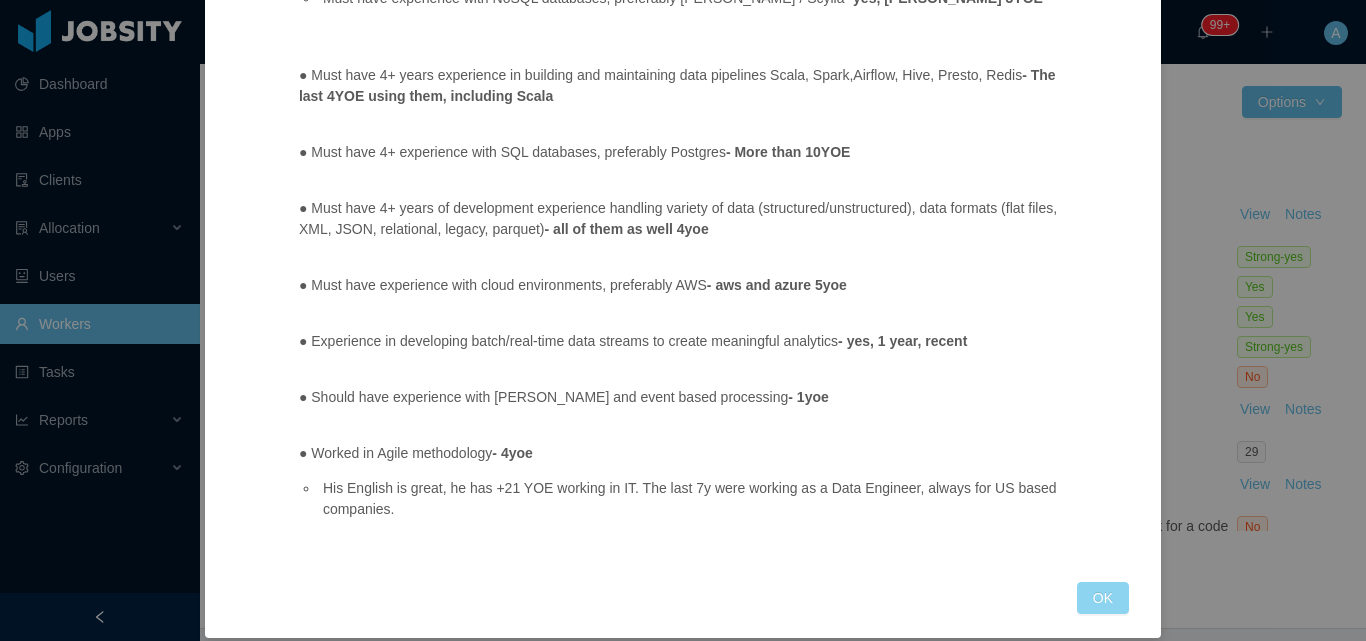 click on "OK" at bounding box center (1103, 598) 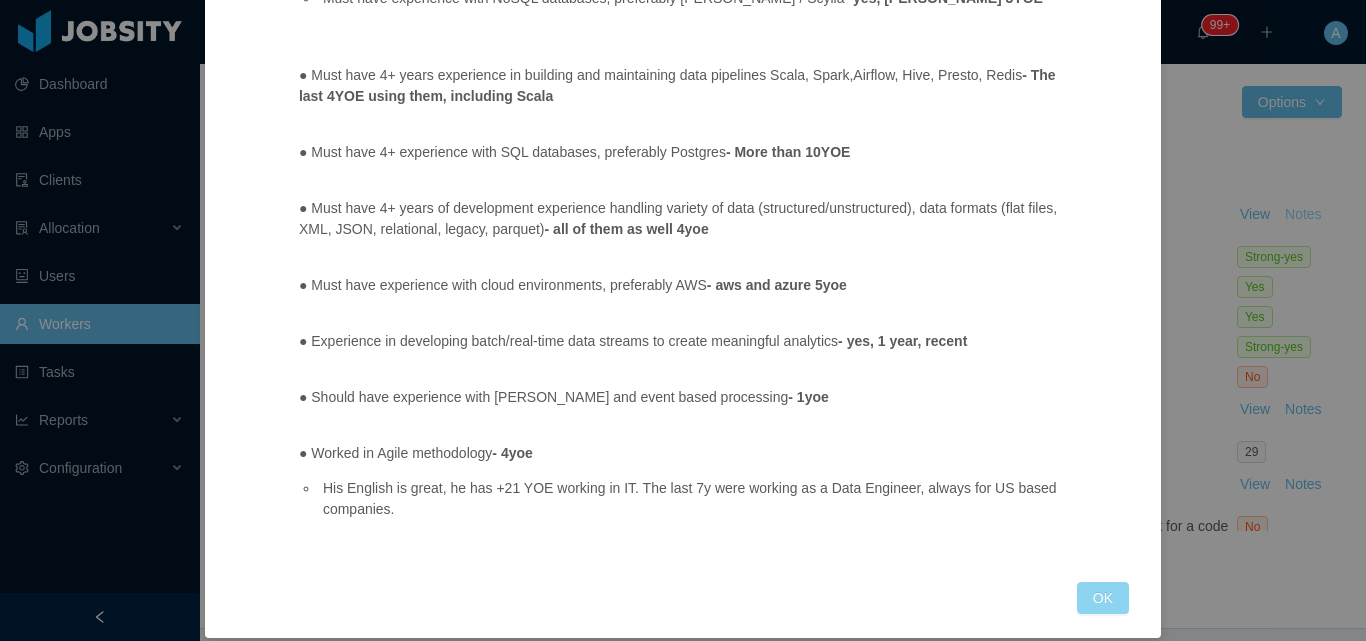 scroll, scrollTop: 469, scrollLeft: 0, axis: vertical 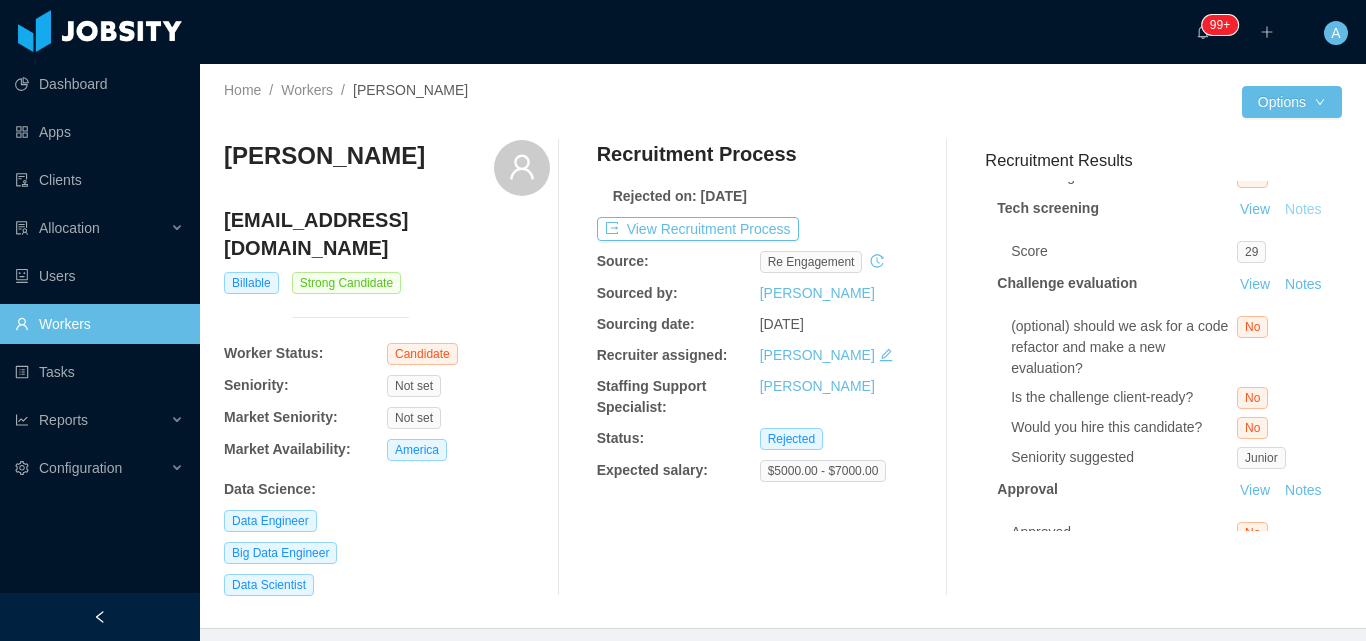 click on "Notes" at bounding box center [1303, 210] 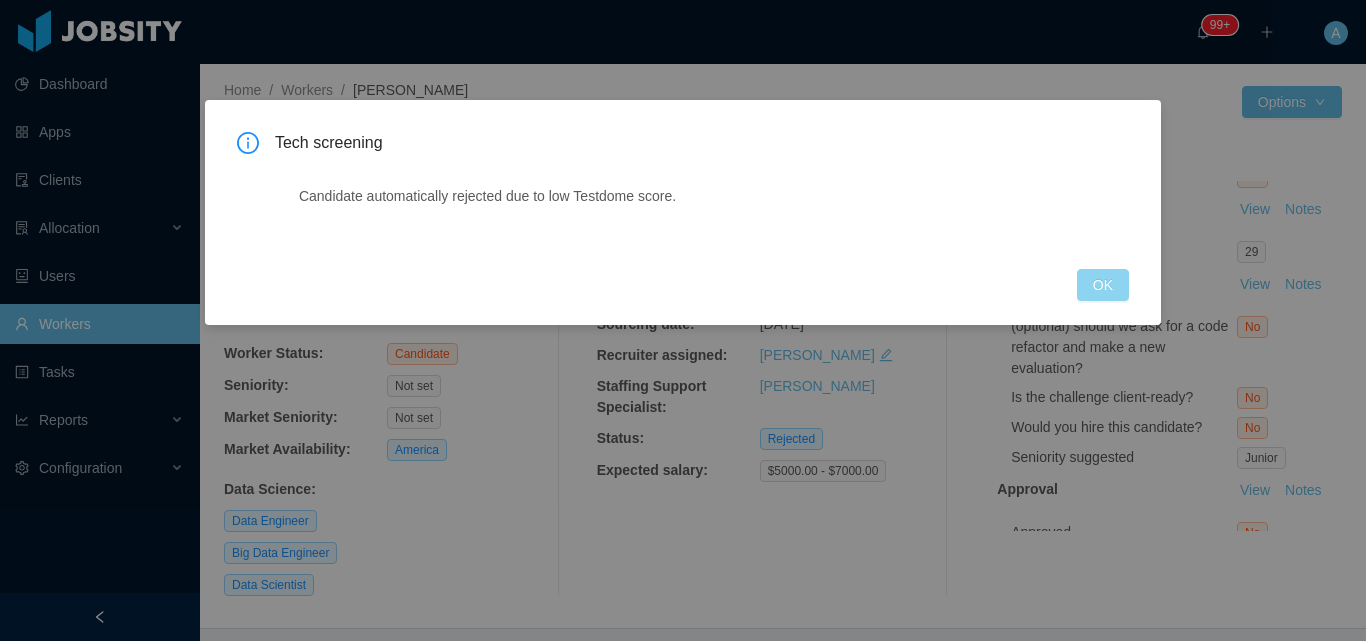 click on "OK" at bounding box center [1103, 285] 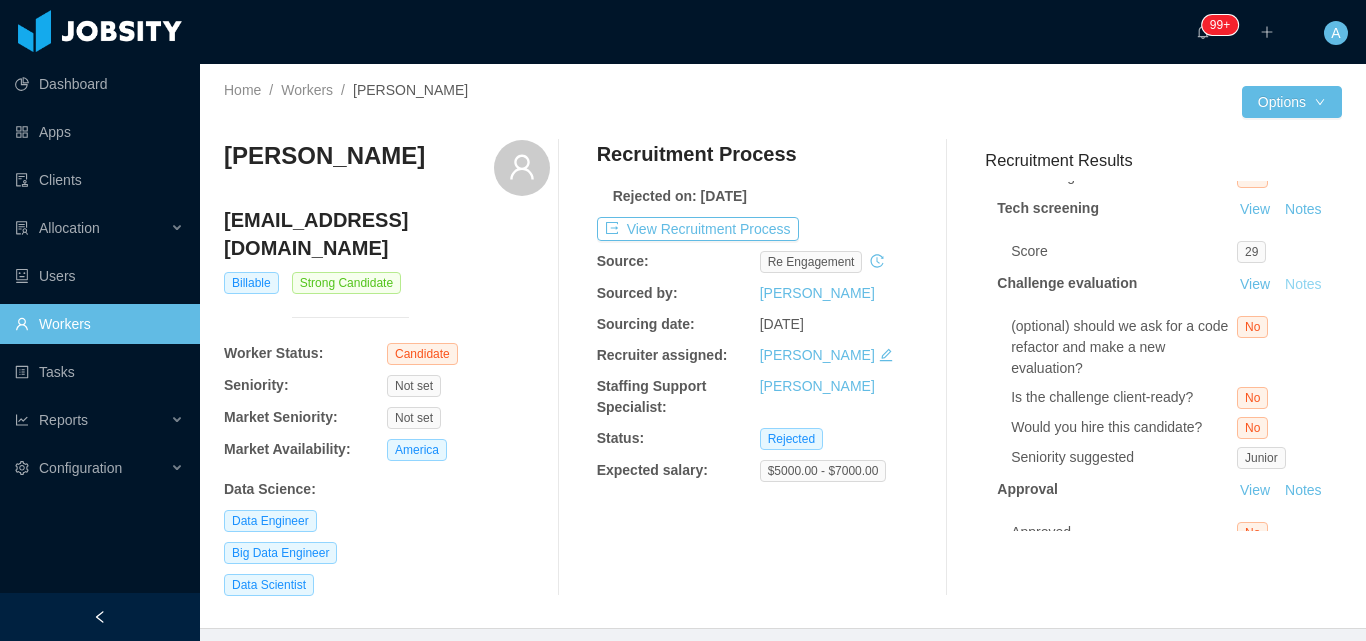 click on "Notes" at bounding box center [1303, 285] 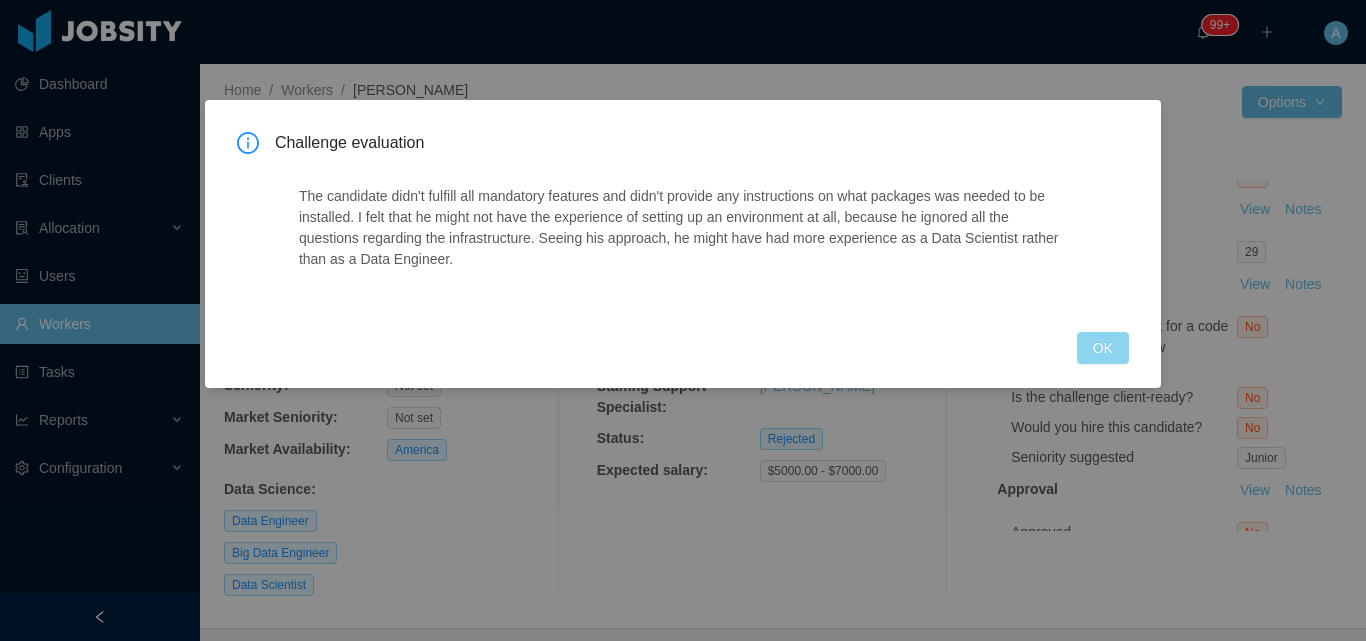 click on "OK" at bounding box center [1103, 348] 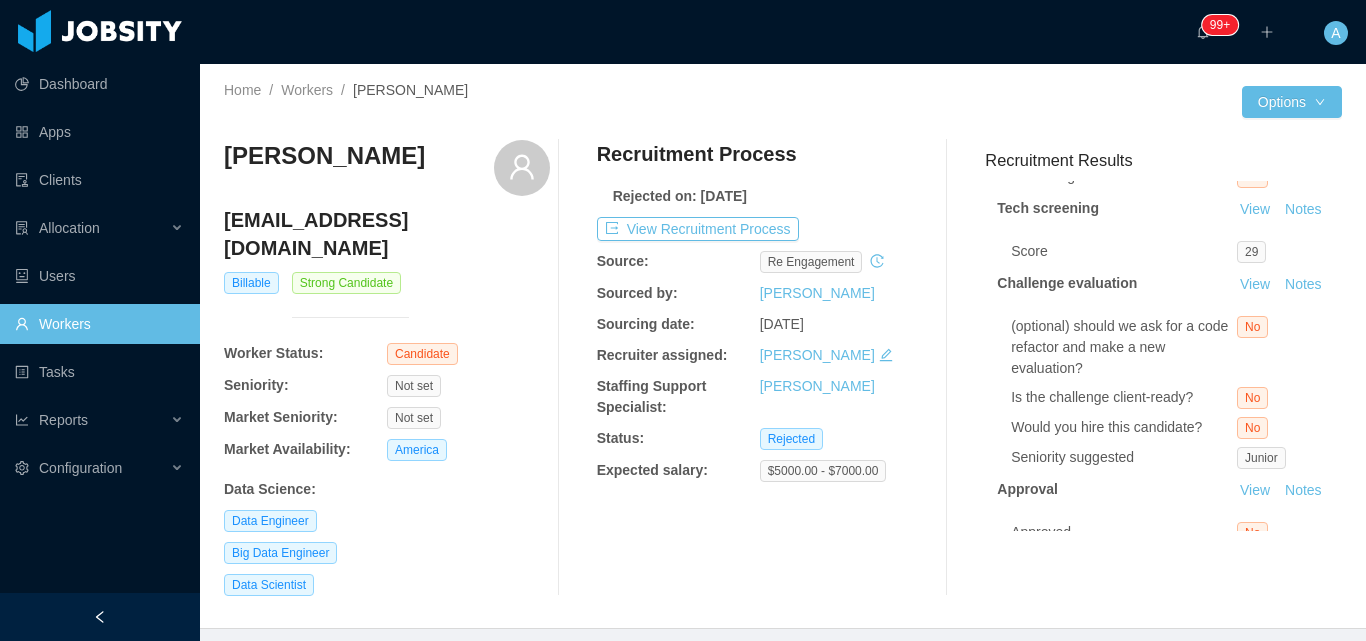 click on "Workers" at bounding box center (99, 324) 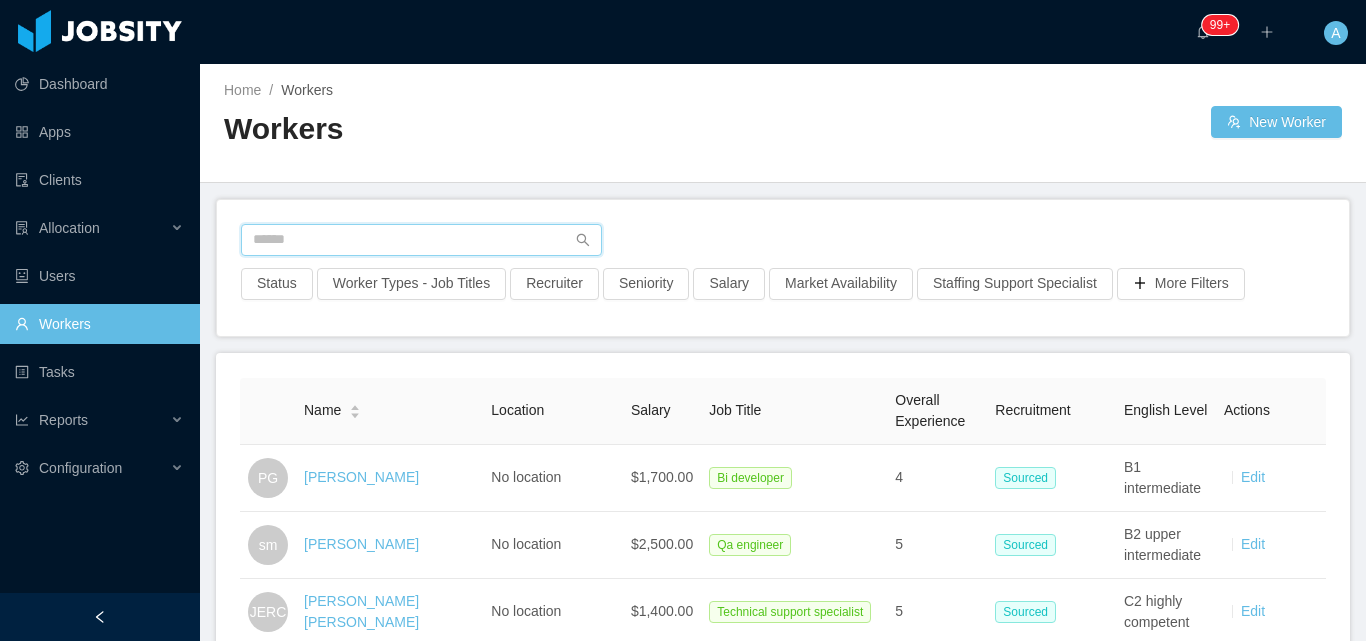 drag, startPoint x: 481, startPoint y: 242, endPoint x: 485, endPoint y: 257, distance: 15.524175 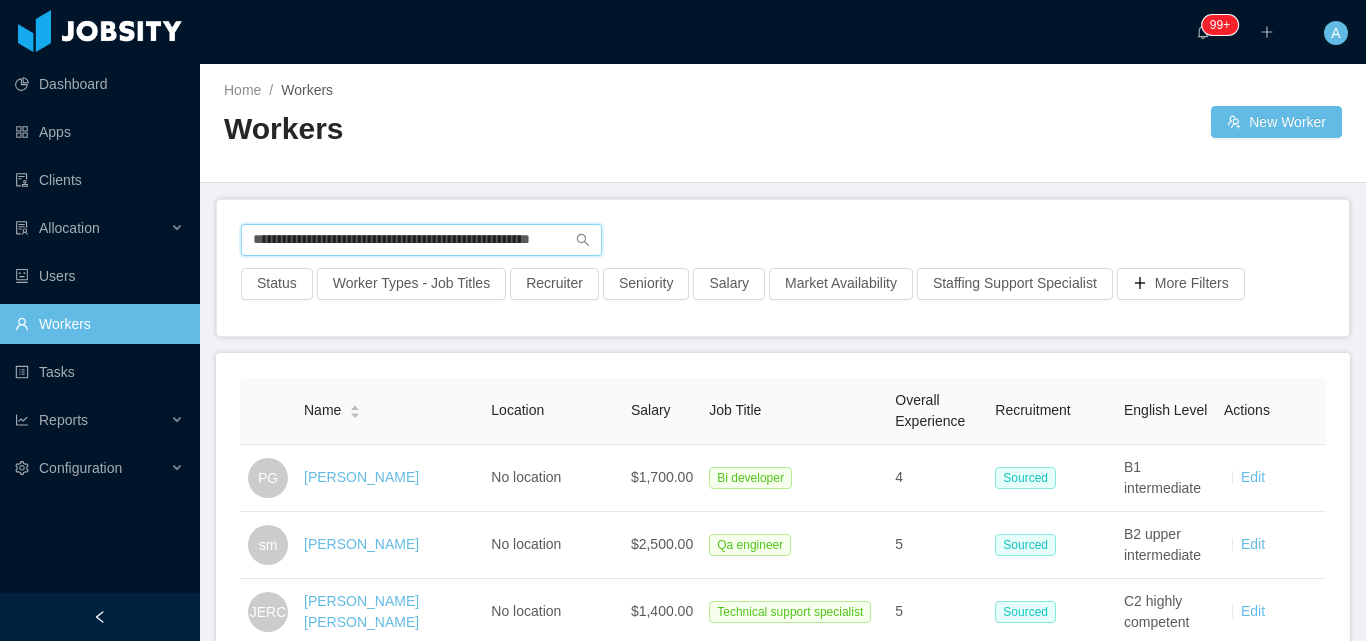 scroll, scrollTop: 0, scrollLeft: 62, axis: horizontal 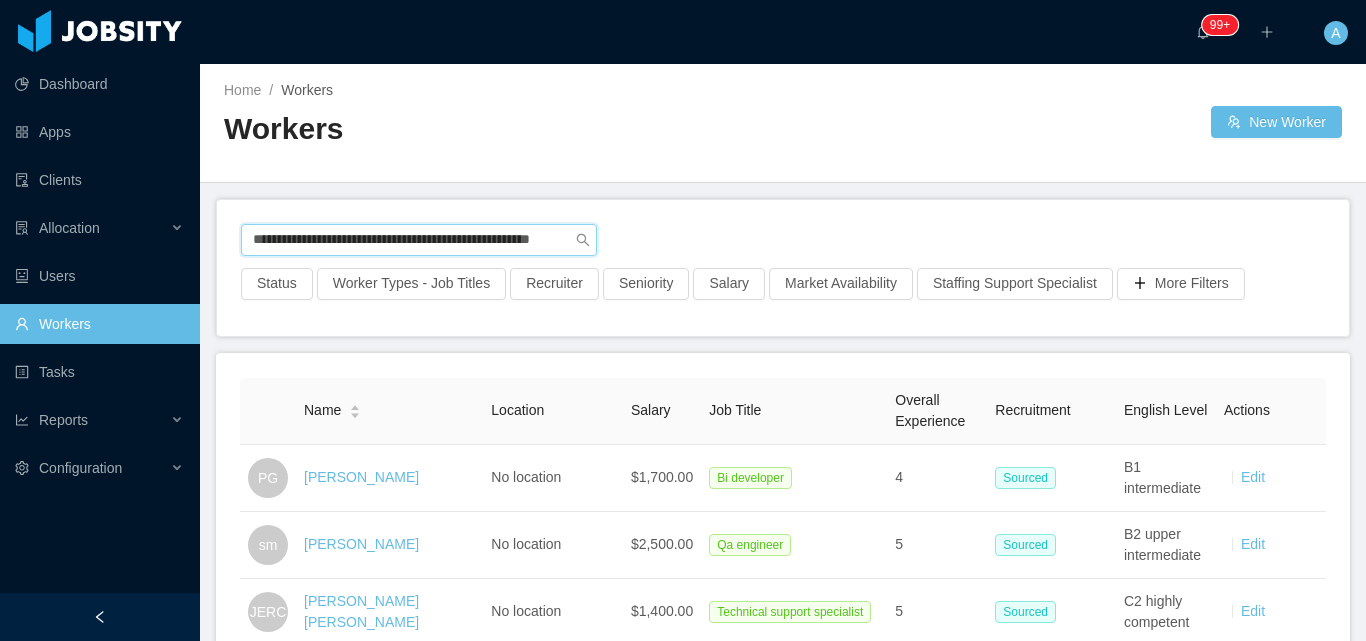type on "**********" 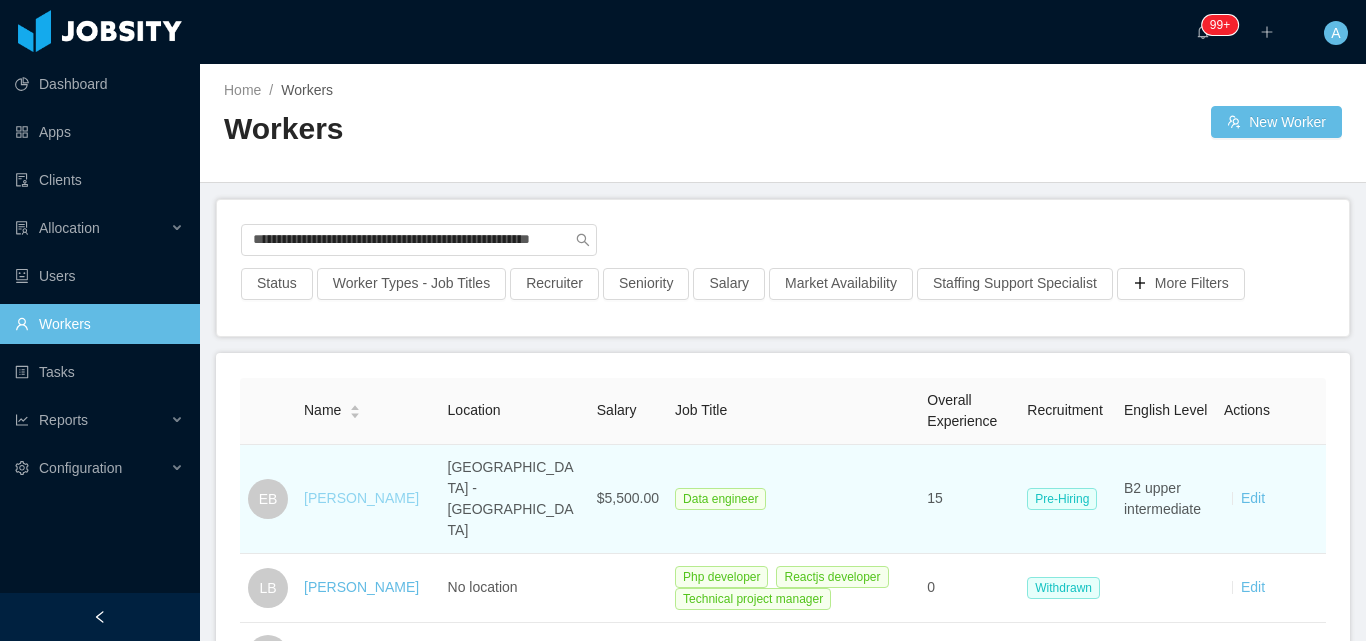 click on "Eduardo Bartolomeu" at bounding box center [361, 498] 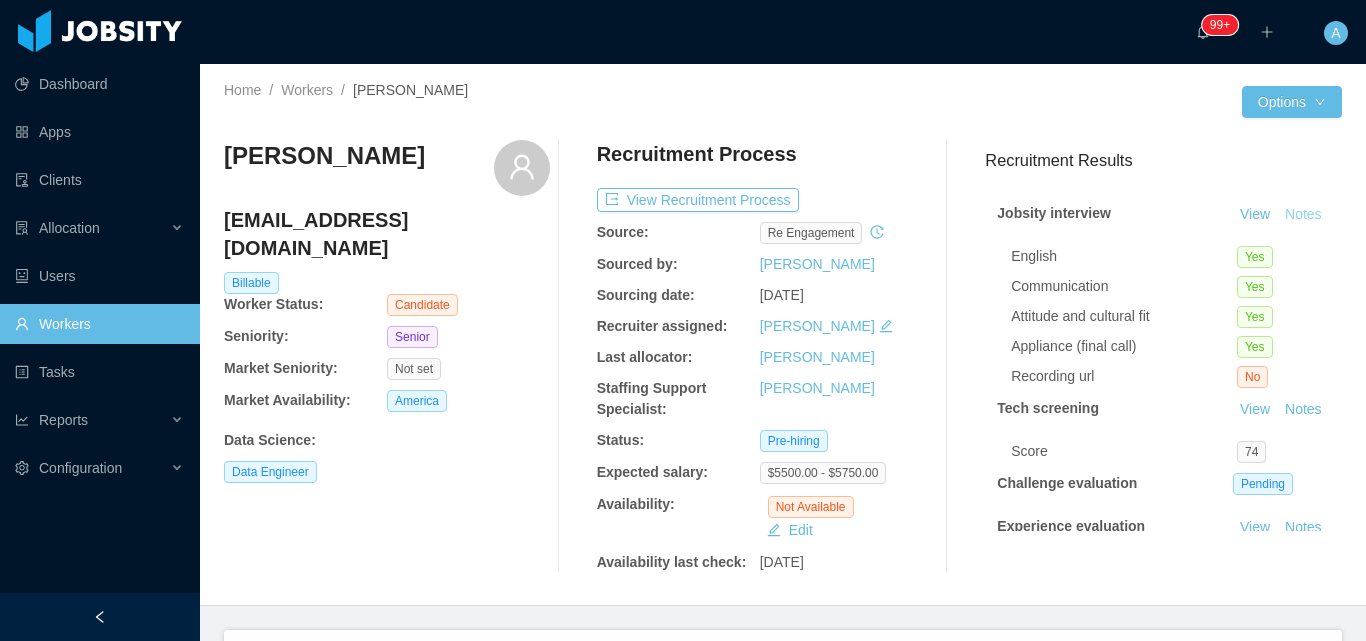 click on "Notes" at bounding box center [1303, 215] 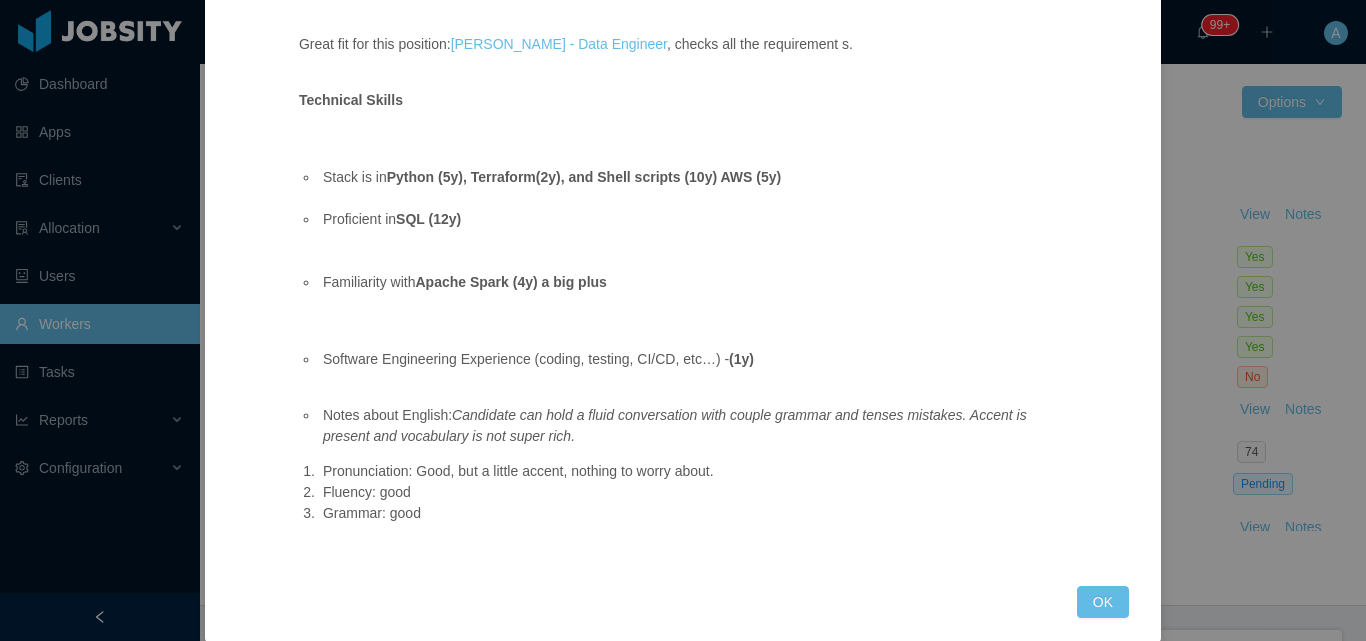 scroll, scrollTop: 464, scrollLeft: 0, axis: vertical 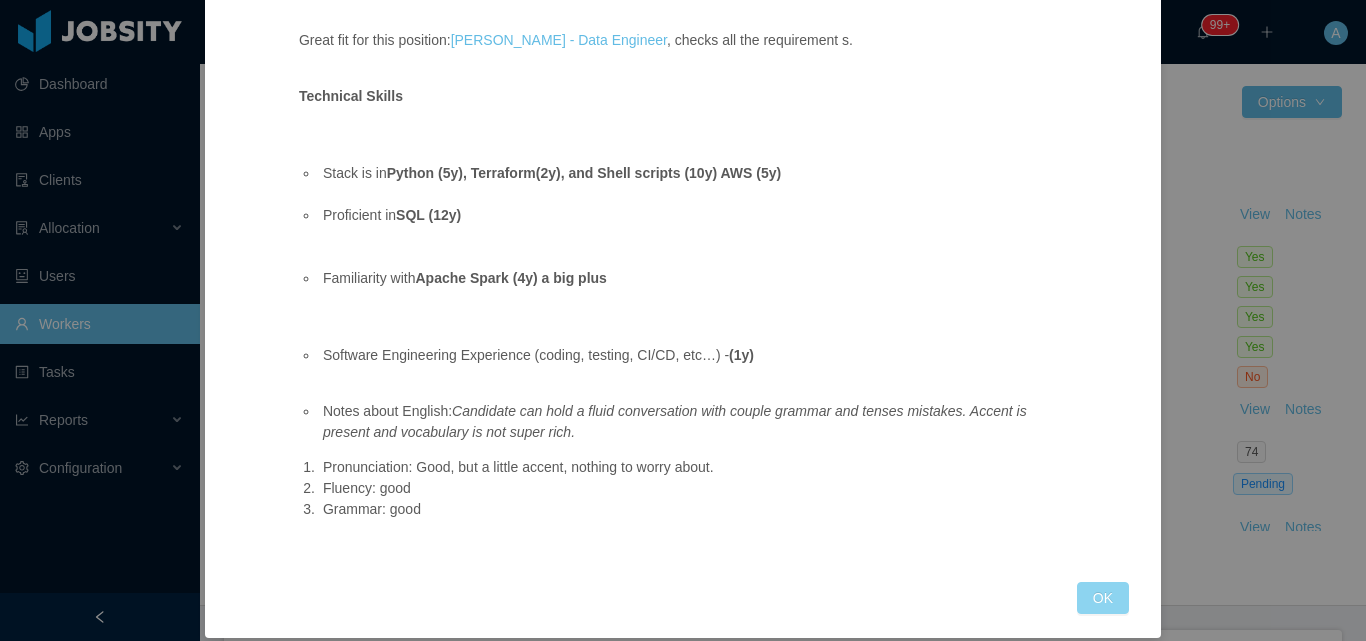 click on "OK" at bounding box center (1103, 598) 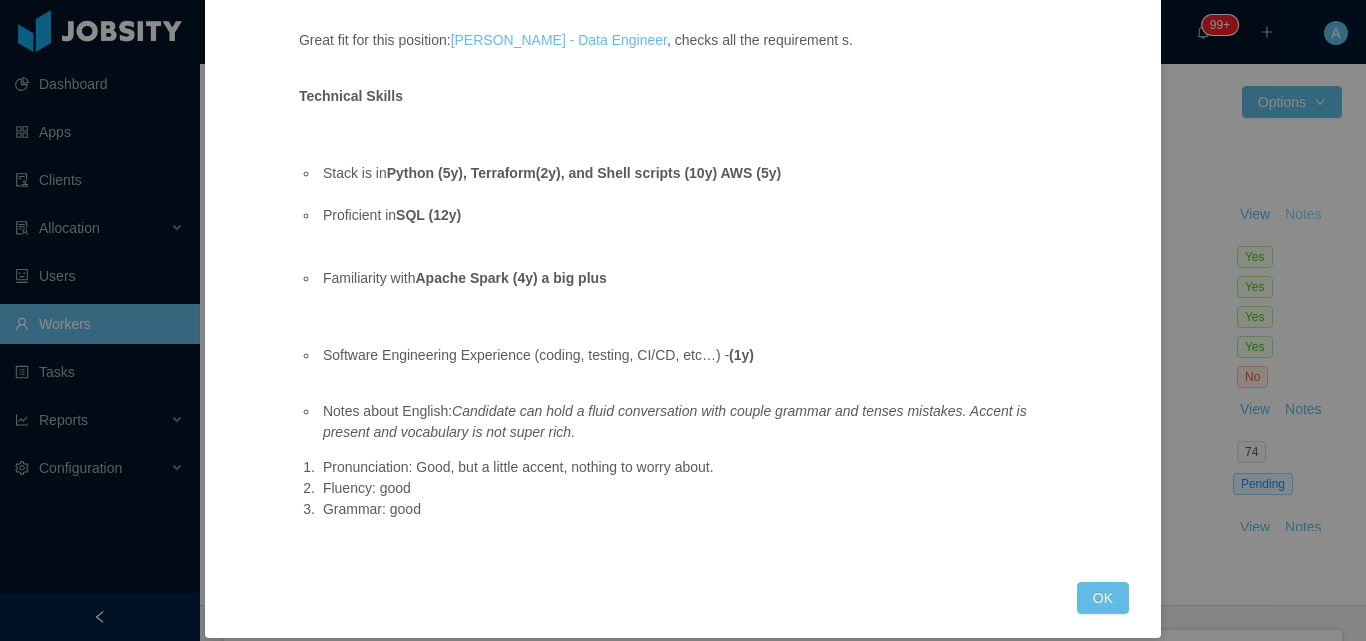 scroll, scrollTop: 364, scrollLeft: 0, axis: vertical 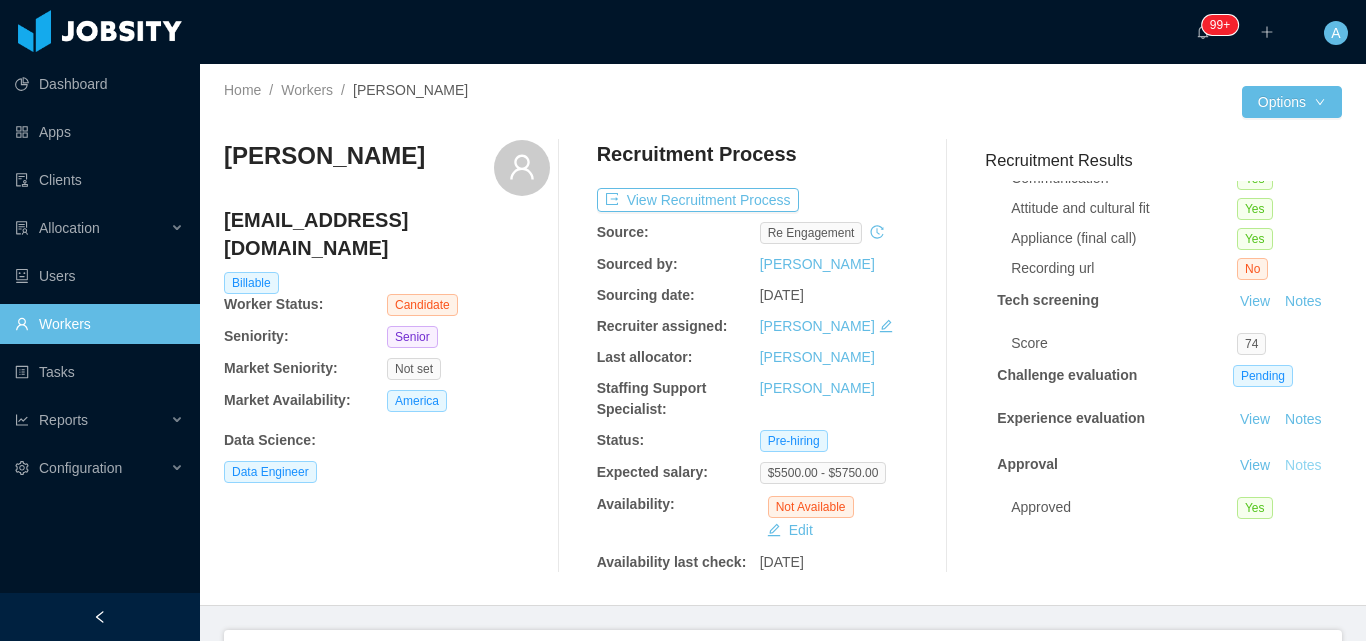 click on "Notes" at bounding box center [1303, 466] 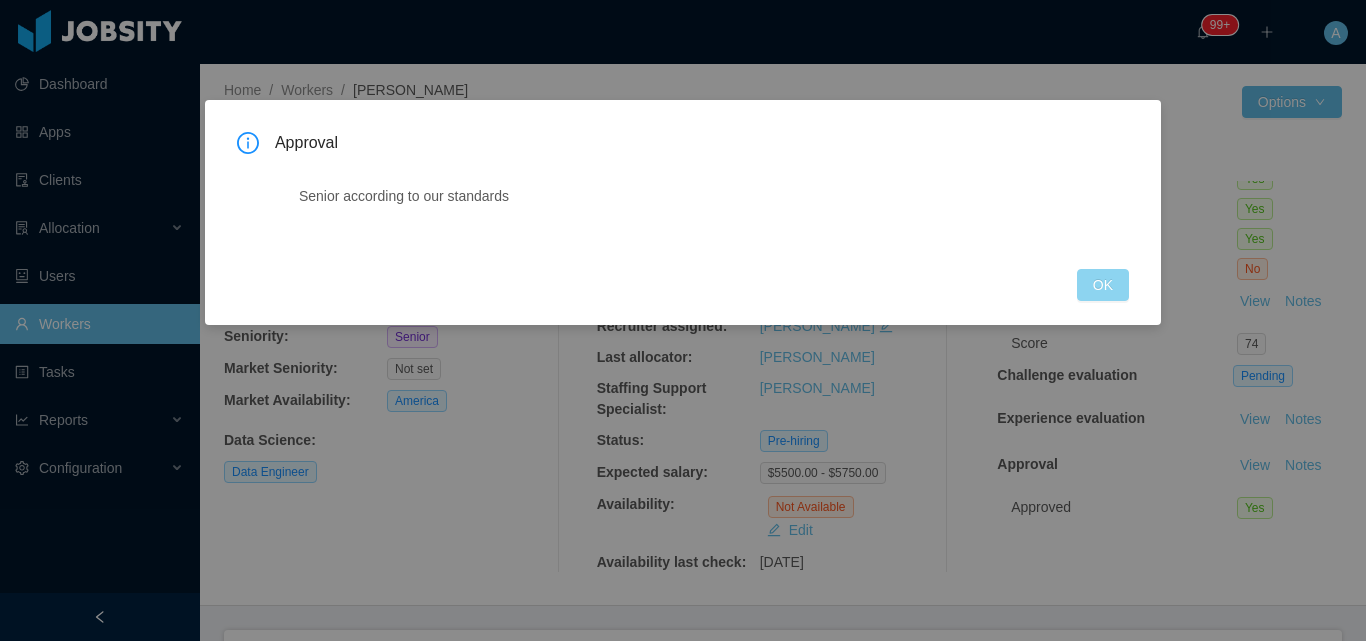 click on "OK" at bounding box center [1103, 285] 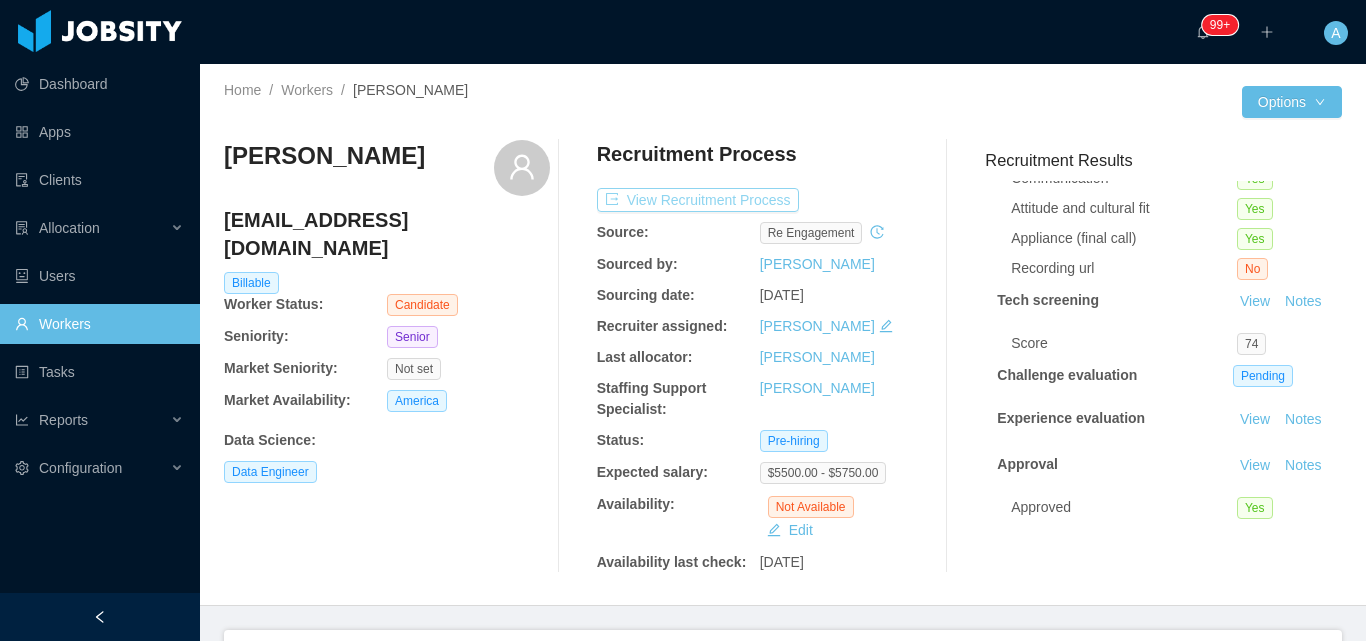click on "View Recruitment Process" at bounding box center [698, 200] 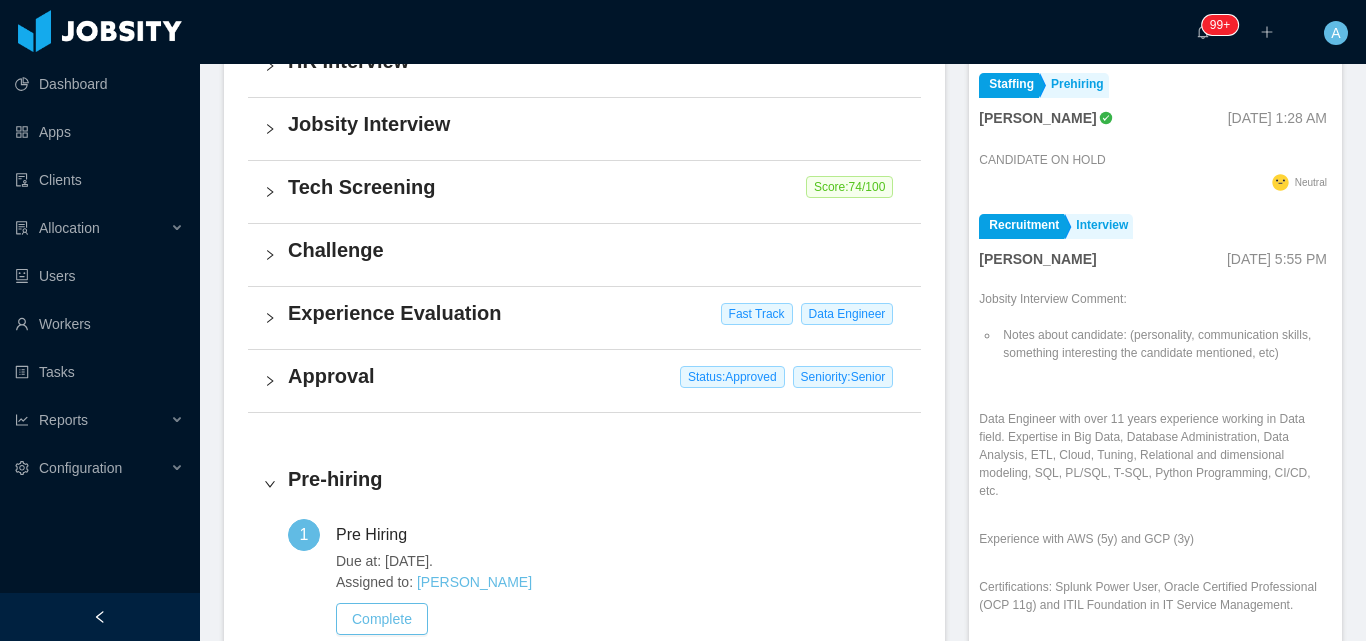 scroll, scrollTop: 719, scrollLeft: 0, axis: vertical 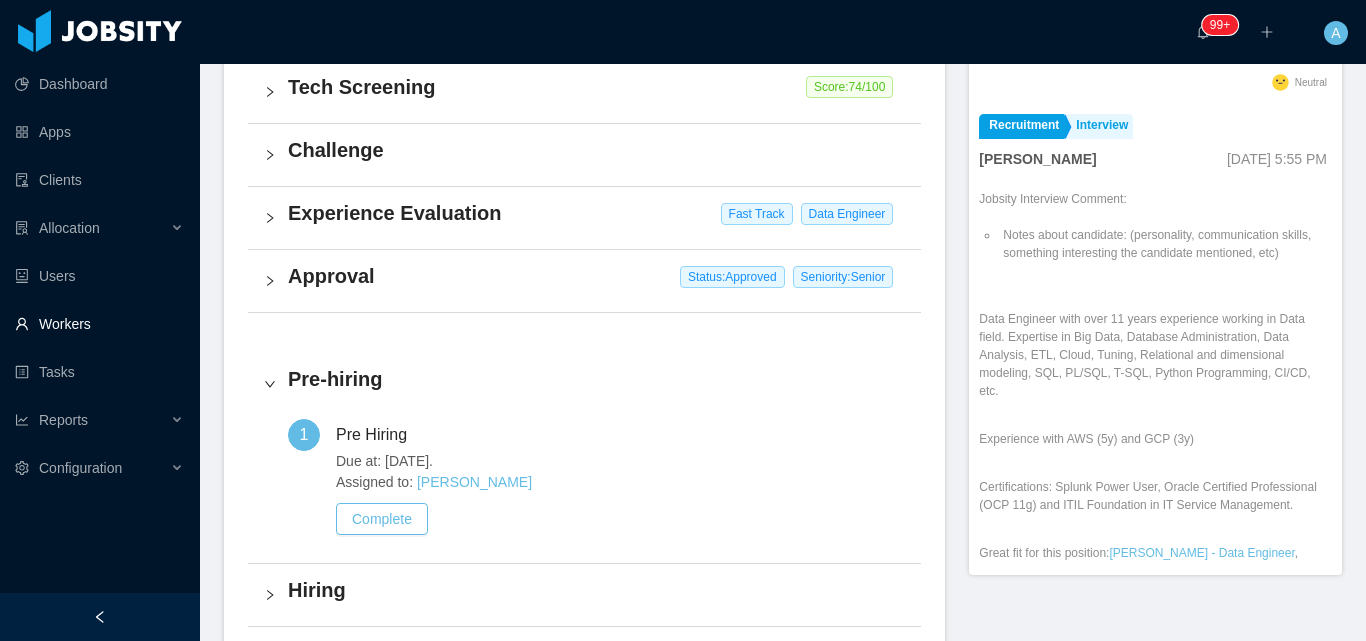 click on "Workers" at bounding box center (99, 324) 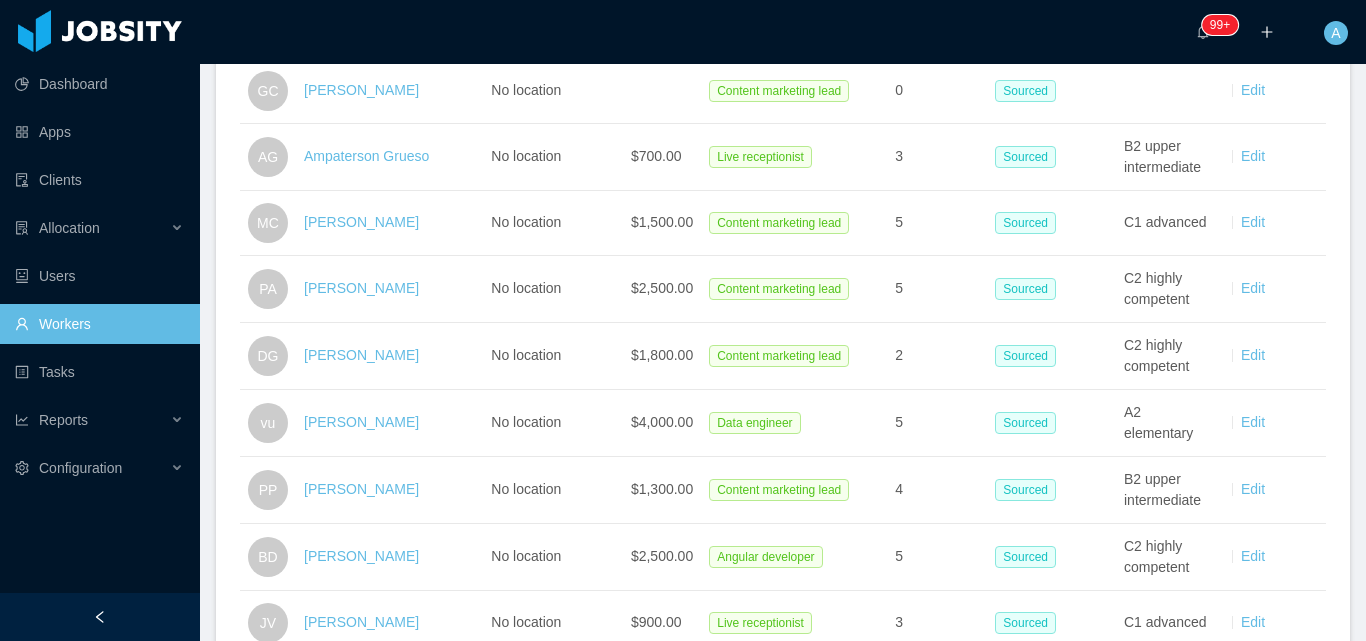 scroll, scrollTop: 44, scrollLeft: 0, axis: vertical 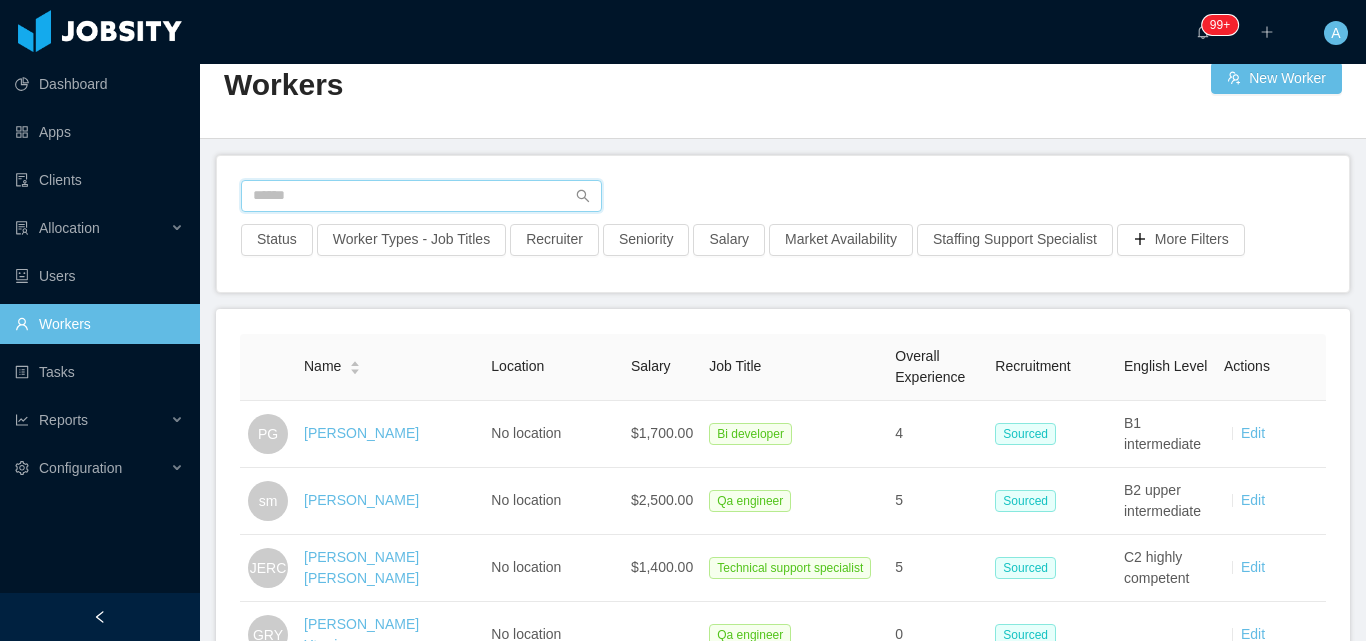 click at bounding box center [421, 196] 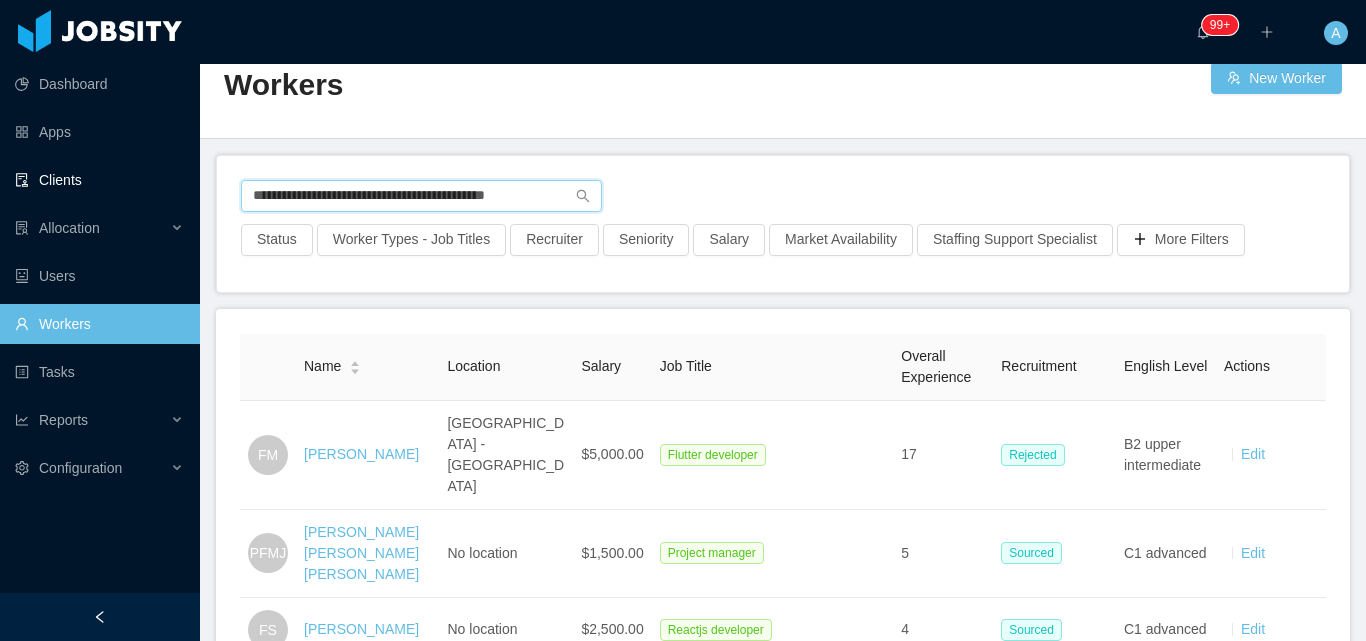 drag, startPoint x: 556, startPoint y: 195, endPoint x: 0, endPoint y: 170, distance: 556.56177 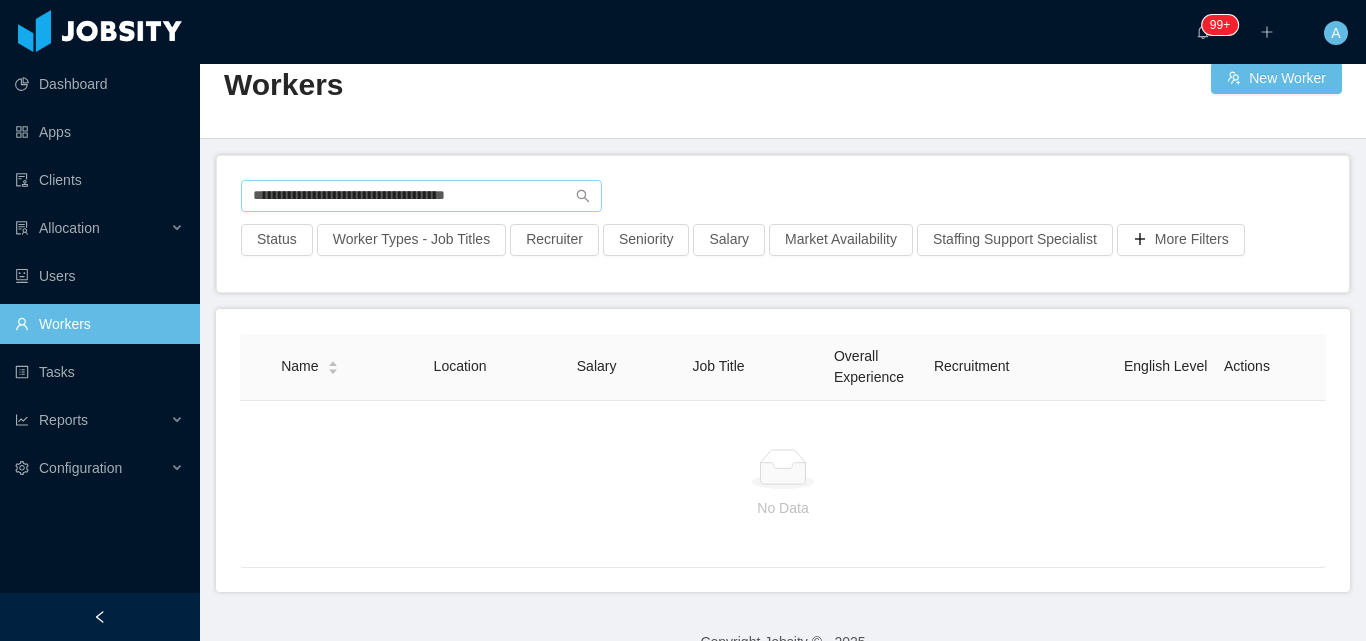 drag, startPoint x: 522, startPoint y: 171, endPoint x: 521, endPoint y: 182, distance: 11.045361 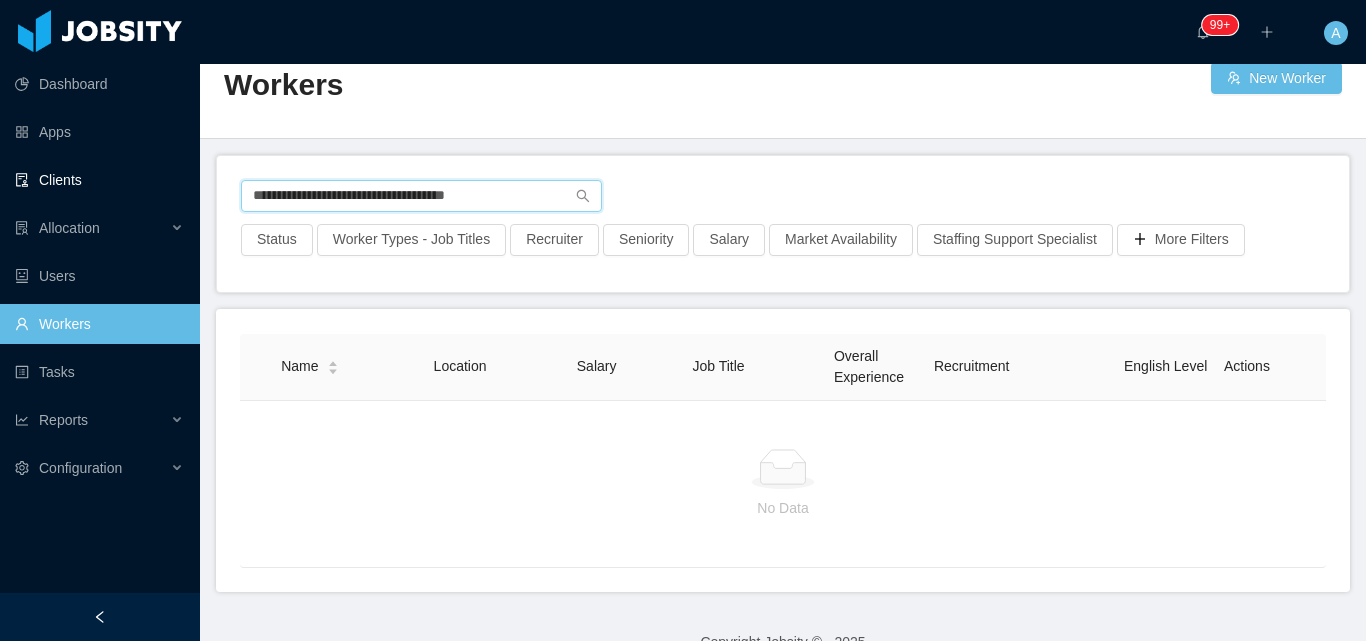 drag, startPoint x: 521, startPoint y: 183, endPoint x: 0, endPoint y: 182, distance: 521.001 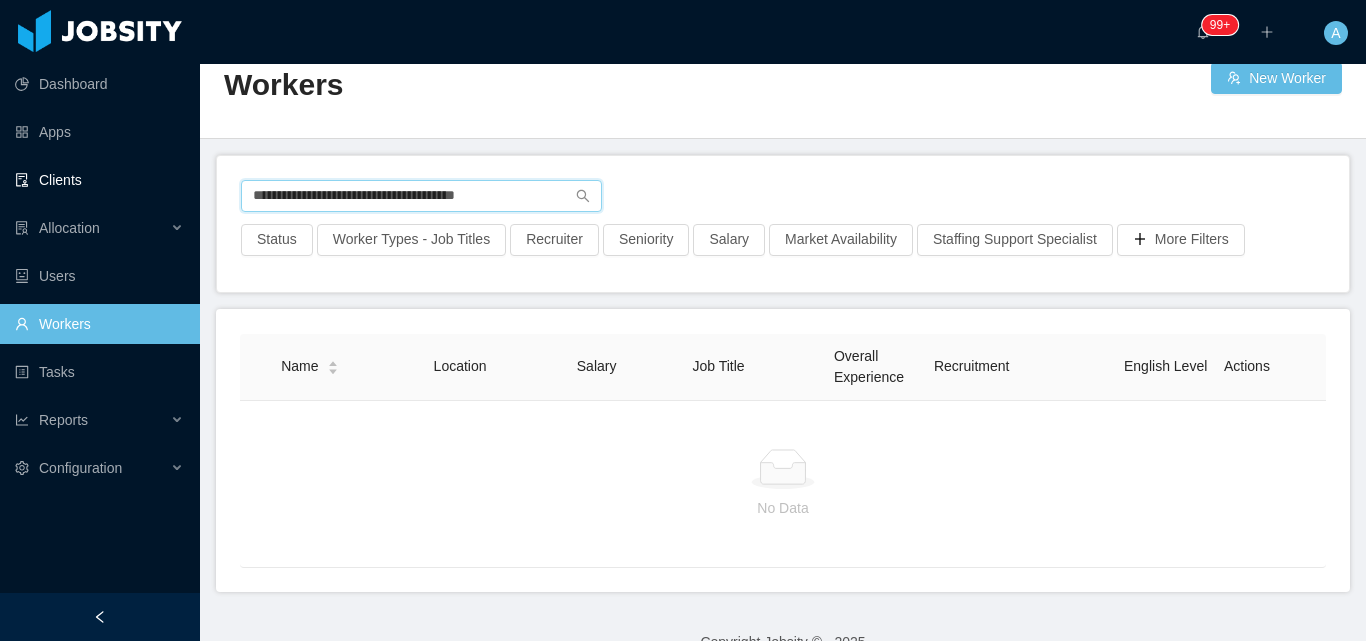 drag, startPoint x: 534, startPoint y: 193, endPoint x: 0, endPoint y: 183, distance: 534.0936 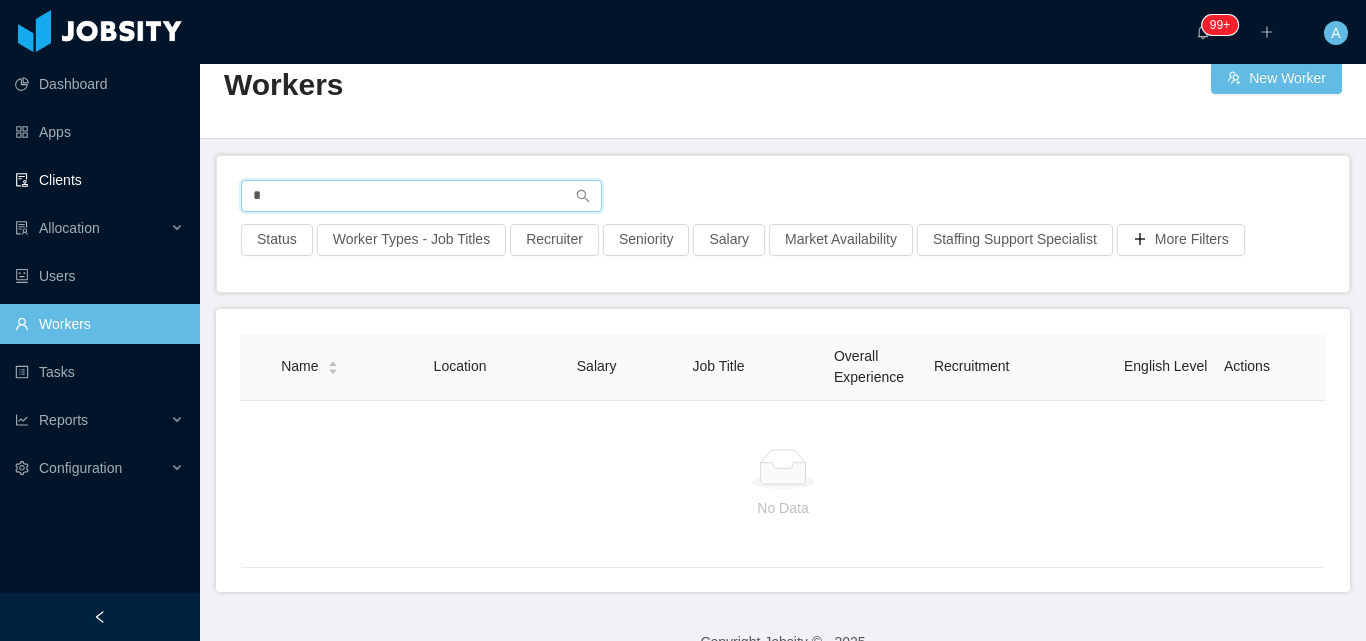 type on "*" 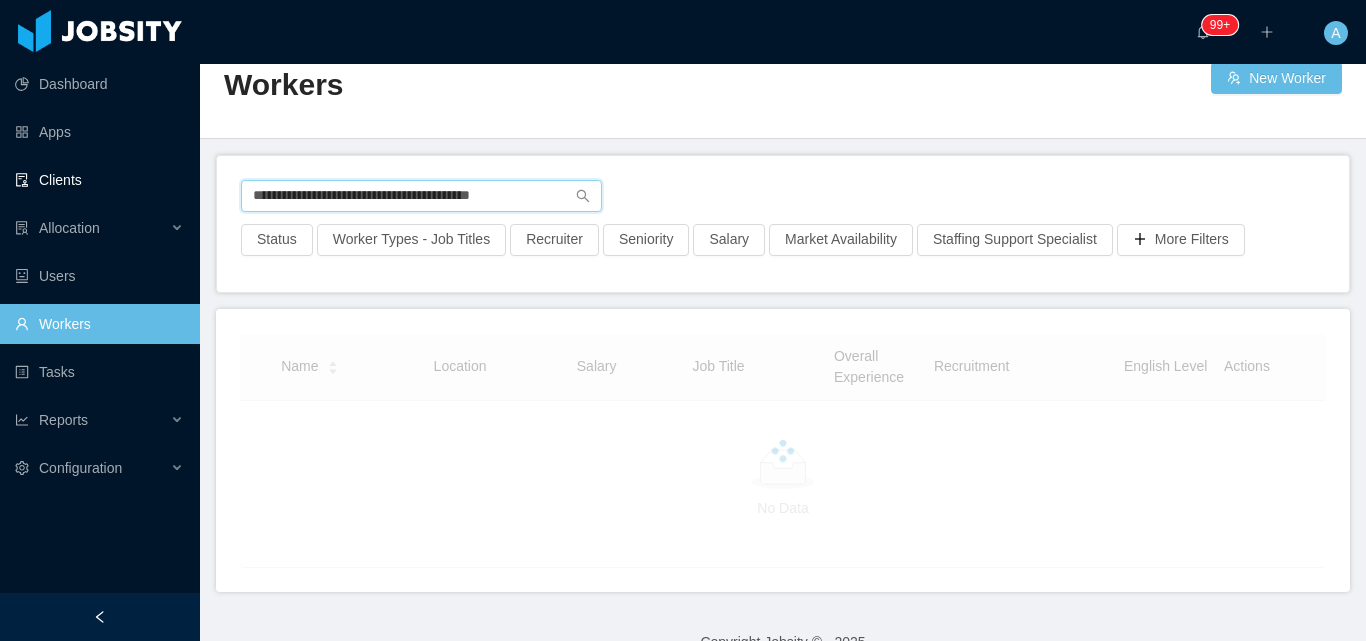 type on "**********" 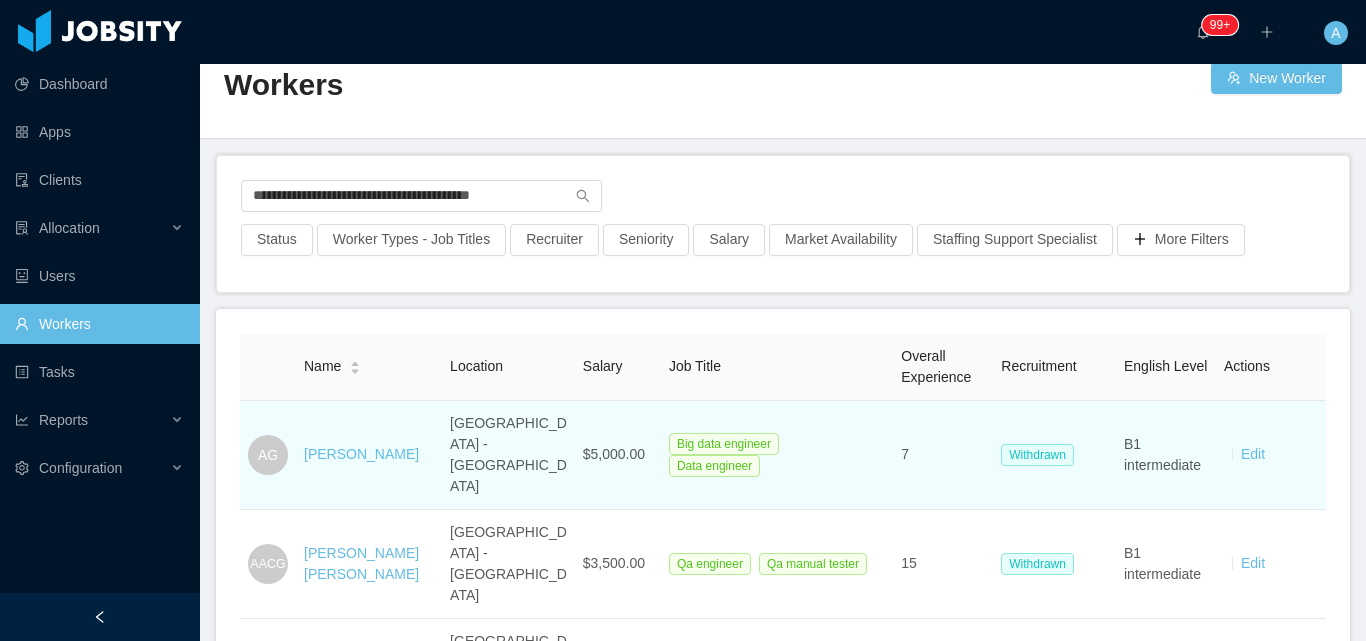 click on "Alex Goldstein" at bounding box center (369, 455) 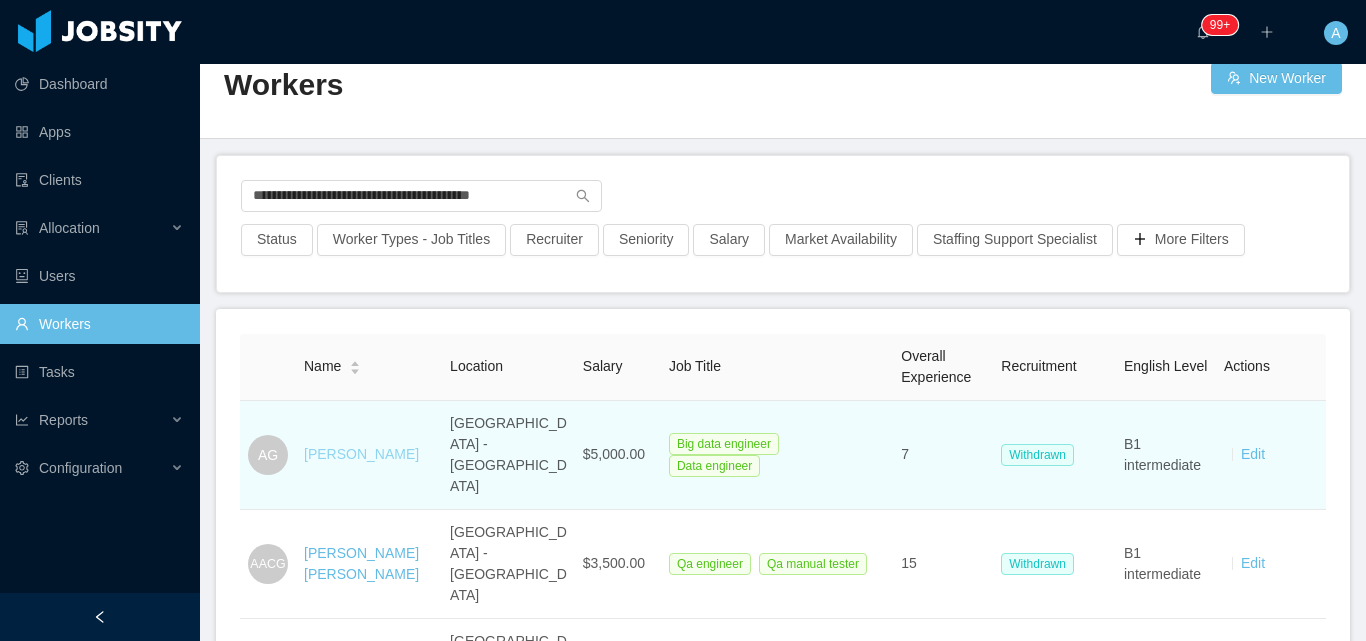 click on "Alex Goldstein" at bounding box center (361, 454) 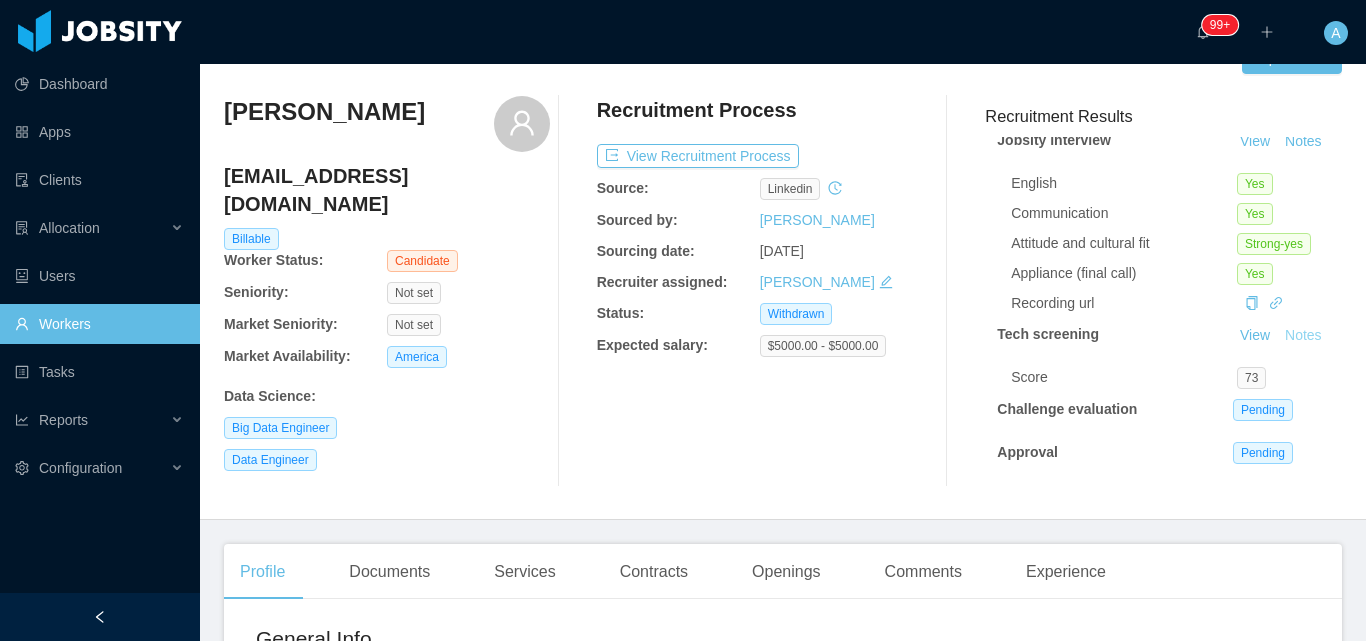 scroll, scrollTop: 86, scrollLeft: 0, axis: vertical 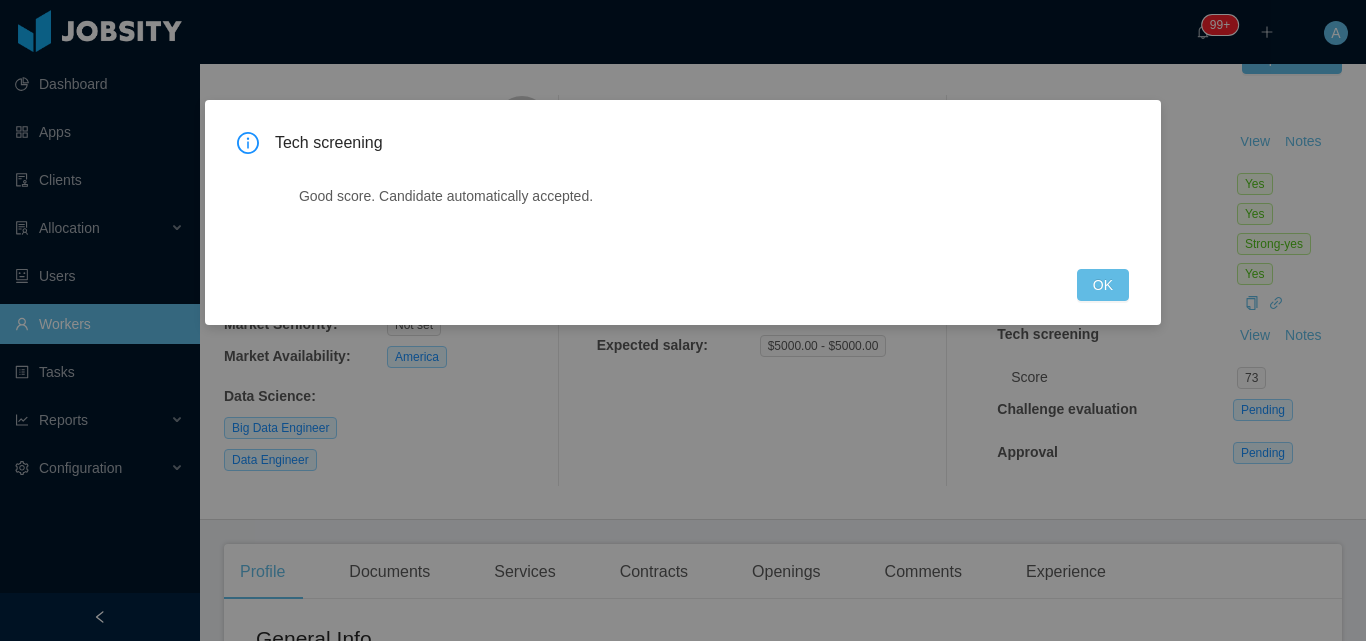 click on "OK" at bounding box center (1103, 285) 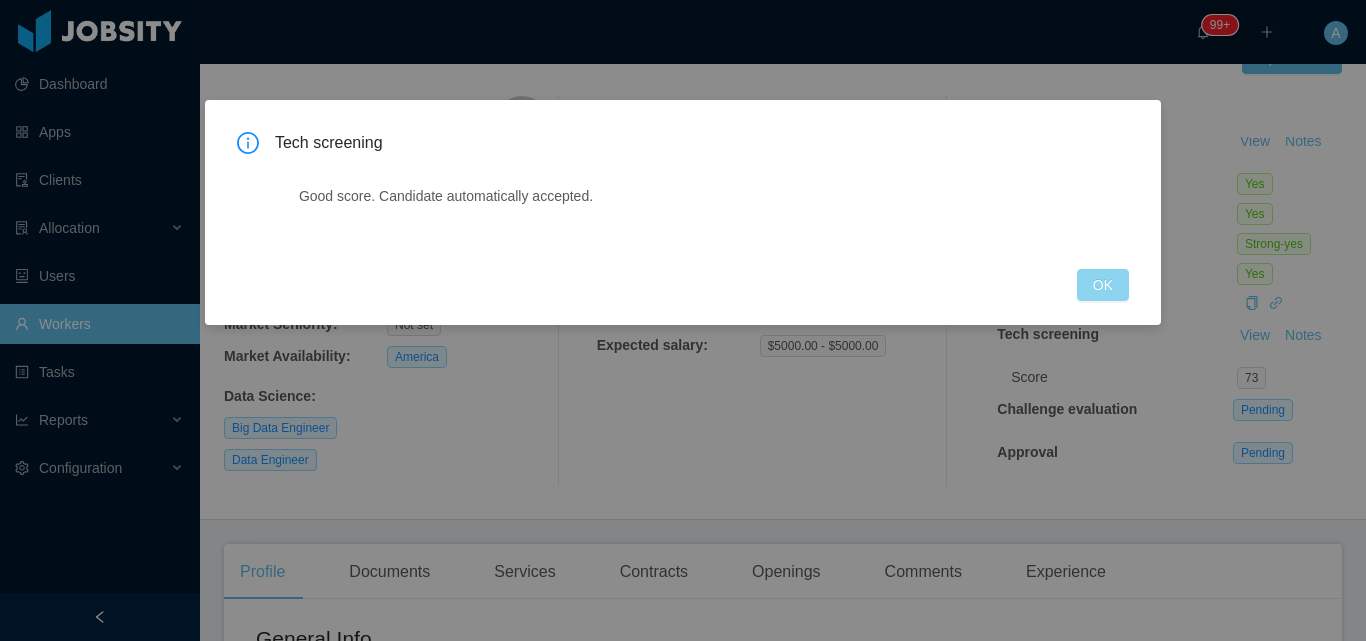 click on "OK" at bounding box center [1103, 285] 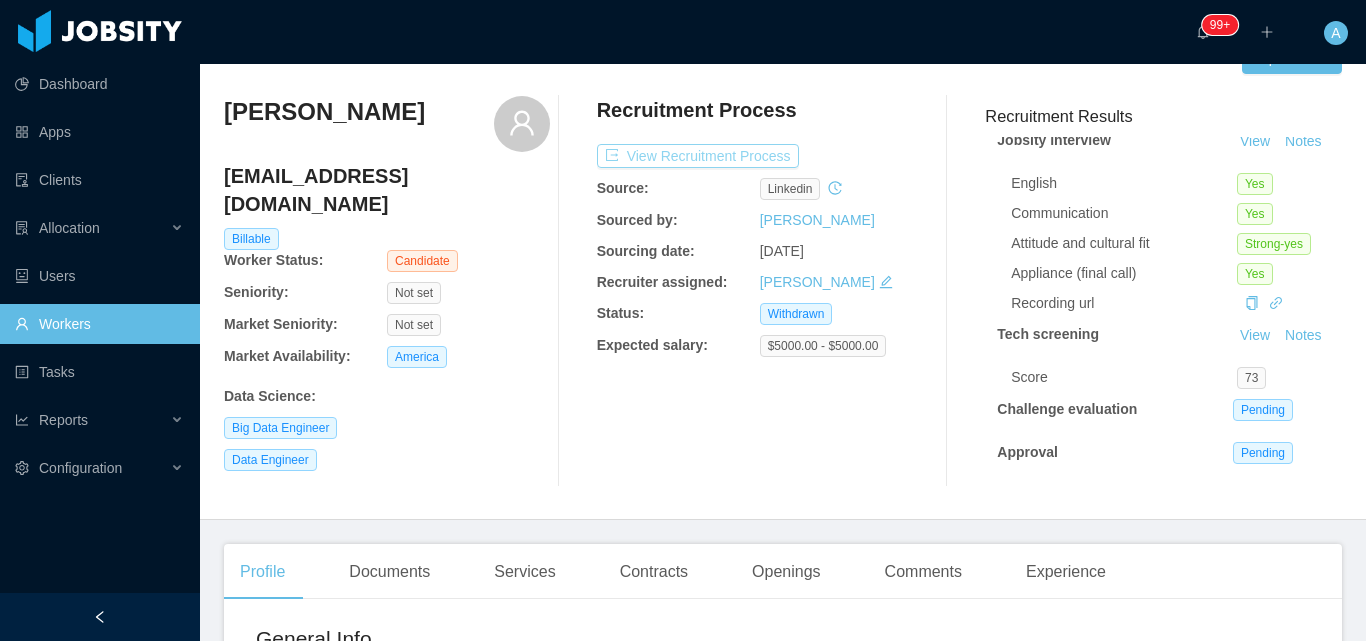 click on "View Recruitment Process" at bounding box center (698, 156) 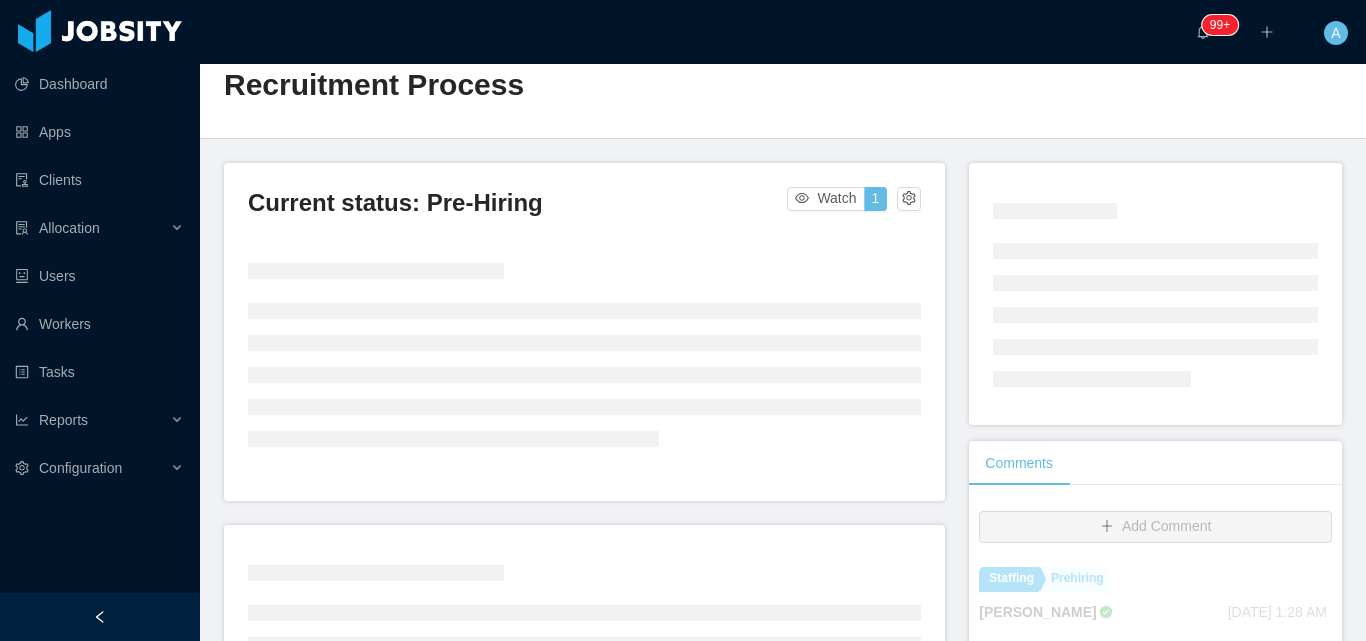 scroll, scrollTop: 544, scrollLeft: 0, axis: vertical 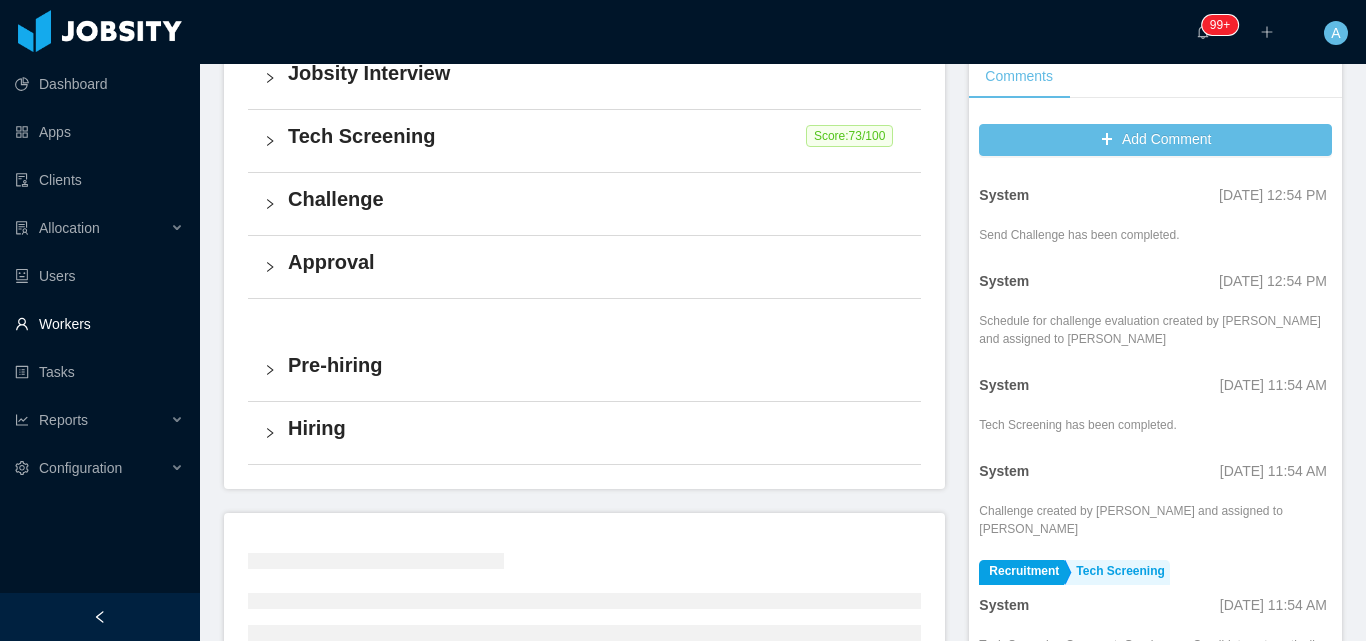 click on "Workers" at bounding box center (99, 324) 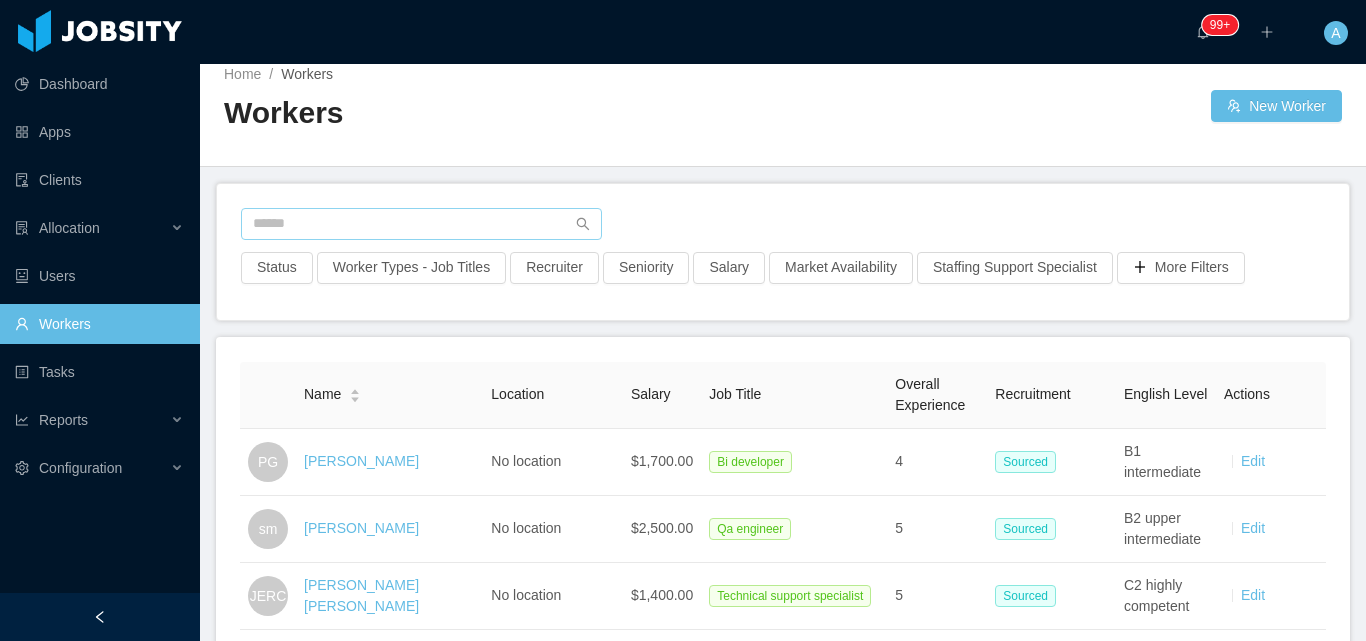 scroll, scrollTop: 0, scrollLeft: 0, axis: both 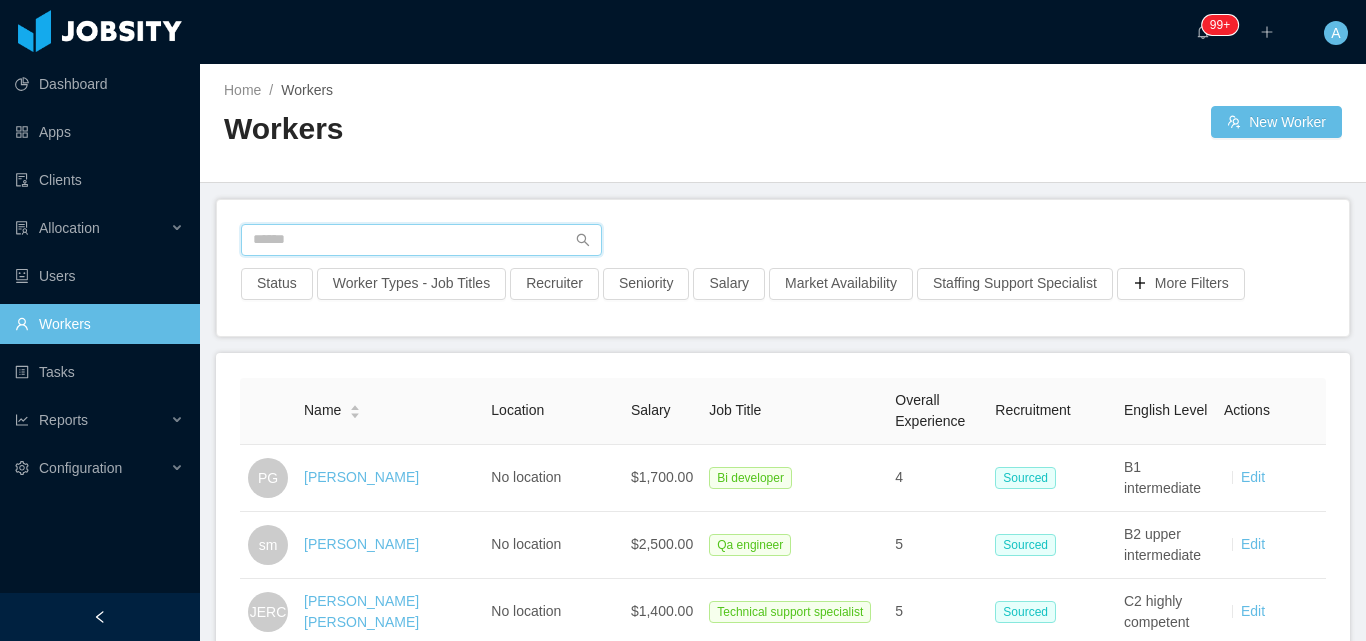 click at bounding box center (421, 240) 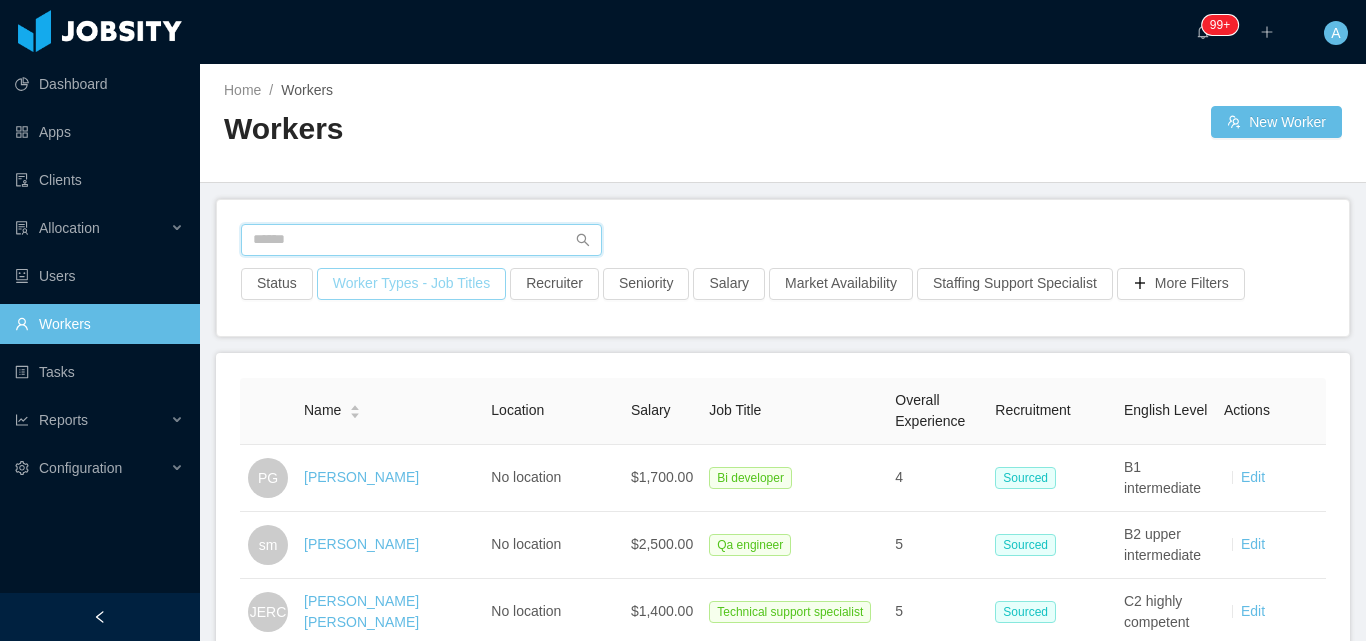 paste on "**********" 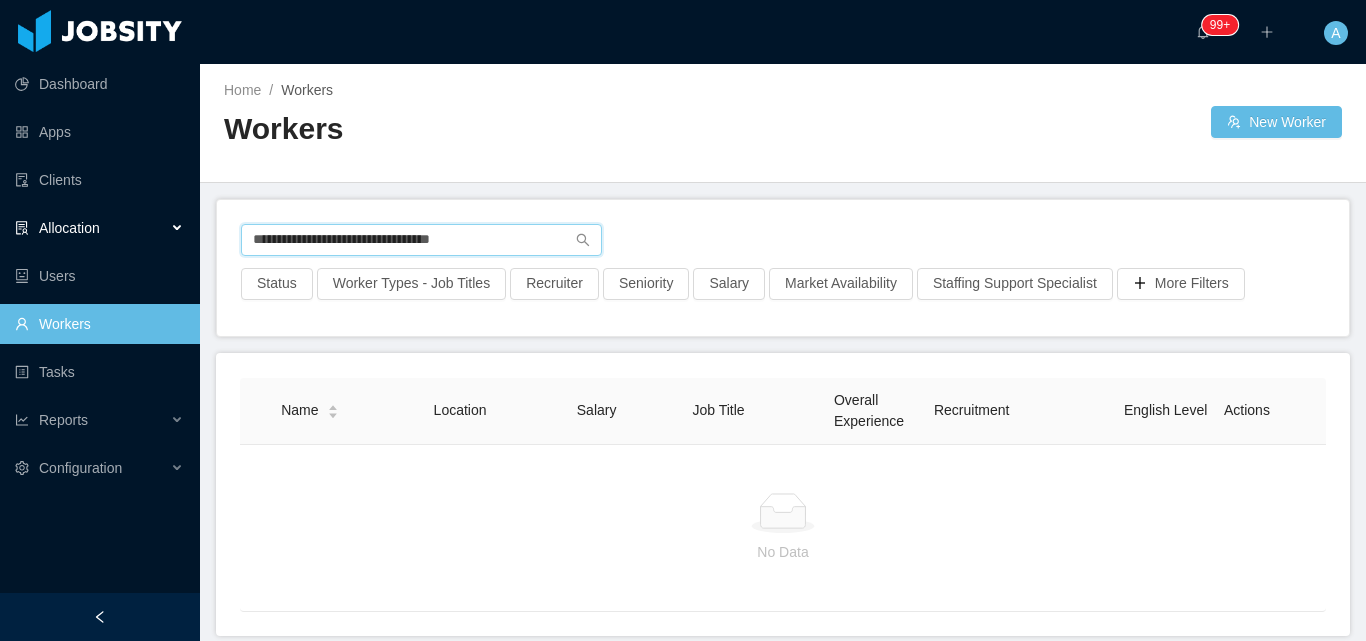 drag, startPoint x: 512, startPoint y: 224, endPoint x: 0, endPoint y: 216, distance: 512.0625 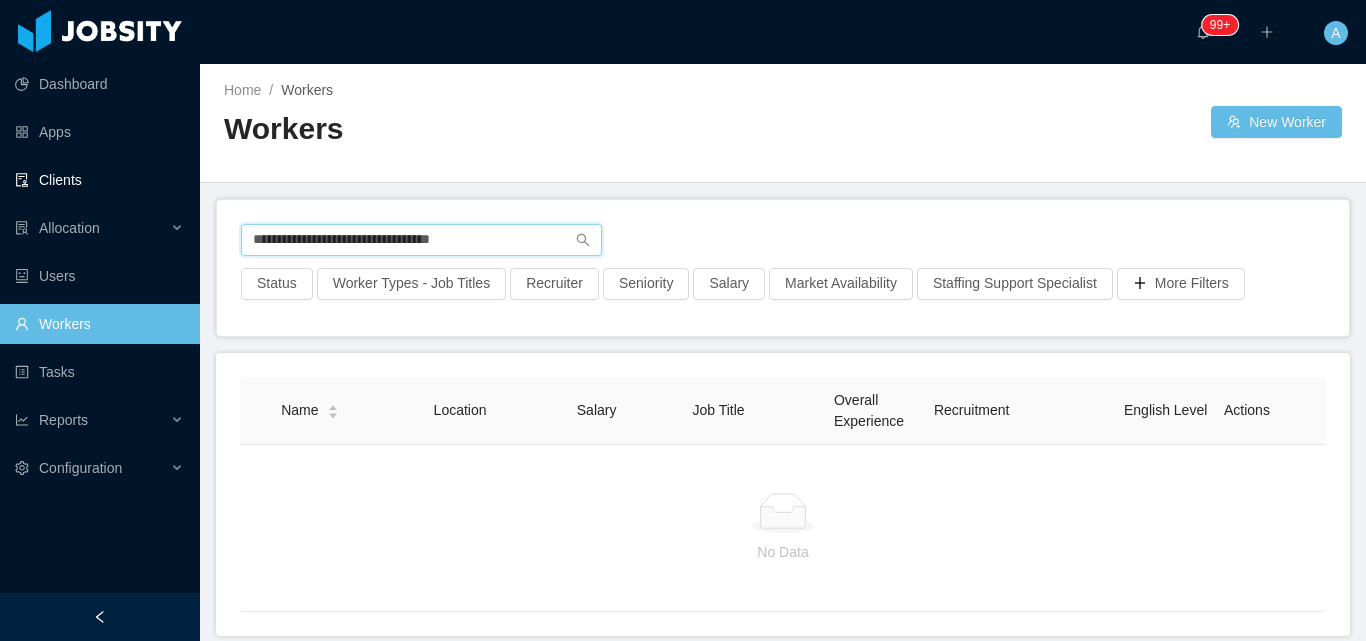 paste on "**********" 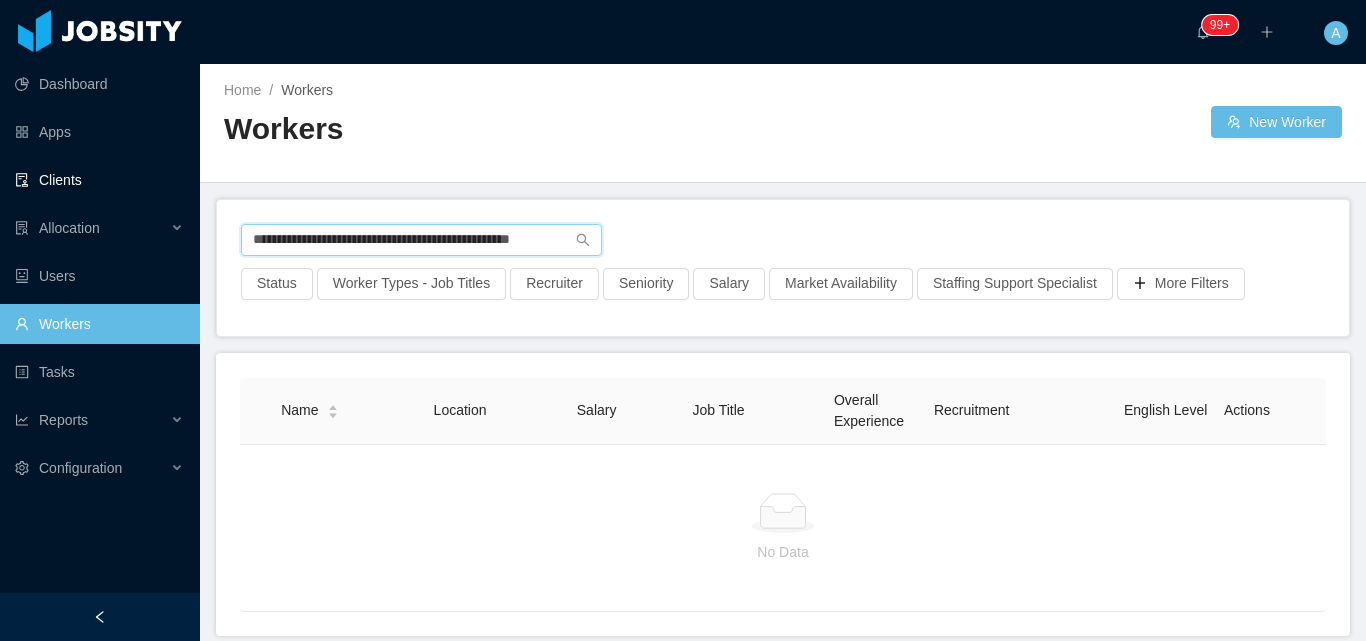 scroll, scrollTop: 0, scrollLeft: 11, axis: horizontal 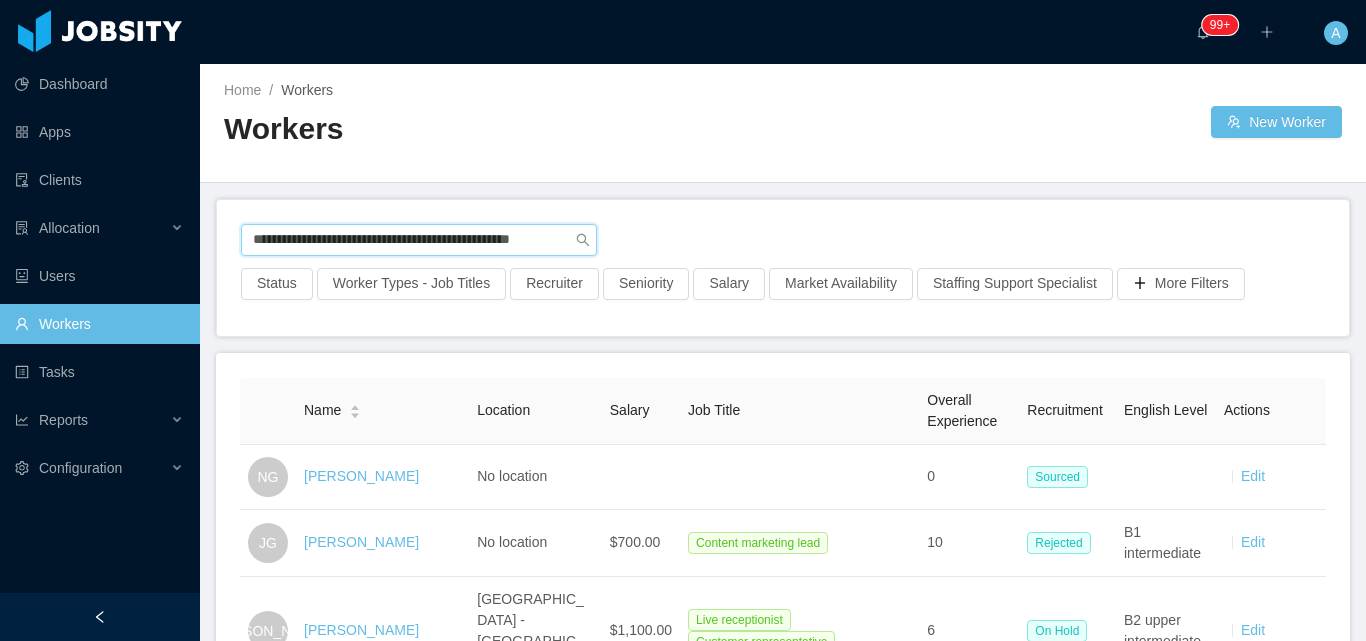 drag, startPoint x: 241, startPoint y: 249, endPoint x: 1019, endPoint y: 242, distance: 778.0315 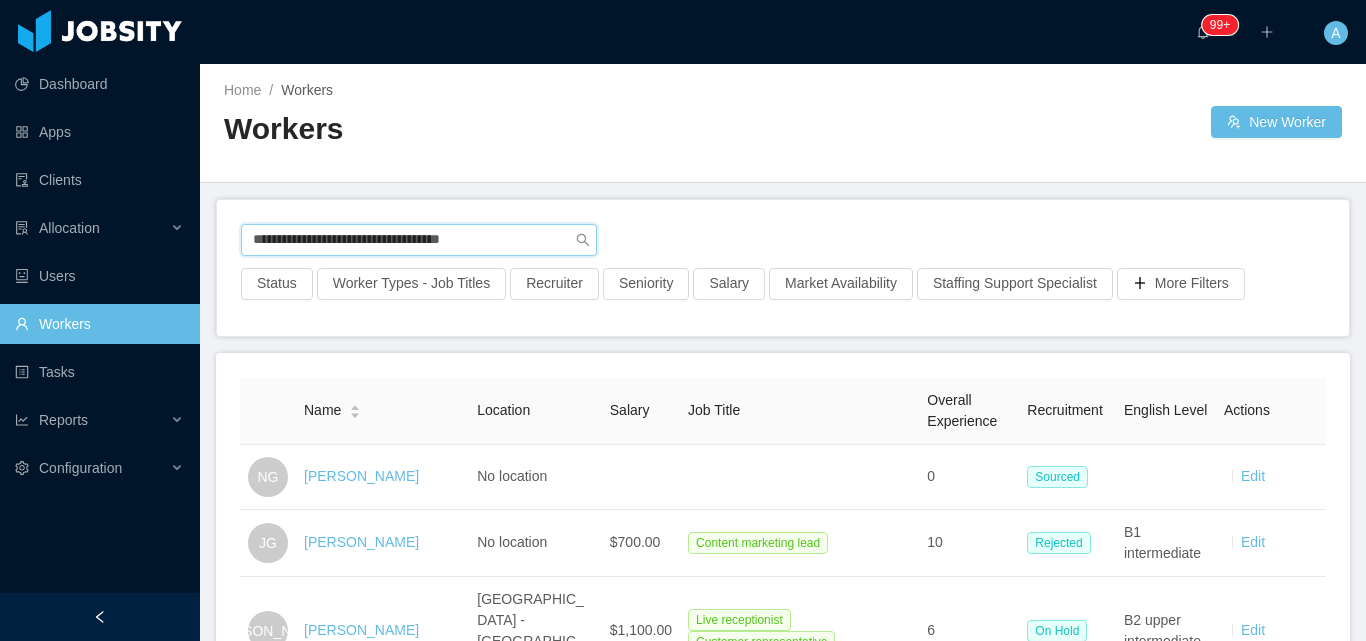 scroll, scrollTop: 0, scrollLeft: 0, axis: both 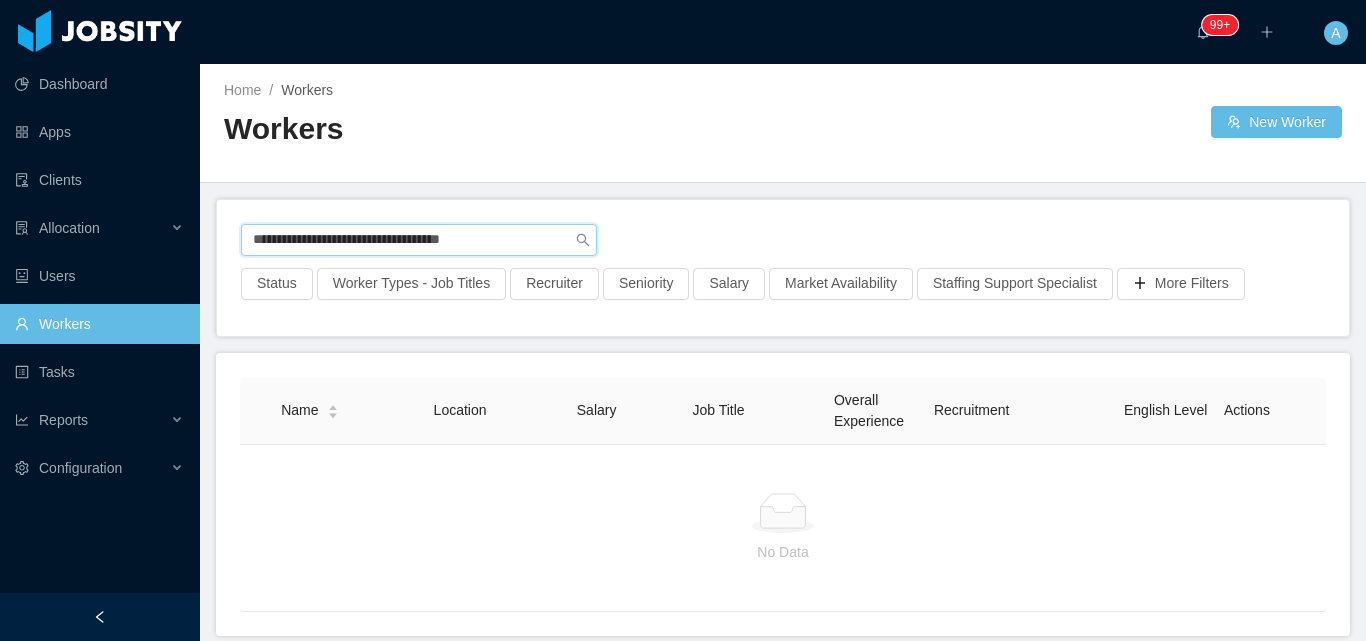 drag, startPoint x: 520, startPoint y: 230, endPoint x: 25, endPoint y: 155, distance: 500.64957 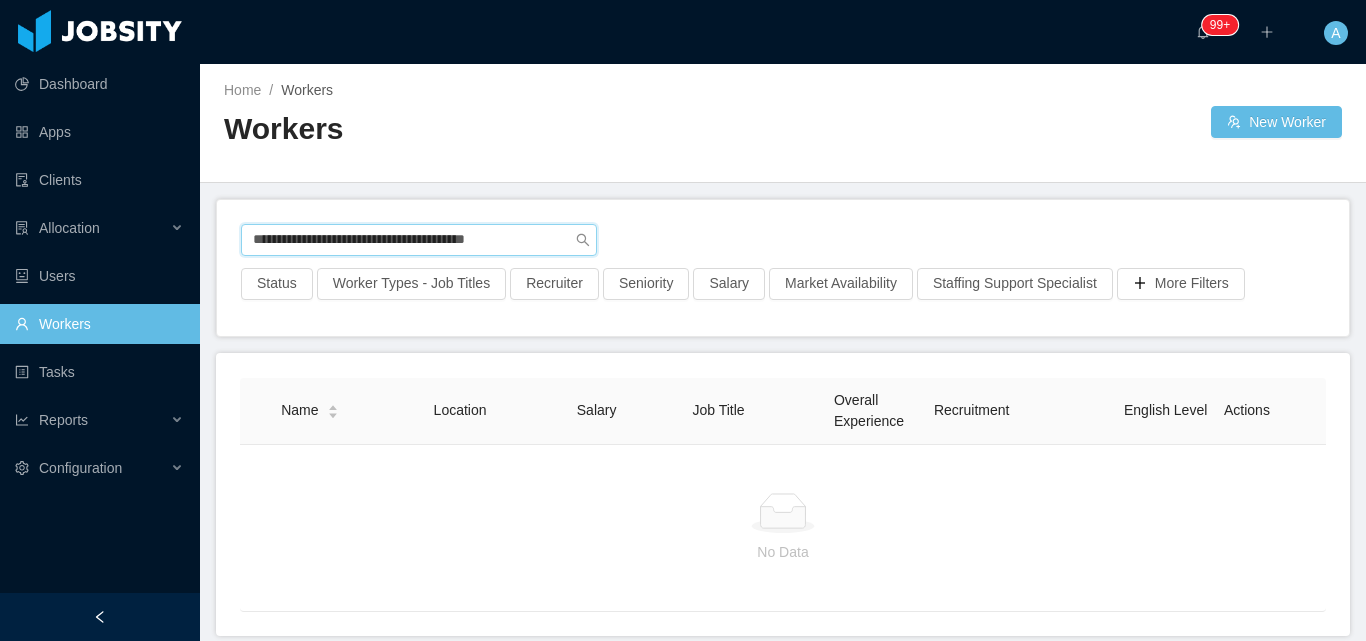 type on "**********" 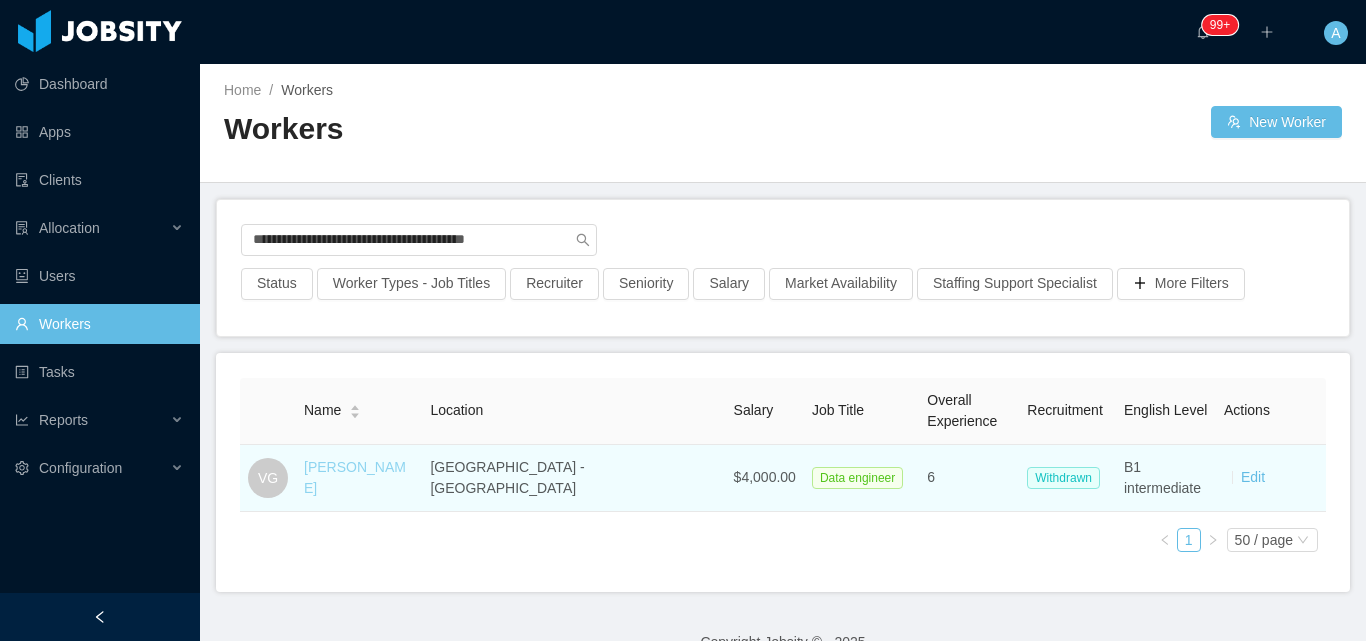 click on "Vinicius Galvão" at bounding box center [355, 477] 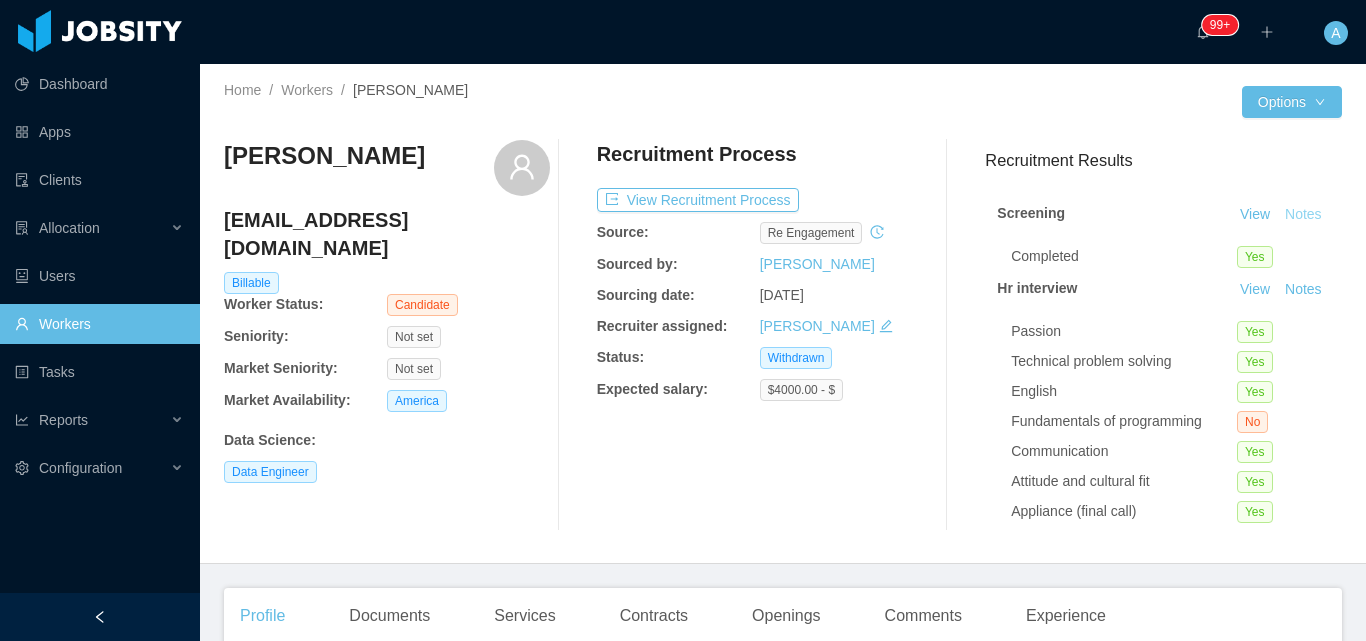 click on "Notes" at bounding box center (1303, 215) 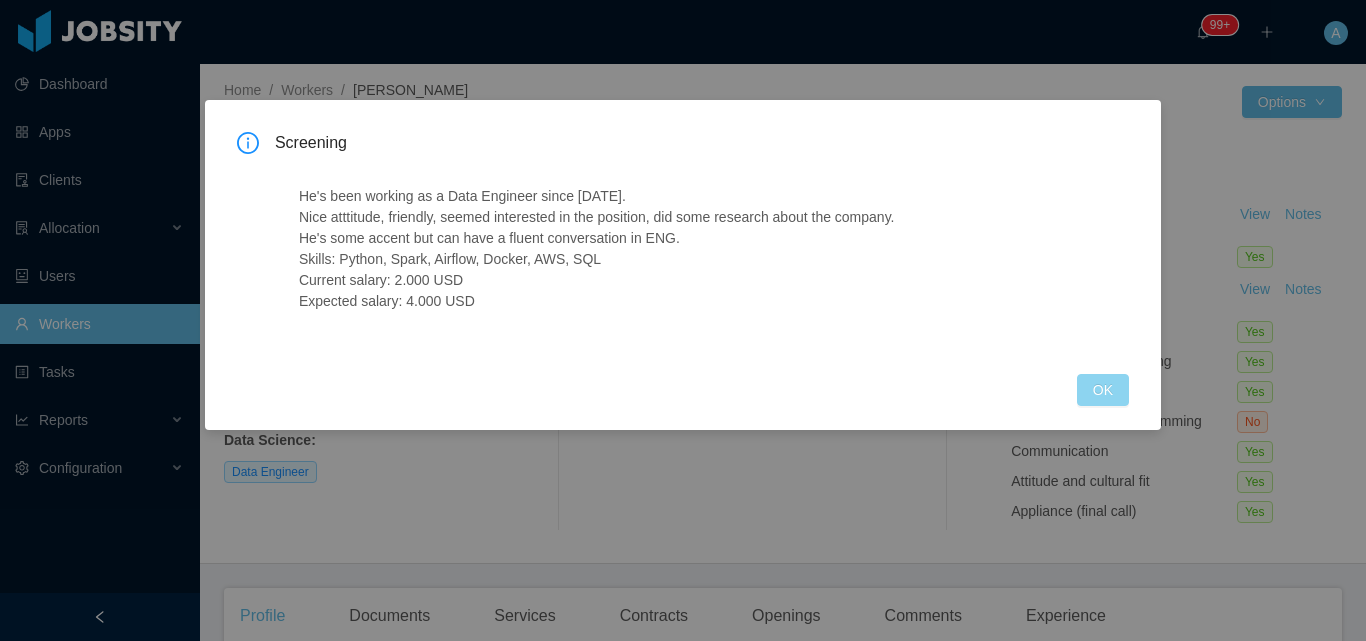 click on "OK" at bounding box center (1103, 390) 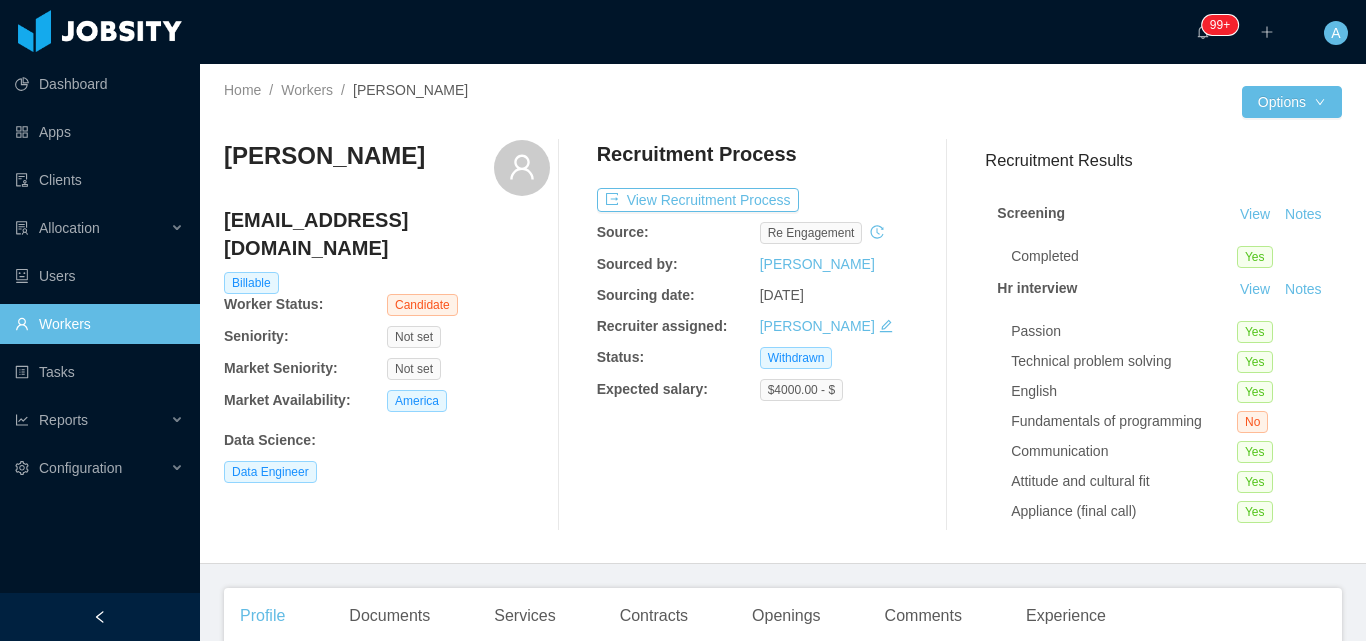 click on "Workers" at bounding box center (99, 324) 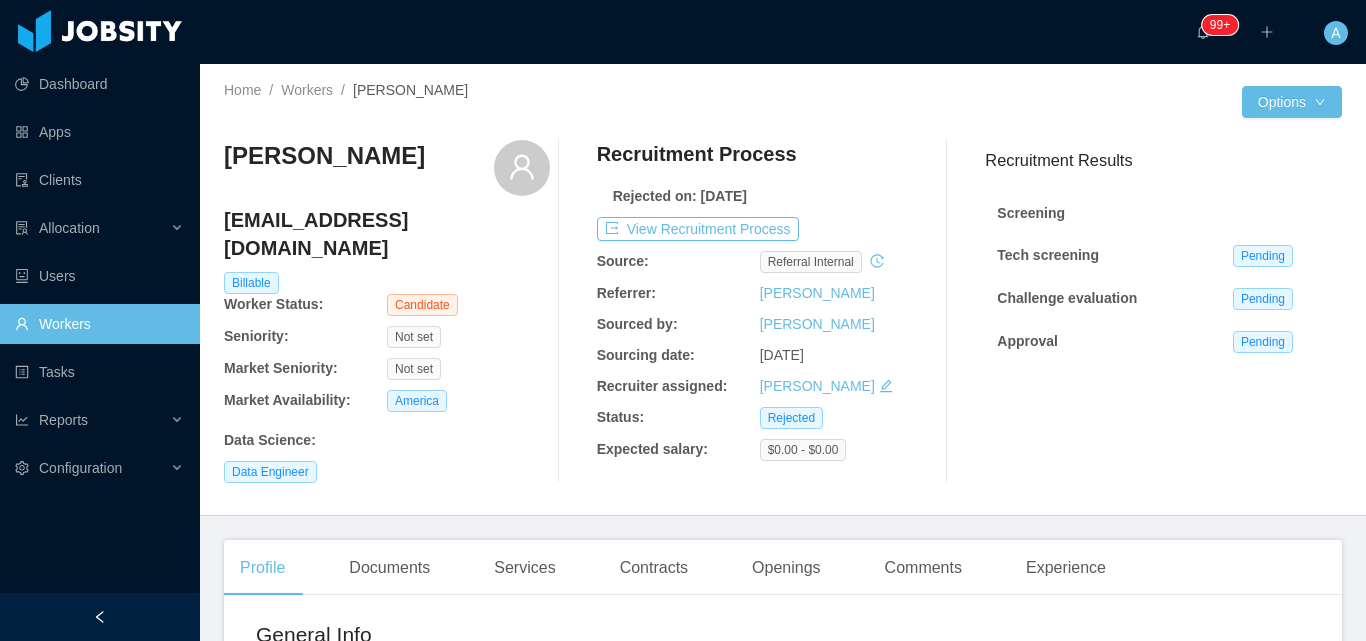 scroll, scrollTop: 0, scrollLeft: 0, axis: both 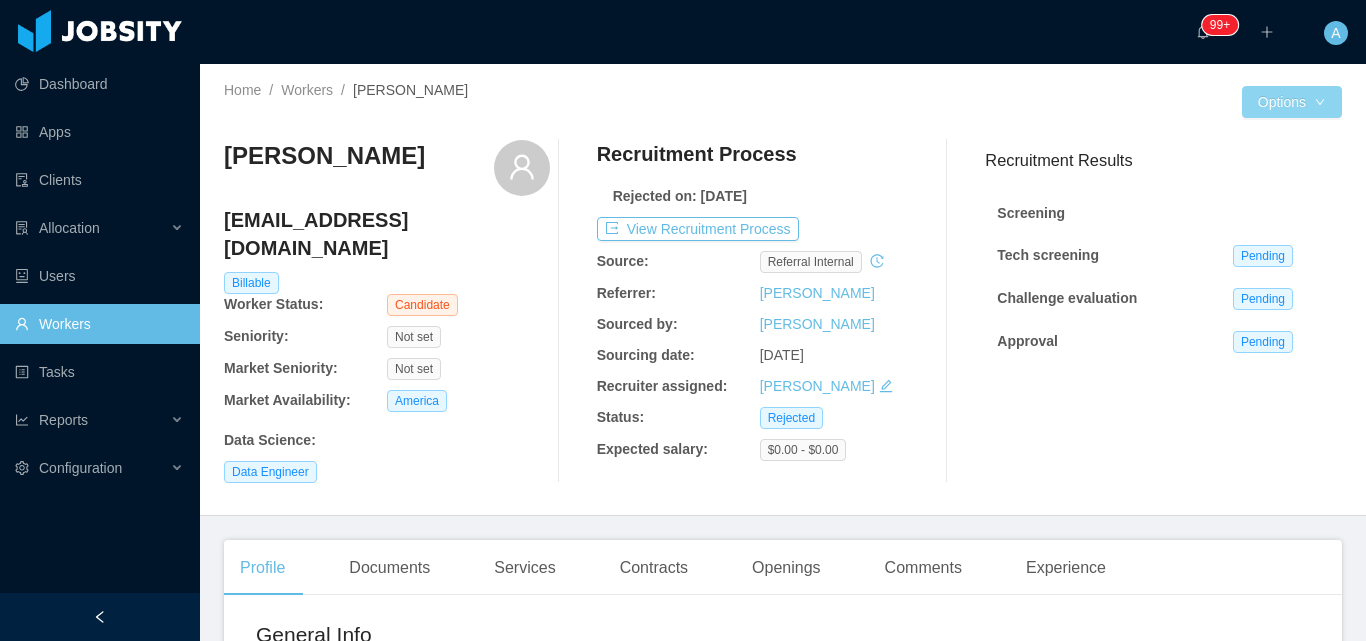 click on "Options" at bounding box center [1292, 102] 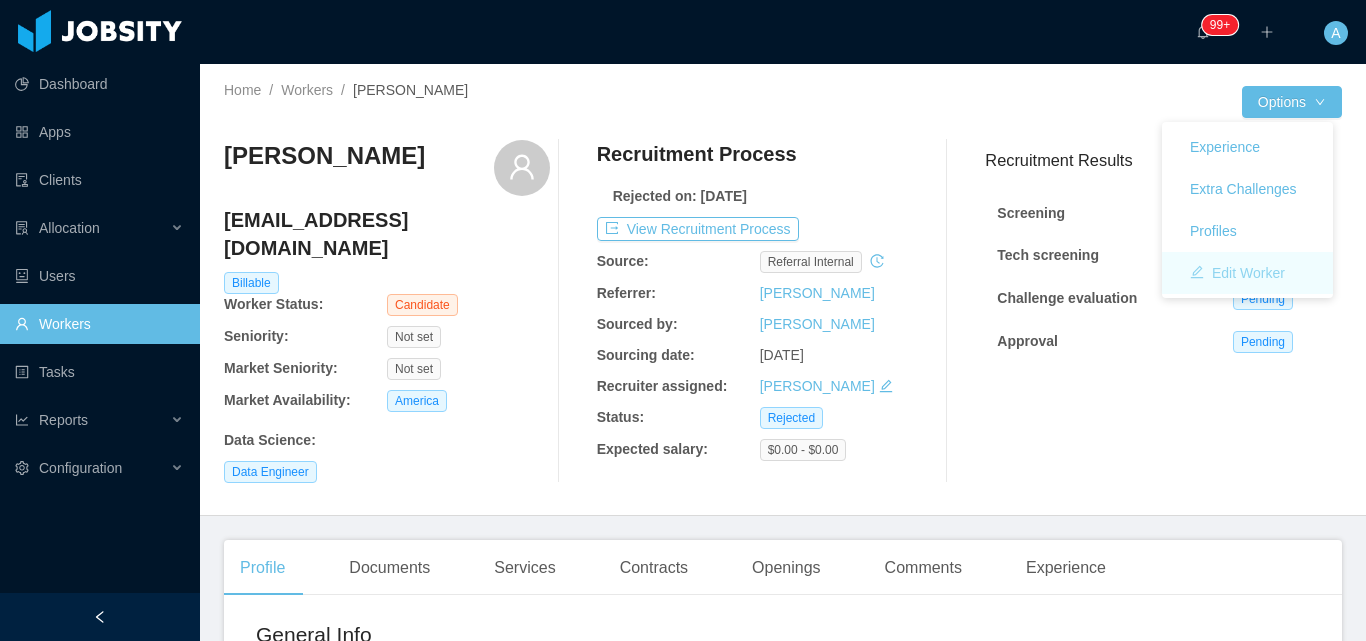 click on "Edit Worker" at bounding box center (1237, 273) 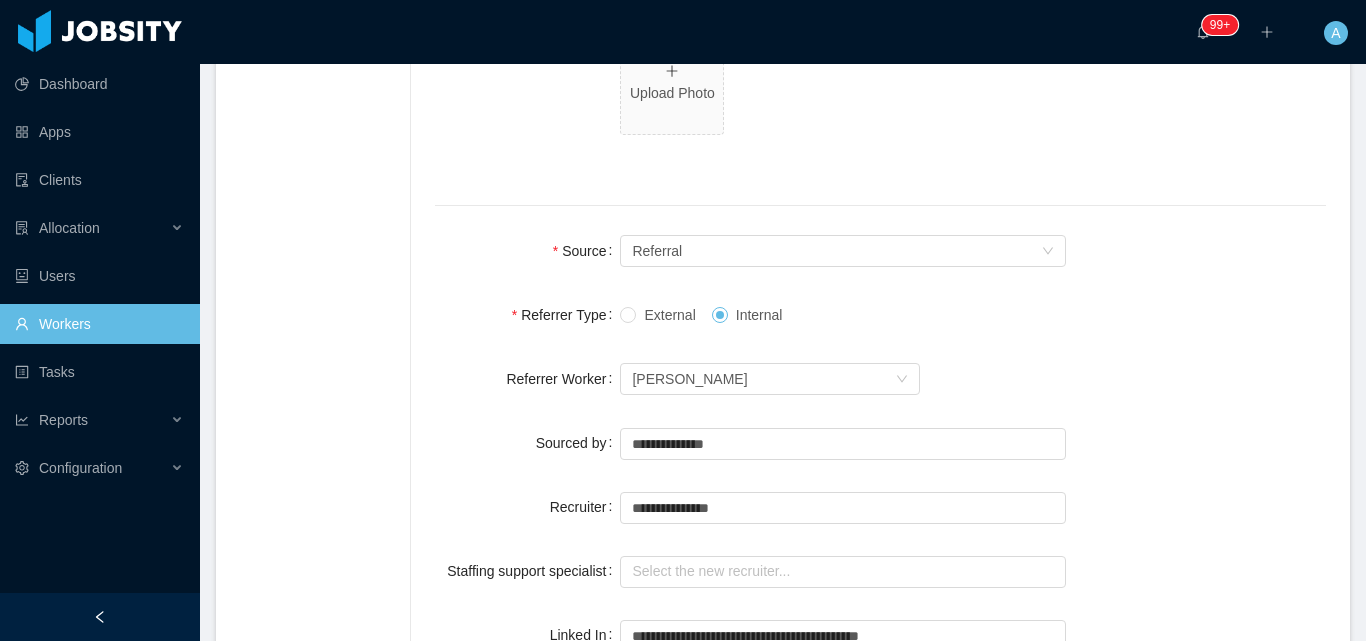 scroll, scrollTop: 1400, scrollLeft: 0, axis: vertical 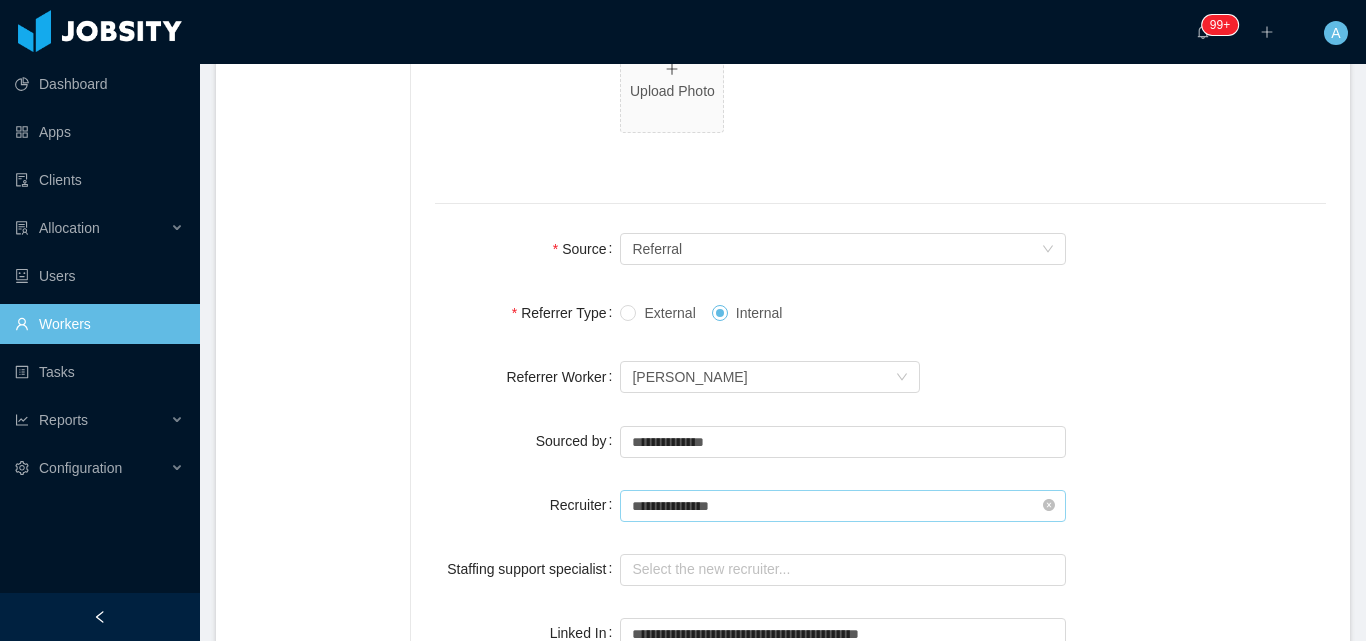 click on "**********" at bounding box center [843, 506] 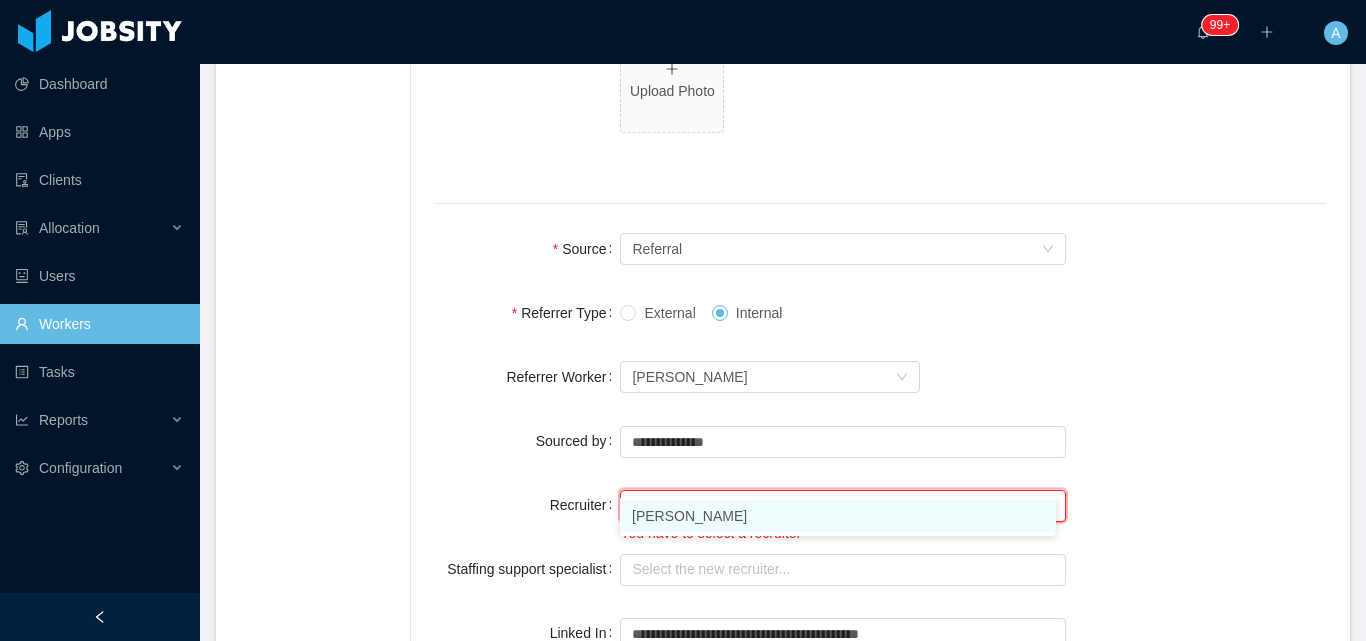 click on "Martin Roldan" at bounding box center [838, 516] 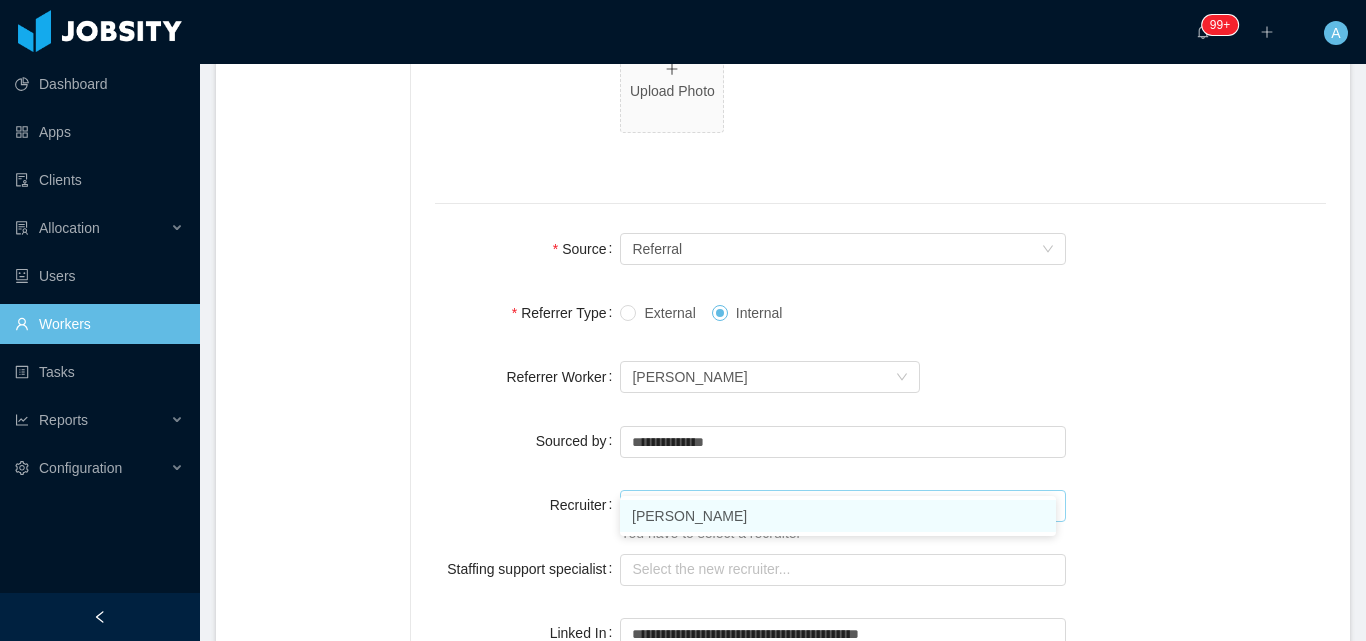 type on "**********" 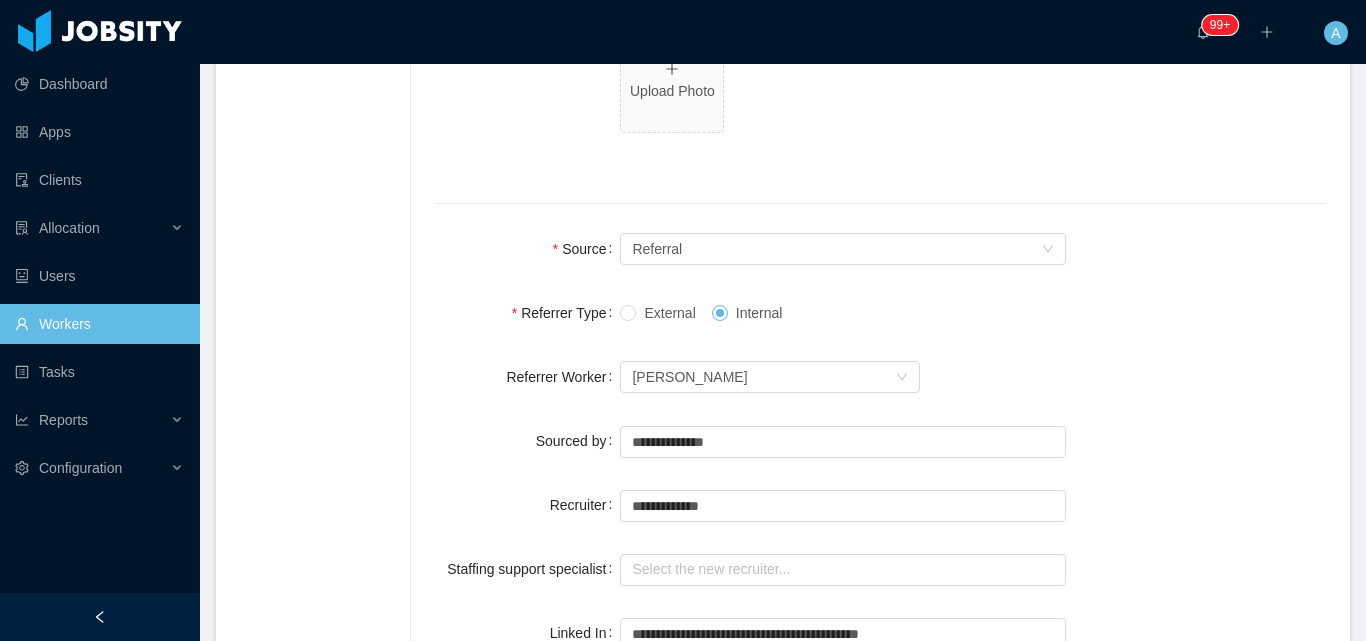 click on "**********" at bounding box center [880, 514] 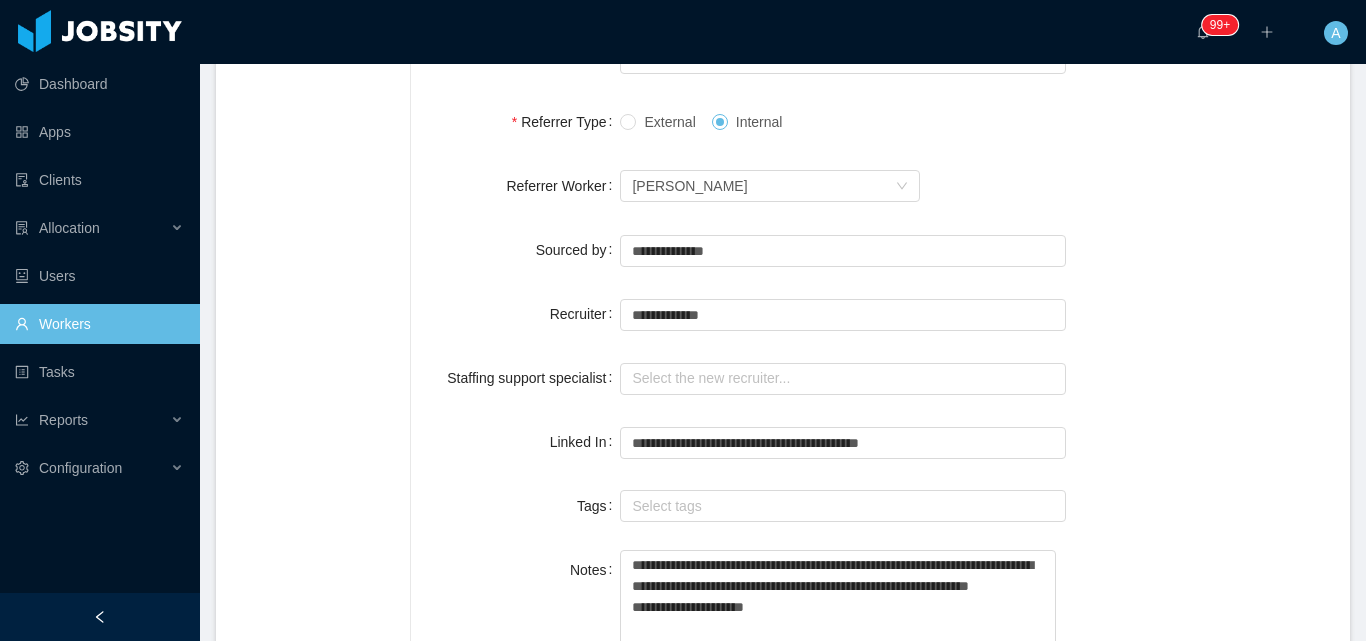 scroll, scrollTop: 1600, scrollLeft: 0, axis: vertical 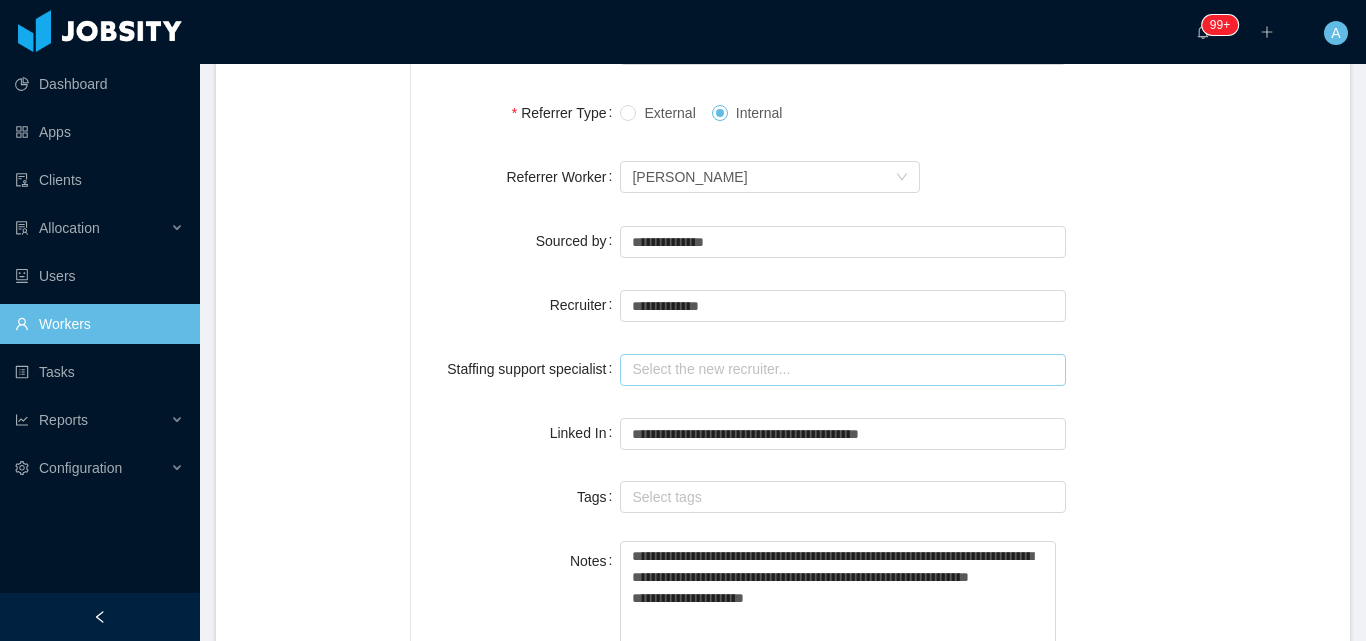click at bounding box center [843, 370] 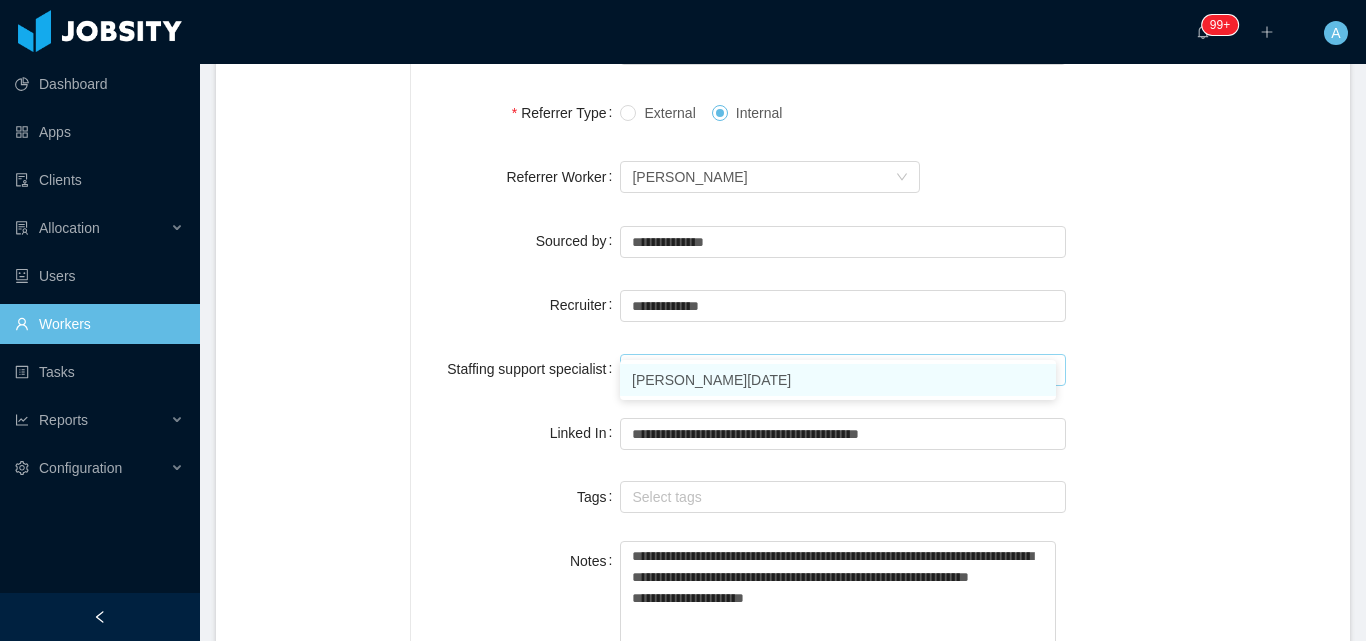 click on "[PERSON_NAME][DATE]" at bounding box center [838, 380] 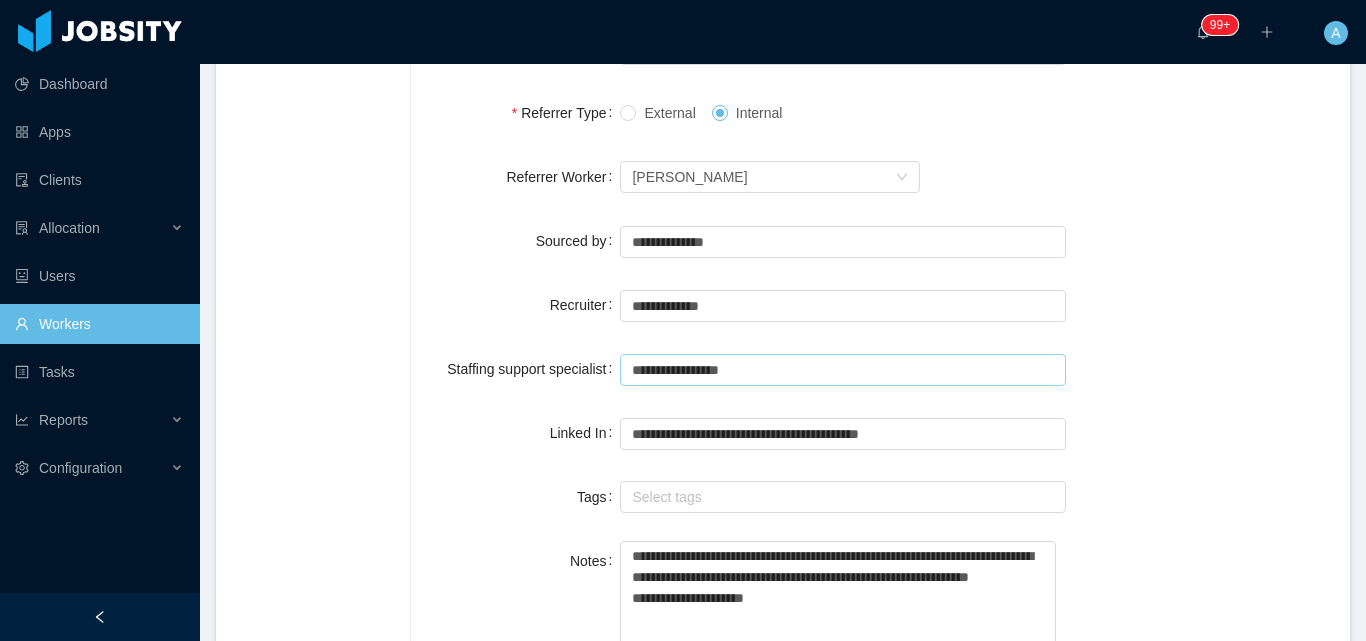 type on "**********" 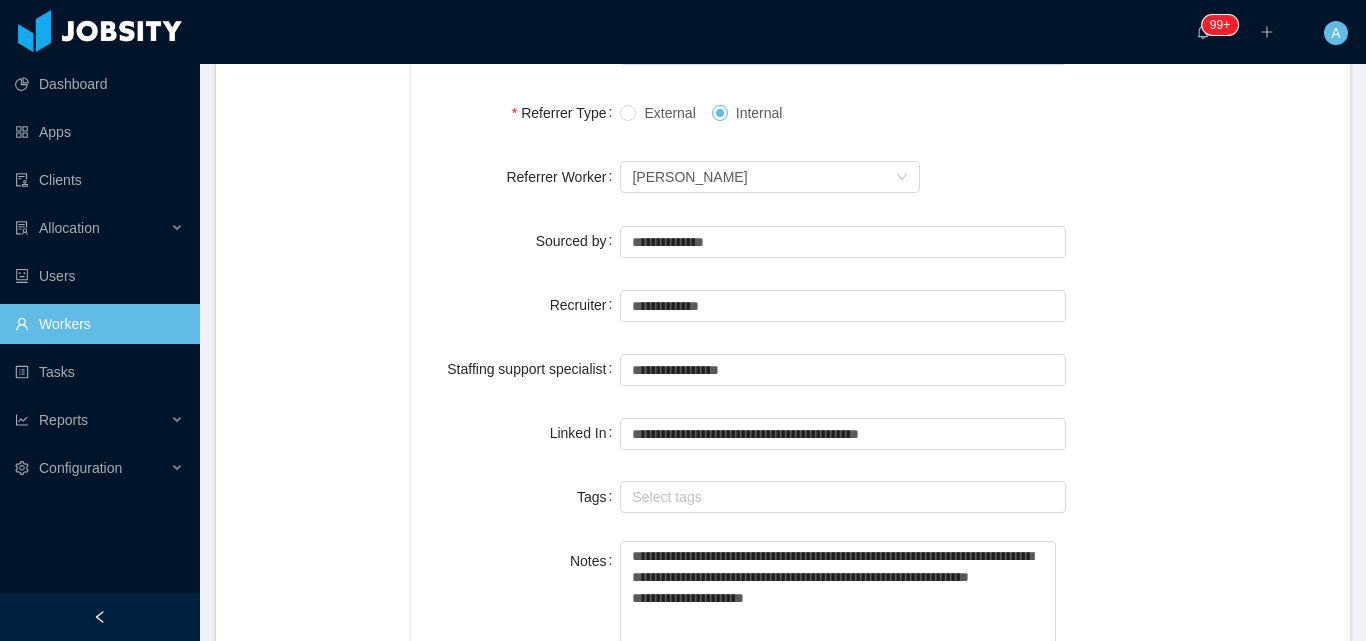 click on "**********" at bounding box center [880, -282] 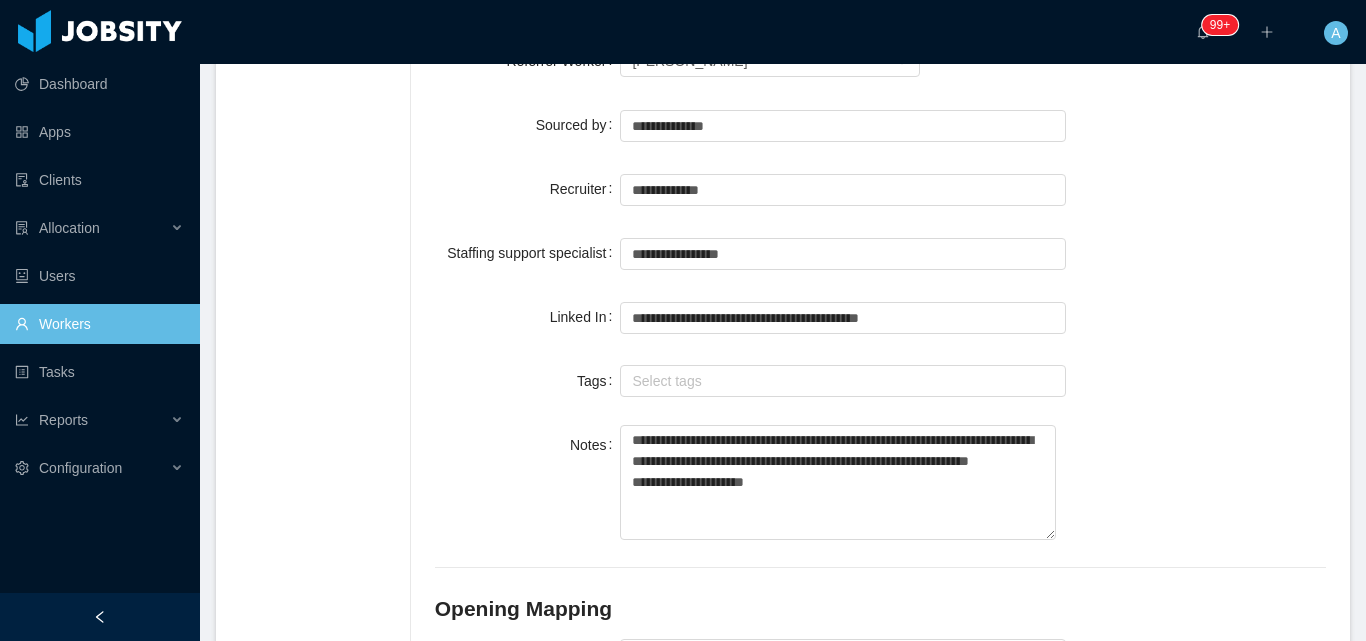 scroll, scrollTop: 1878, scrollLeft: 0, axis: vertical 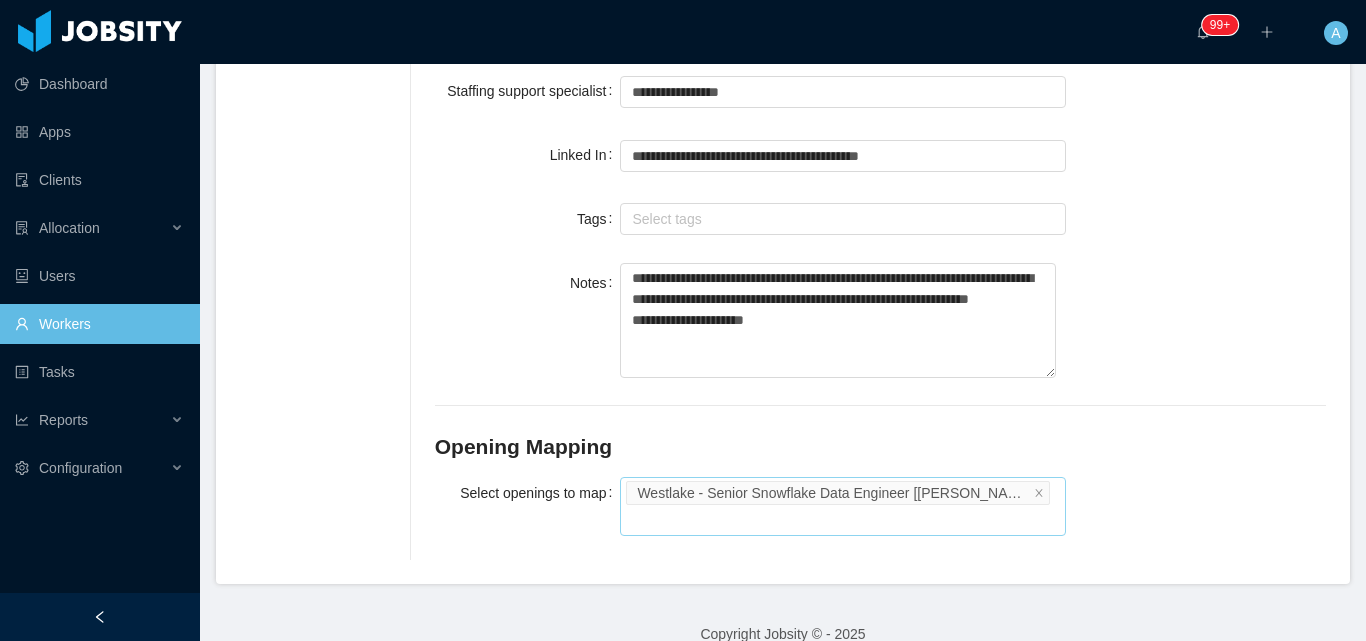 click 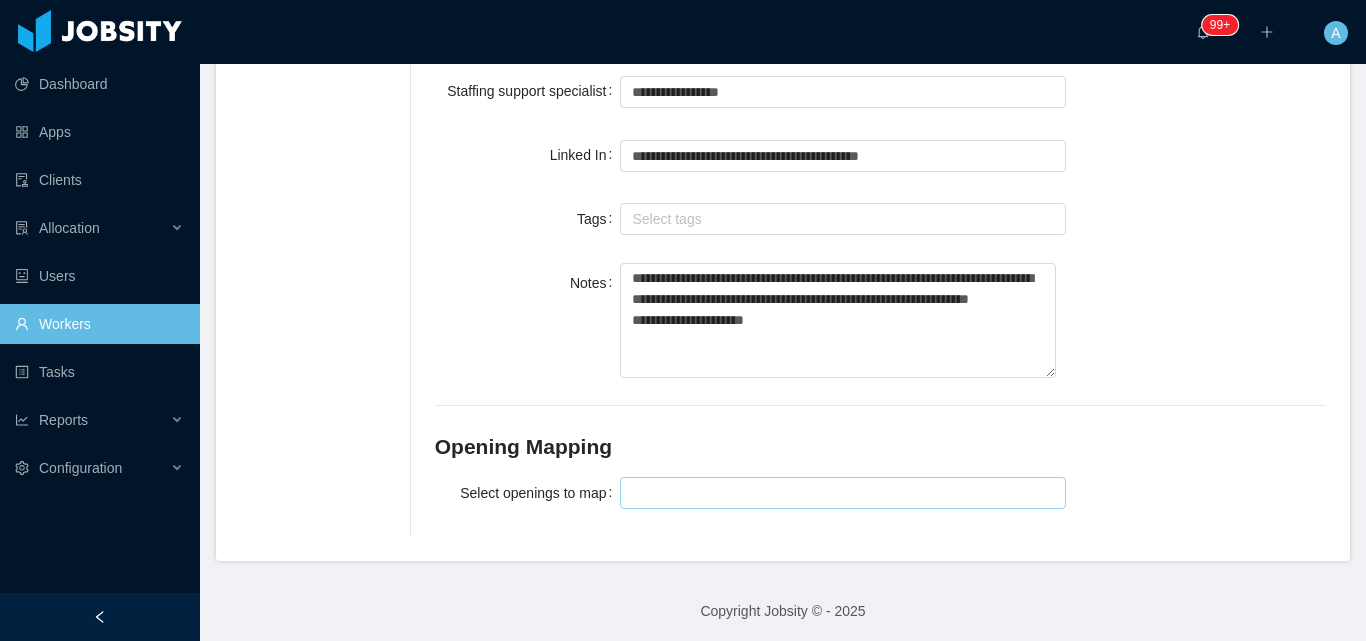 scroll, scrollTop: 1855, scrollLeft: 0, axis: vertical 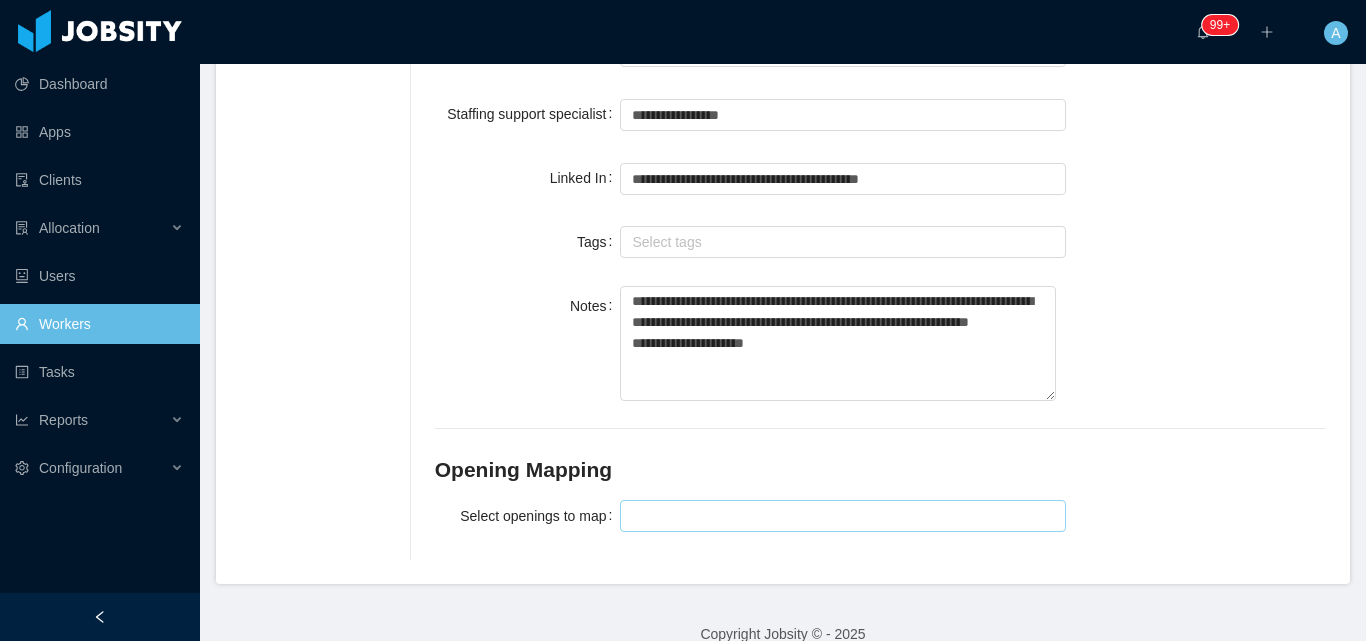 click at bounding box center (840, 516) 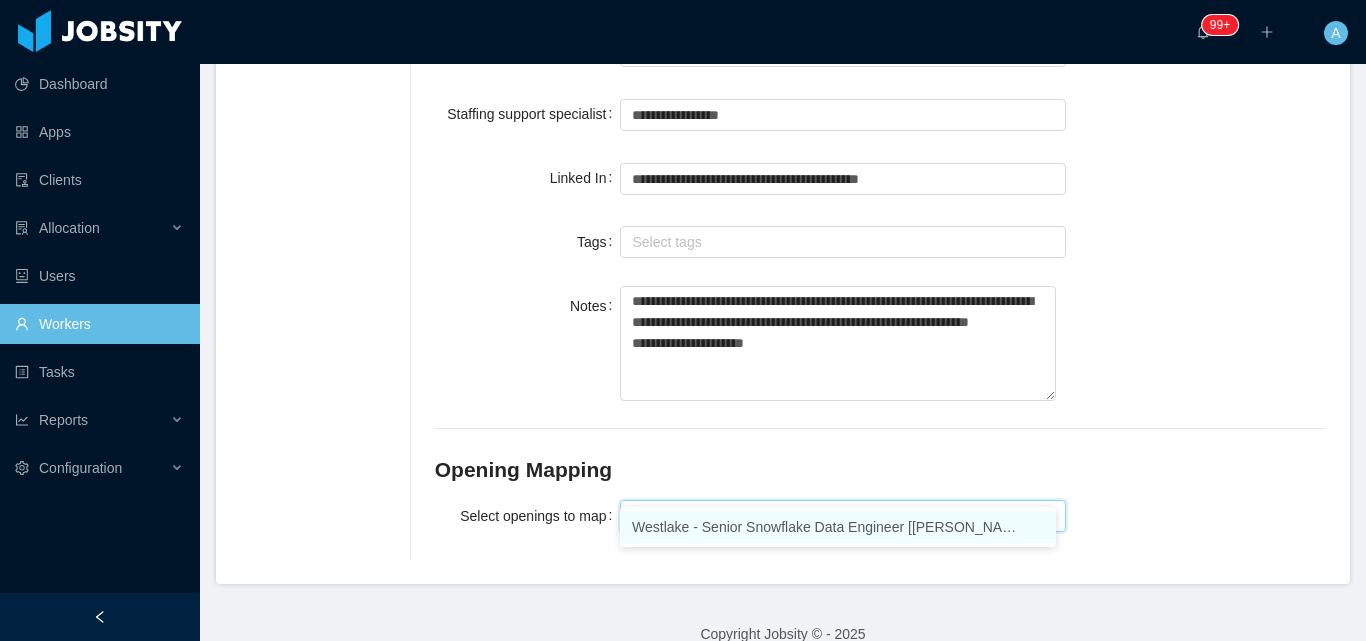 type on "****" 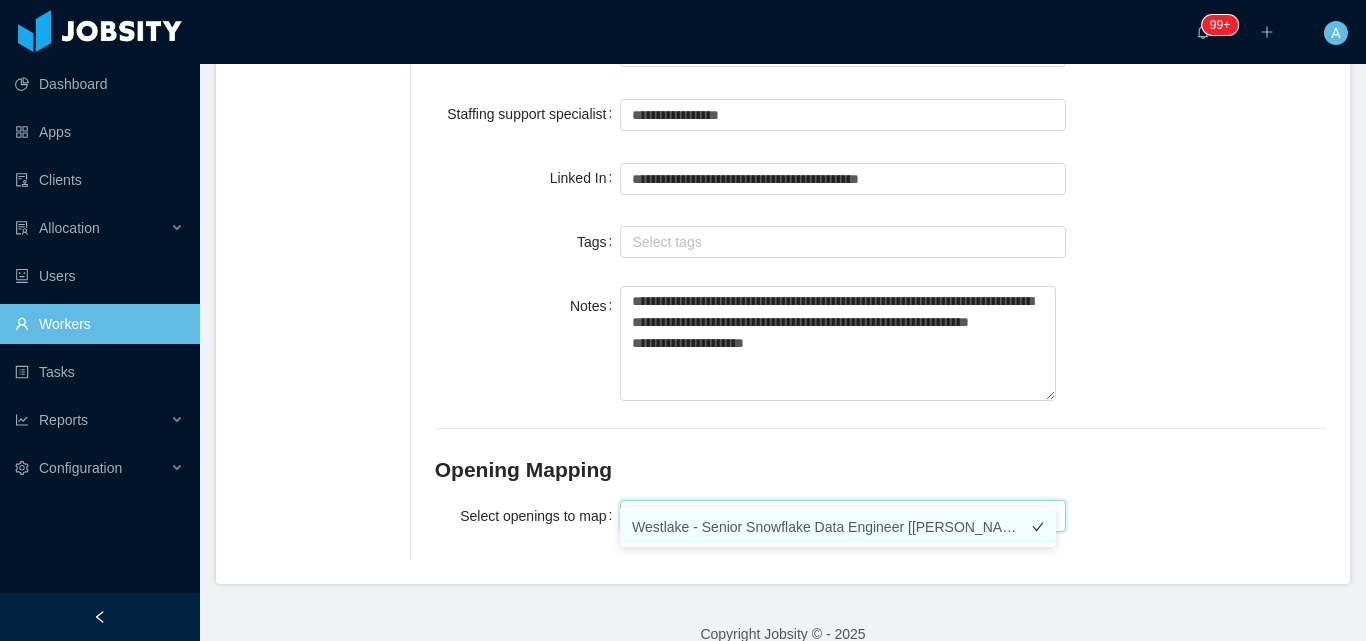 click on "Westlake - Senior Snowflake Data Engineer [Marcel Pinheiro's backfill]" at bounding box center (838, 527) 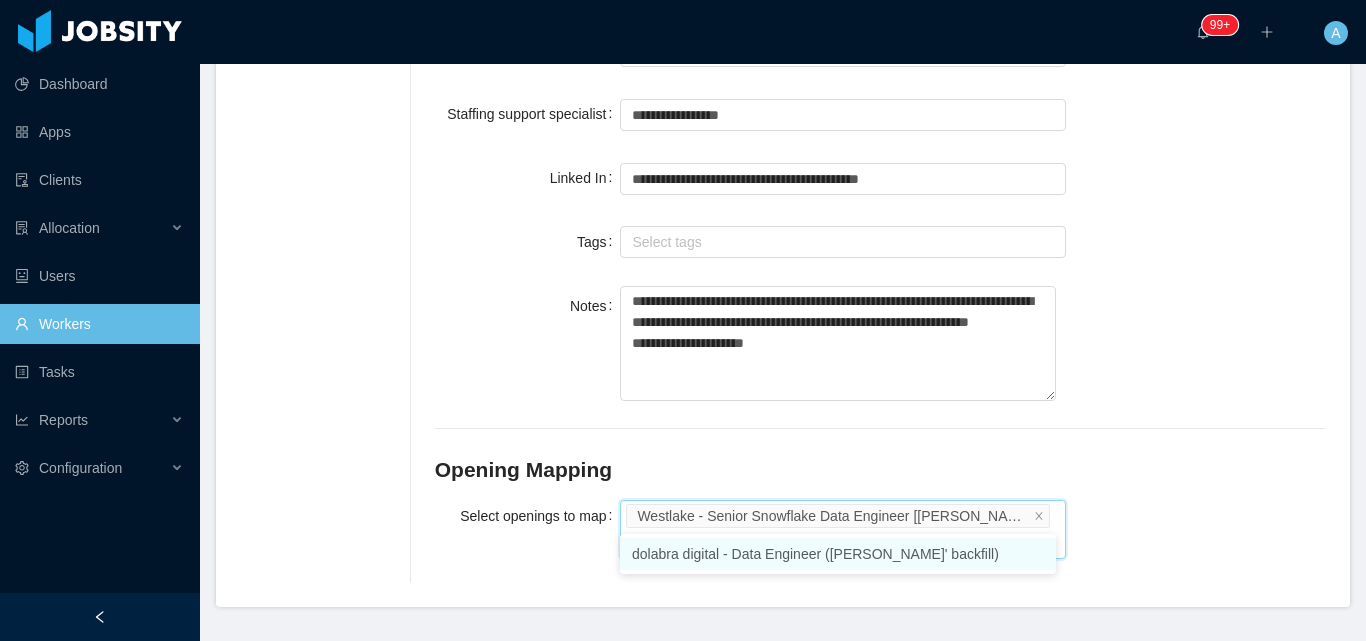 type on "****" 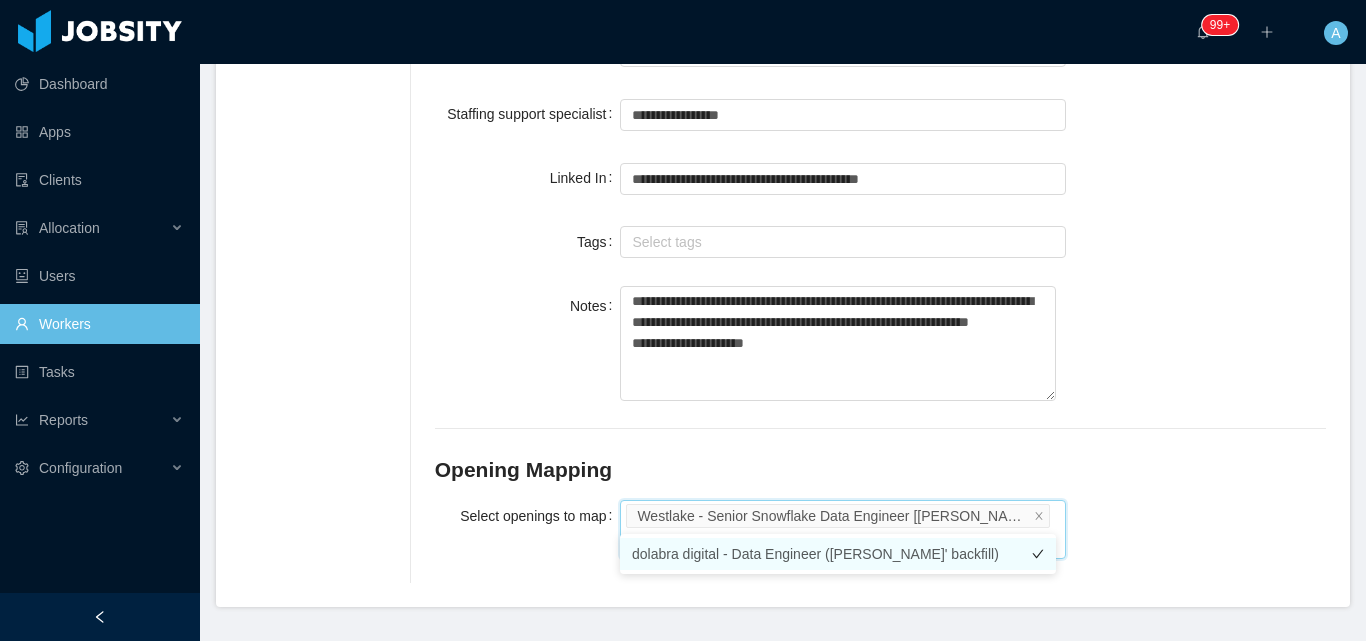 drag, startPoint x: 890, startPoint y: 558, endPoint x: 1009, endPoint y: 504, distance: 130.679 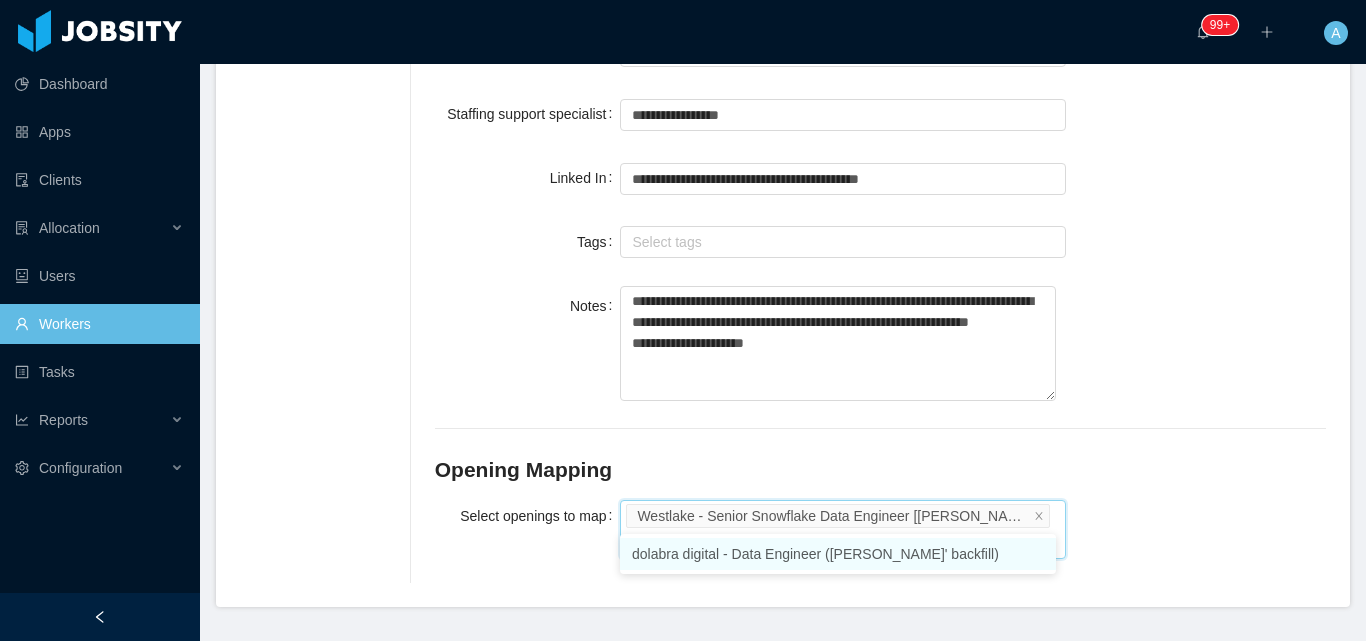 type 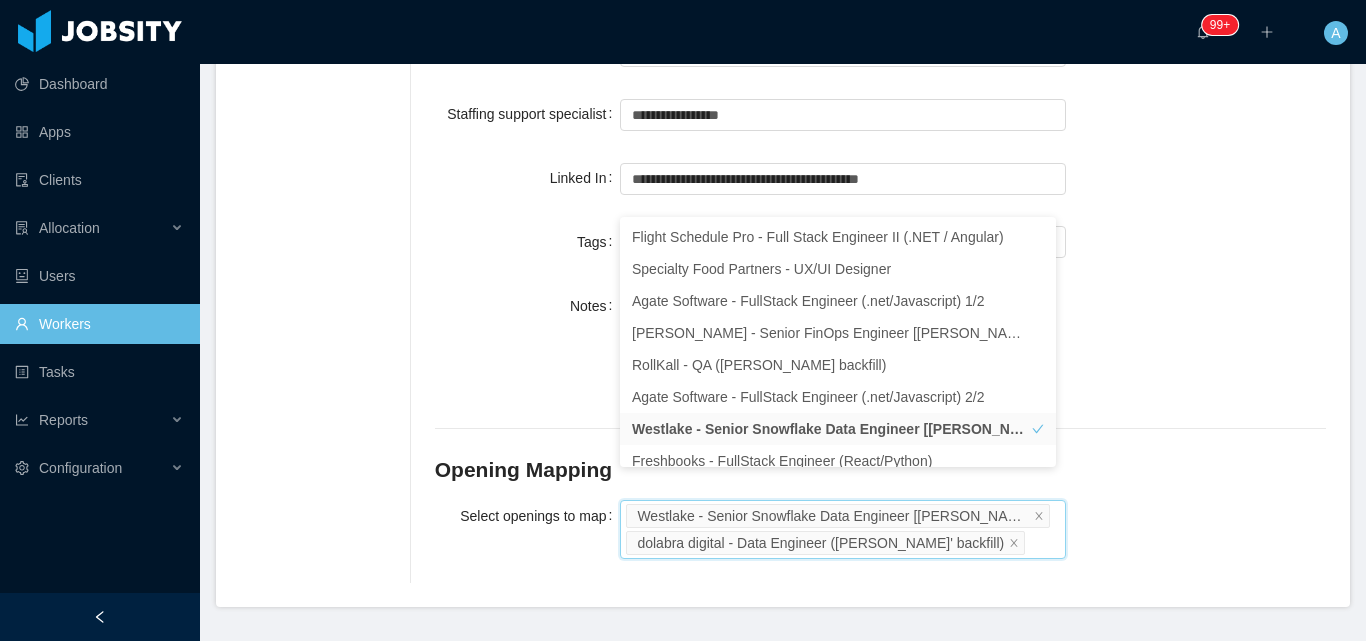 click on "Select openings to map Westlake - Senior Snowflake Data Engineer [Marcel Pinheiro's backfill] dolabra digital - Data Engineer (Eduardo Lopes' backfill)" at bounding box center (880, 527) 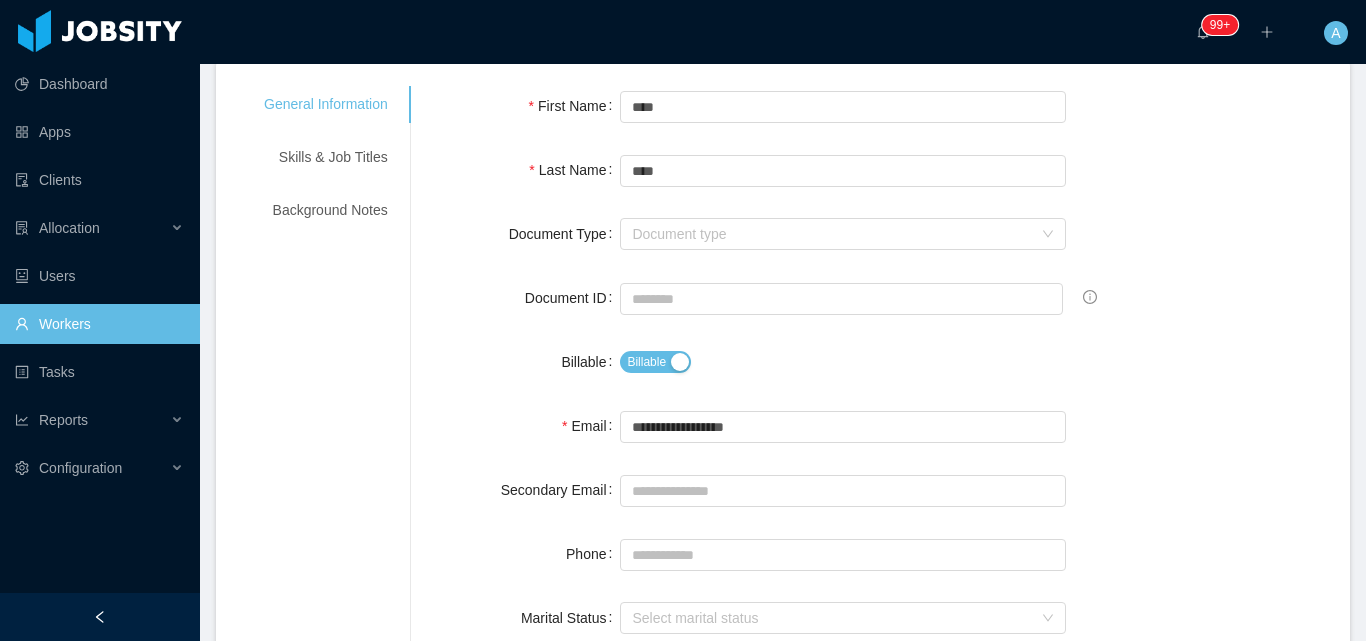 scroll, scrollTop: 0, scrollLeft: 0, axis: both 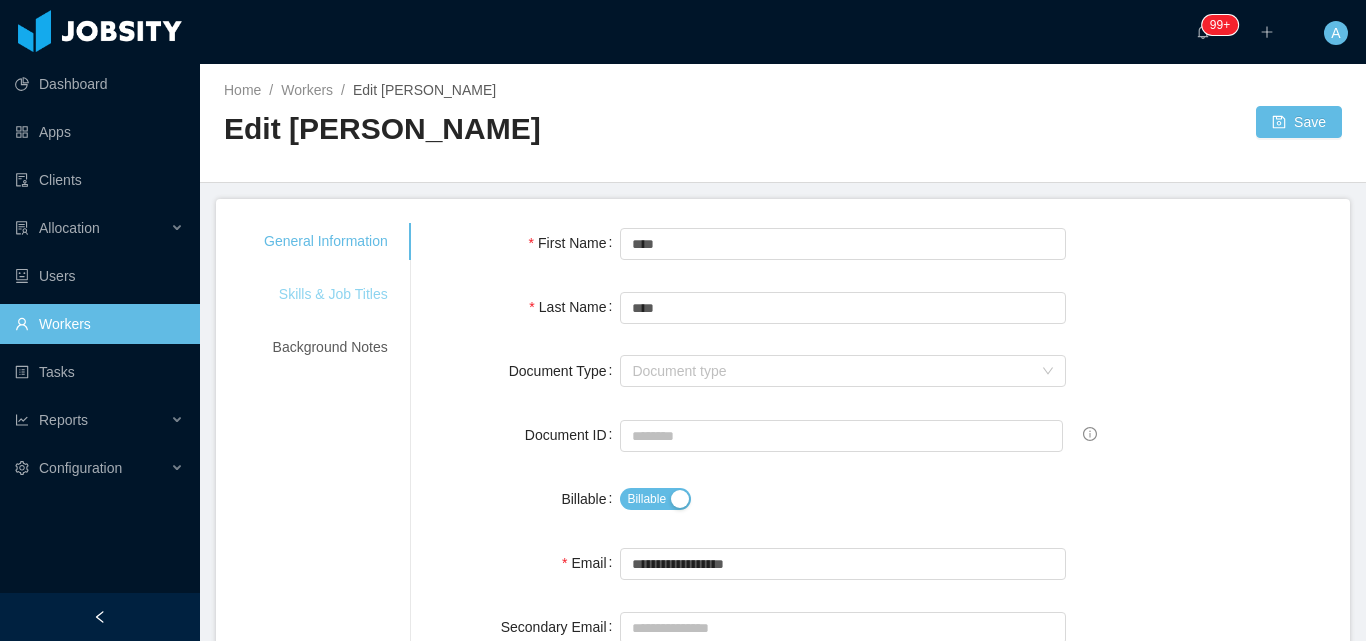 click on "Skills & Job Titles" at bounding box center [326, 294] 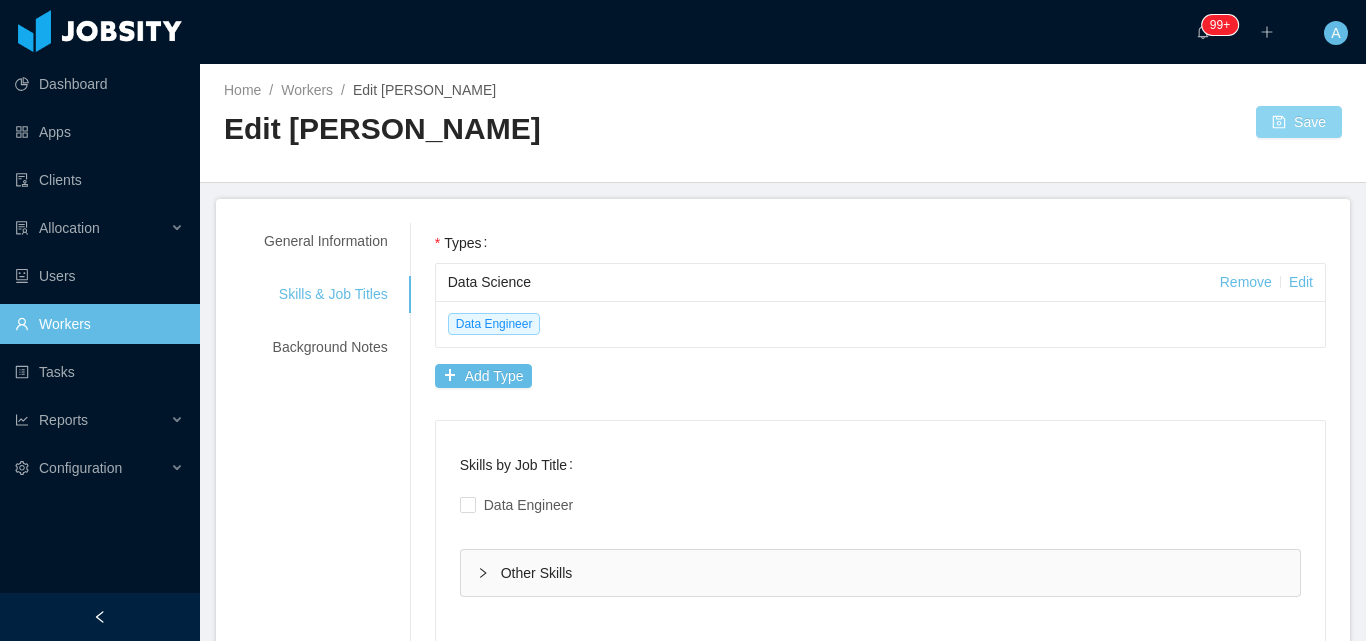 click on "Save" at bounding box center [1299, 122] 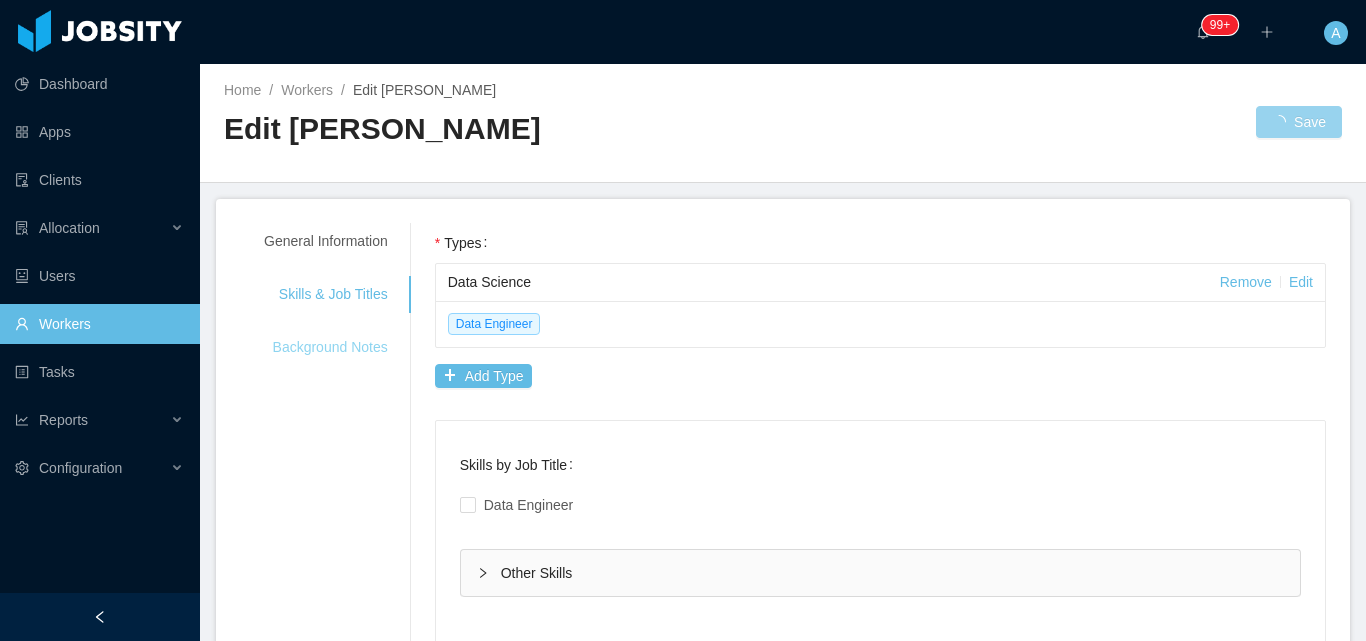 click on "Background Notes" at bounding box center (326, 347) 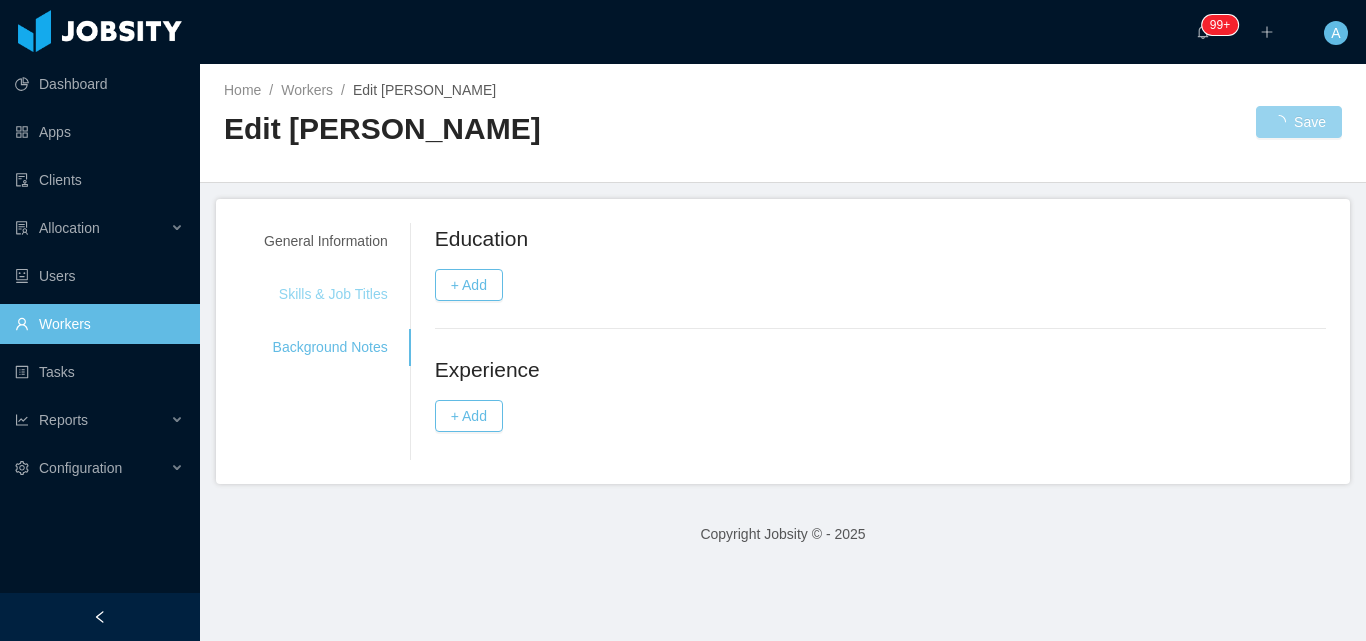 click on "Skills & Job Titles" at bounding box center [326, 294] 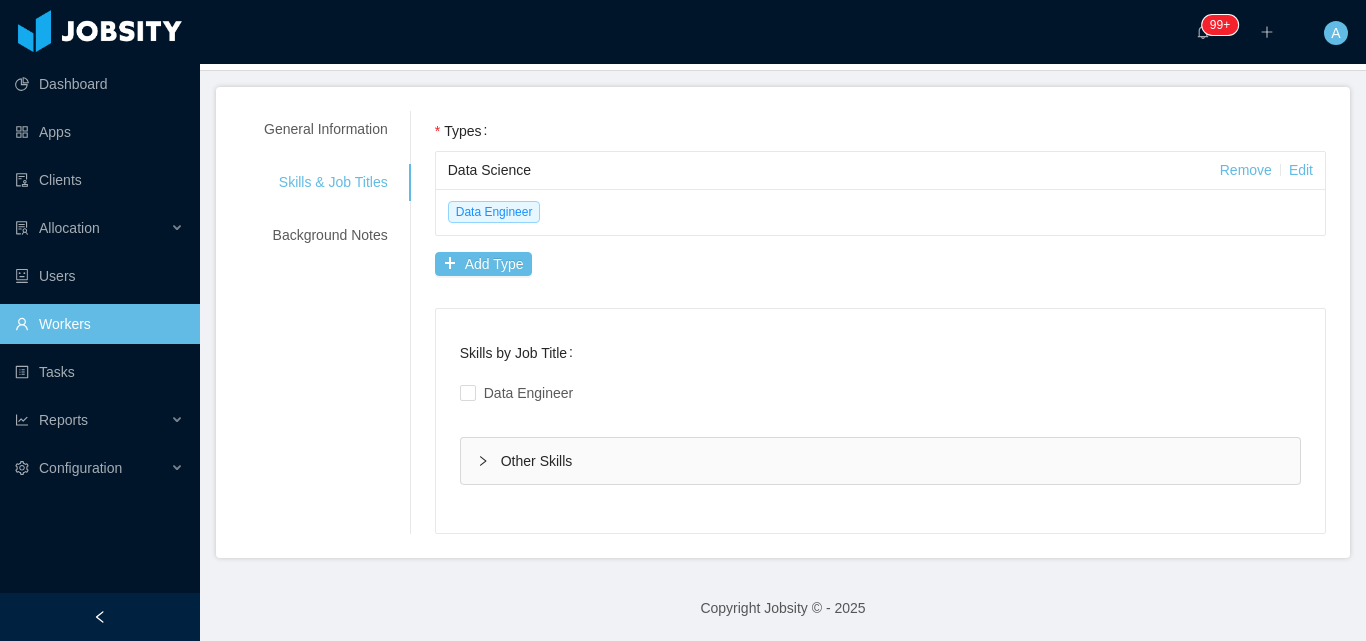 scroll, scrollTop: 114, scrollLeft: 0, axis: vertical 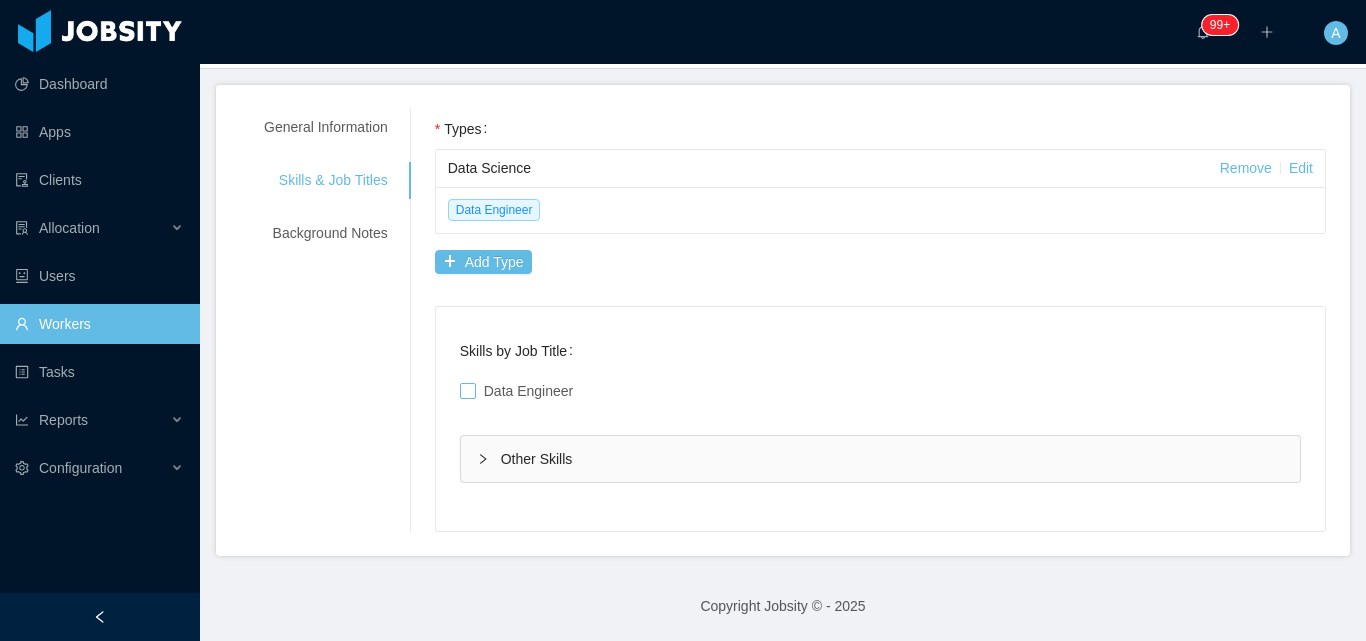 click at bounding box center [468, 391] 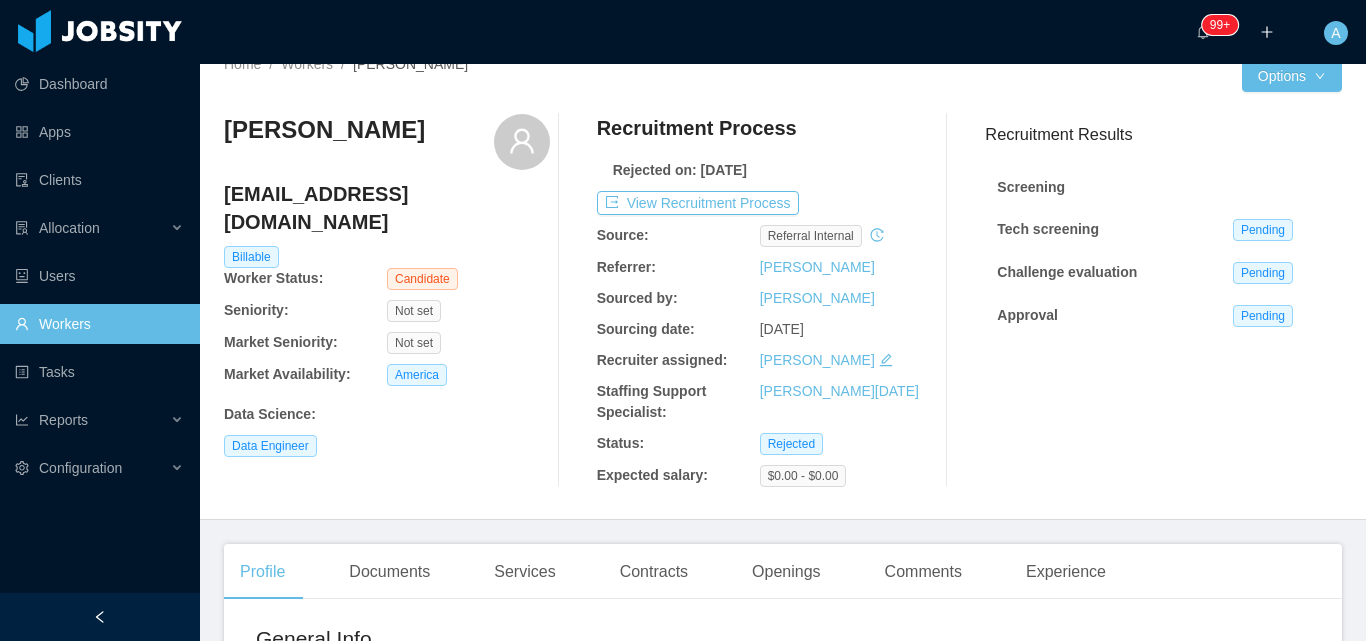 scroll, scrollTop: 0, scrollLeft: 0, axis: both 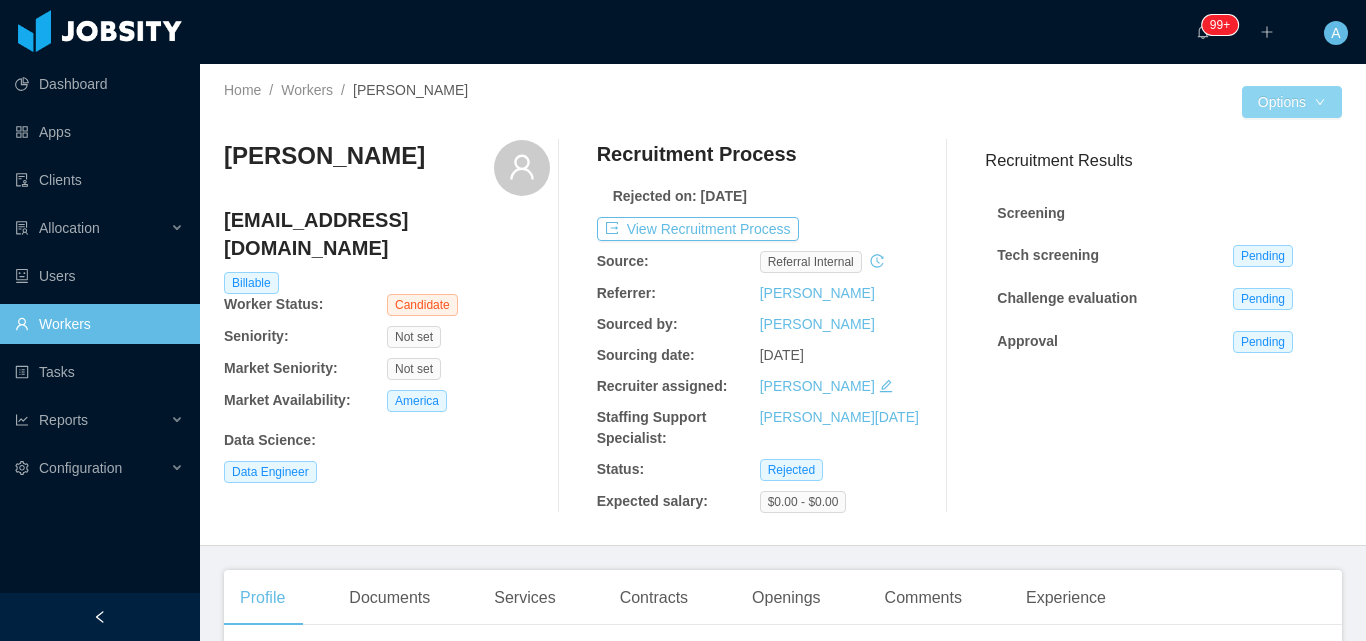 click on "Options" at bounding box center (1292, 102) 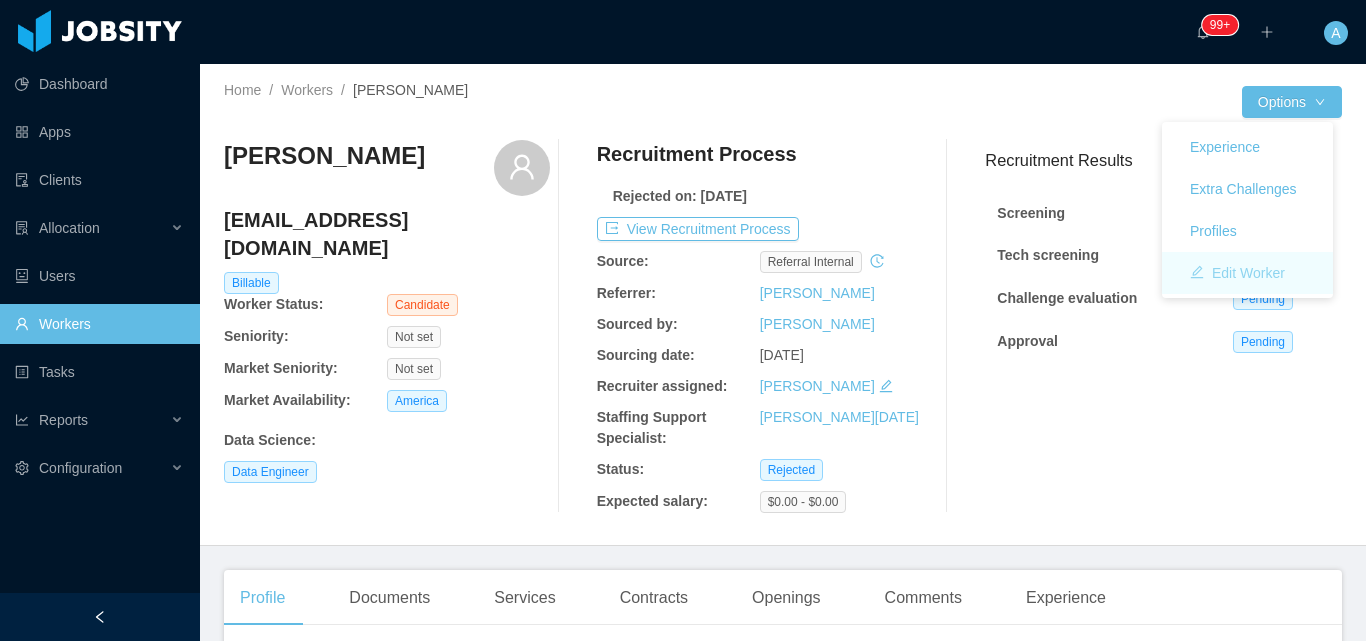 click on "Edit Worker" at bounding box center (1237, 273) 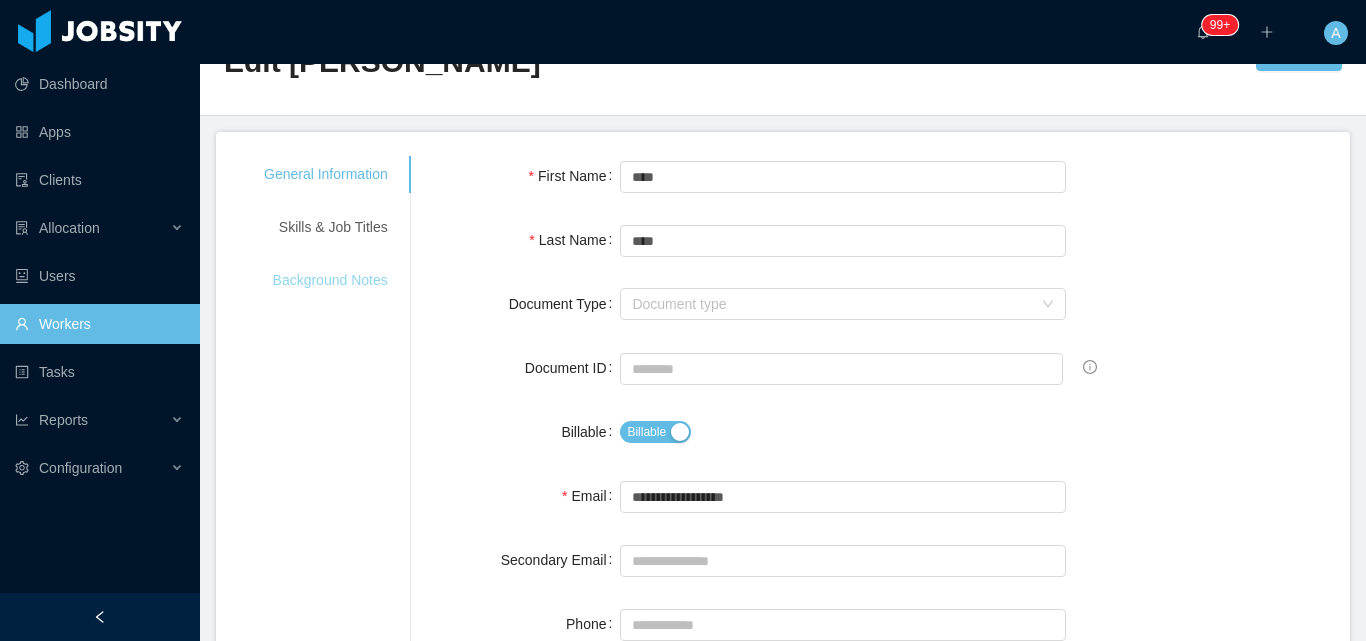 scroll, scrollTop: 100, scrollLeft: 0, axis: vertical 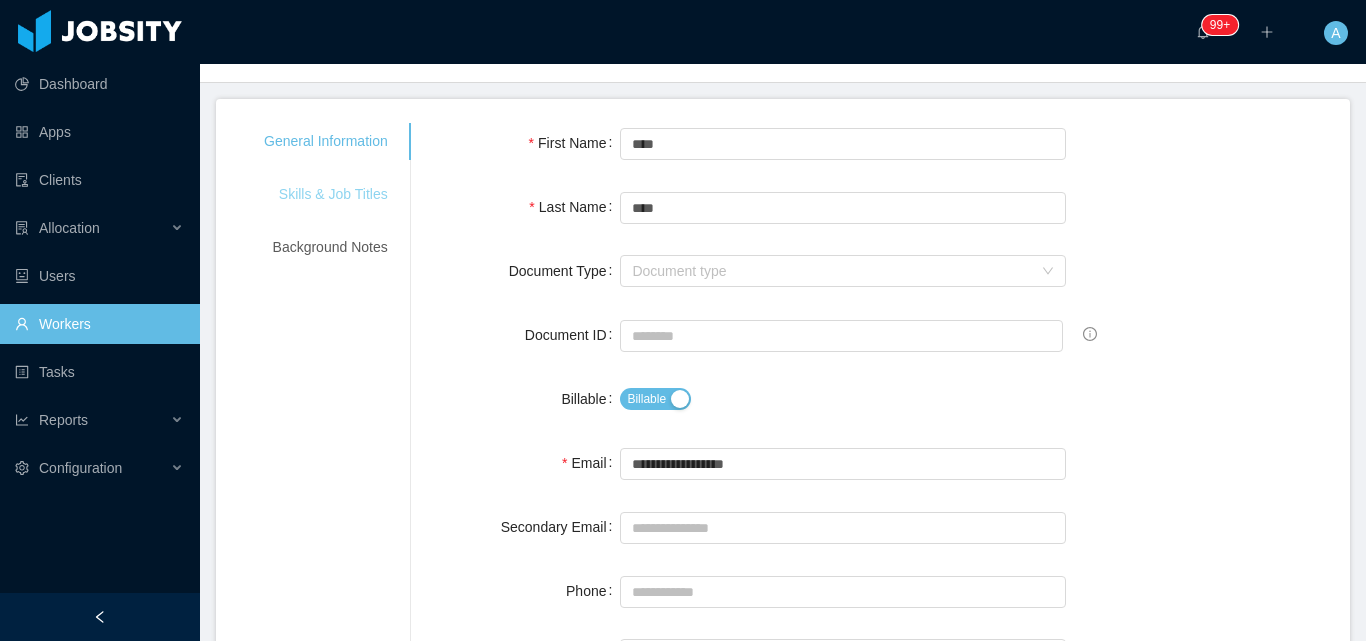 click on "Skills & Job Titles" at bounding box center (326, 194) 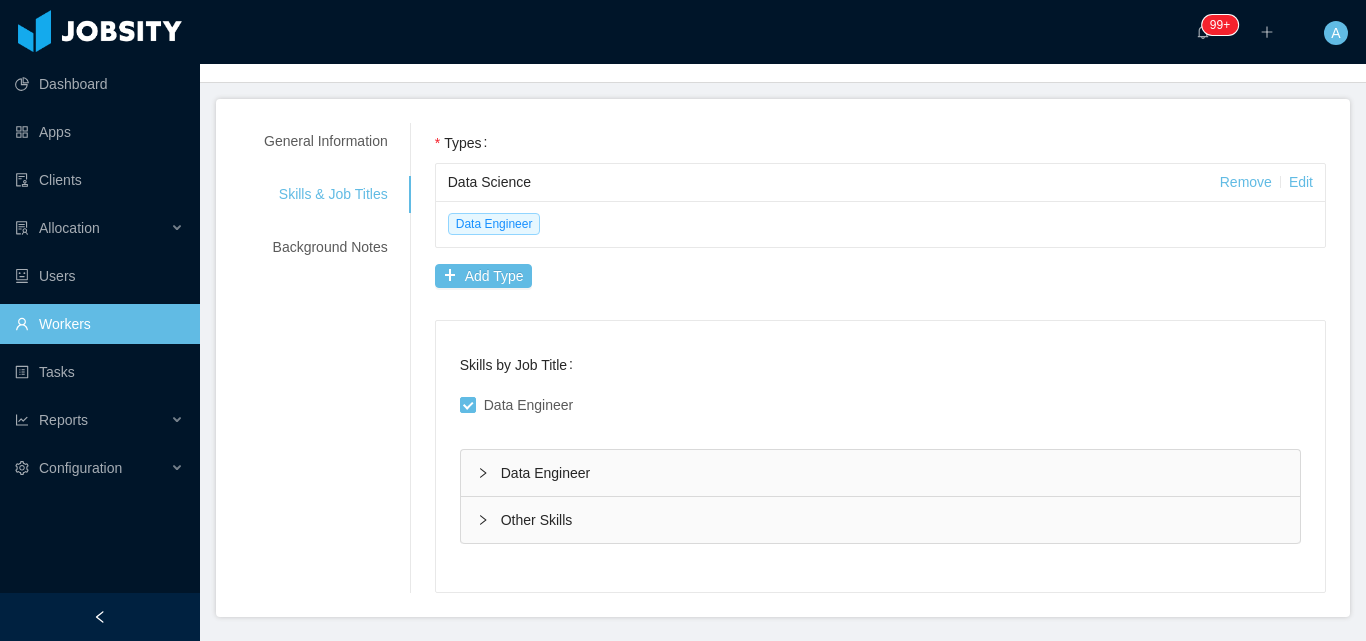 click on "Data Engineer" at bounding box center (880, 473) 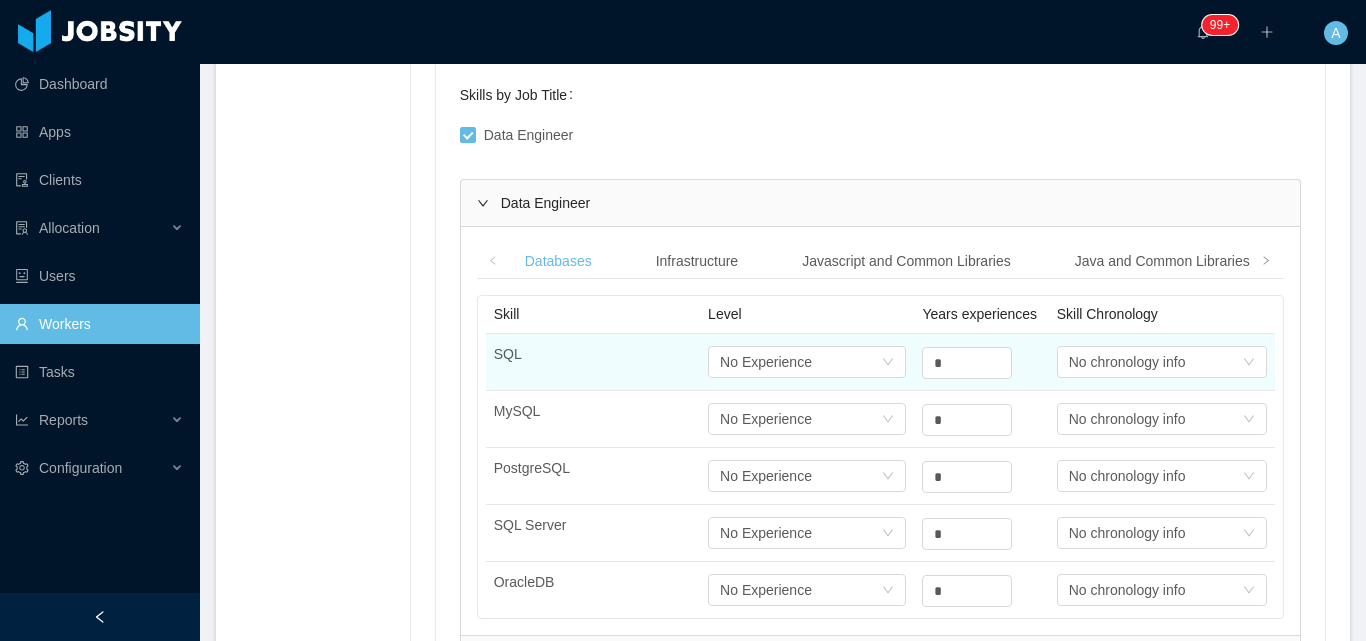 scroll, scrollTop: 470, scrollLeft: 0, axis: vertical 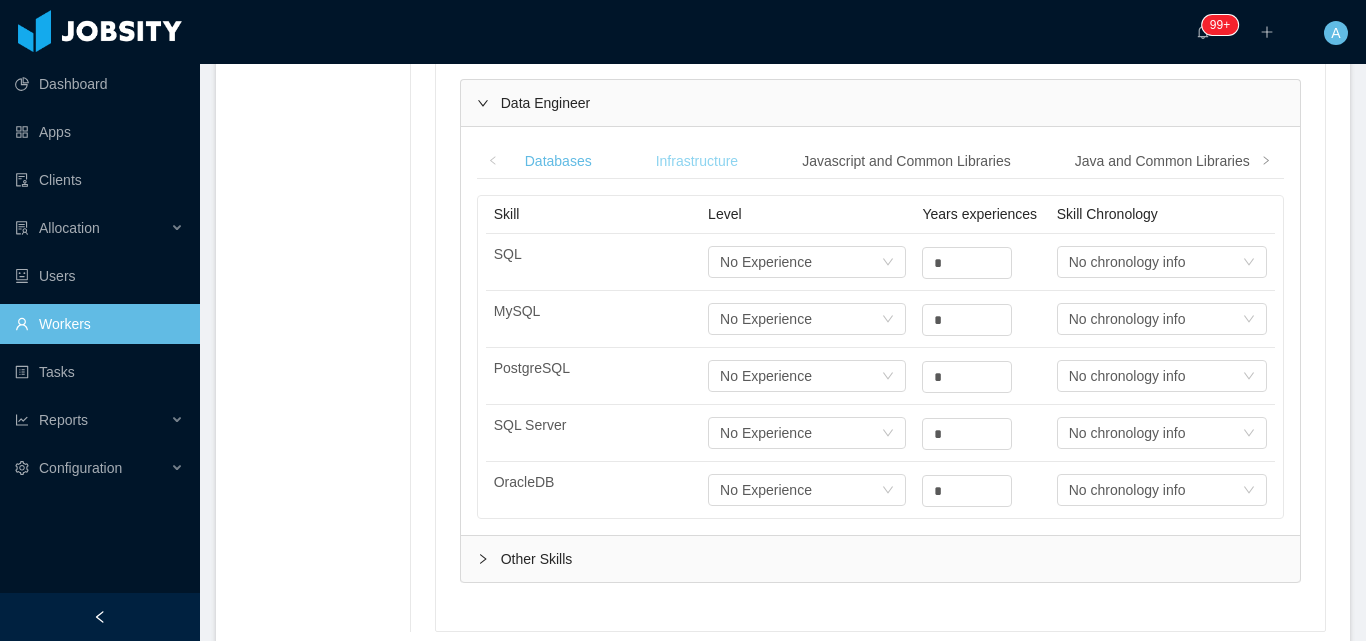 click on "Infrastructure" at bounding box center [697, 161] 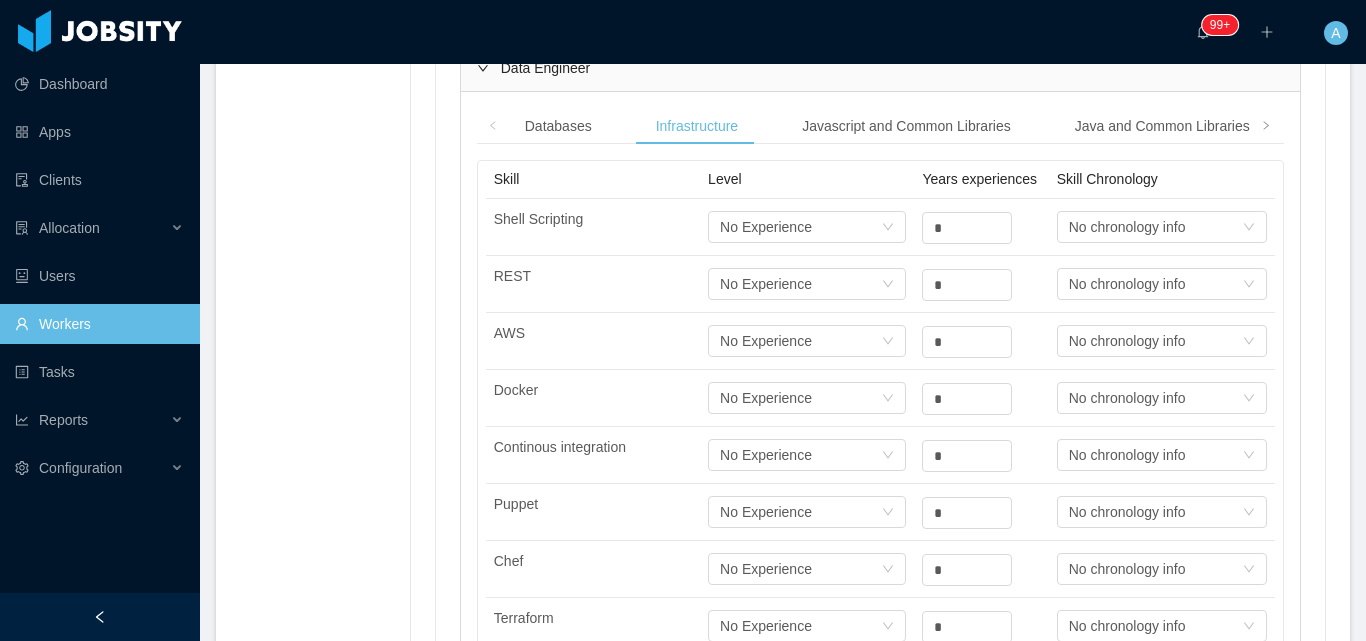 scroll, scrollTop: 470, scrollLeft: 0, axis: vertical 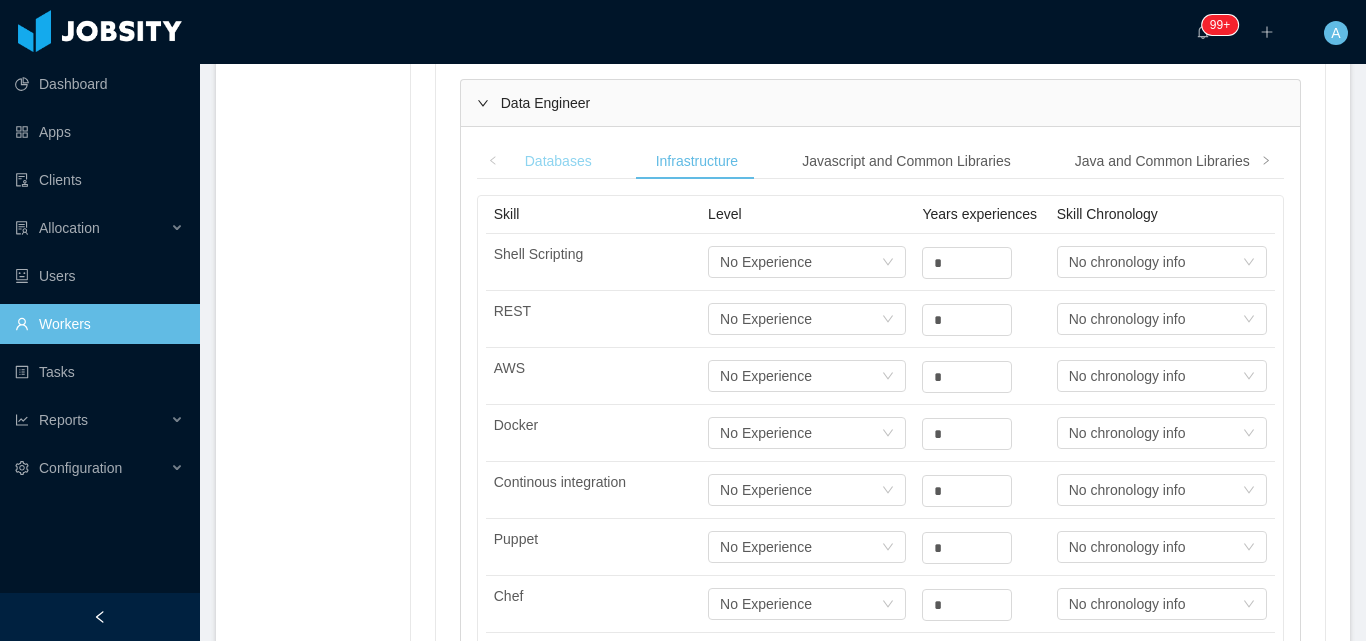 click on "Databases" at bounding box center [558, 161] 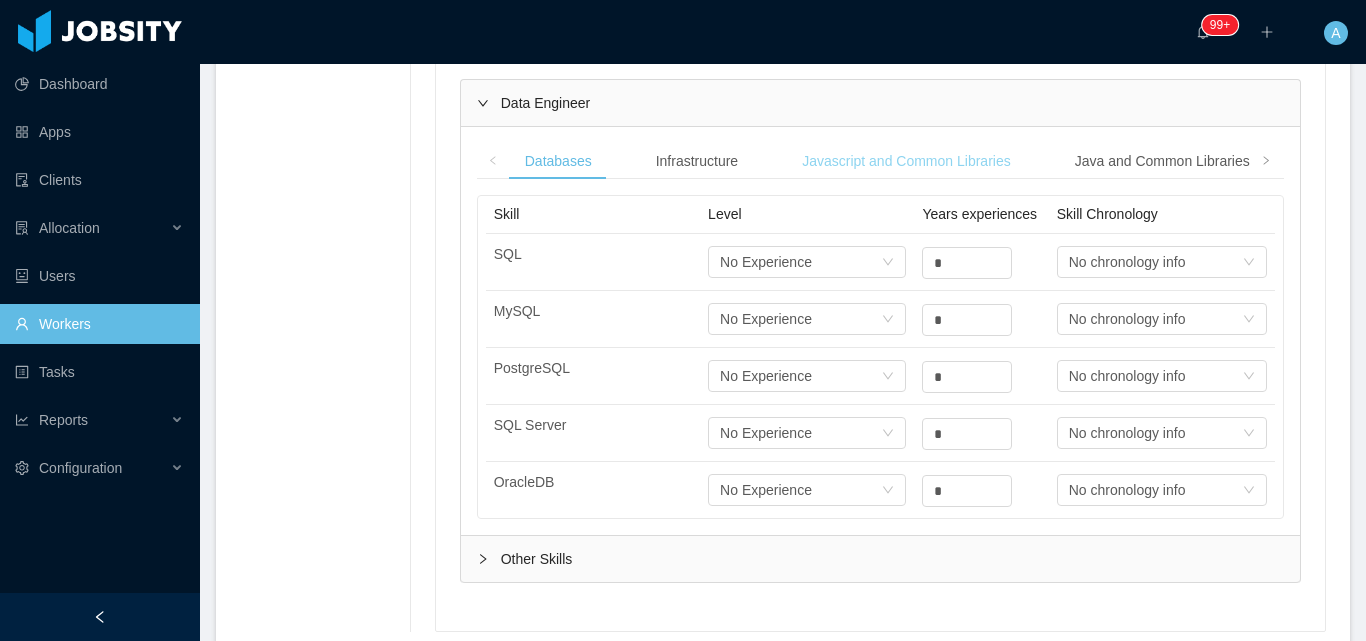 click on "Javascript and Common Libraries" at bounding box center (906, 161) 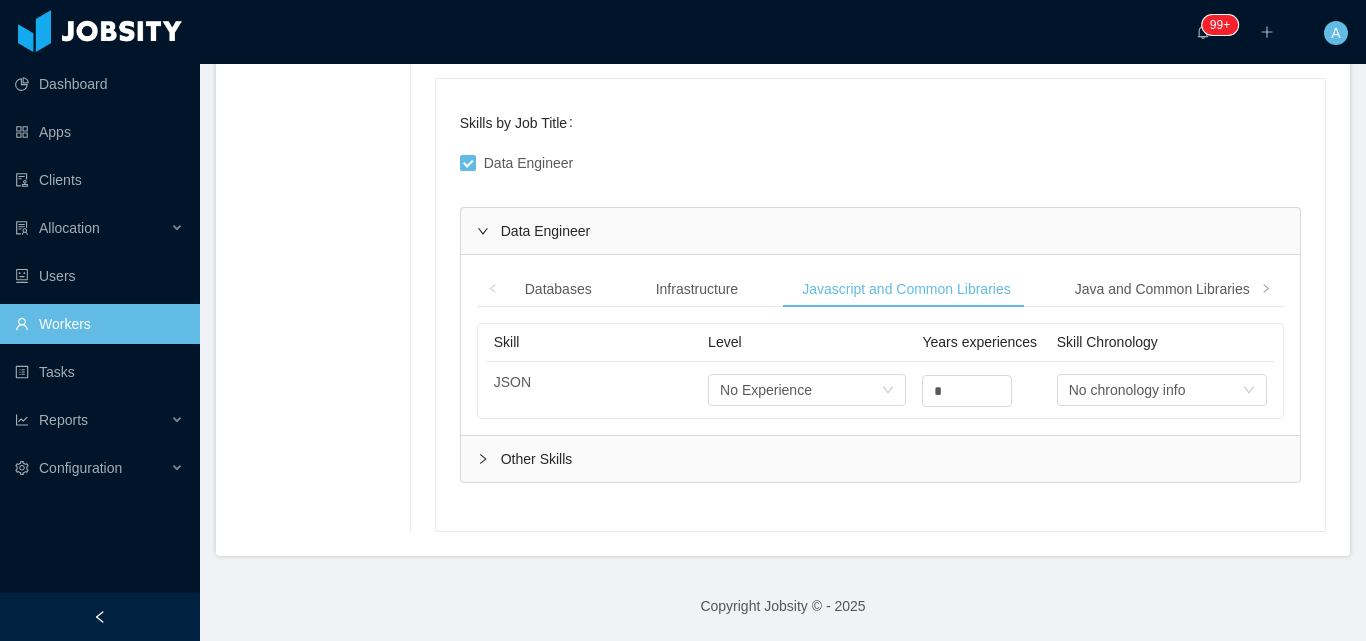 scroll, scrollTop: 342, scrollLeft: 0, axis: vertical 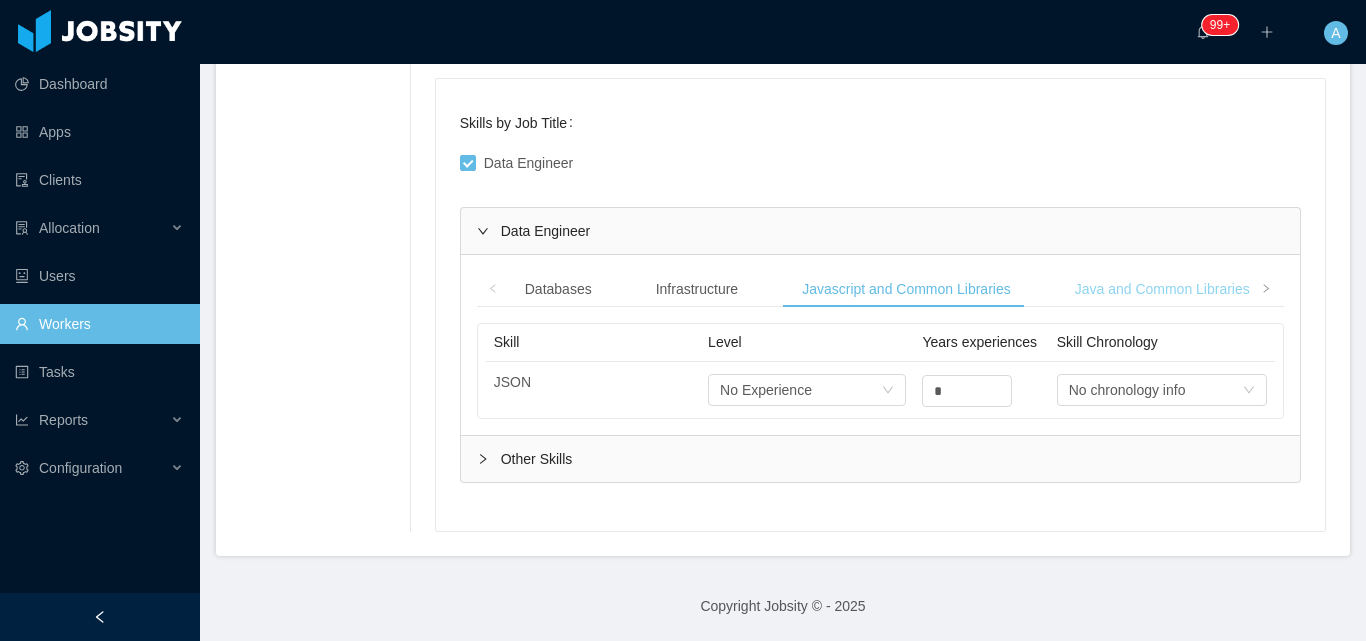 click on "Java and Common Libraries" at bounding box center (1162, 289) 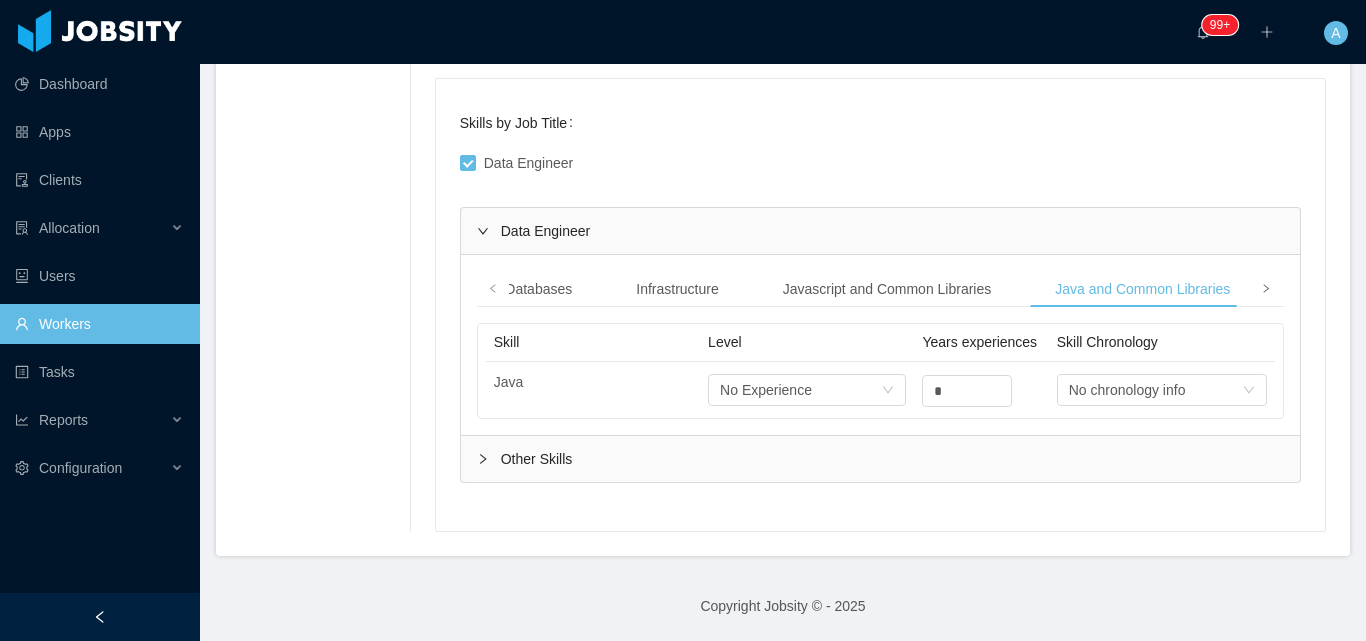 click at bounding box center (1266, 289) 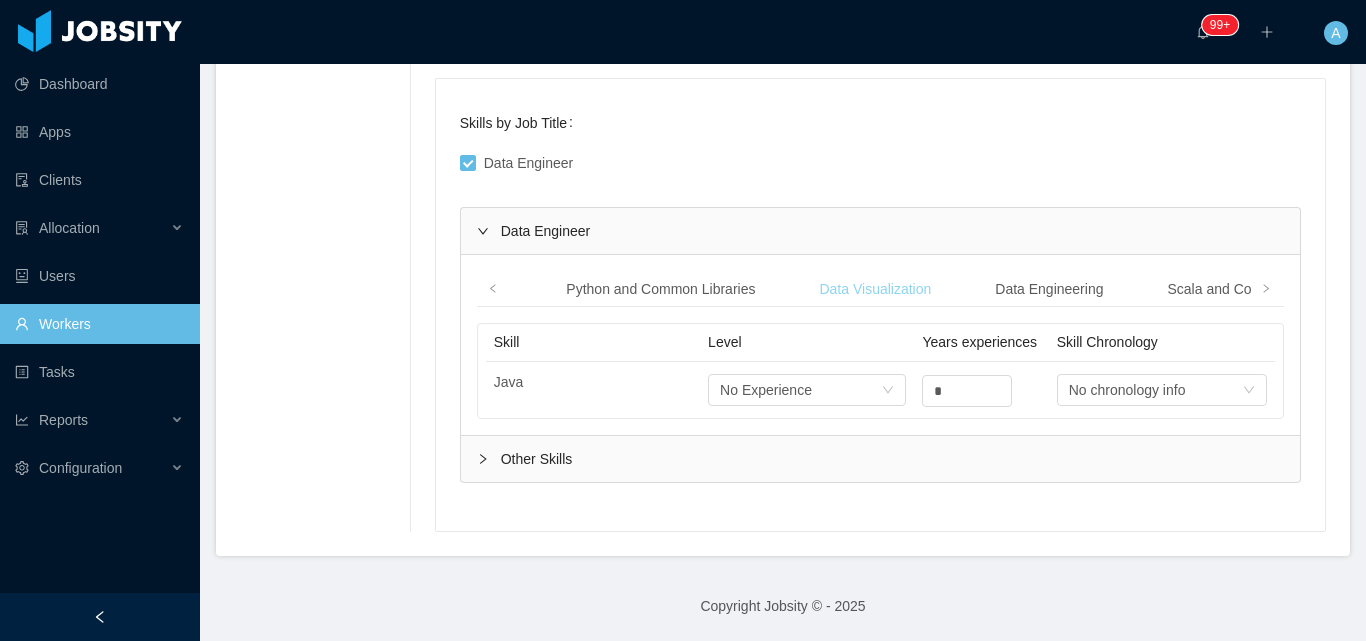 click on "Data Visualization" at bounding box center (875, 289) 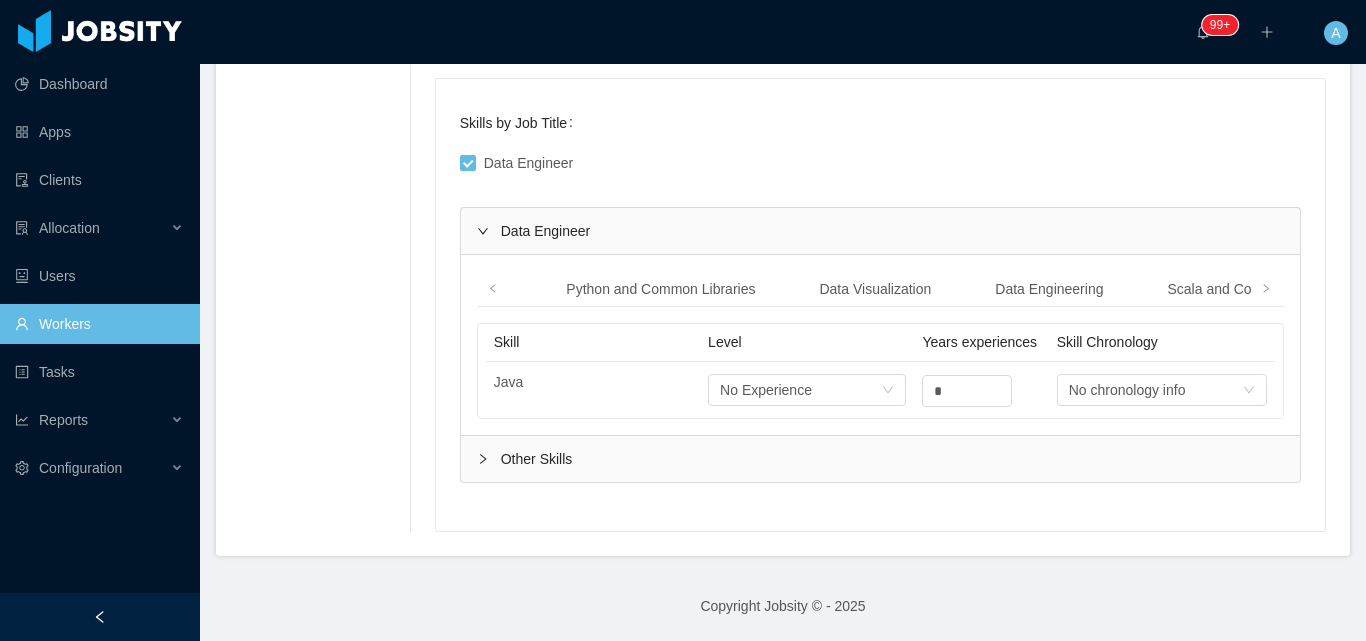 scroll, scrollTop: 399, scrollLeft: 0, axis: vertical 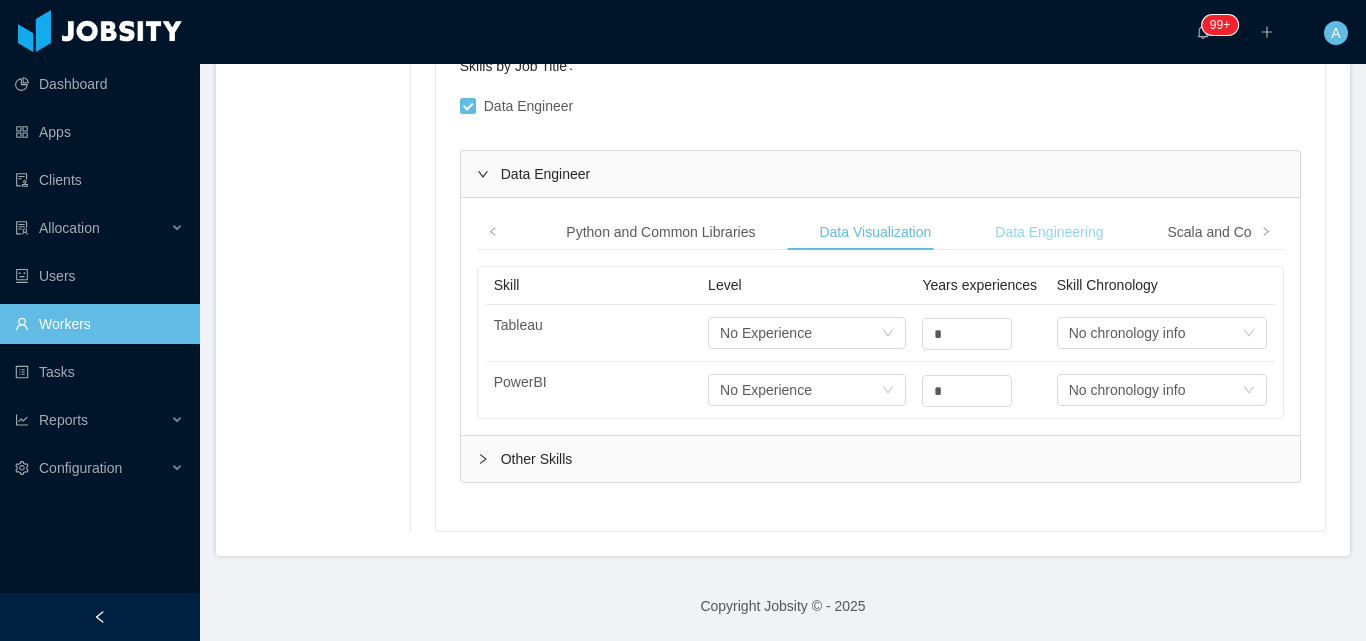click on "Data Engineering" at bounding box center [1049, 232] 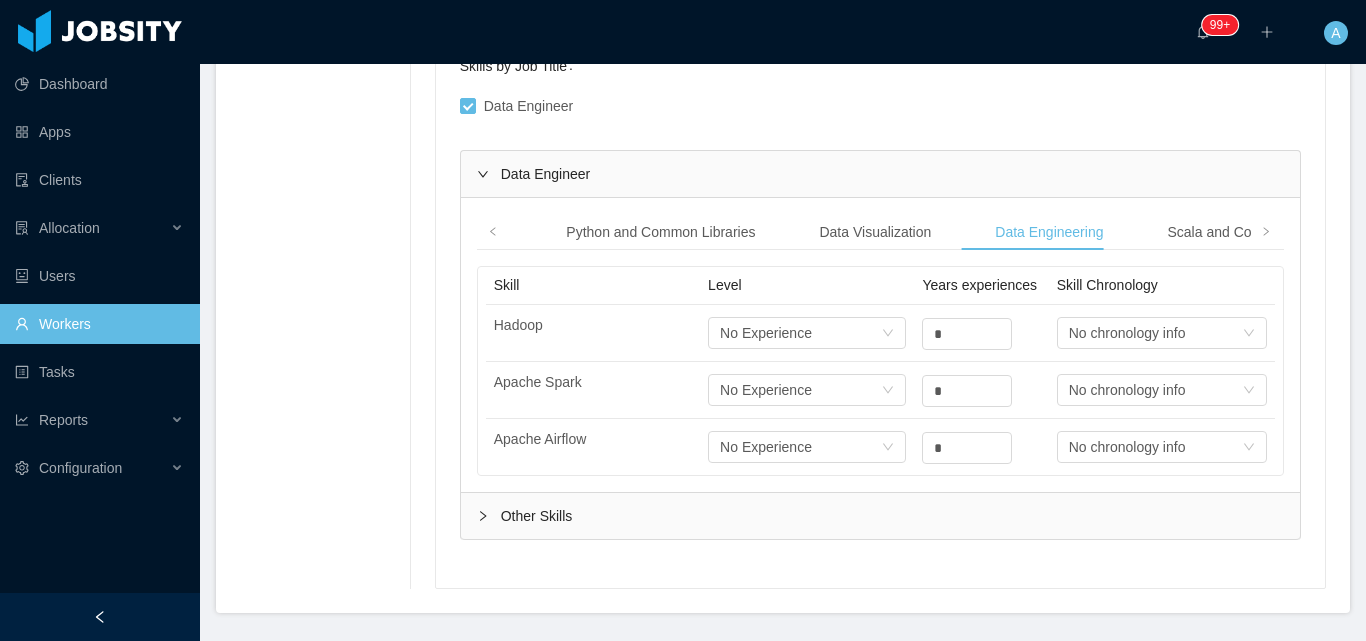 scroll, scrollTop: 456, scrollLeft: 0, axis: vertical 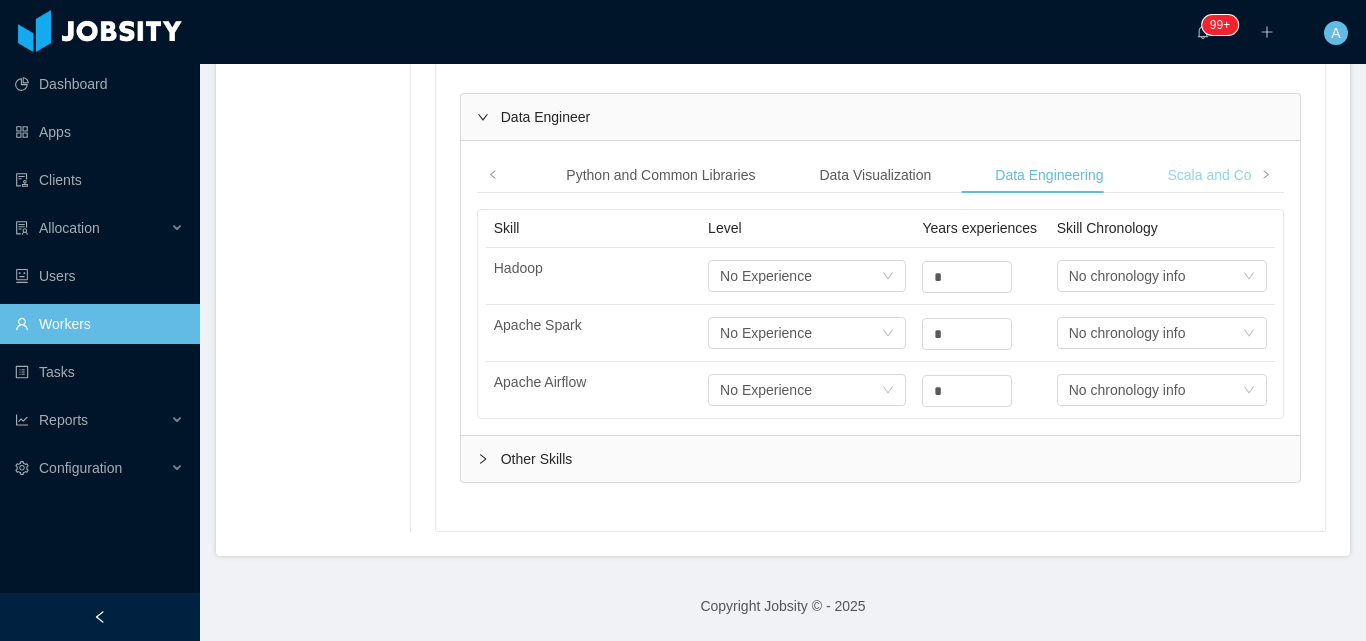 click on "Scala and Common Libraries" at bounding box center (1257, 175) 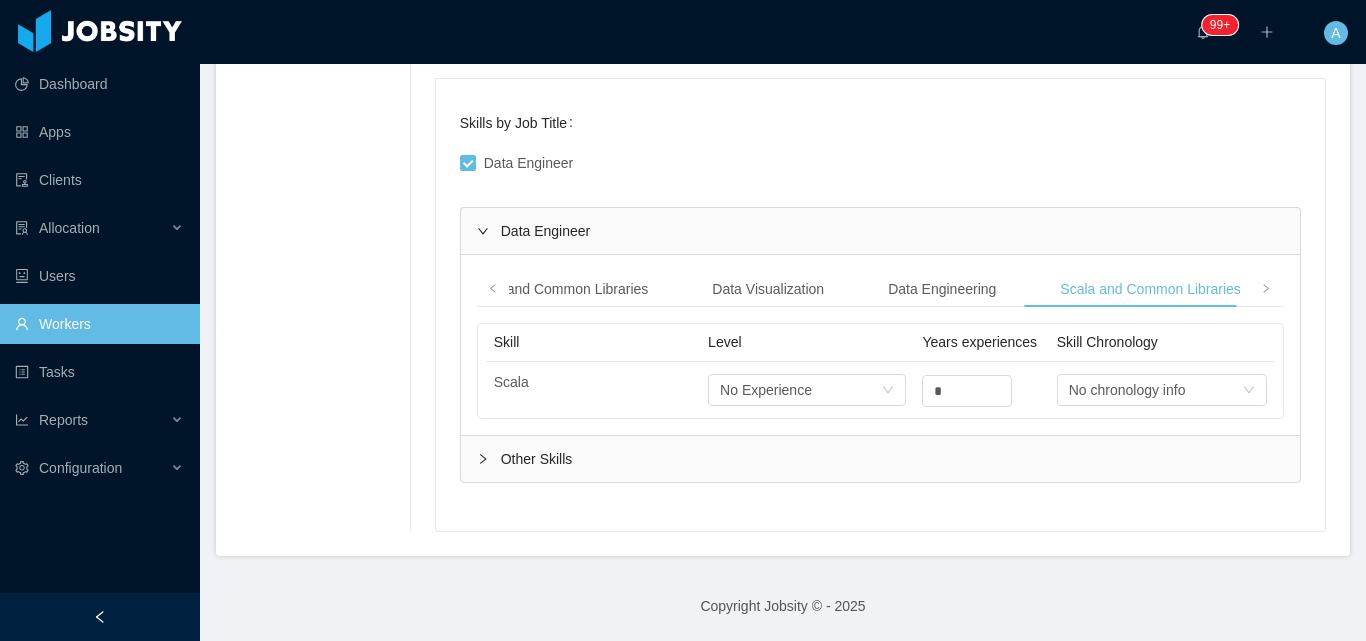scroll, scrollTop: 342, scrollLeft: 0, axis: vertical 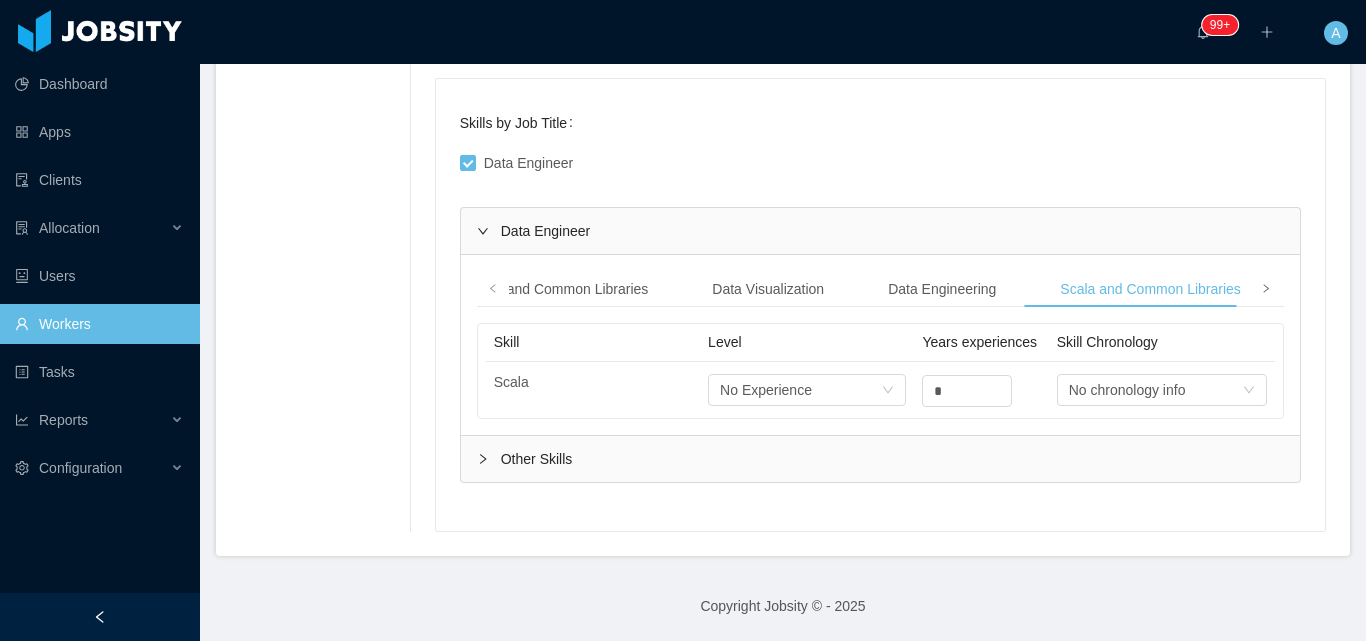click 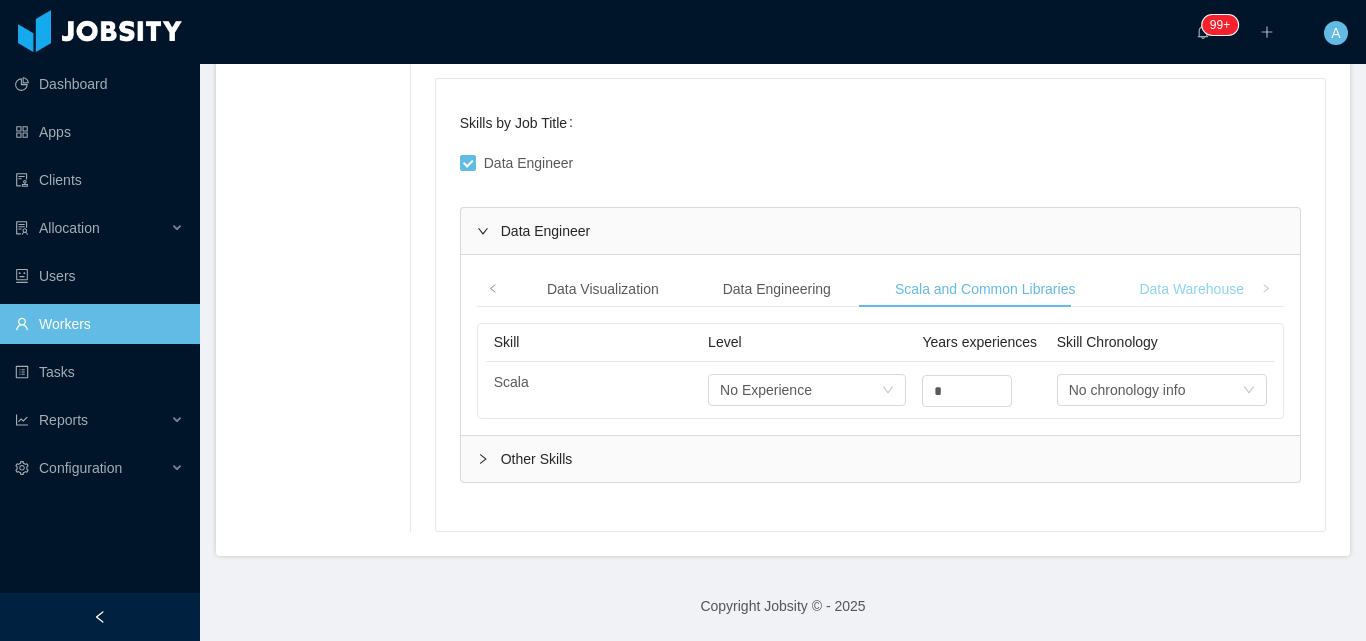click on "Data Warehouse" at bounding box center (1191, 289) 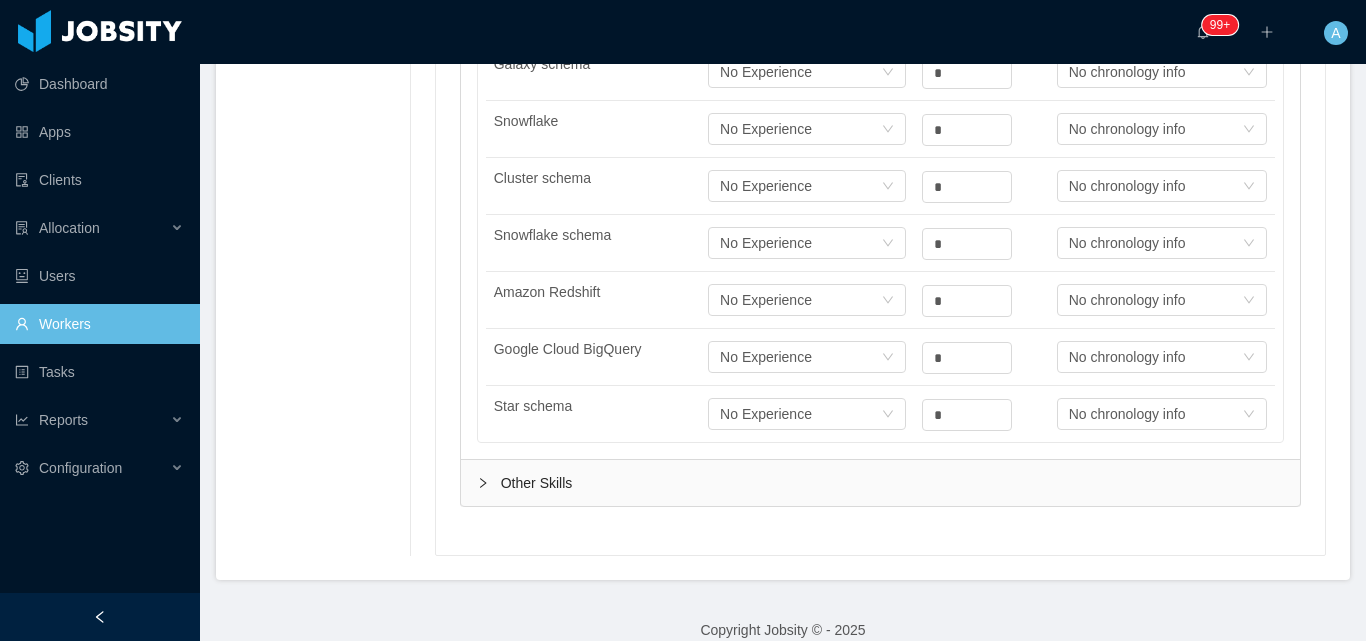scroll, scrollTop: 741, scrollLeft: 0, axis: vertical 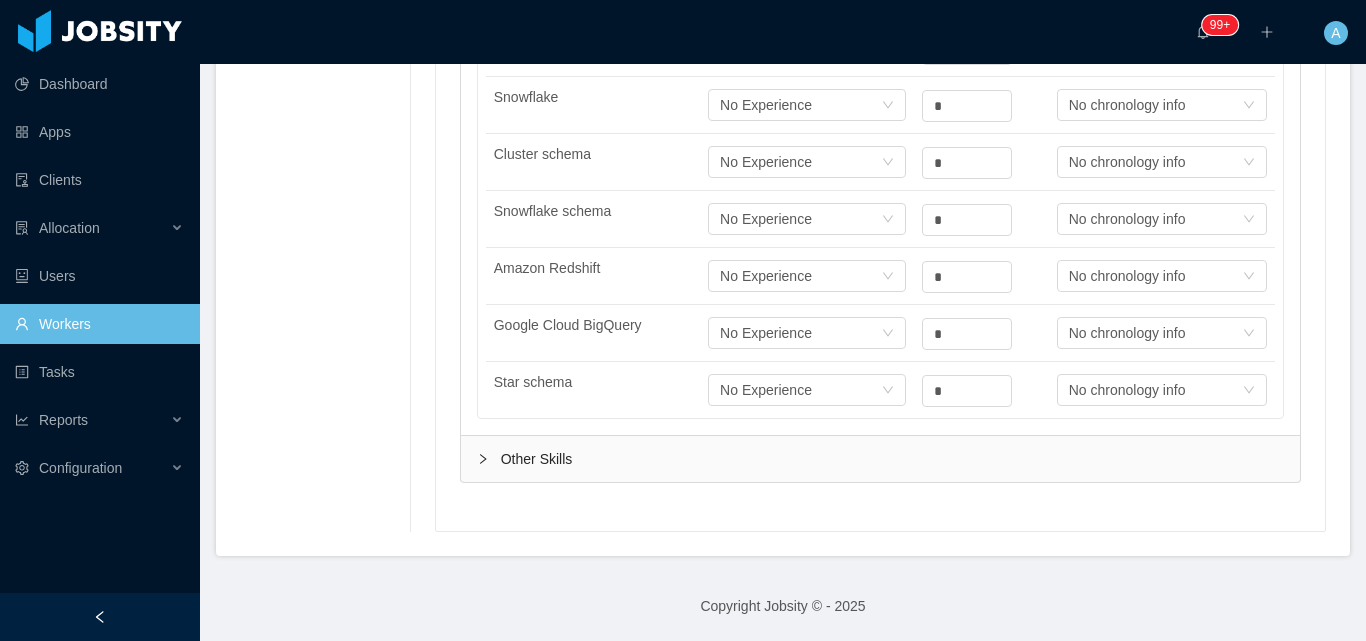 click on "Other Skills" at bounding box center [880, 459] 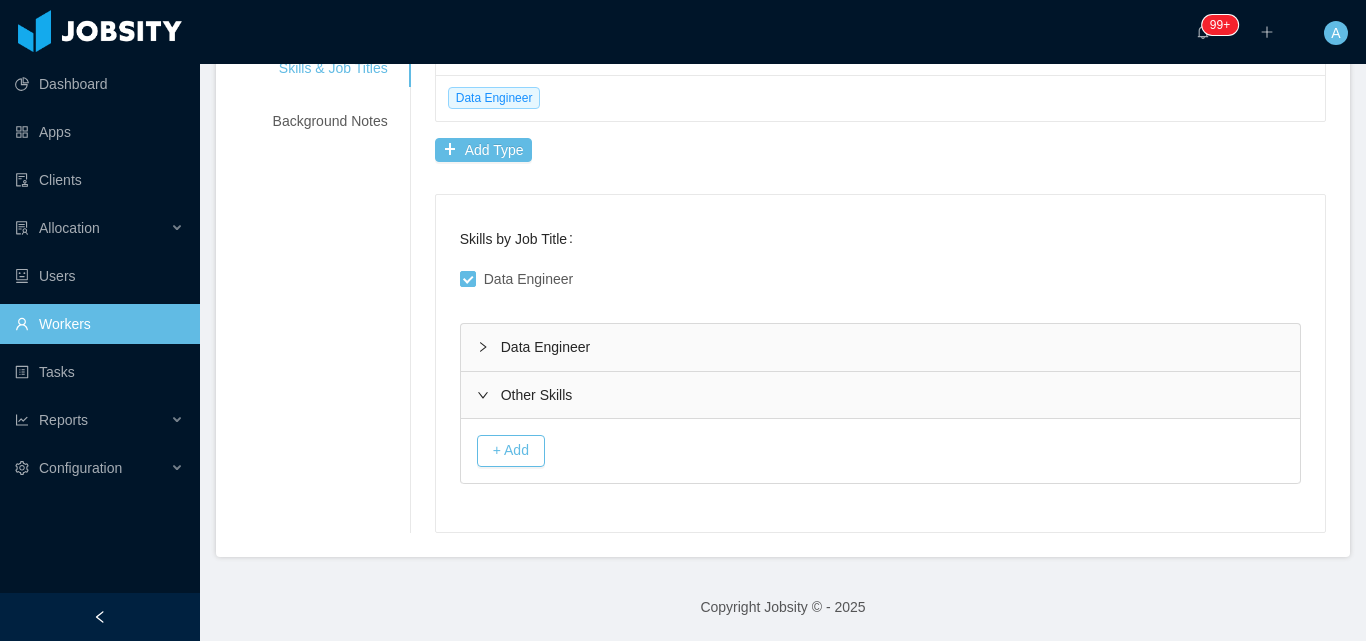 scroll, scrollTop: 226, scrollLeft: 0, axis: vertical 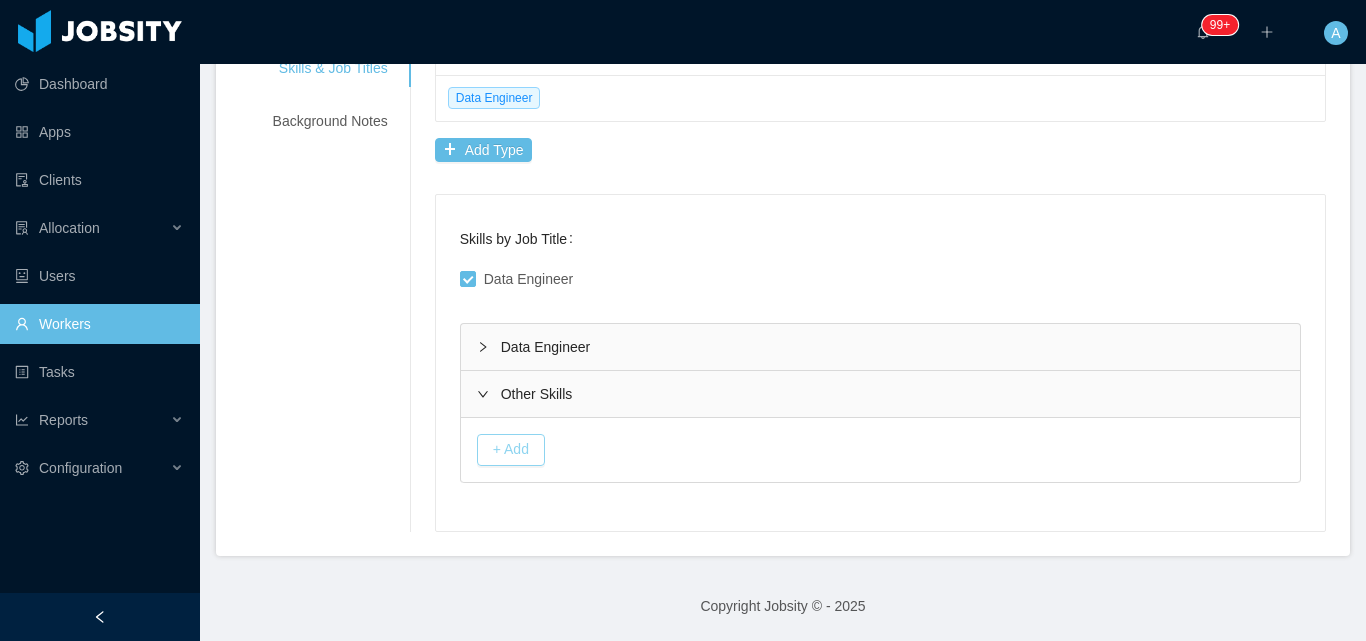 click on "+ Add" at bounding box center [511, 450] 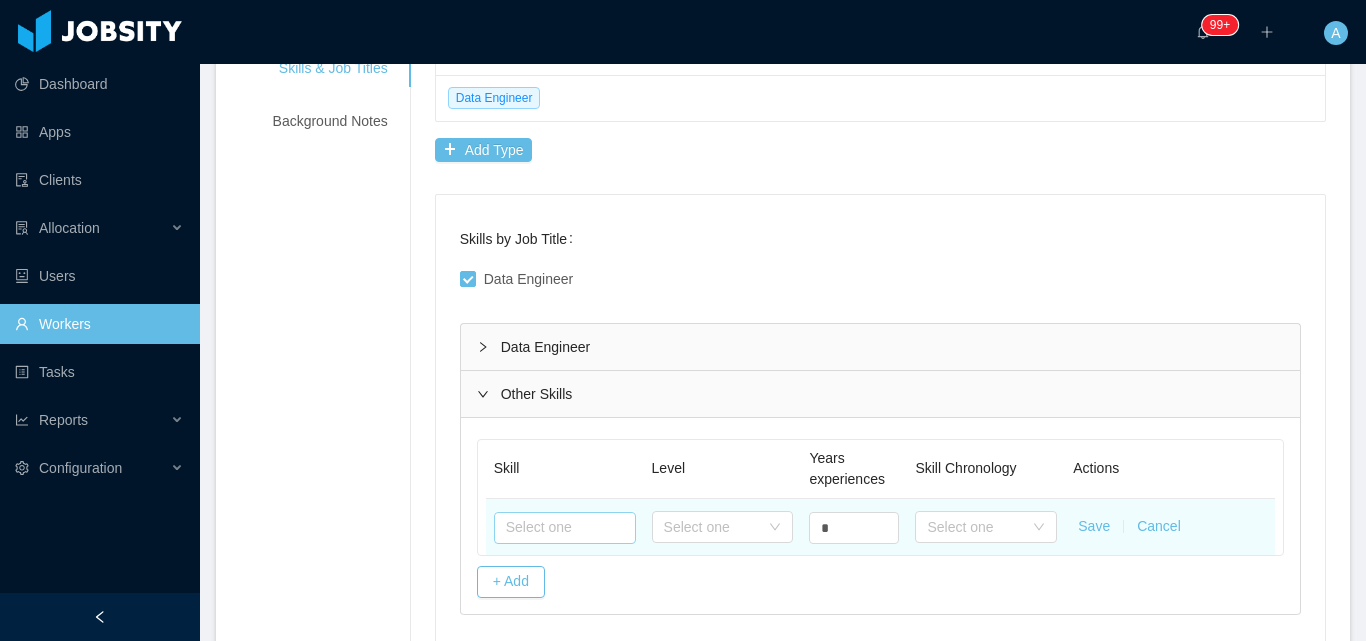 drag, startPoint x: 571, startPoint y: 517, endPoint x: 572, endPoint y: 528, distance: 11.045361 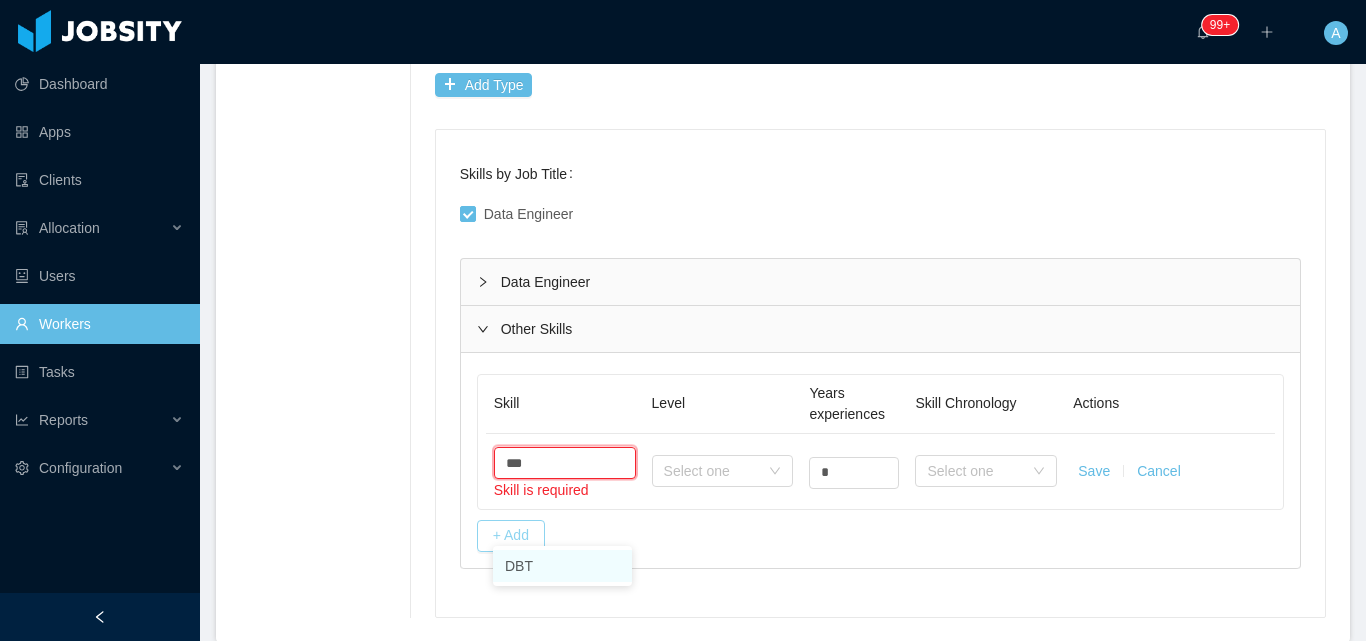 scroll, scrollTop: 326, scrollLeft: 0, axis: vertical 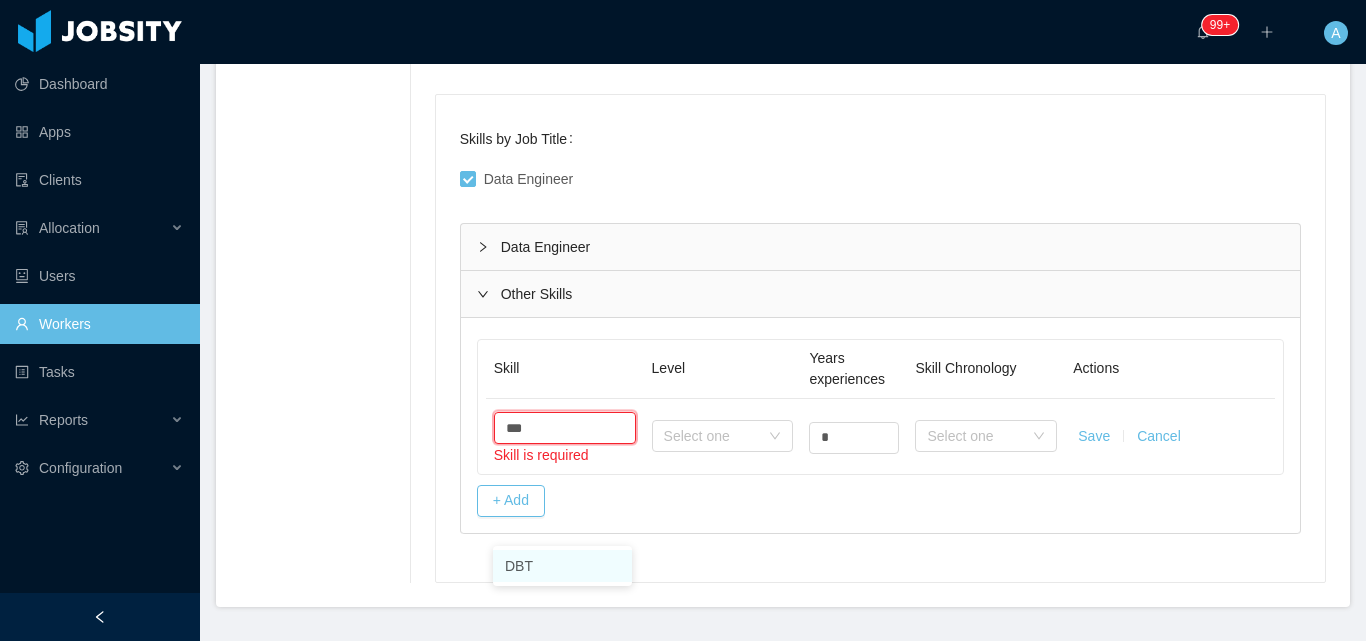 click on "DBT" at bounding box center (562, 566) 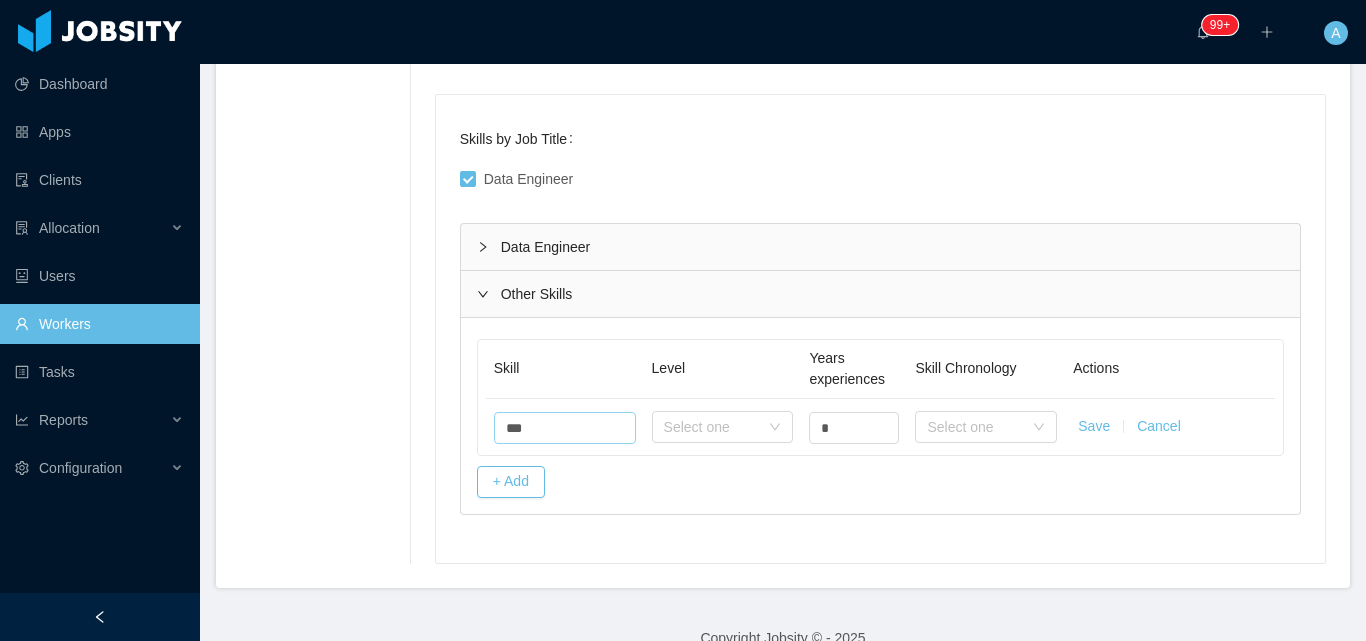 type on "***" 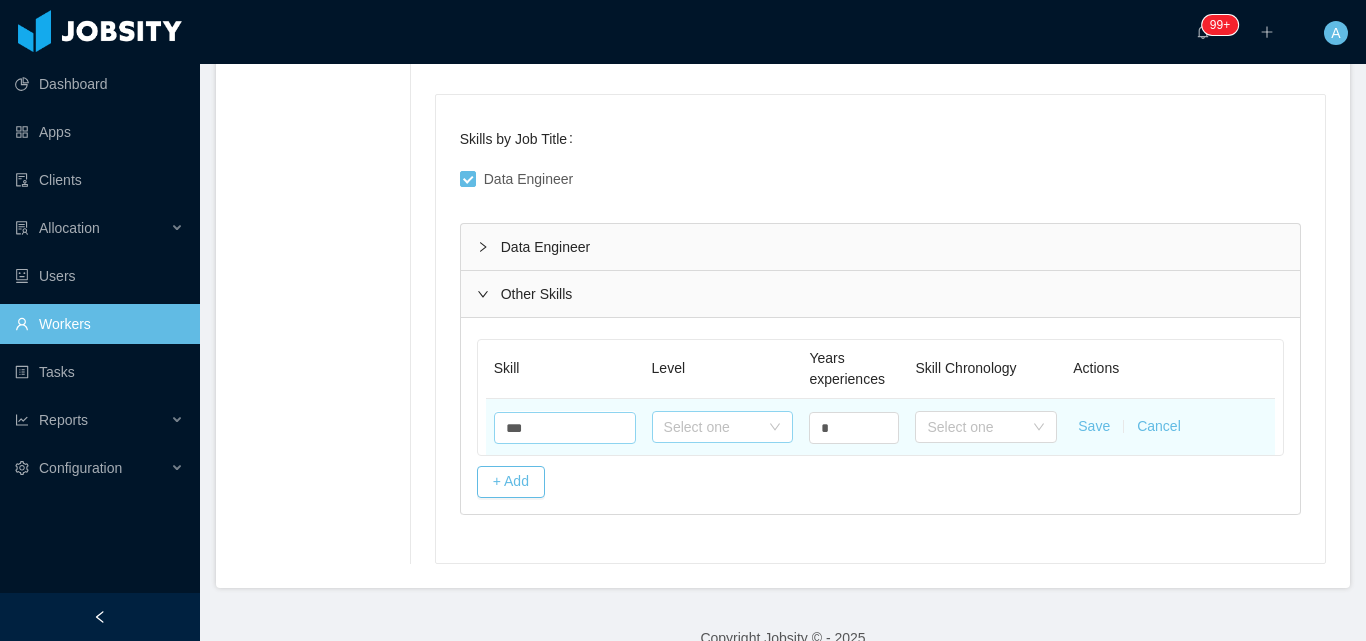 click on "Select one" at bounding box center [712, 427] 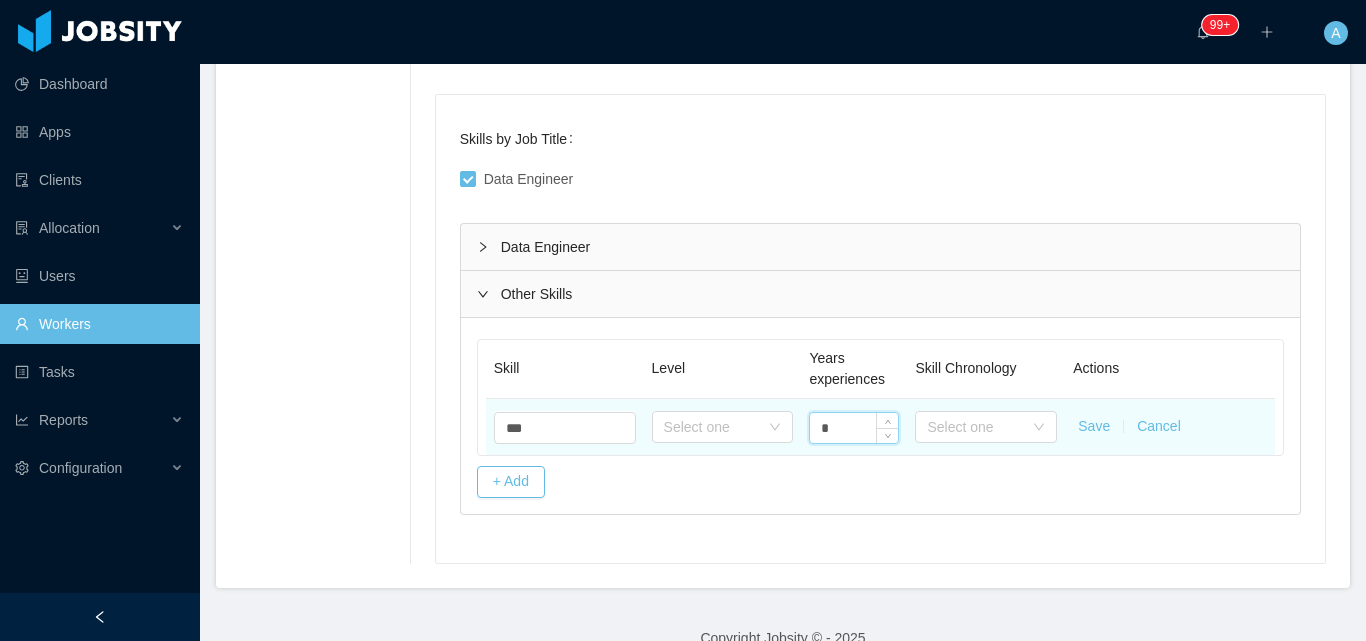 click on "*" at bounding box center [854, 428] 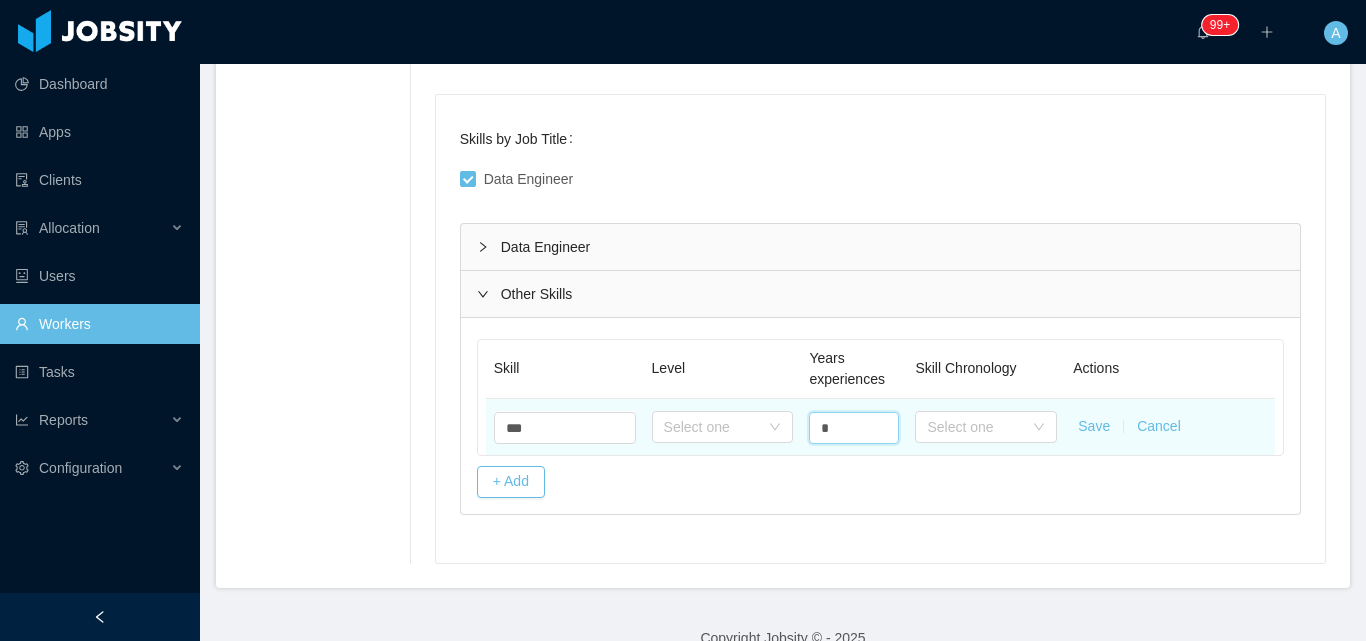 type on "*" 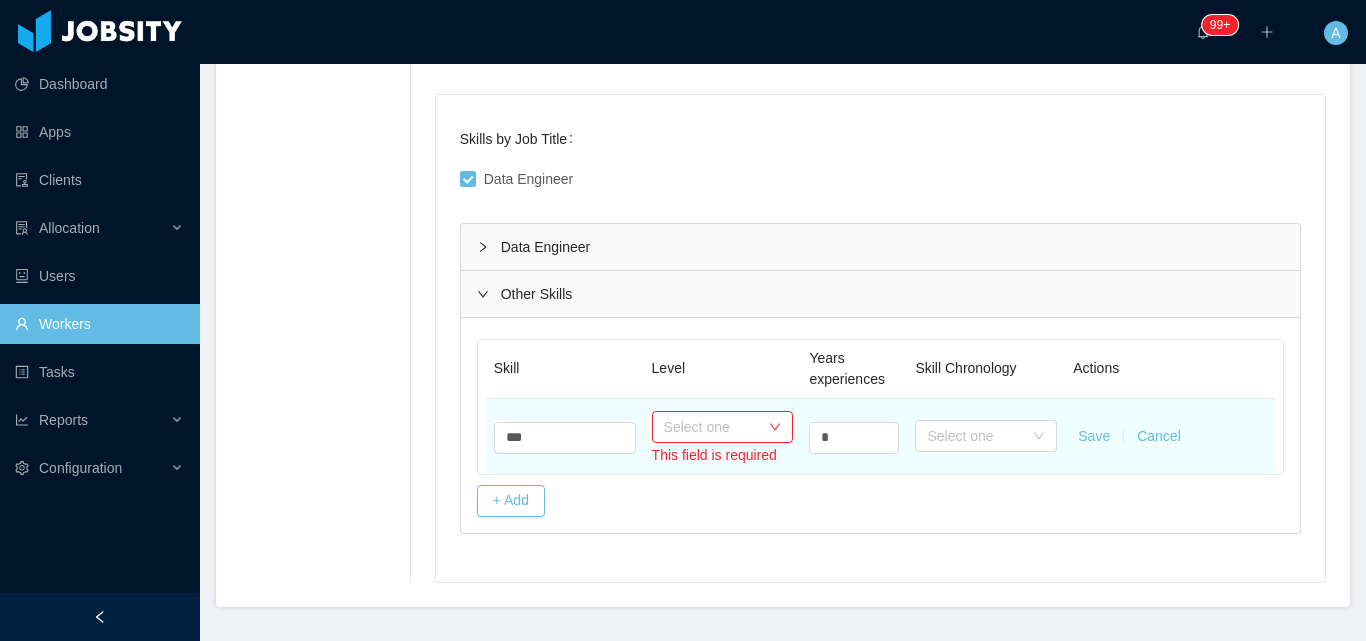 click on "Select one" at bounding box center [712, 427] 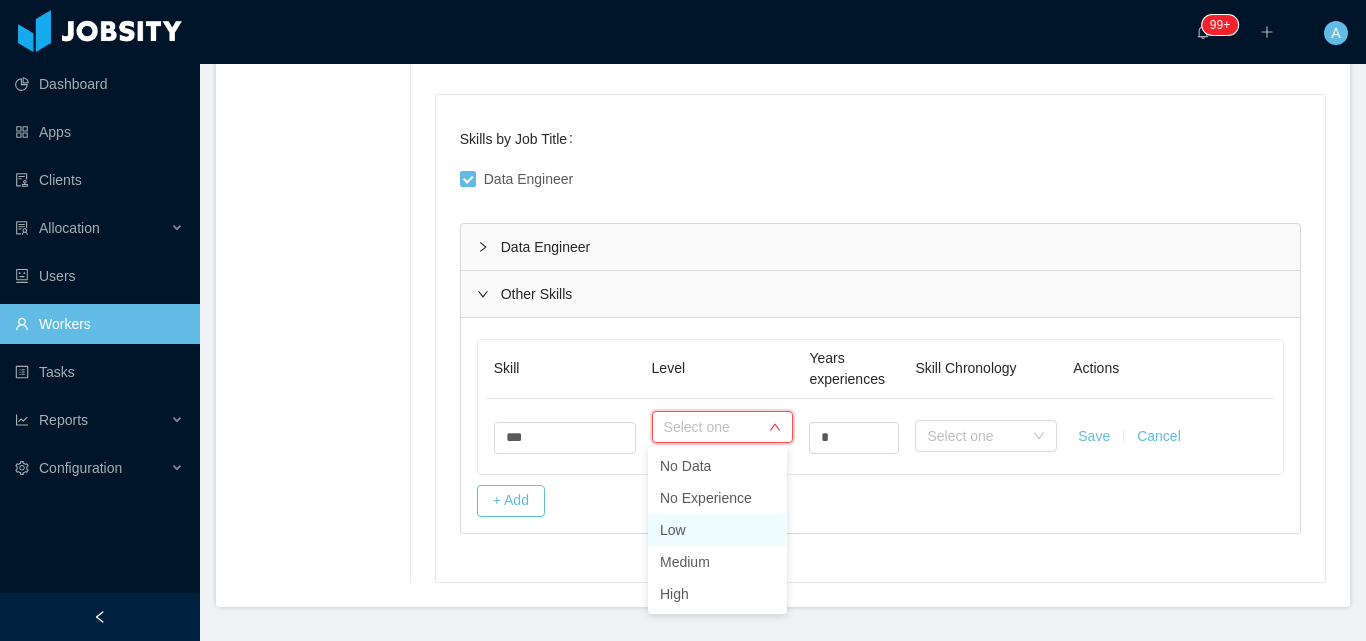 click on "Low" at bounding box center (717, 530) 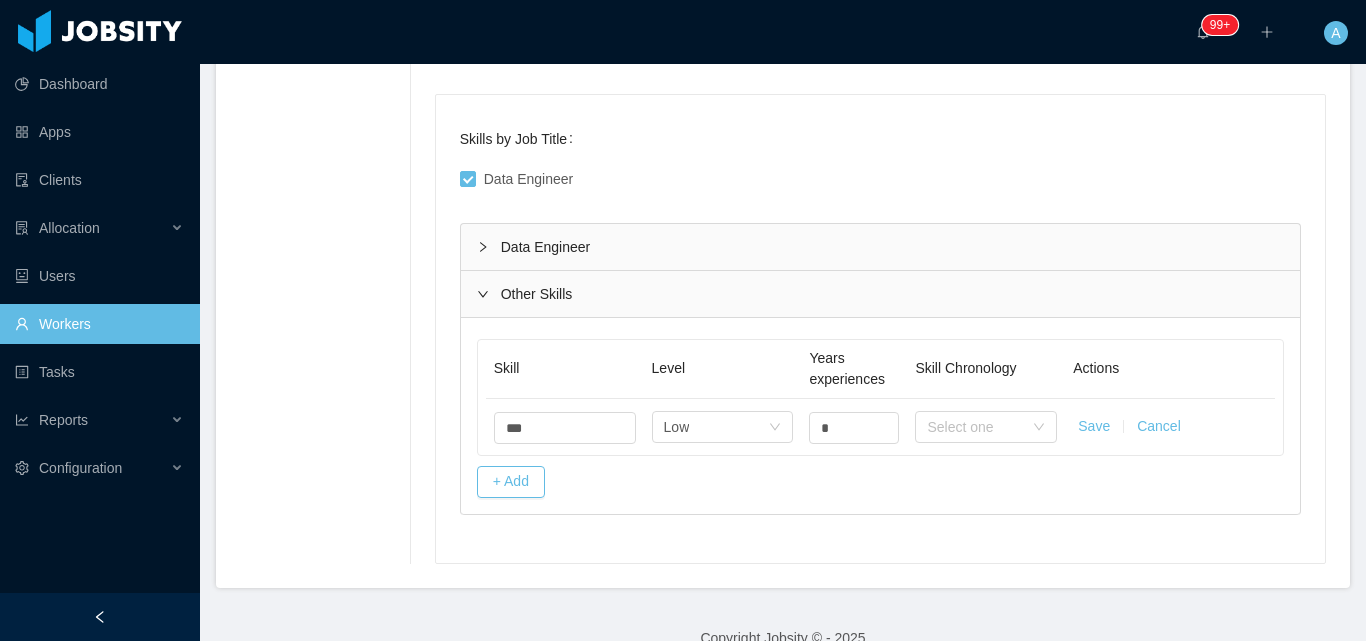 drag, startPoint x: 1082, startPoint y: 420, endPoint x: 693, endPoint y: 498, distance: 396.74298 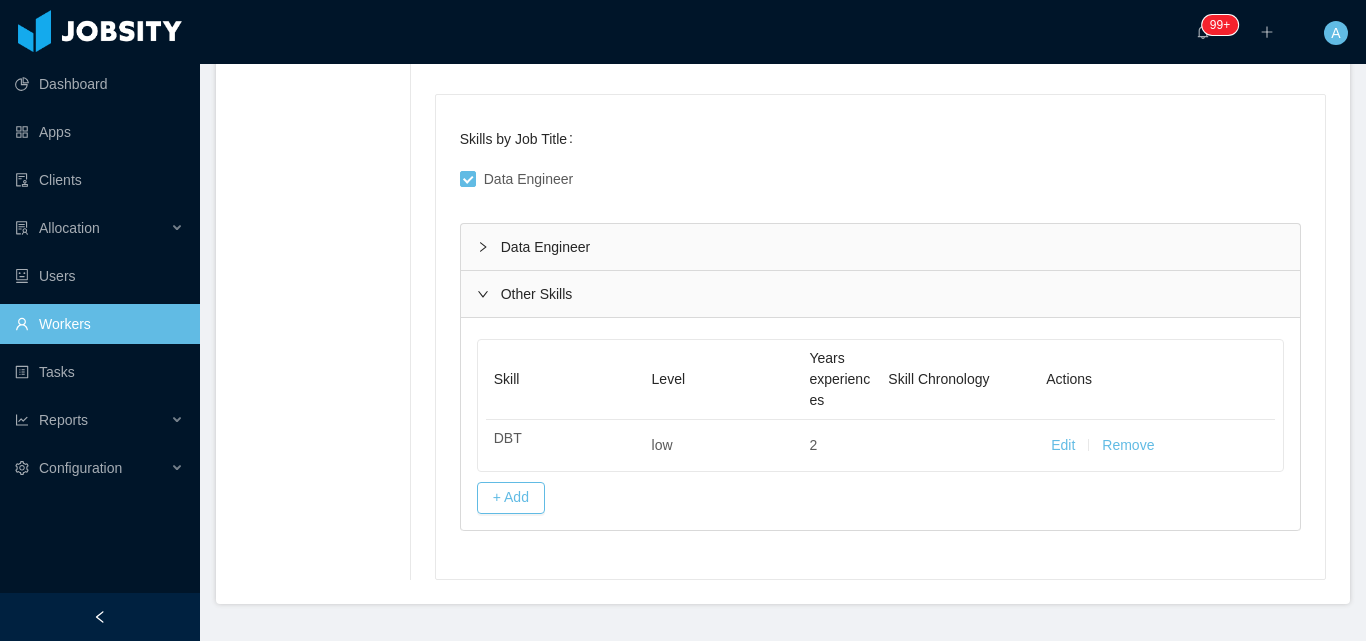 click on "Data Engineer" at bounding box center [880, 247] 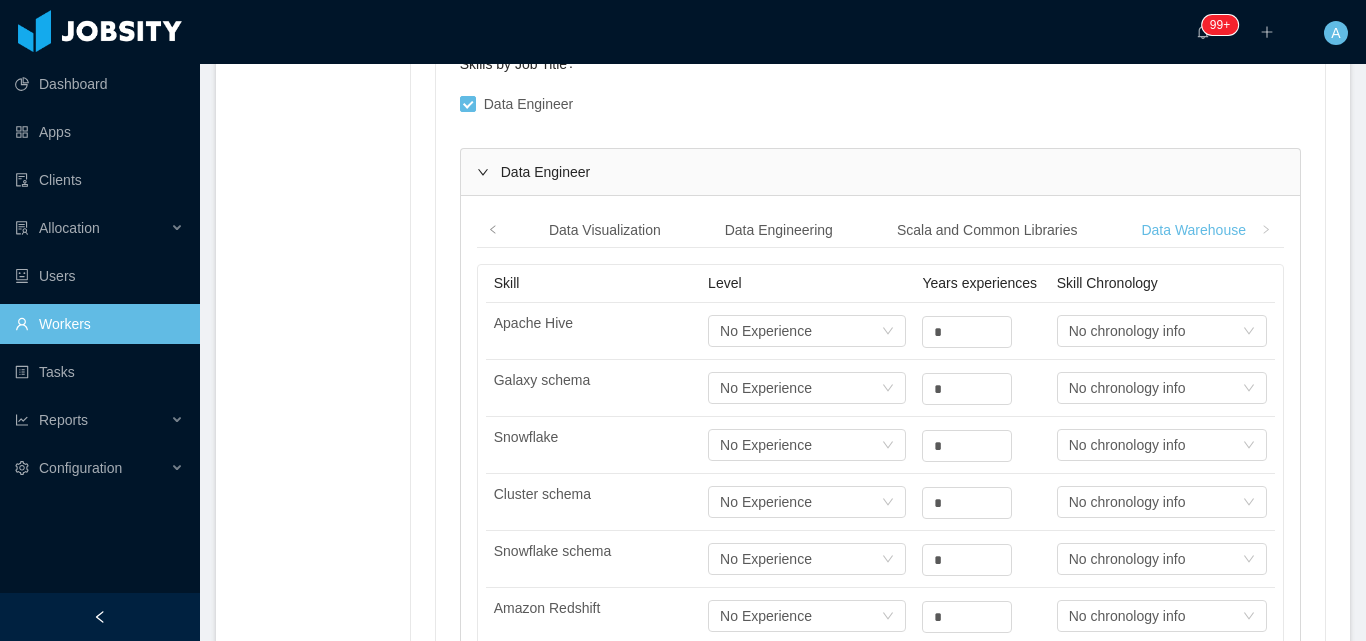 scroll, scrollTop: 226, scrollLeft: 0, axis: vertical 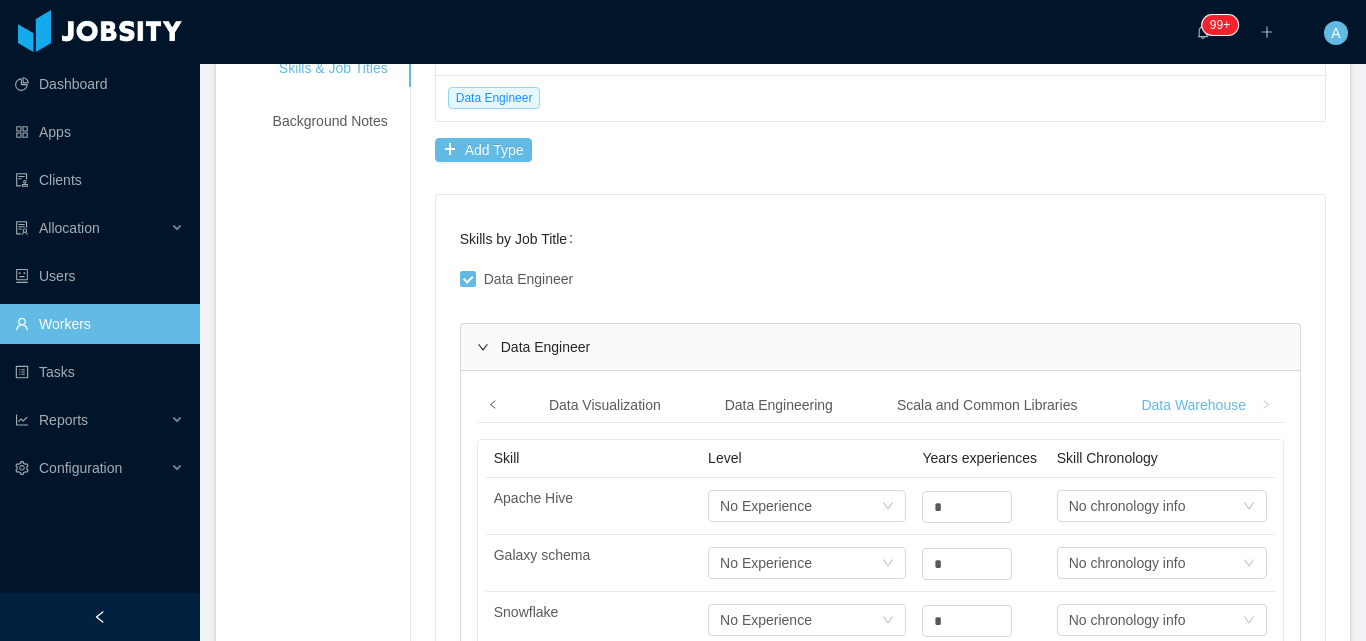 click 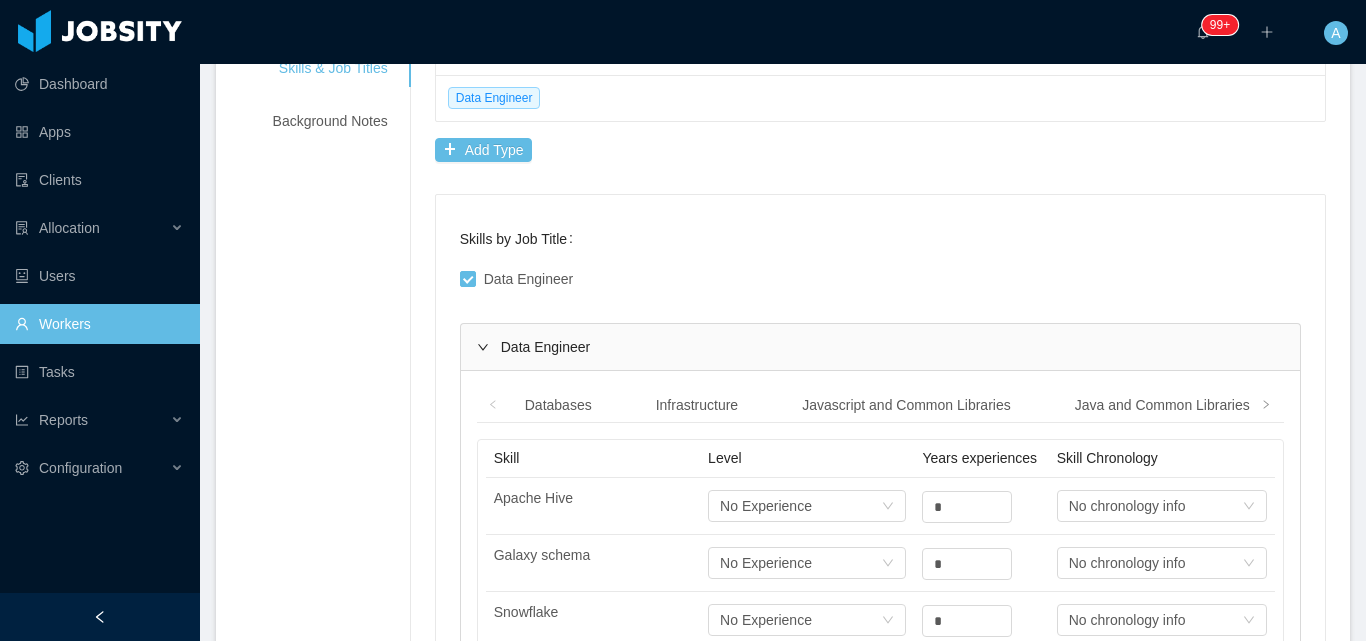 click 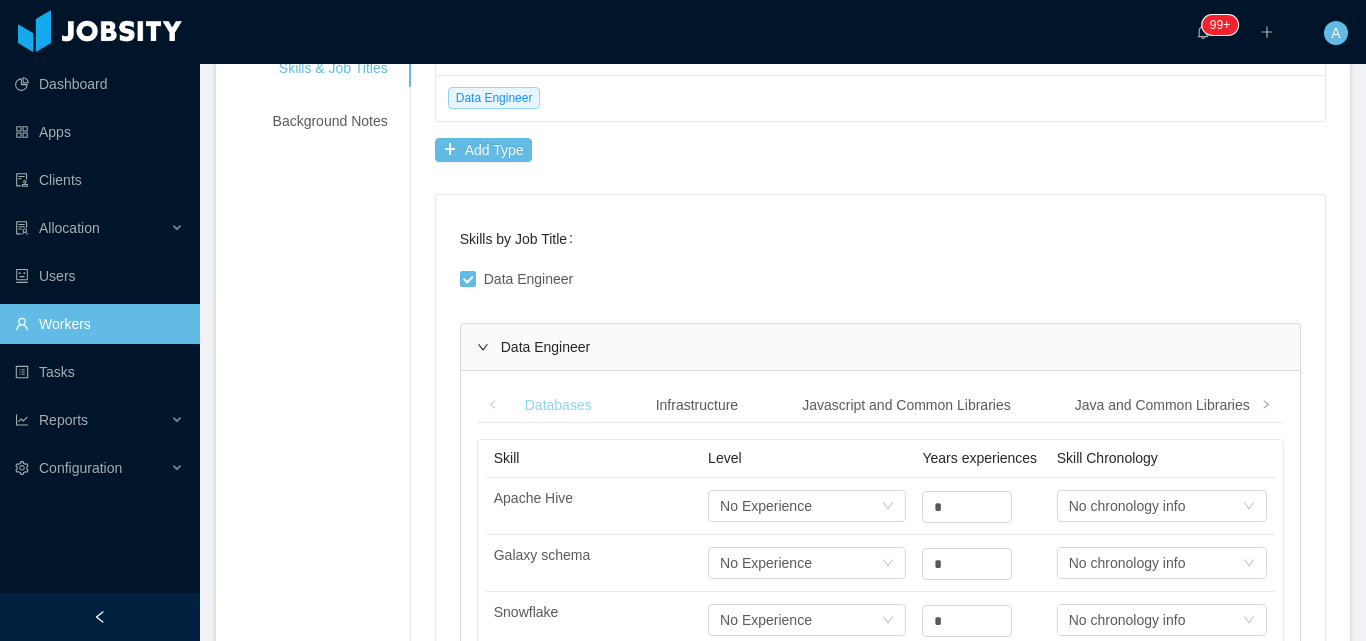 click on "Databases" at bounding box center [558, 405] 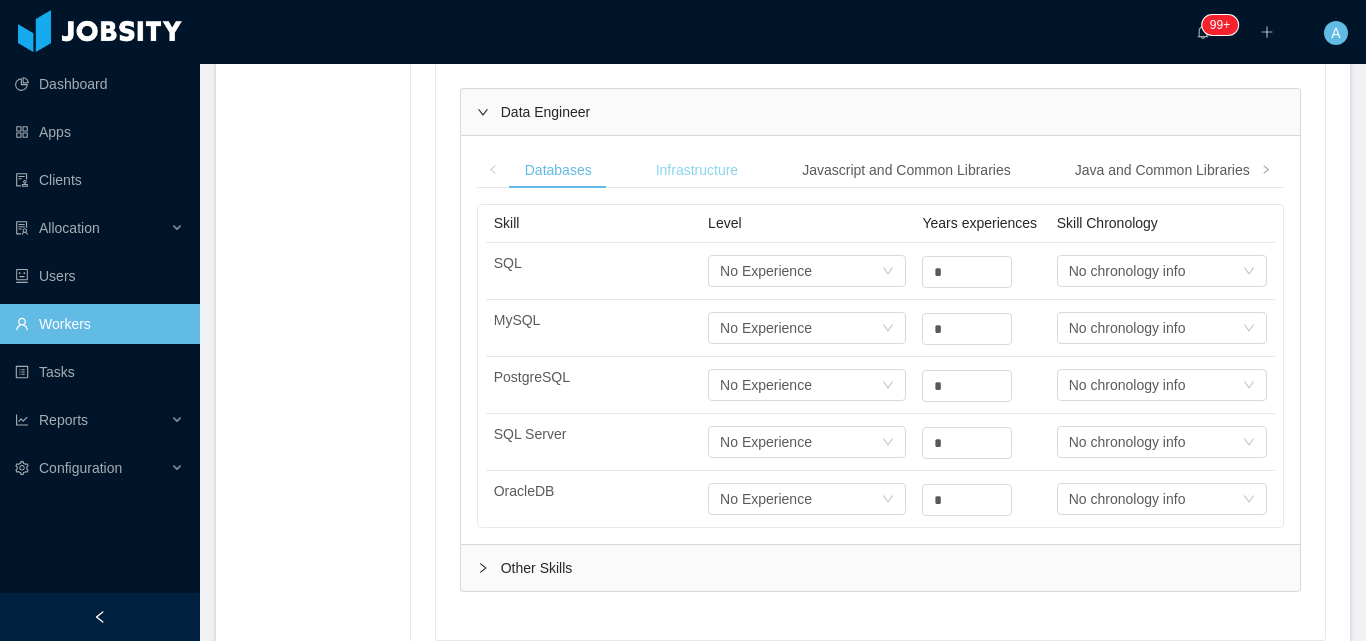 scroll, scrollTop: 426, scrollLeft: 0, axis: vertical 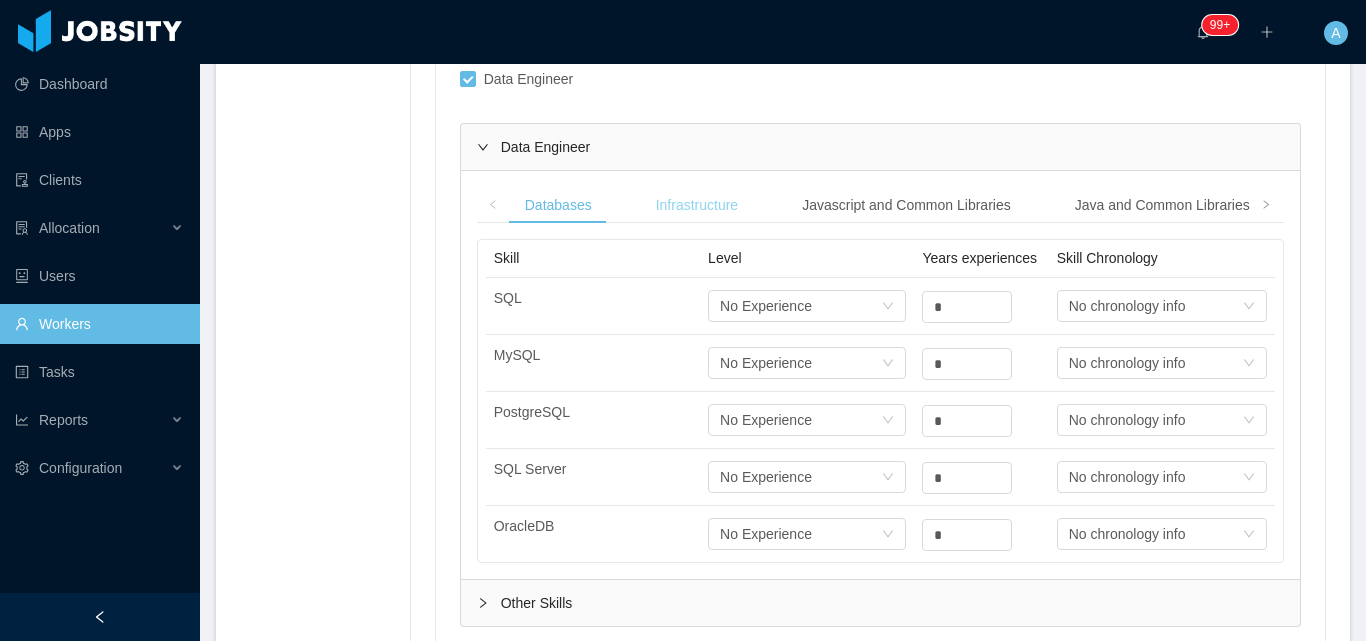 click on "Infrastructure" at bounding box center (697, 205) 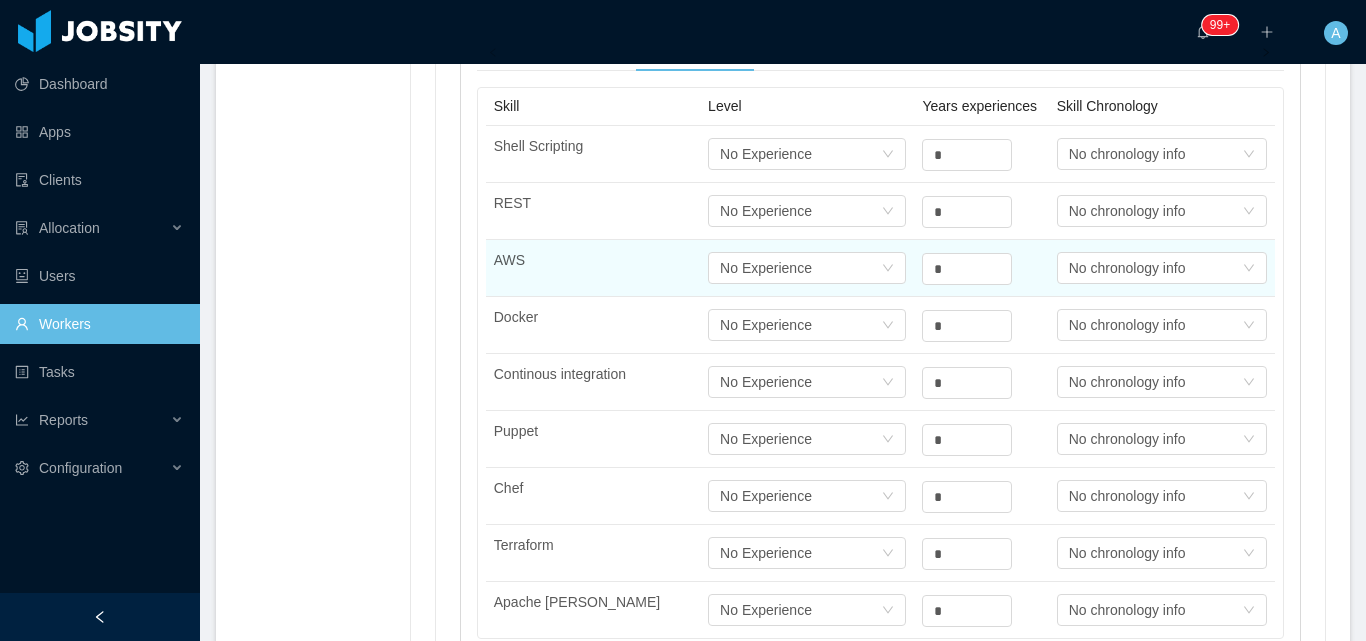 scroll, scrollTop: 626, scrollLeft: 0, axis: vertical 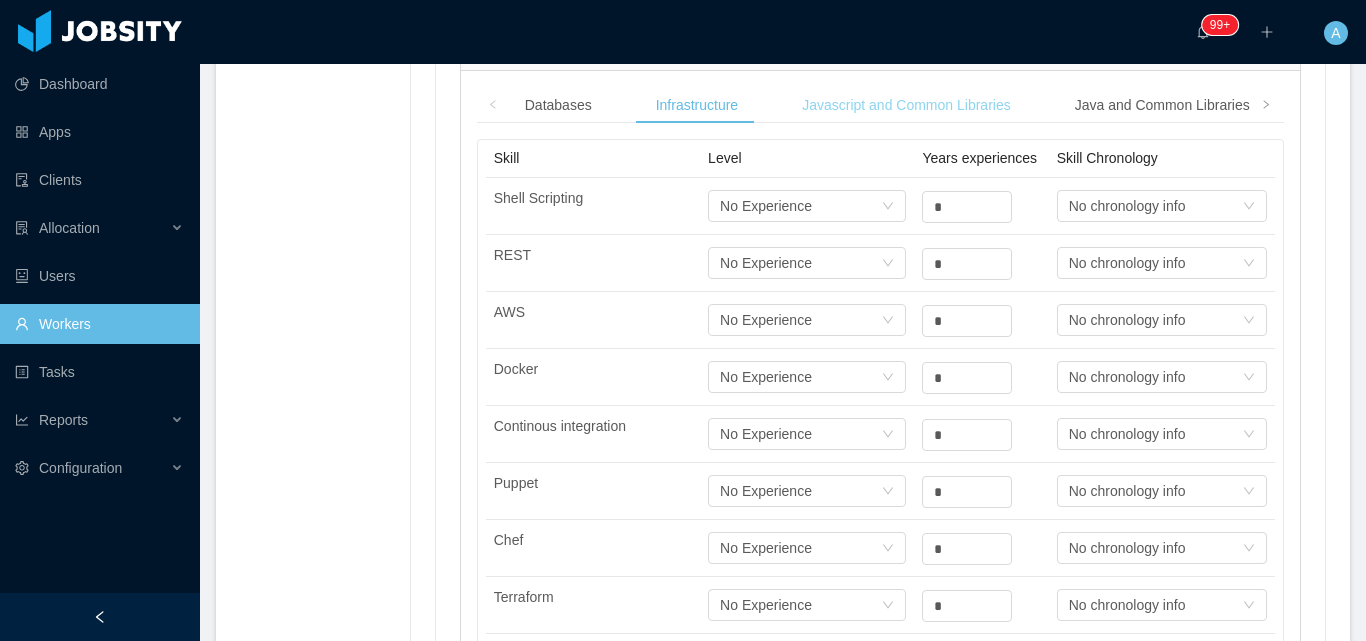 click on "Javascript and Common Libraries" at bounding box center (906, 105) 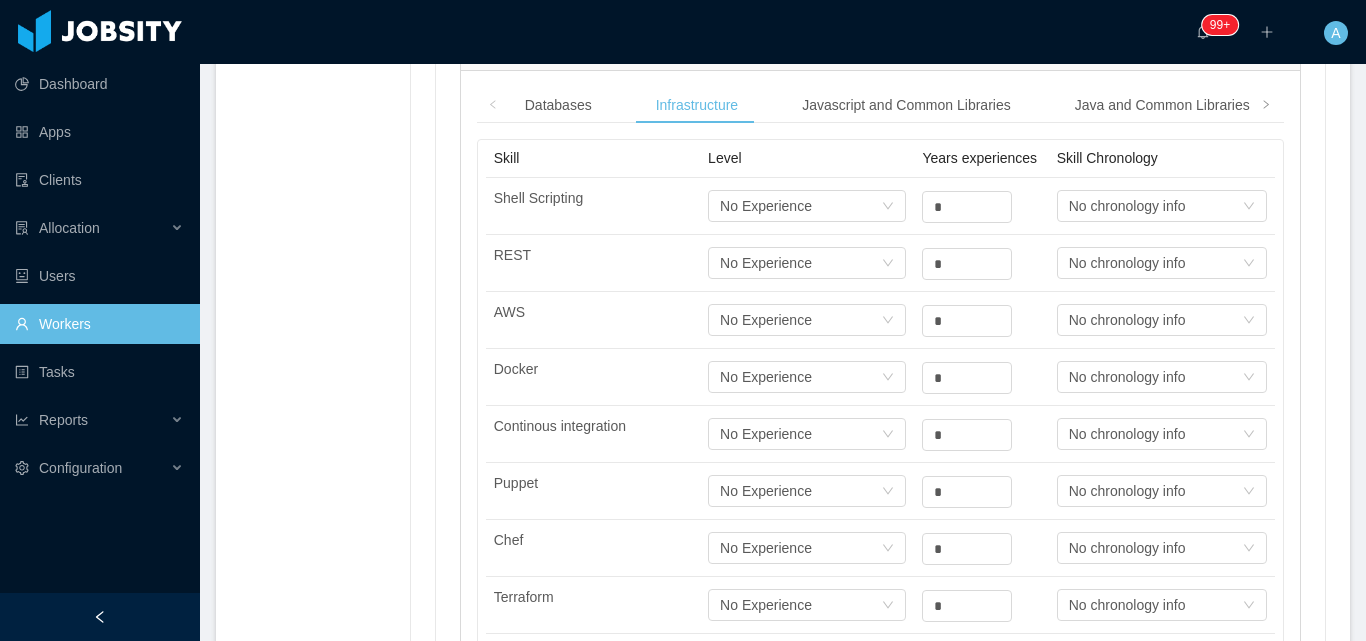 scroll, scrollTop: 342, scrollLeft: 0, axis: vertical 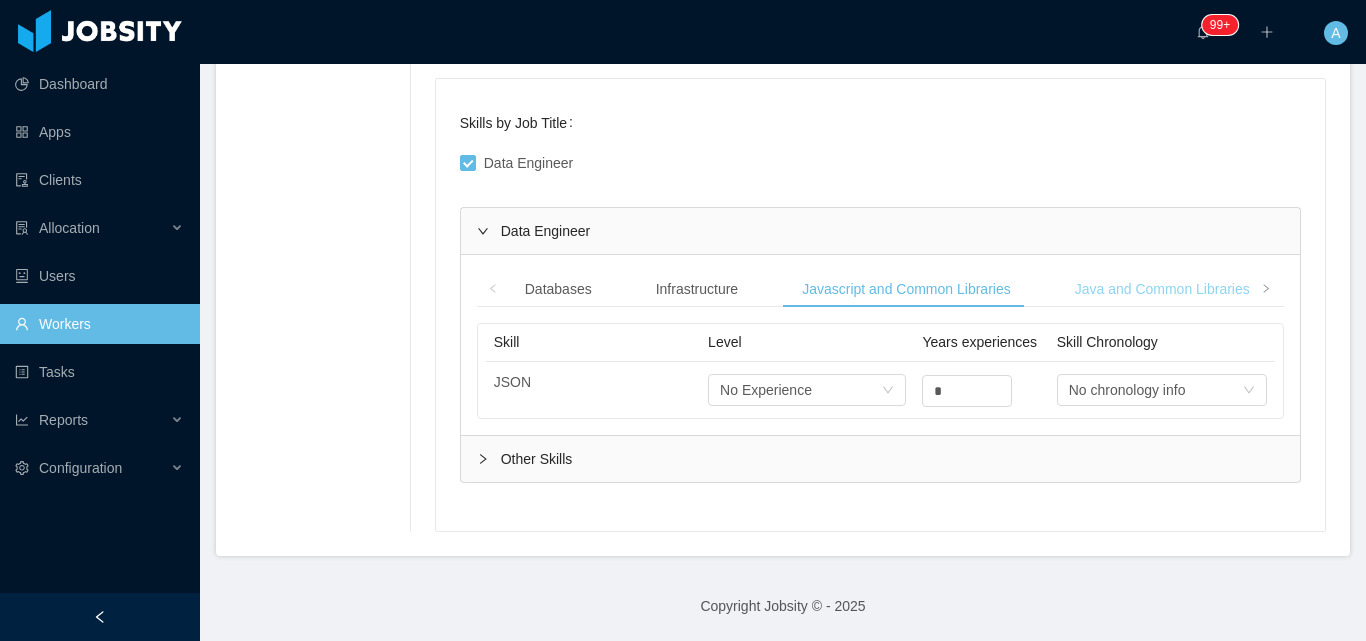 click on "Java and Common Libraries" at bounding box center [1162, 289] 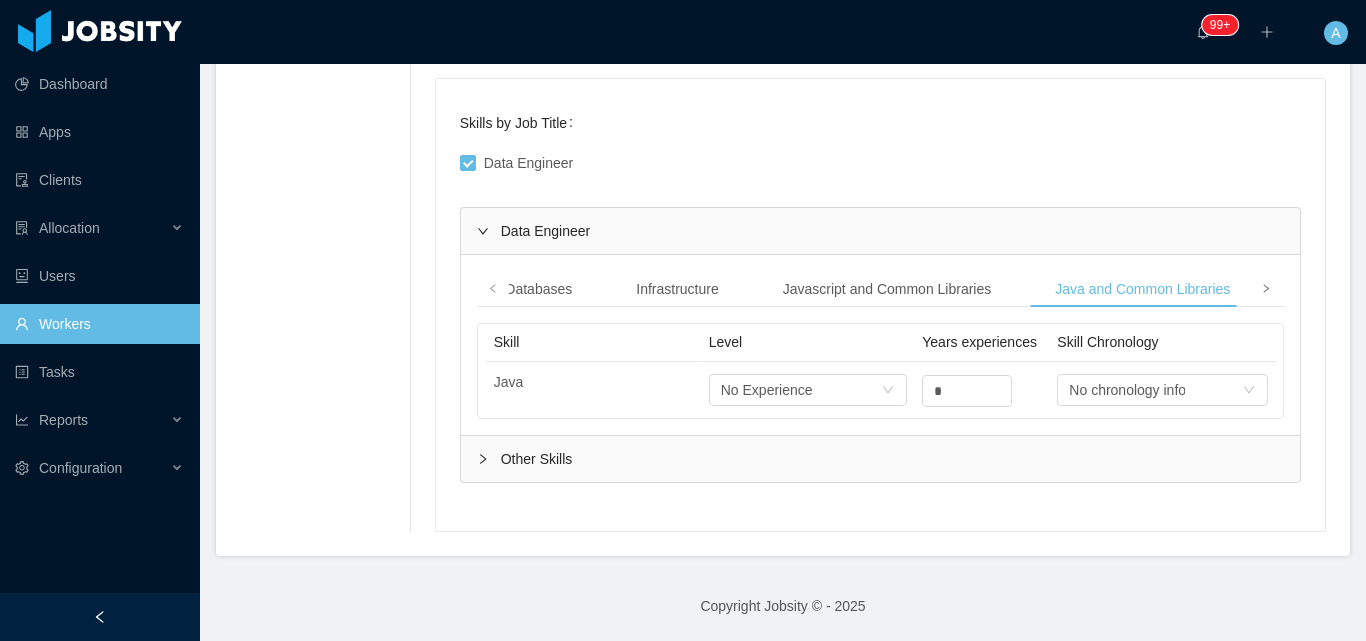 click 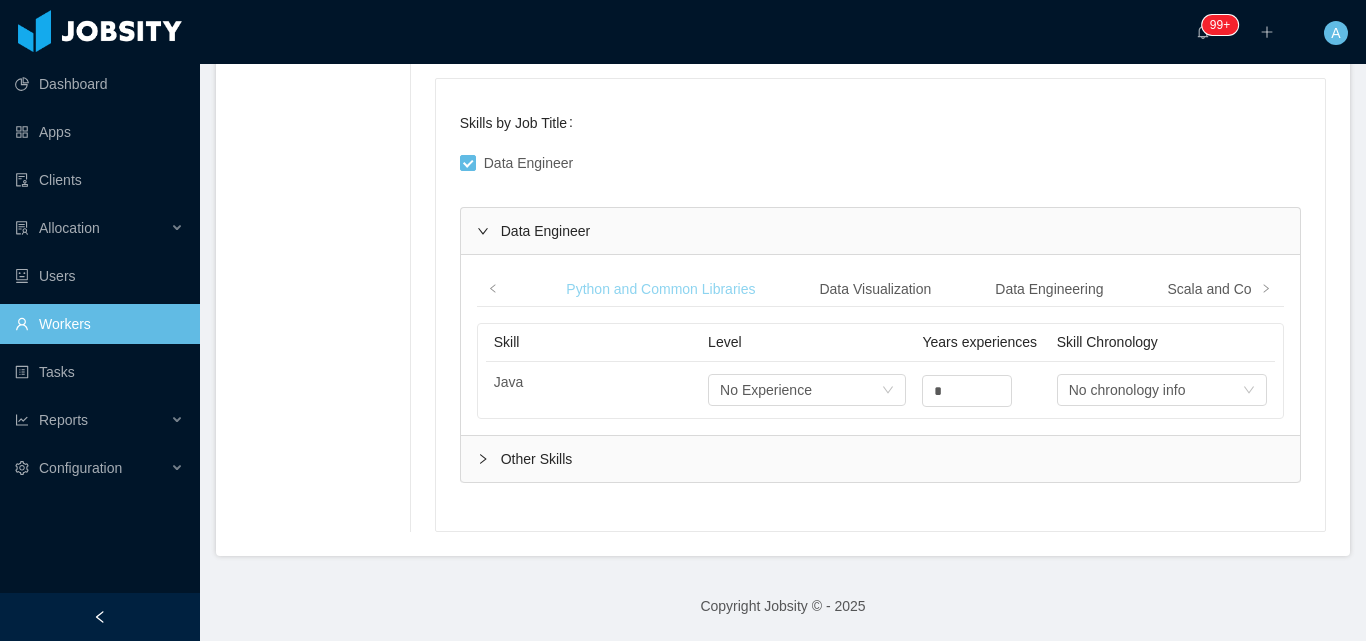 click on "Python and Common Libraries" at bounding box center (660, 289) 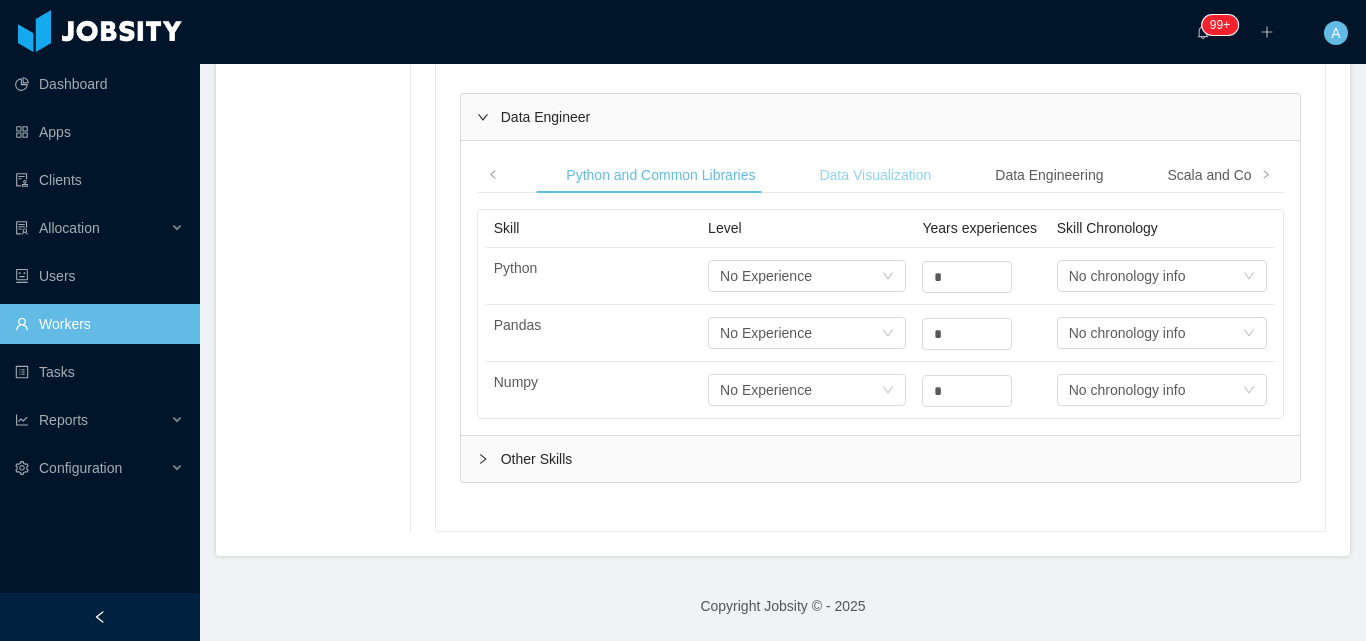 click on "Data Visualization" at bounding box center [875, 175] 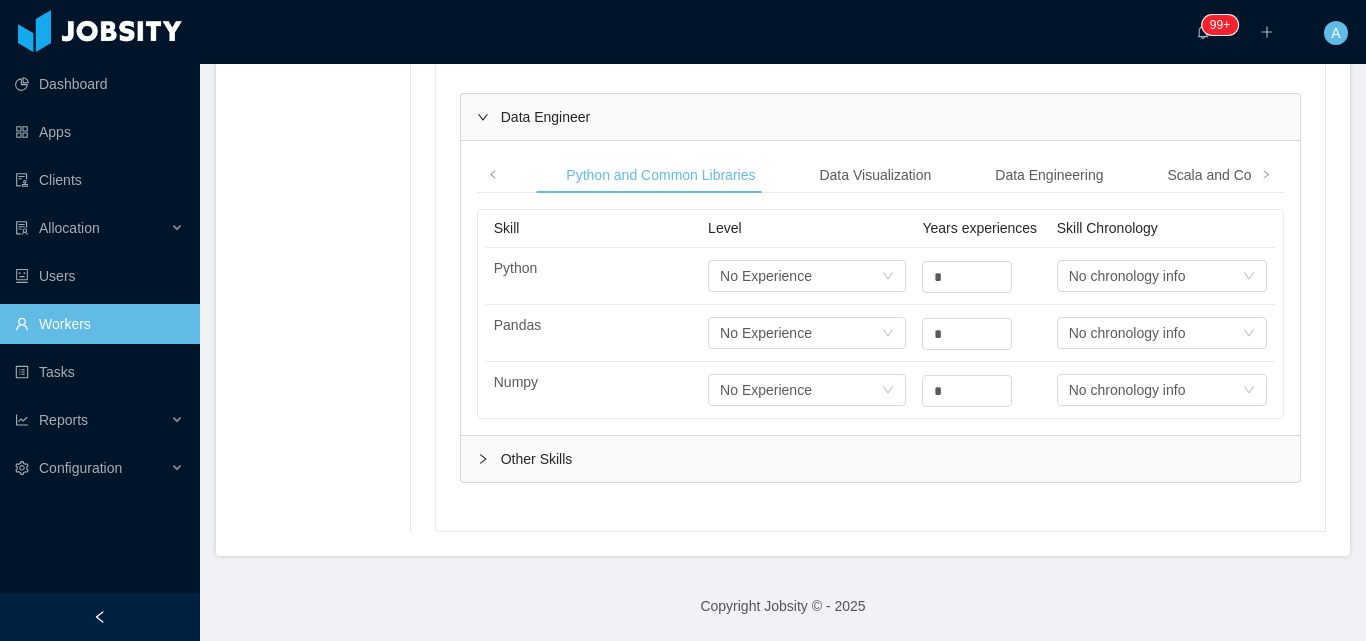 scroll, scrollTop: 399, scrollLeft: 0, axis: vertical 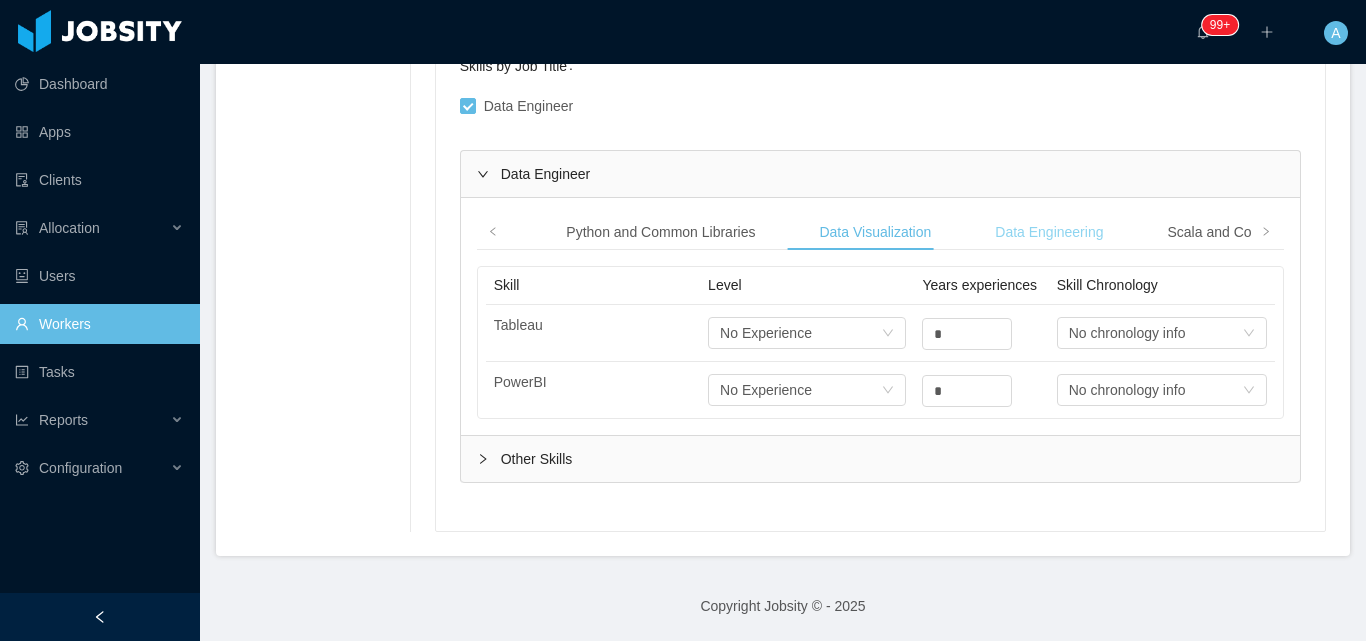 click on "Data Engineering" at bounding box center [1049, 232] 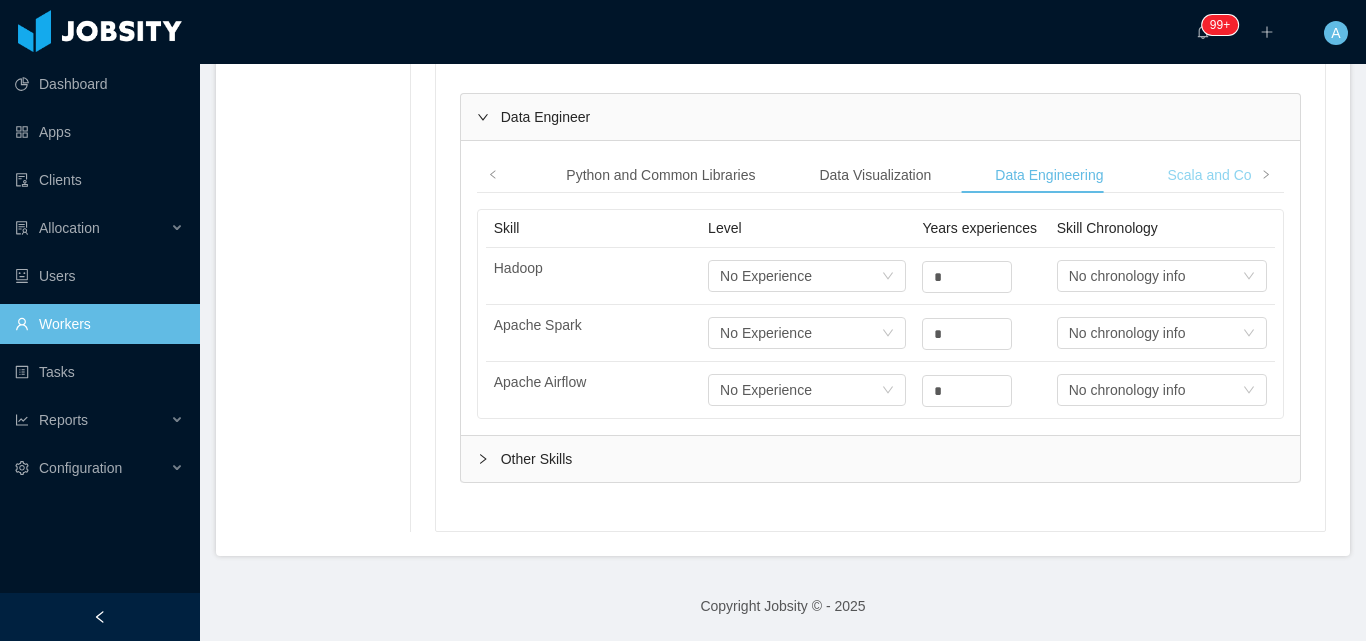 click on "Scala and Common Libraries" at bounding box center (1257, 175) 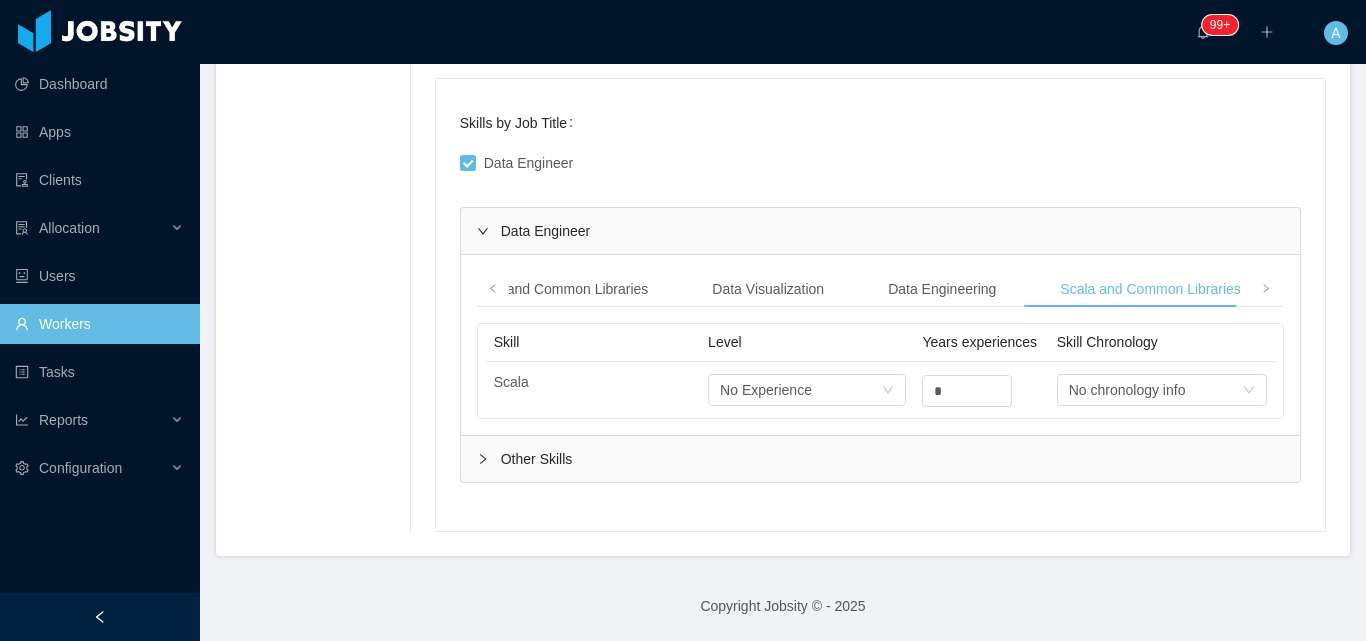 scroll, scrollTop: 342, scrollLeft: 0, axis: vertical 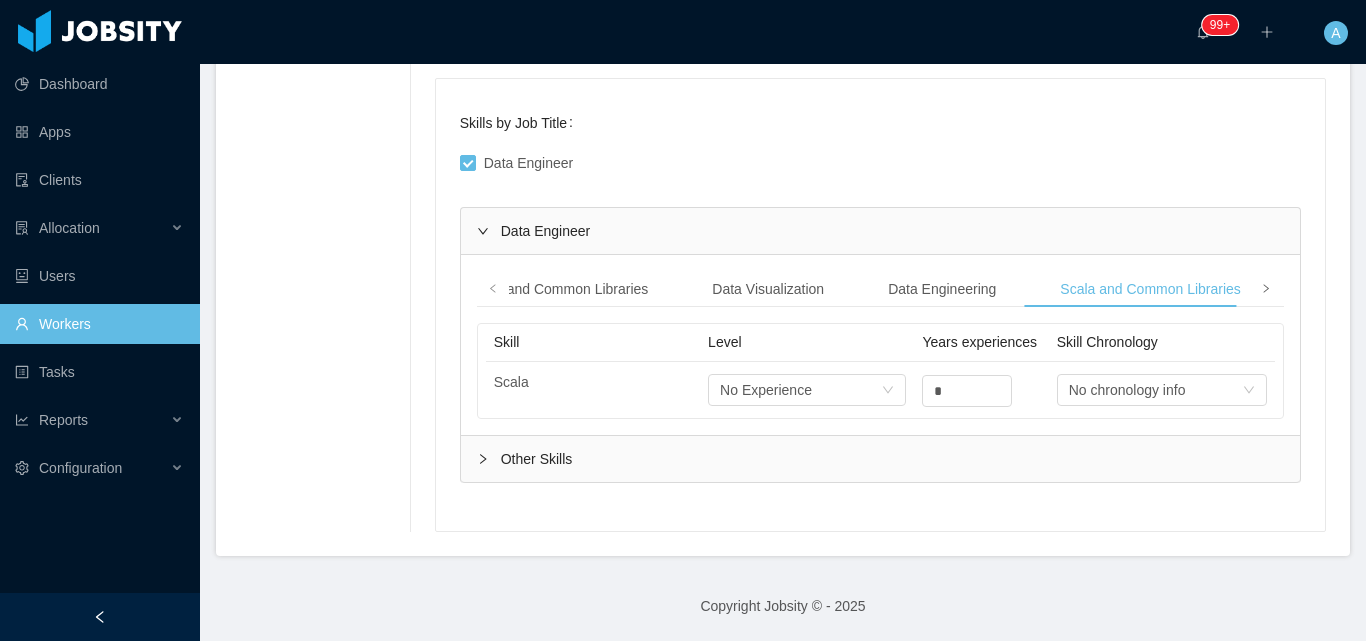 click 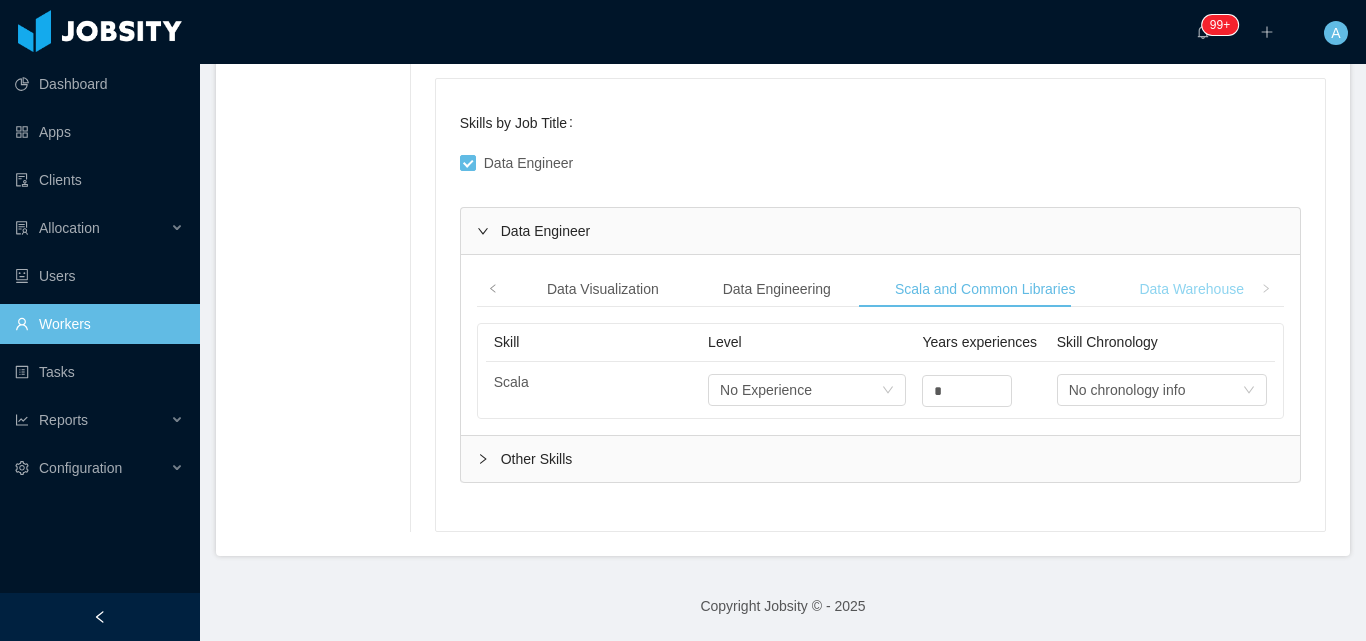 click on "Data Warehouse" at bounding box center (1191, 289) 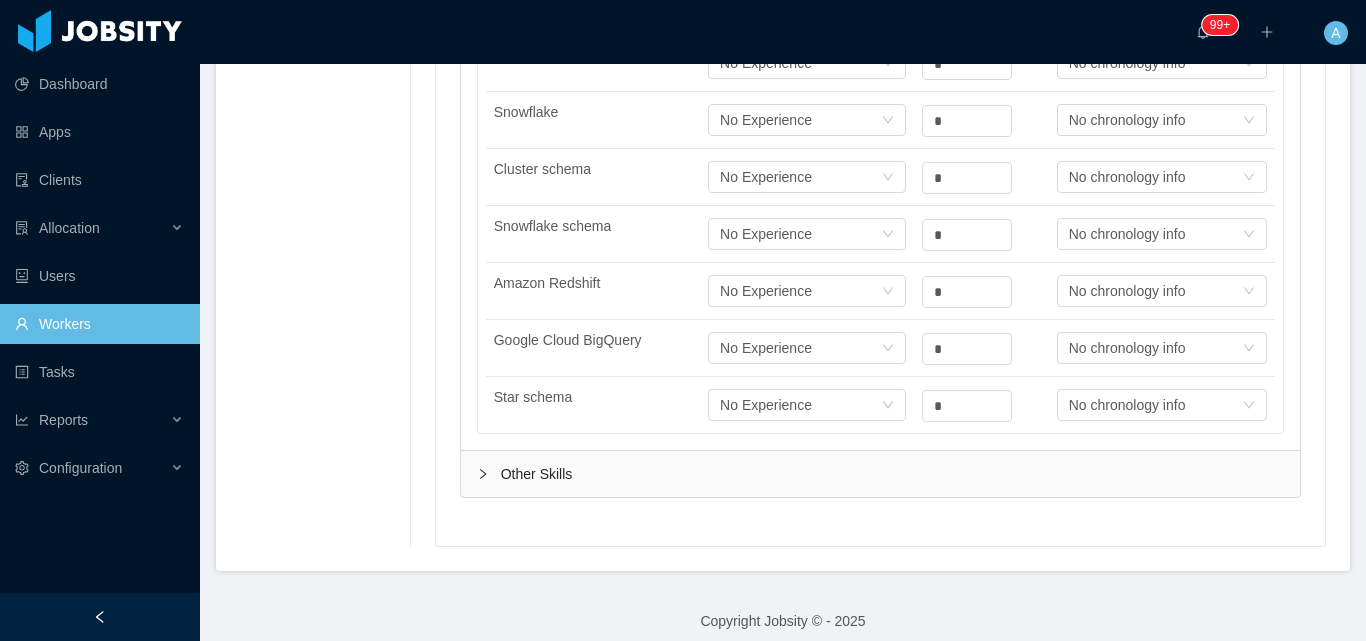 click on "Other Skills" at bounding box center (880, 474) 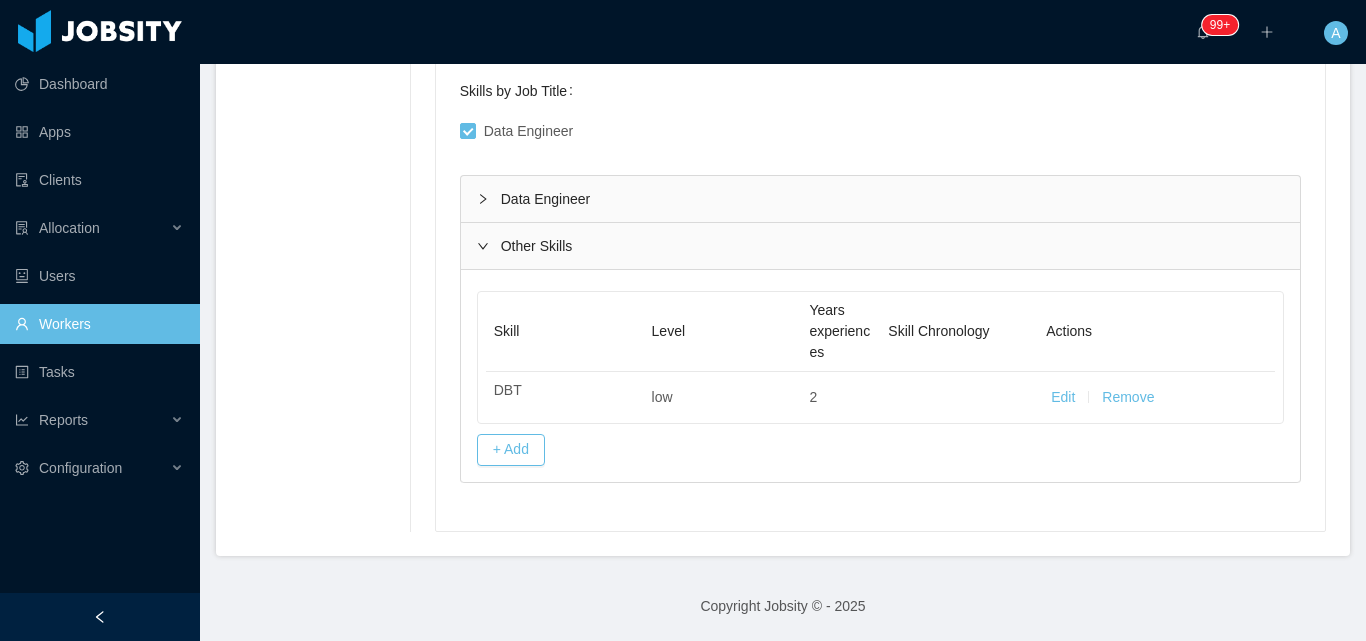 scroll, scrollTop: 374, scrollLeft: 0, axis: vertical 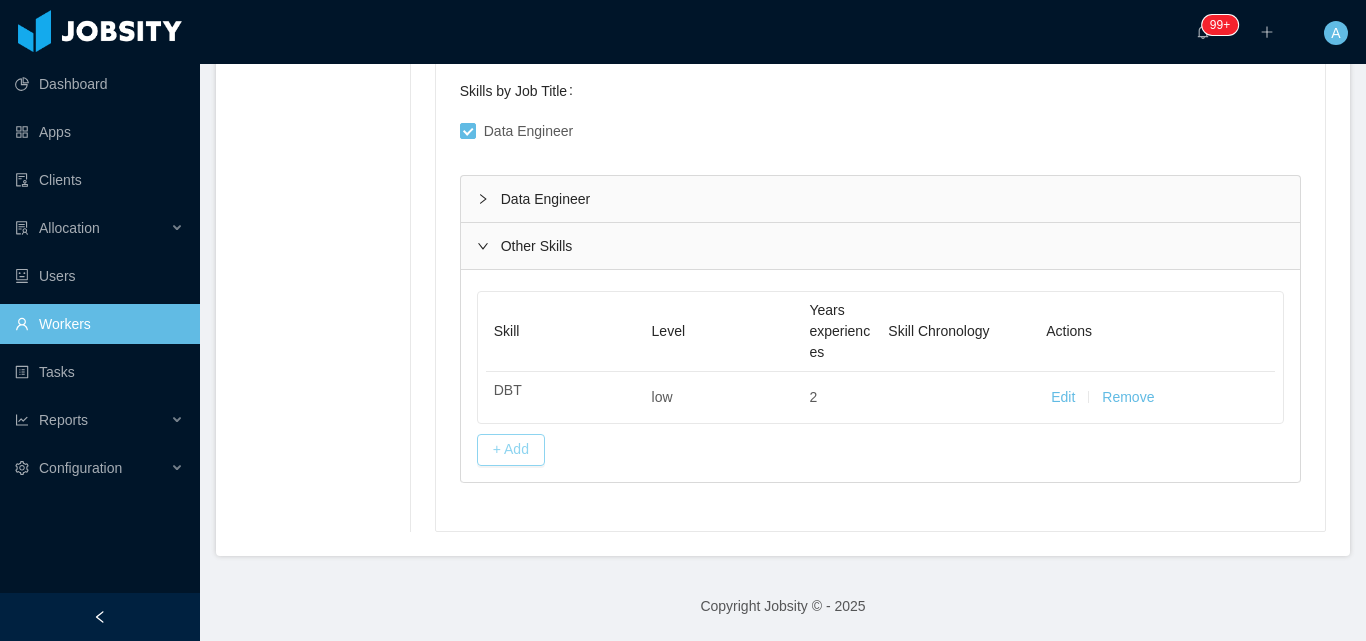 click on "+ Add" at bounding box center [511, 450] 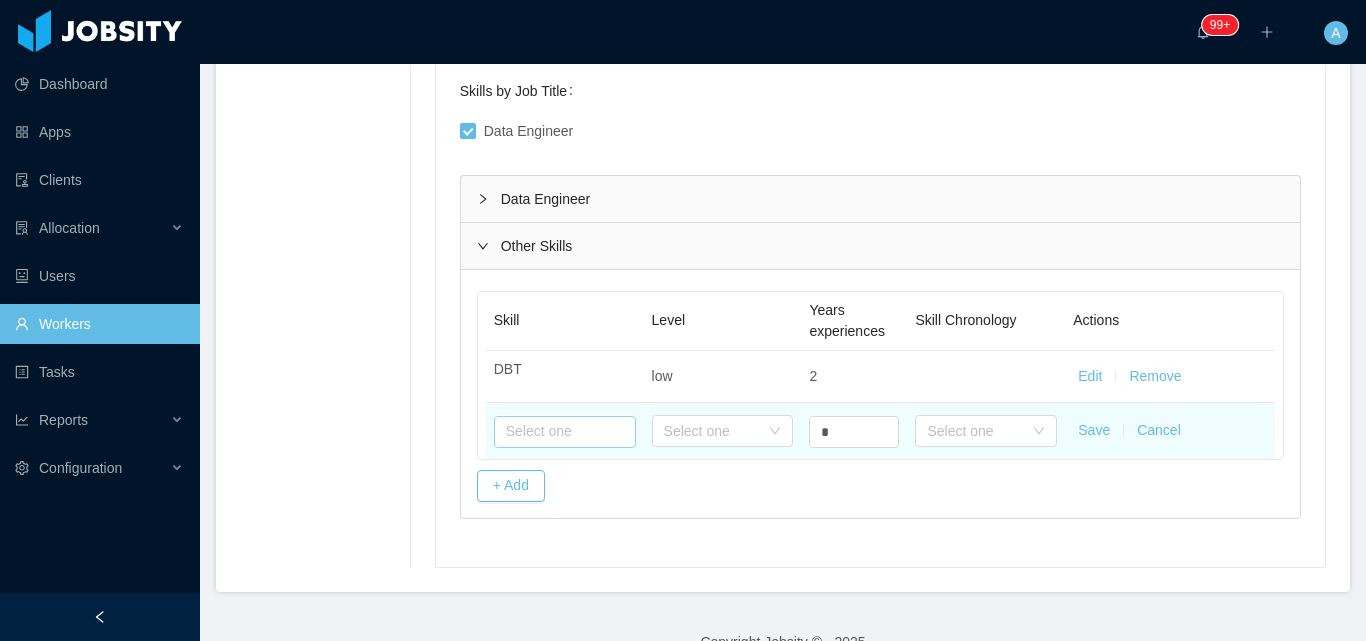 click at bounding box center [565, 432] 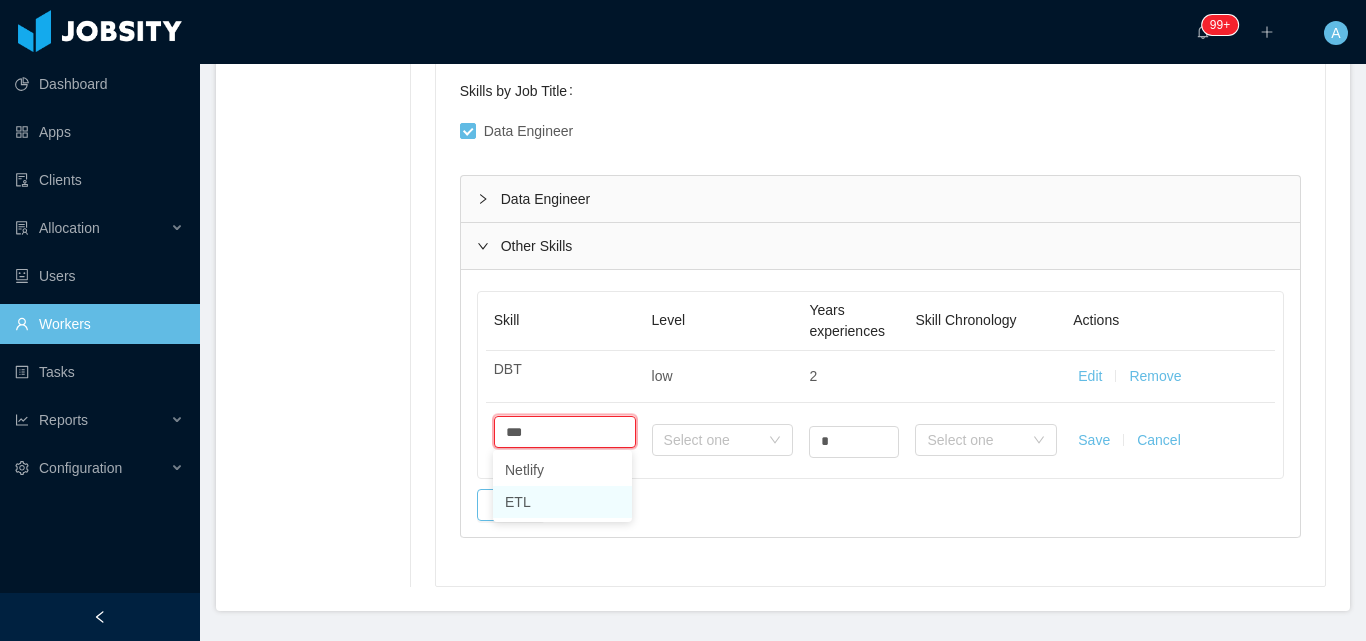 click on "ETL" at bounding box center [562, 502] 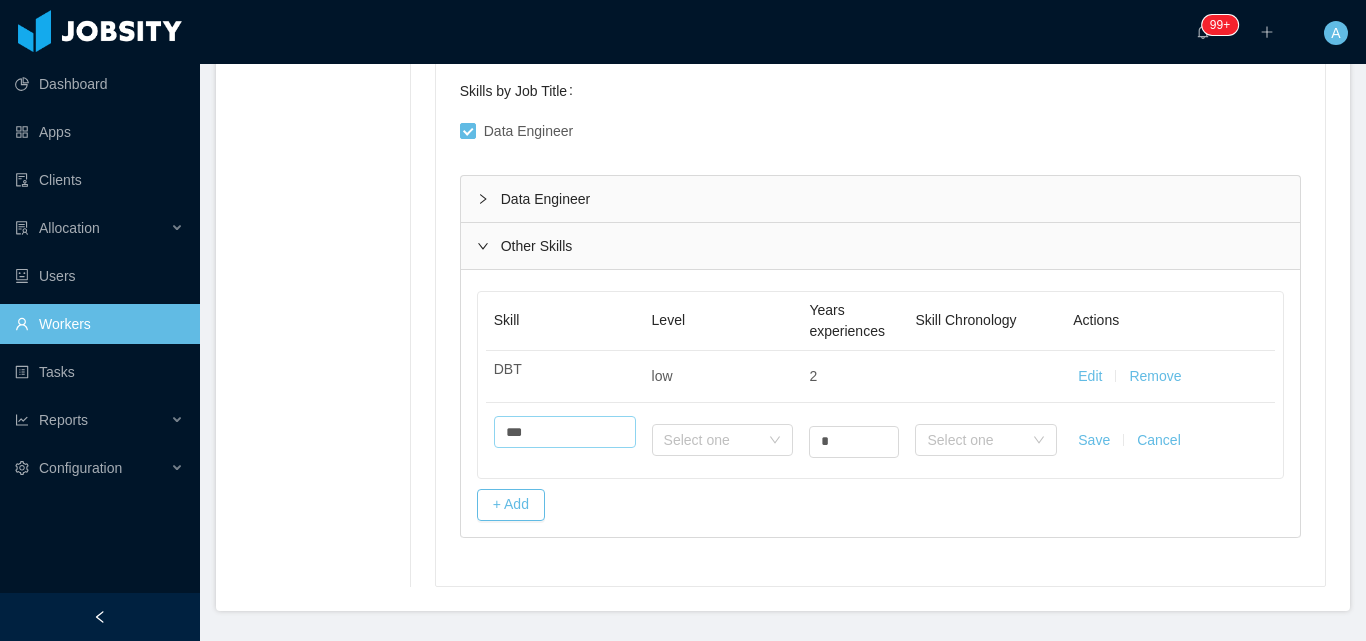 type on "***" 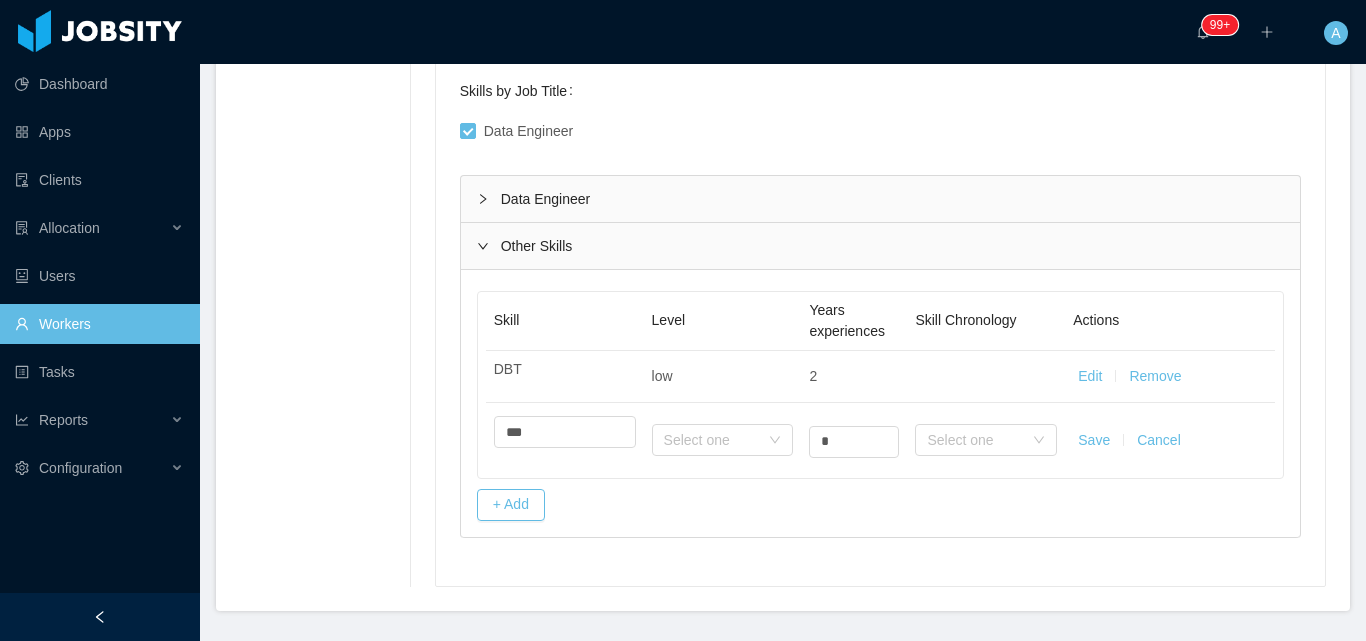 click on "Skill Level Years experiences Skill Chronology Actions DBT low 2 Edit Remove Select one *** ETL   Skill is required Select one * Select one Save Cancel + Add" at bounding box center (880, 403) 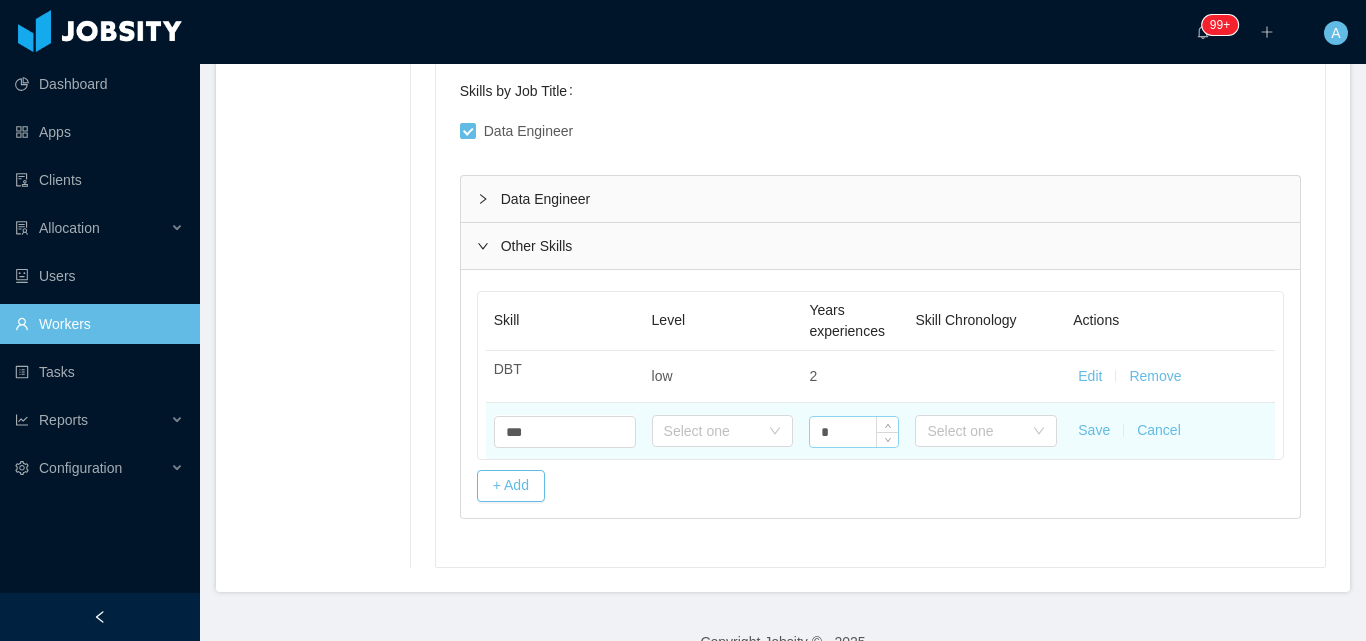 click on "*" at bounding box center (854, 432) 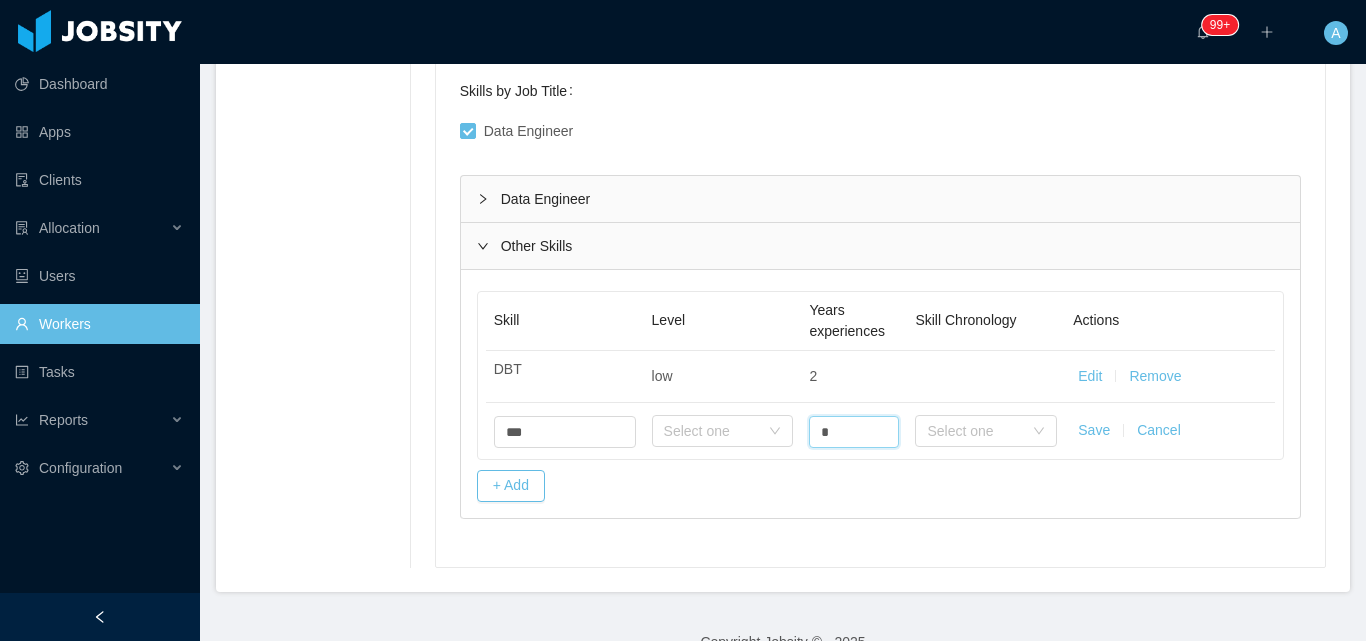 type on "*" 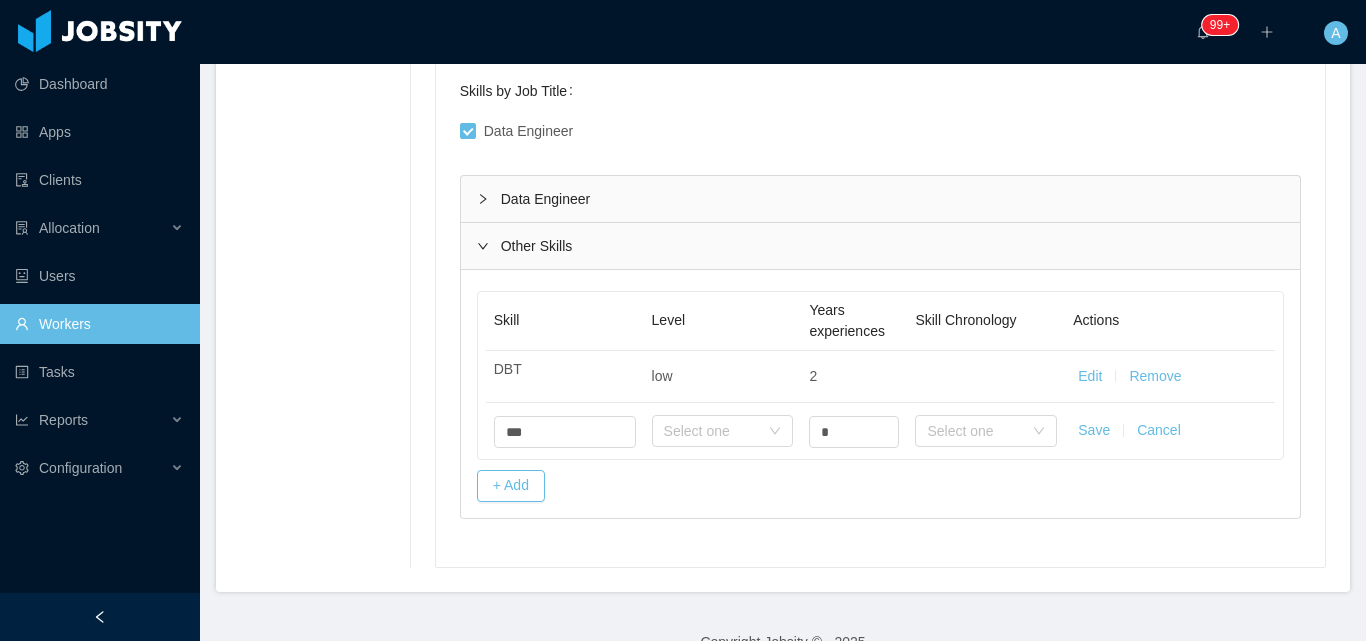 click on "Skill Level Years experiences Skill Chronology Actions DBT low 2 Edit Remove Select one *** ETL   Select one * Select one Save Cancel + Add" at bounding box center (880, 394) 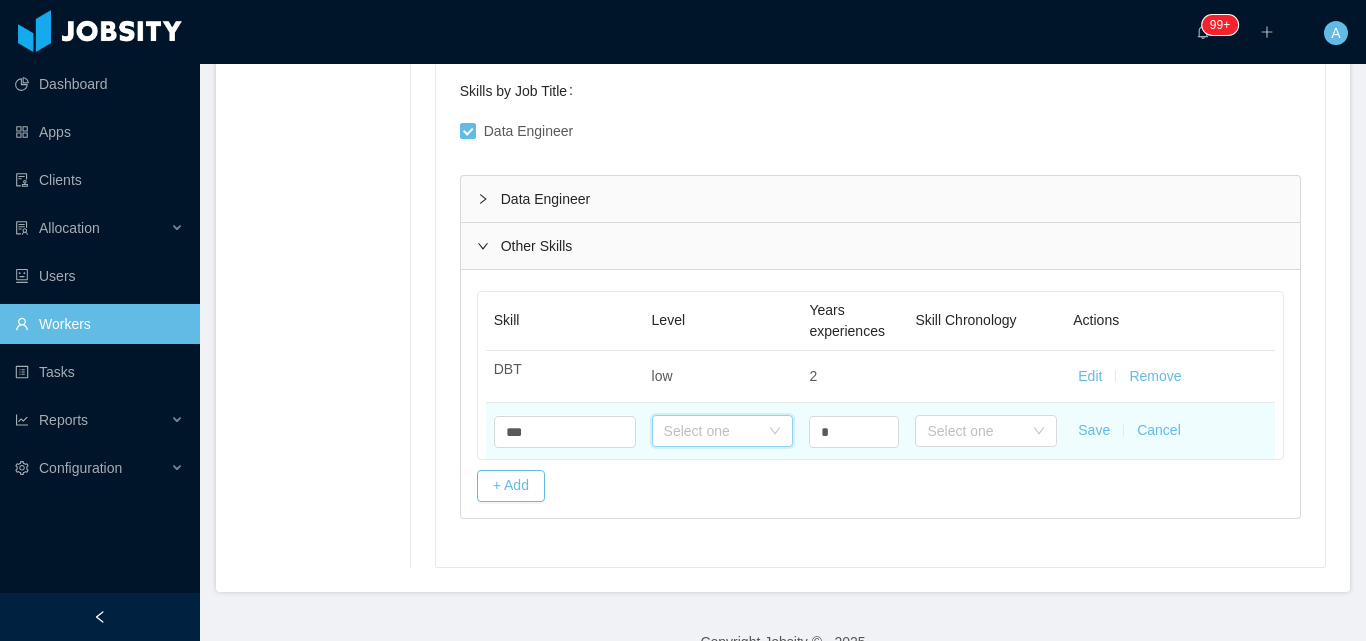 click on "Select one" at bounding box center (716, 431) 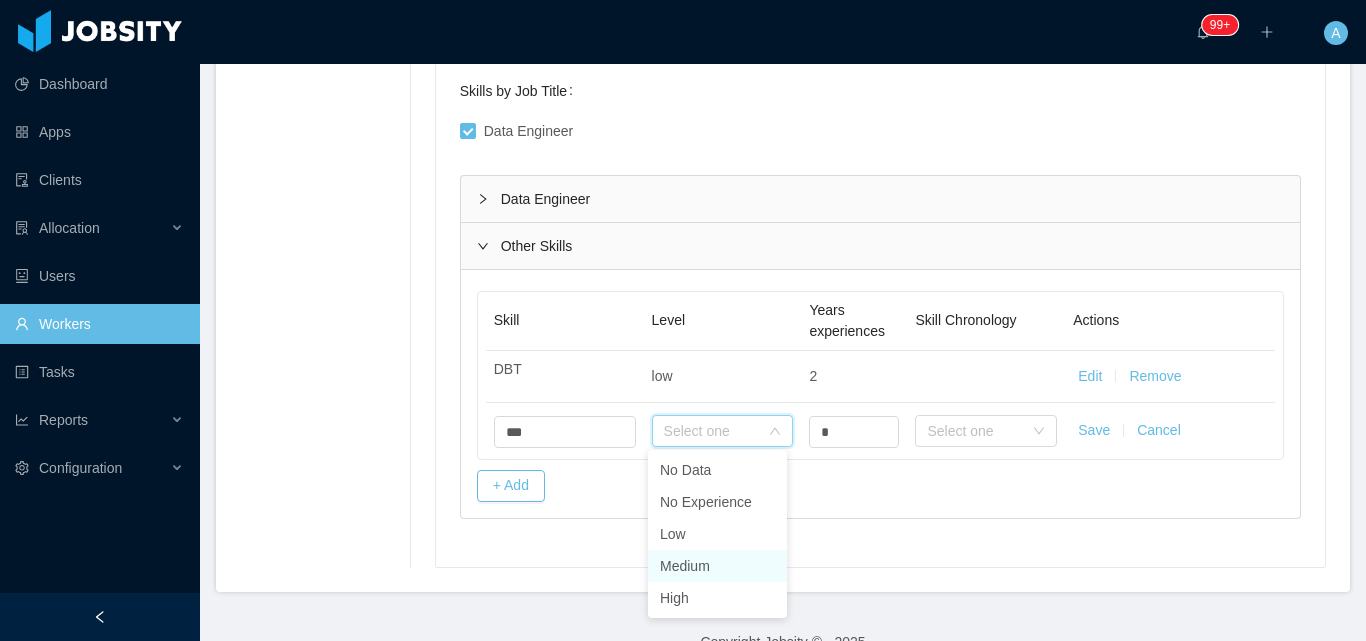 click on "Medium" at bounding box center [717, 566] 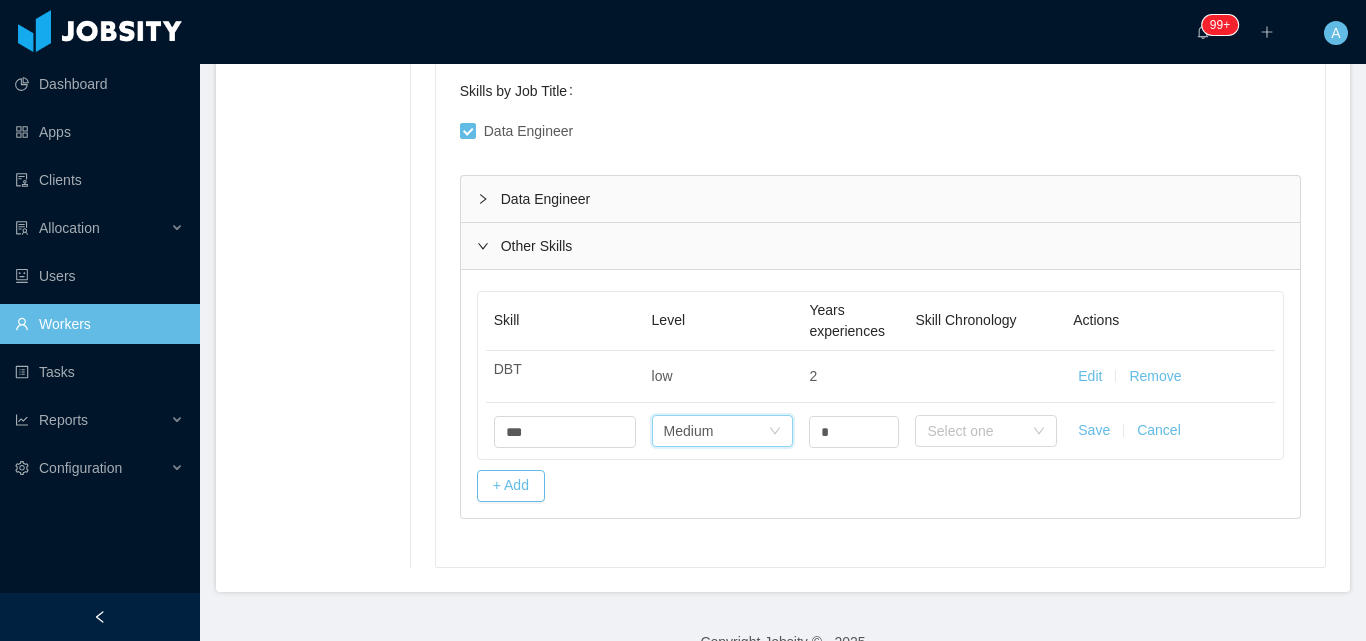 click on "Skills by Job Title Data Engineer Data Engineer Databases Infrastructure Javascript and Common Libraries Java and Common Libraries Python and Common Libraries Data Visualization Data Engineering Scala and Common Libraries Data Warehouse Skill Level Years experiences Skill Chronology SQL Select one No Experience * Select one No chronology info MySQL Select one No Experience * Select one No chronology info PostgreSQL Select one No Experience * Select one No chronology info SQL Server Select one No Experience * Select one No chronology info OracleDB Select one No Experience * Select one No chronology info Skill Level Years experiences Skill Chronology Shell Scripting Select one No Experience * Select one No chronology info REST Select one No Experience * Select one No chronology info AWS Select one No Experience * Select one No chronology info Docker Select one No Experience * Select one No chronology info Continous integration Select one No Experience * Select one No chronology info Puppet Select one * Chef * *" at bounding box center (880, 307) 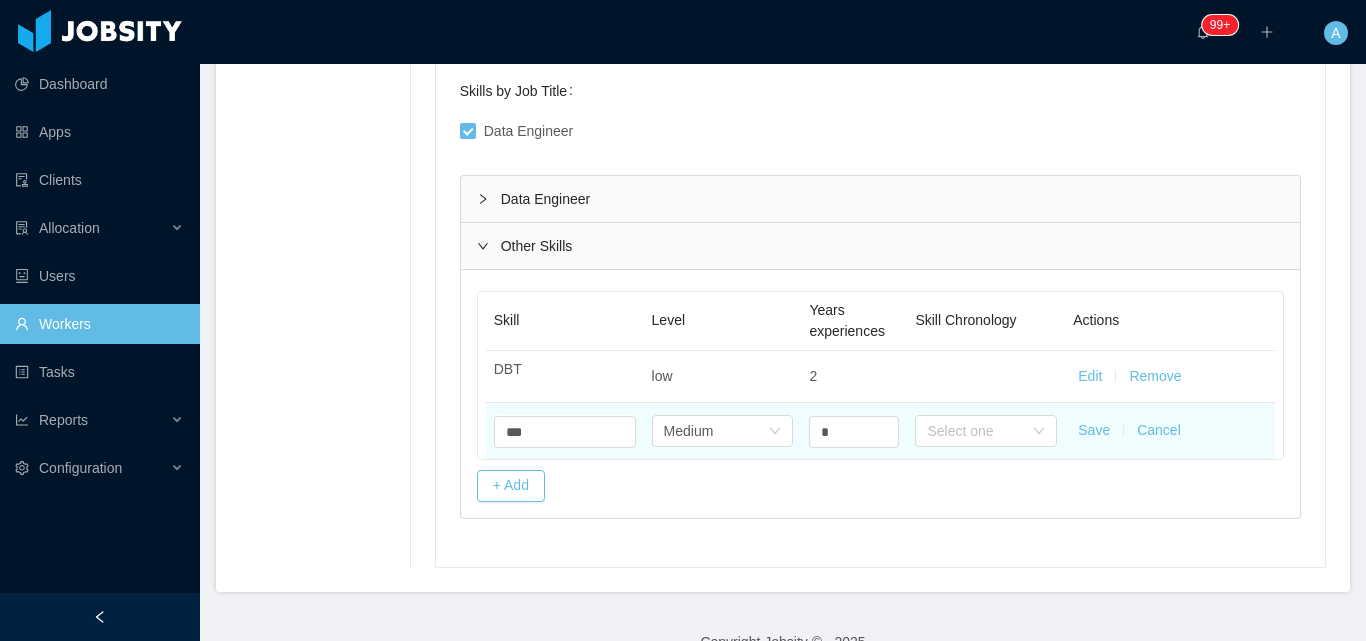 click on "Save" at bounding box center (1094, 430) 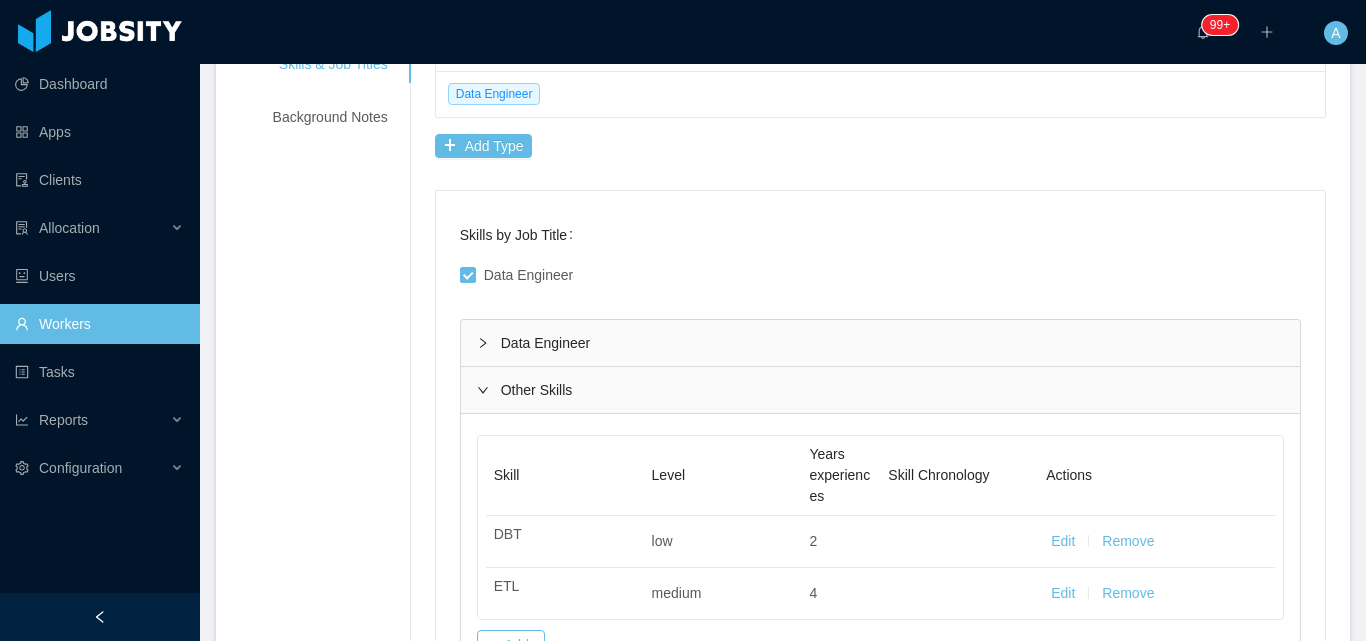 scroll, scrollTop: 374, scrollLeft: 0, axis: vertical 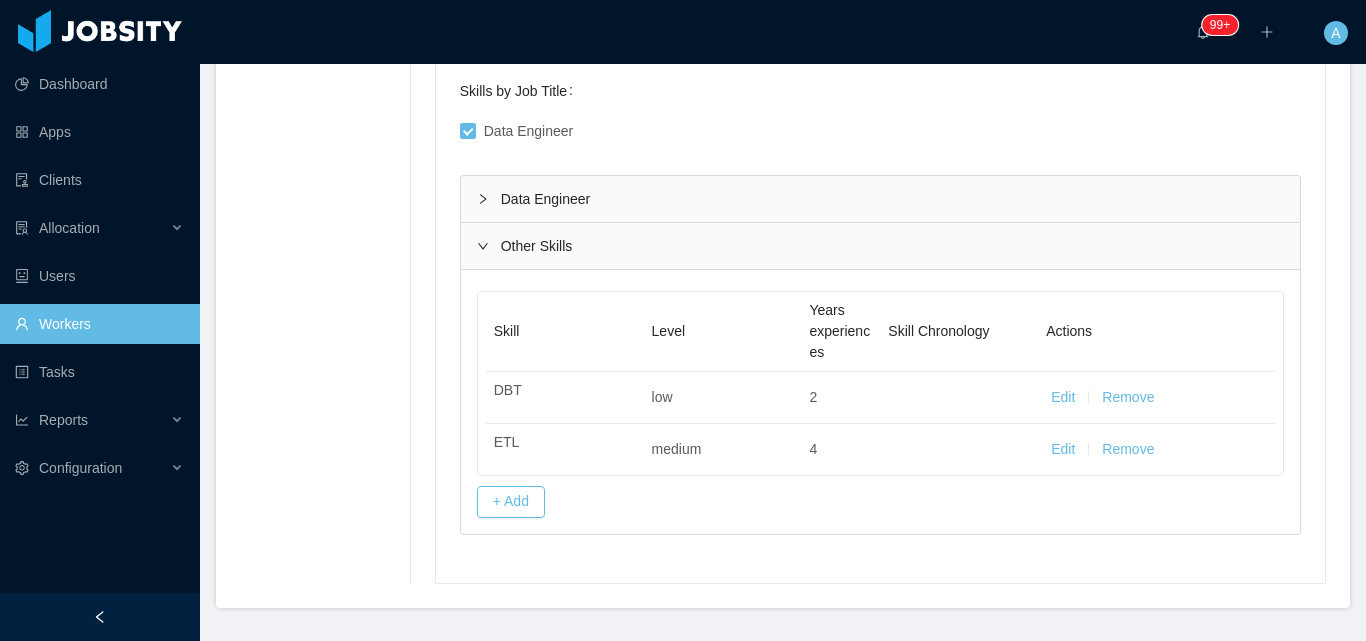 click on "Data Engineer" at bounding box center (880, 199) 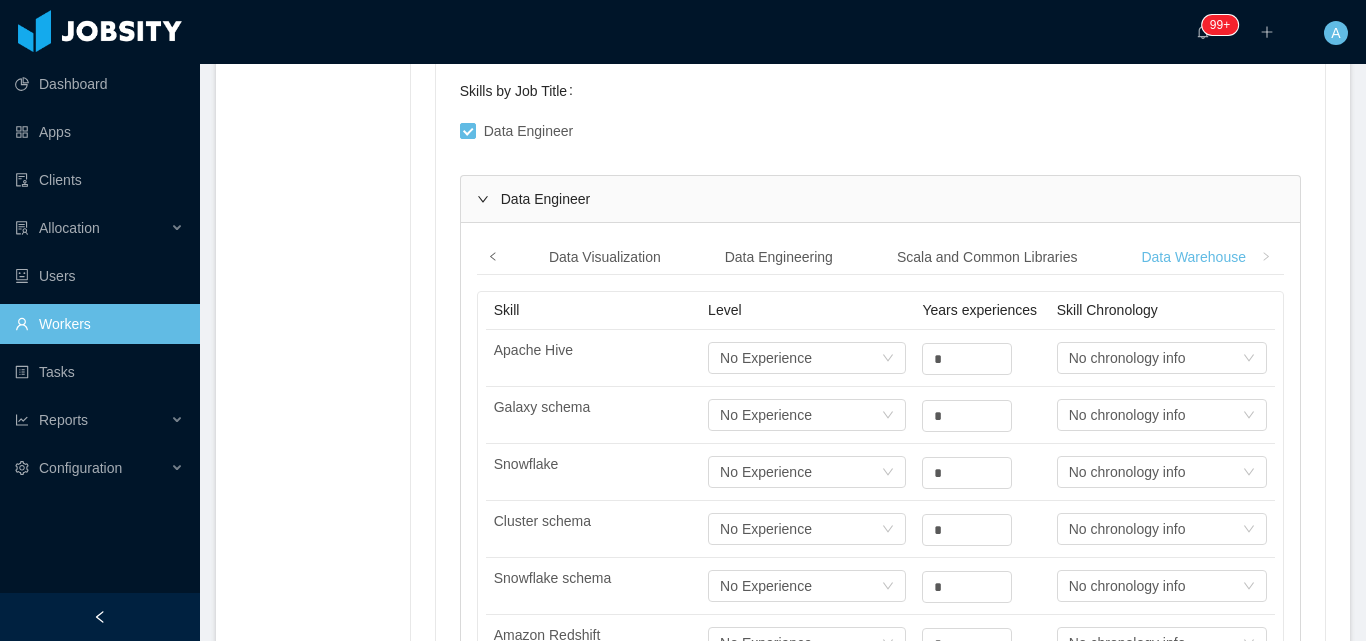 click 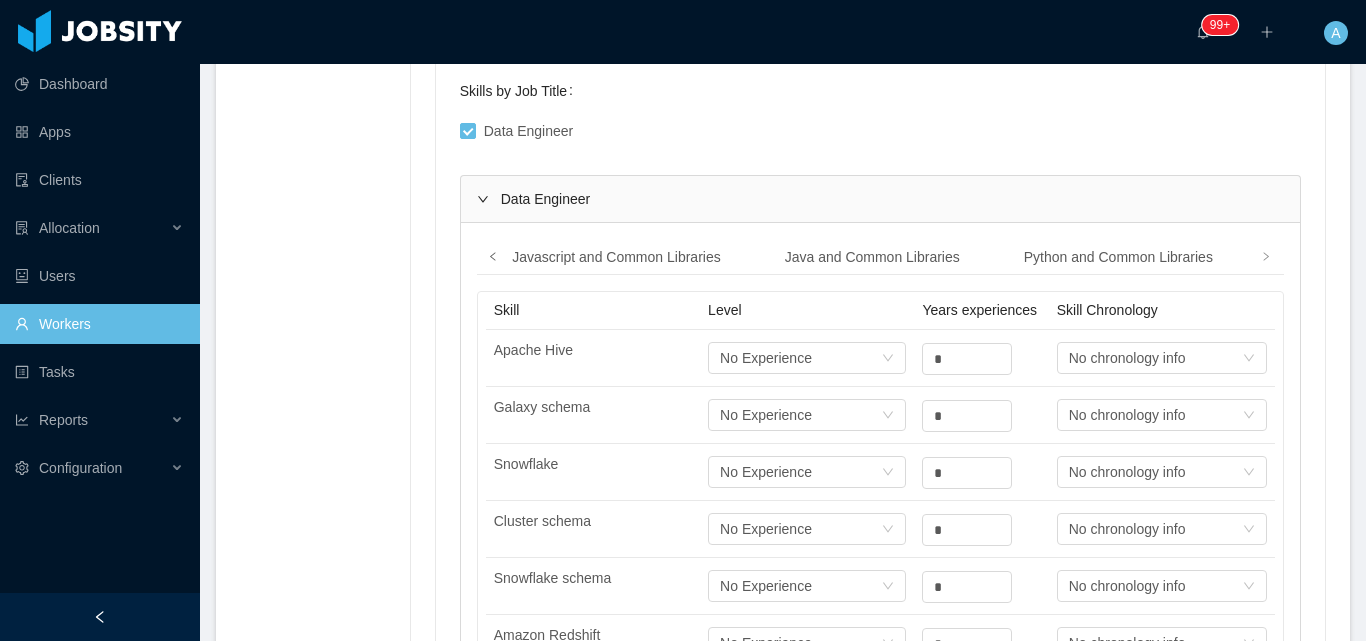click 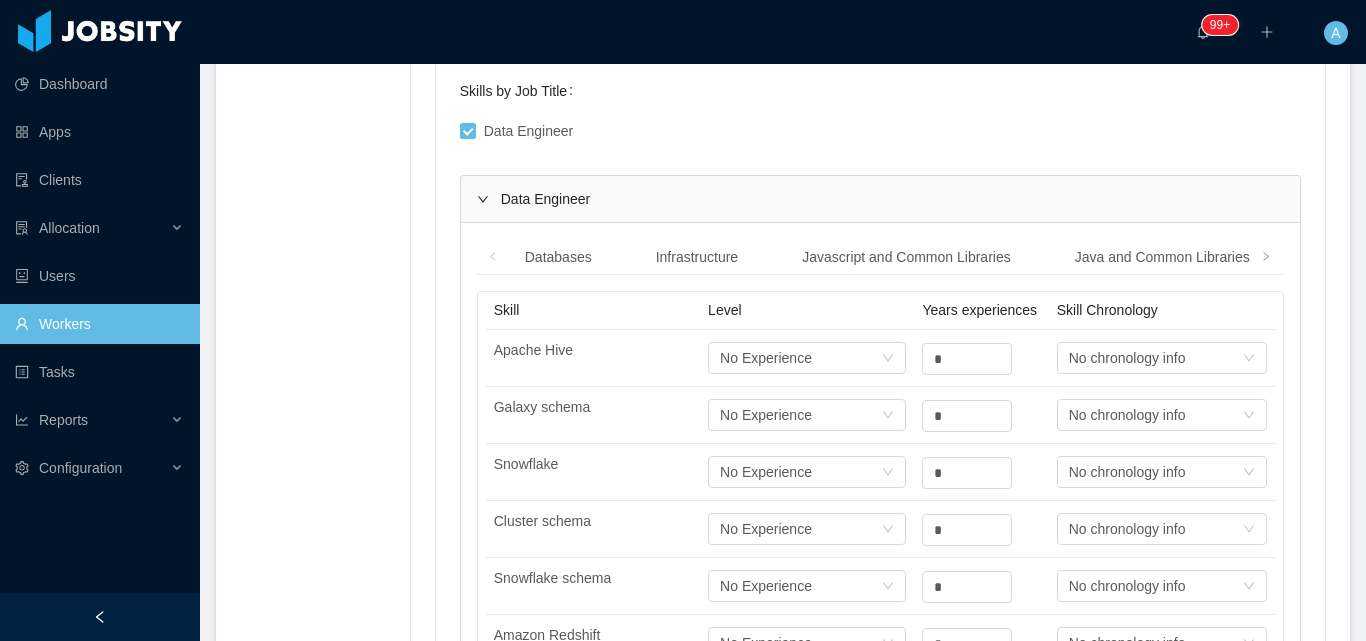 click 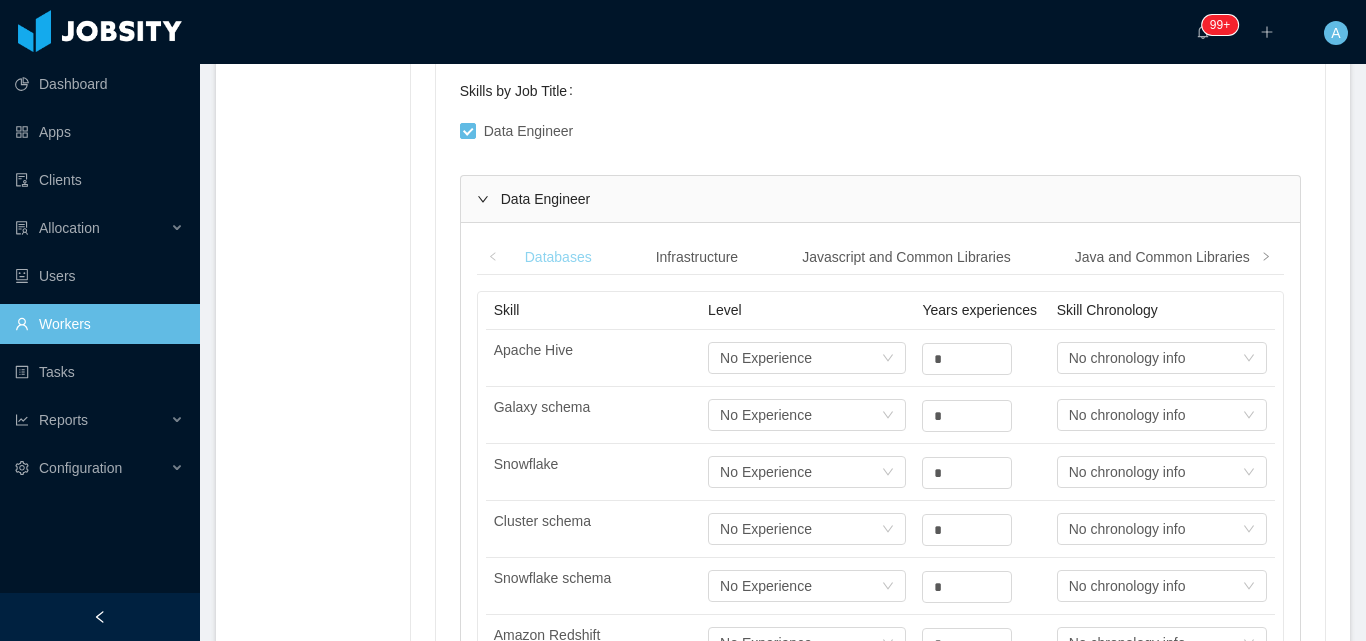 click on "Databases" at bounding box center (558, 257) 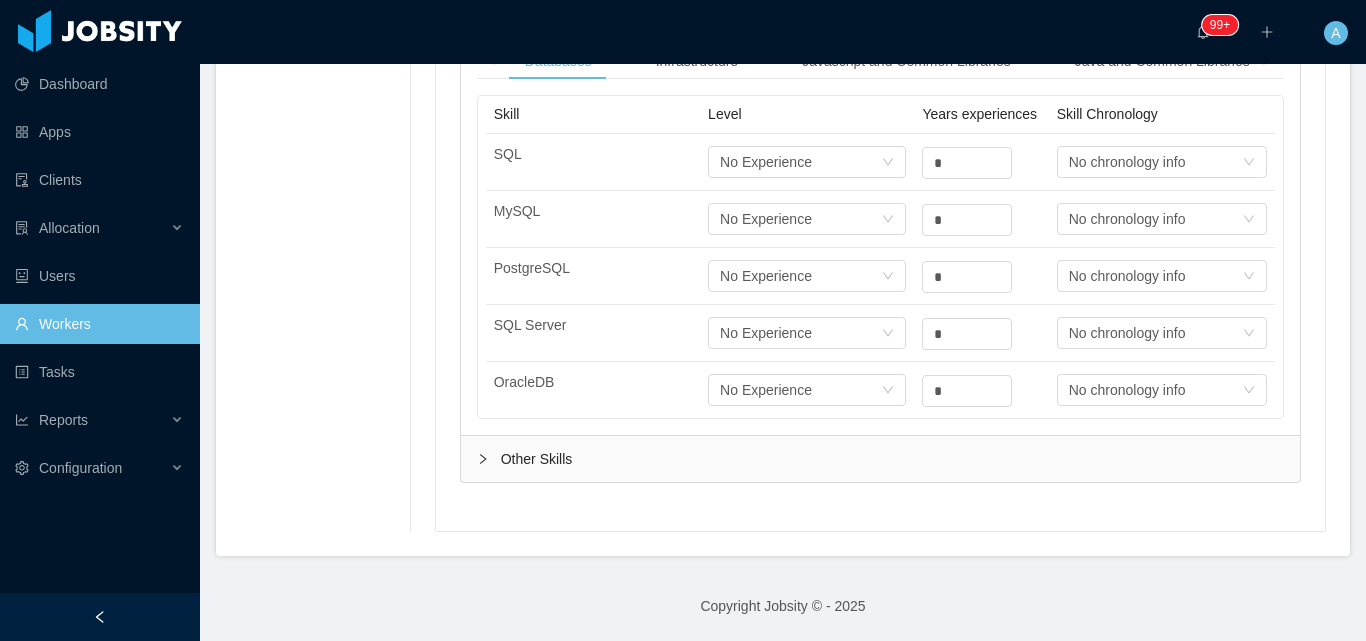 scroll, scrollTop: 470, scrollLeft: 0, axis: vertical 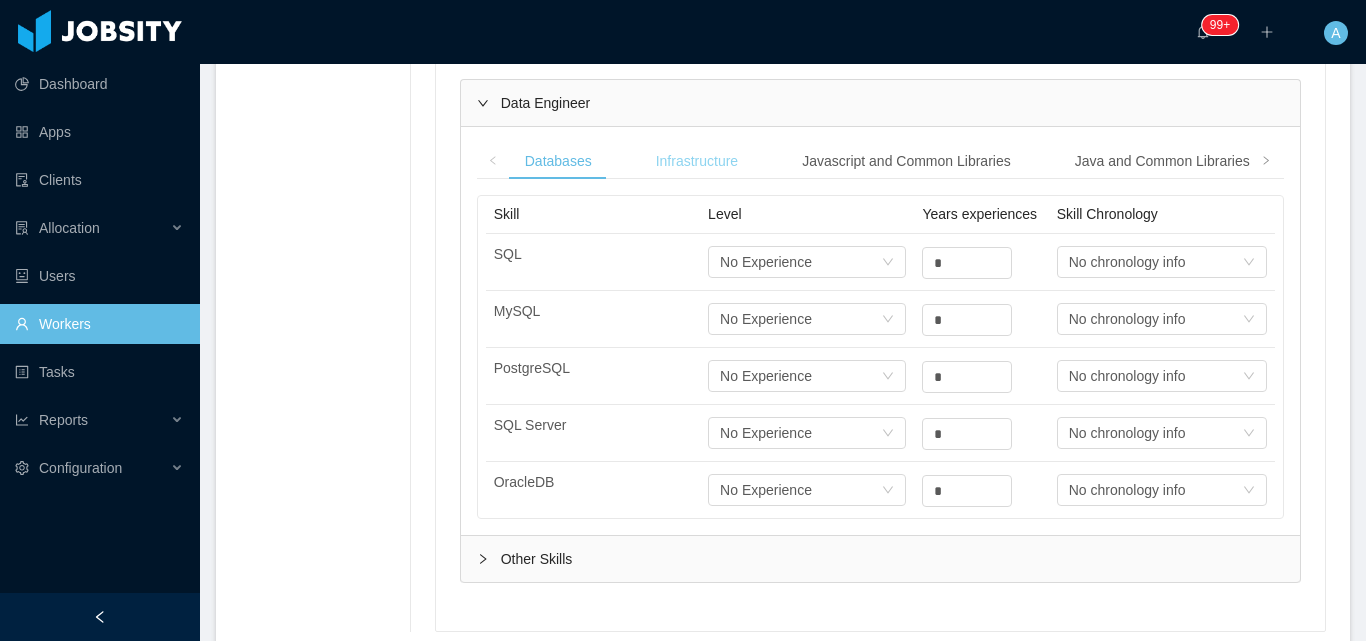 click on "Infrastructure" at bounding box center [697, 161] 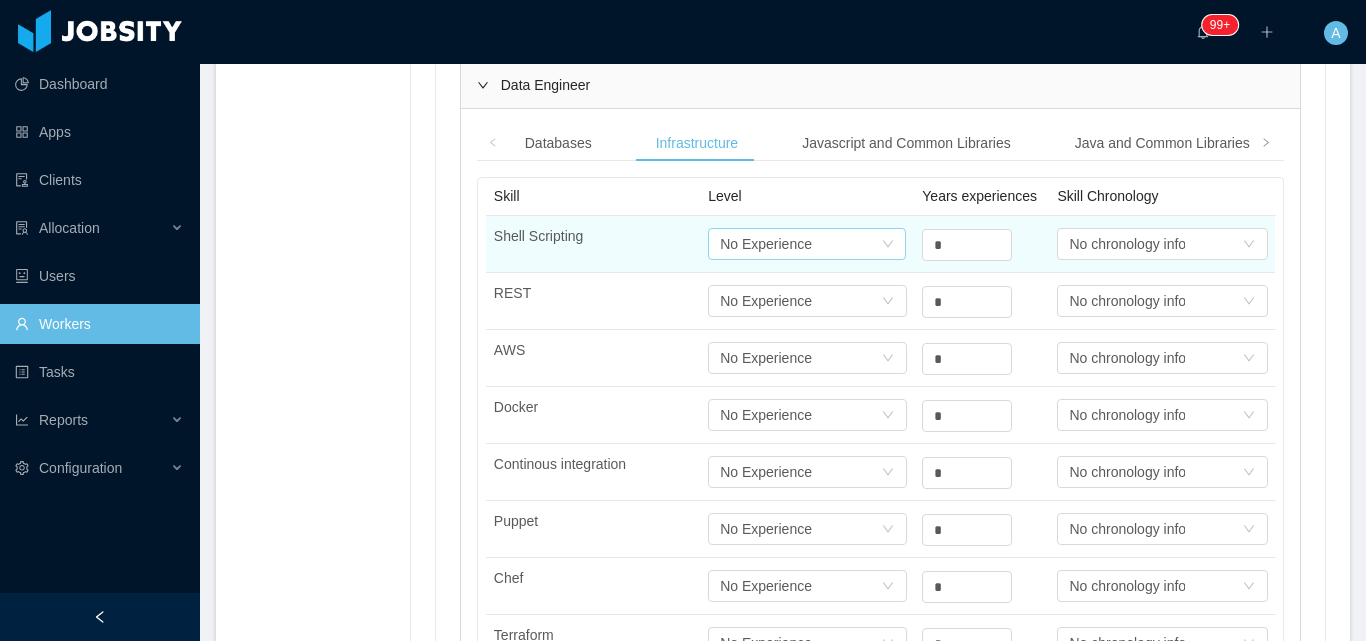 scroll, scrollTop: 470, scrollLeft: 0, axis: vertical 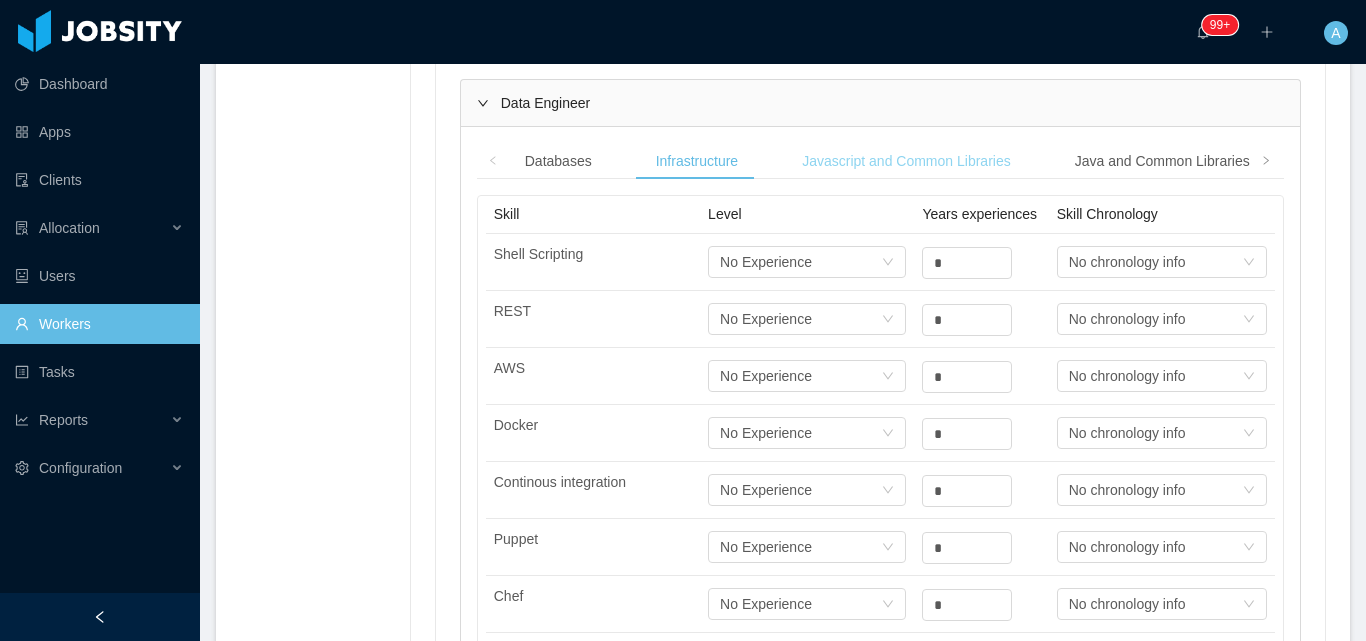 click on "Javascript and Common Libraries" at bounding box center [906, 161] 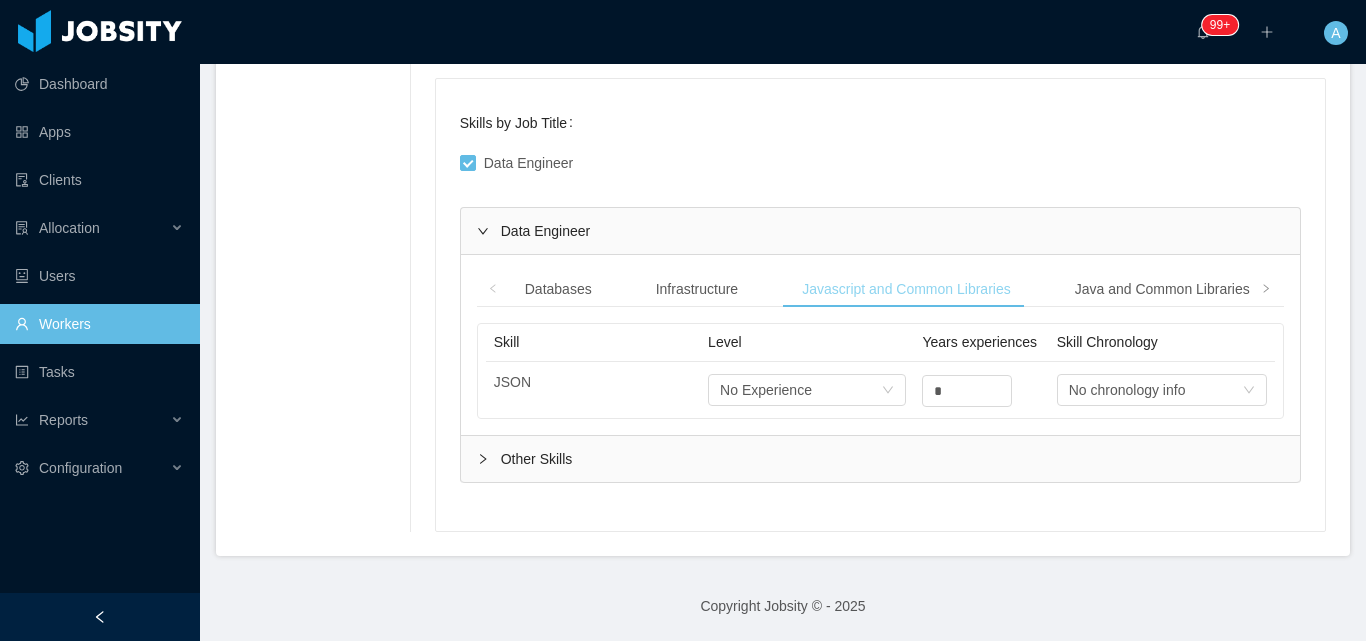 scroll, scrollTop: 342, scrollLeft: 0, axis: vertical 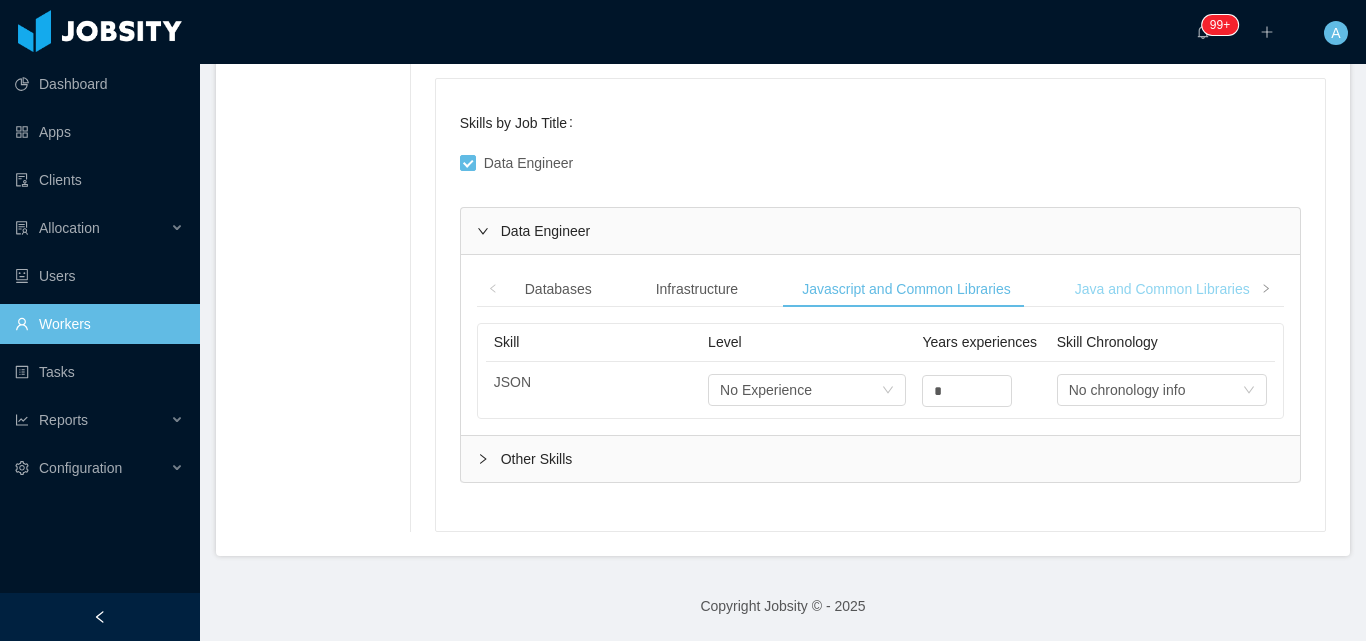 click on "Java and Common Libraries" at bounding box center [1162, 289] 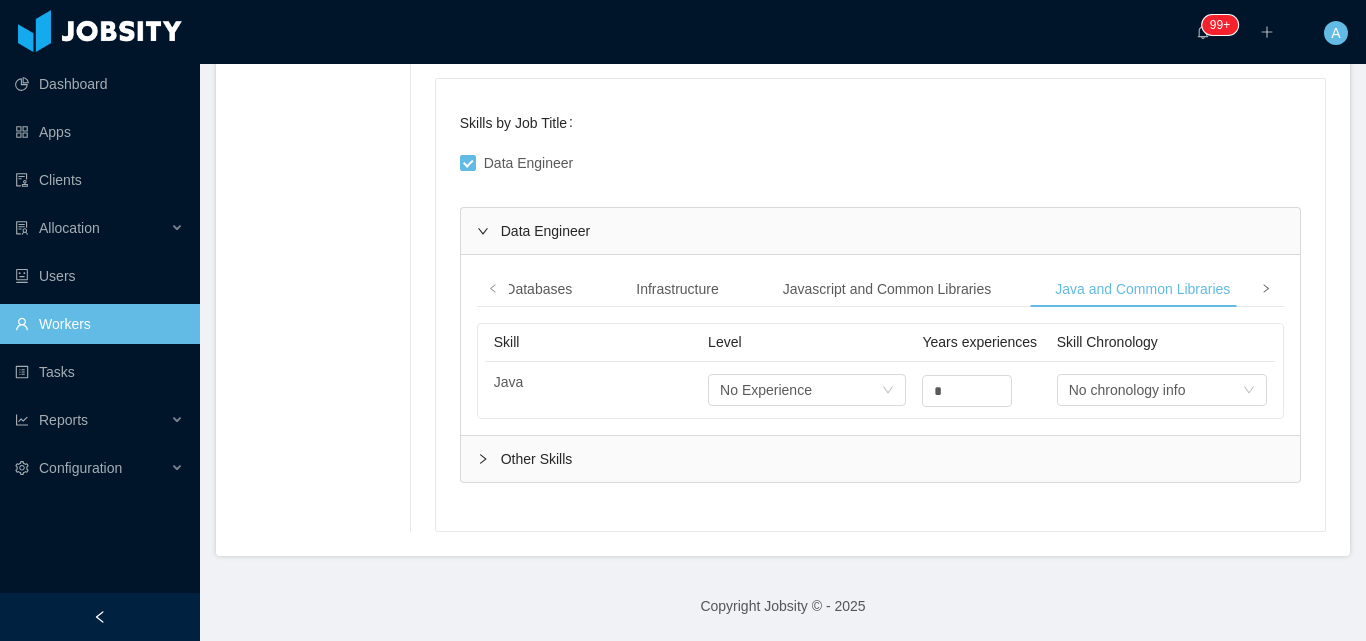 click 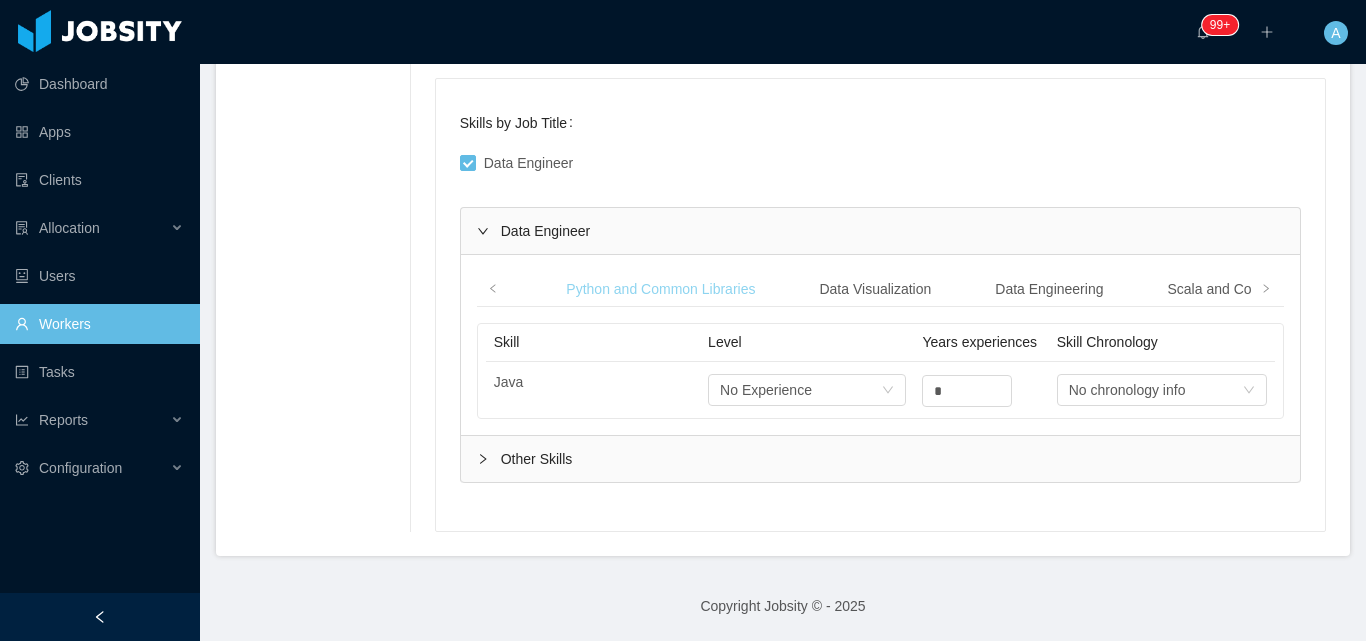 click on "Python and Common Libraries" at bounding box center (660, 289) 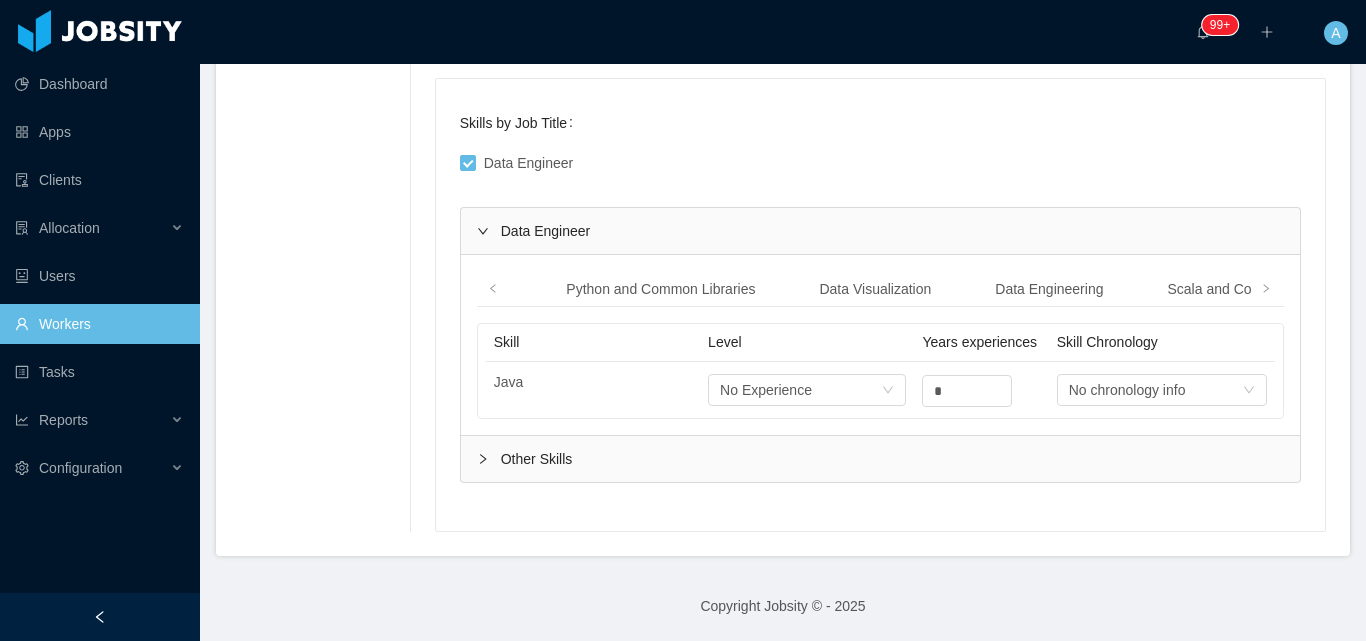 scroll, scrollTop: 456, scrollLeft: 0, axis: vertical 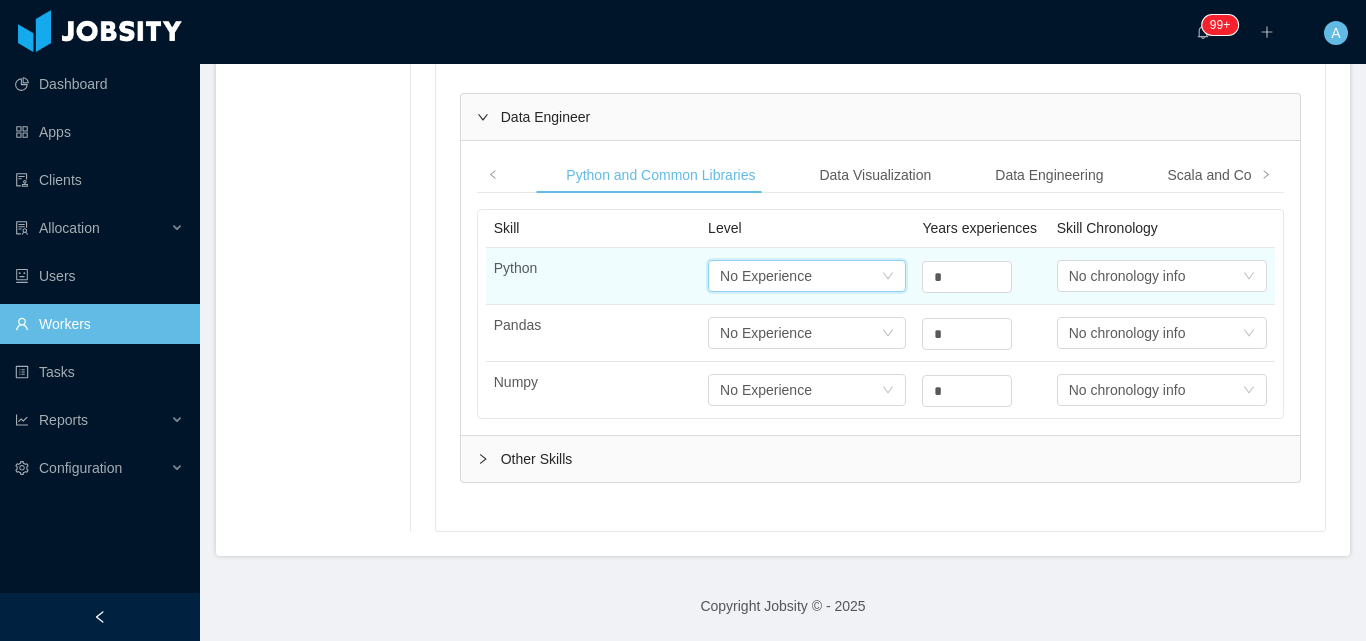 click on "Select one No Experience" at bounding box center [807, 276] 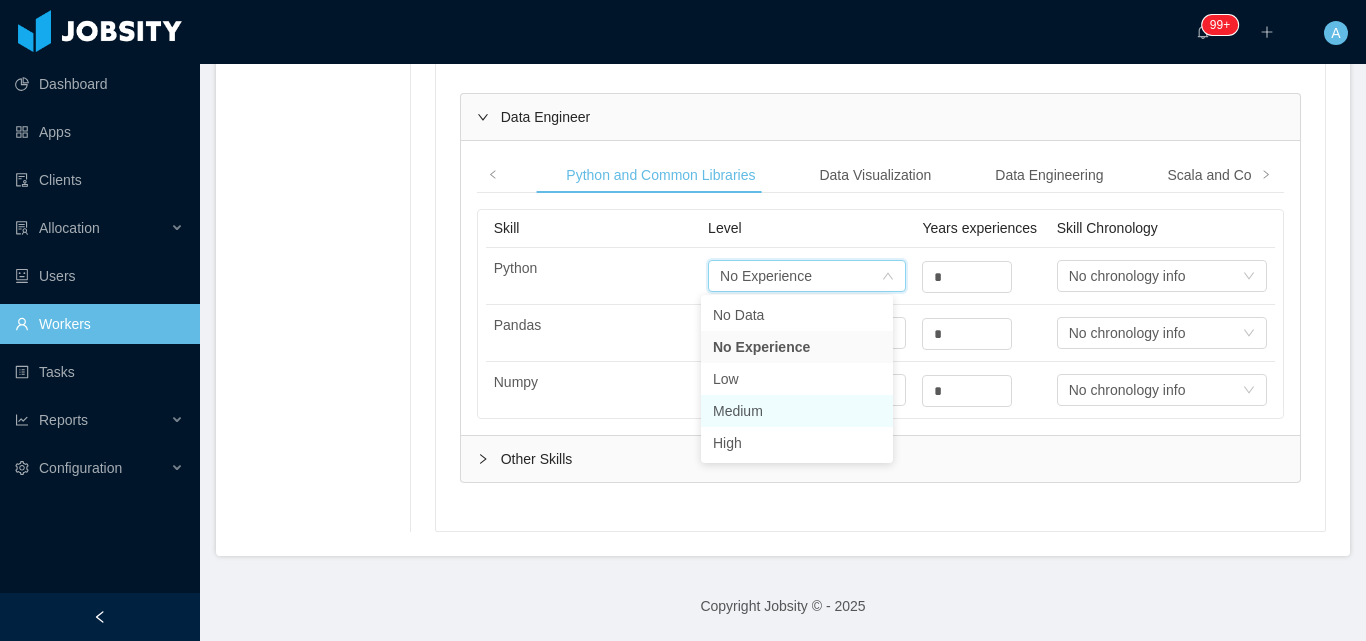 click on "Medium" at bounding box center (797, 411) 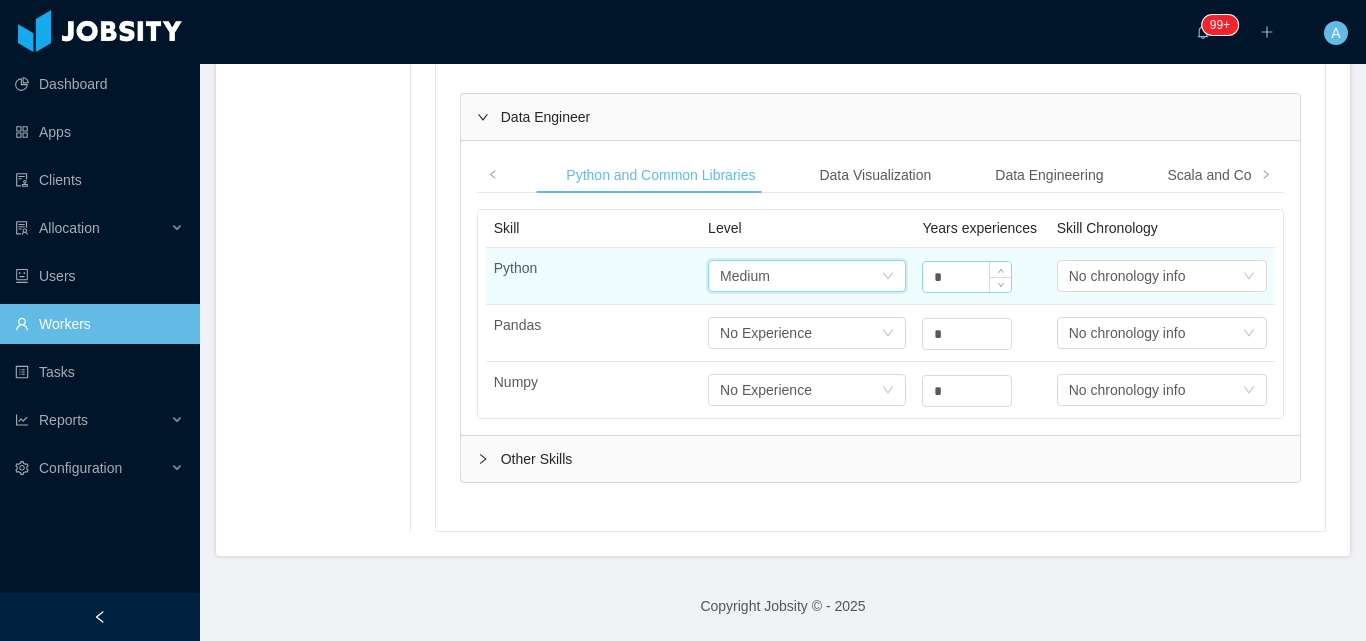 click on "*" at bounding box center [967, 277] 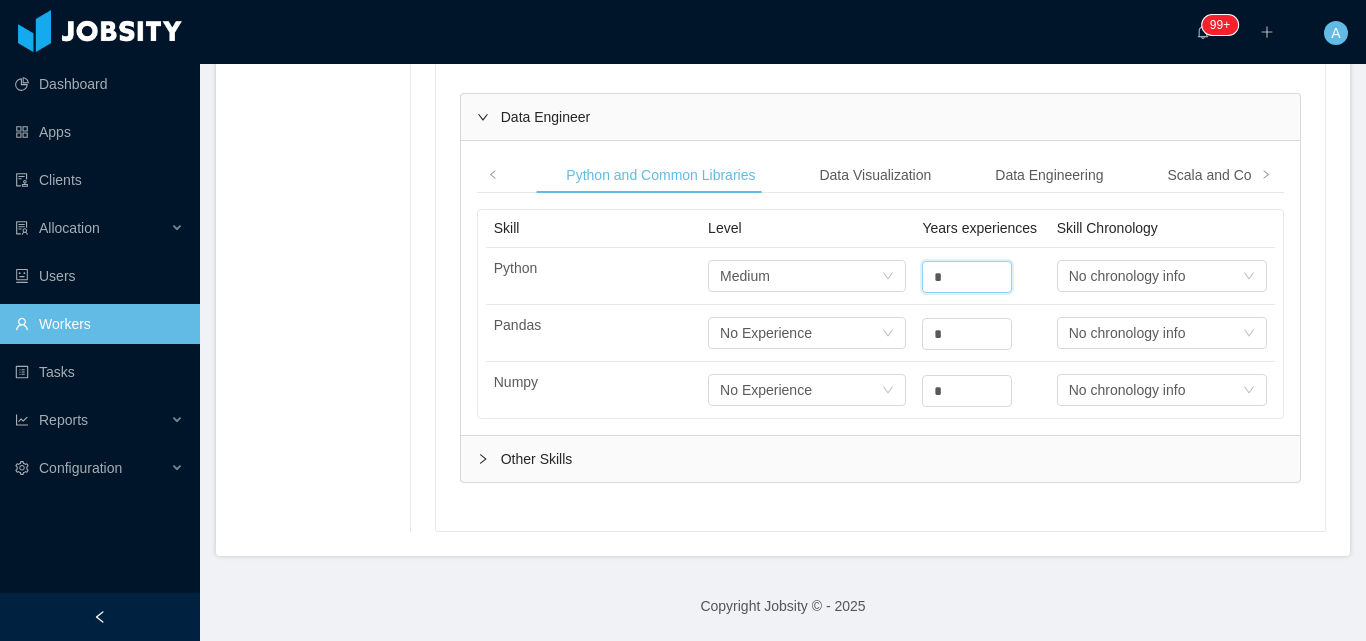 type on "*" 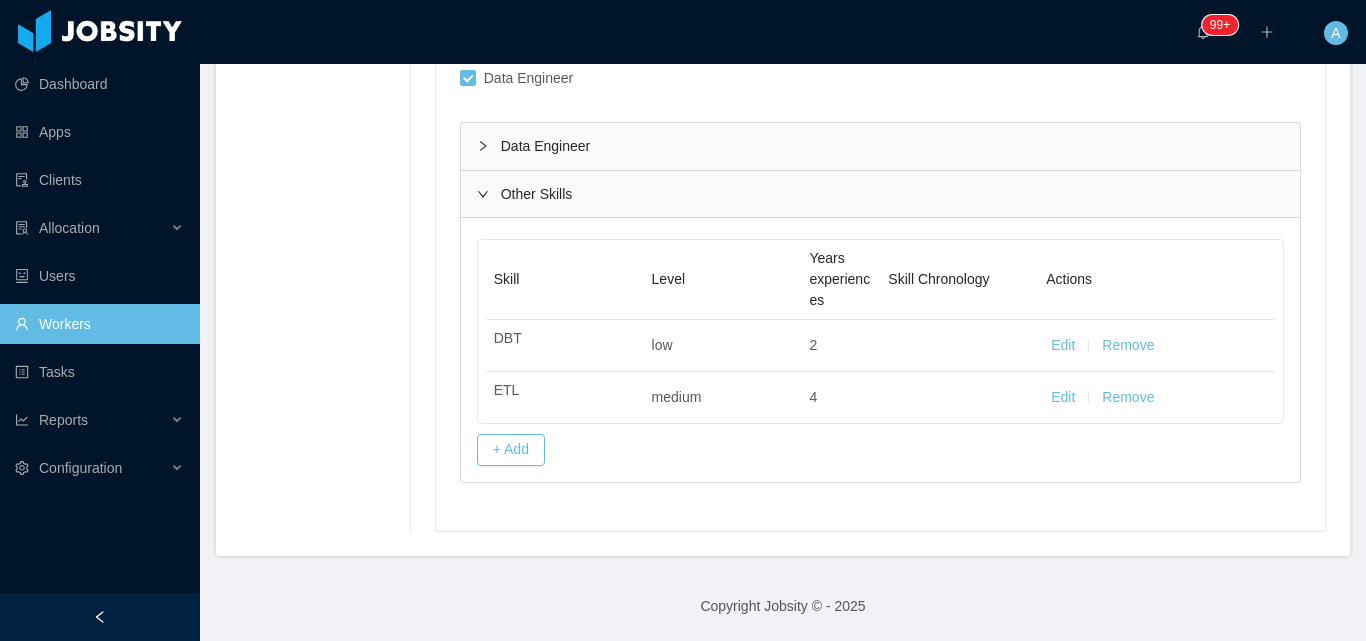scroll, scrollTop: 426, scrollLeft: 0, axis: vertical 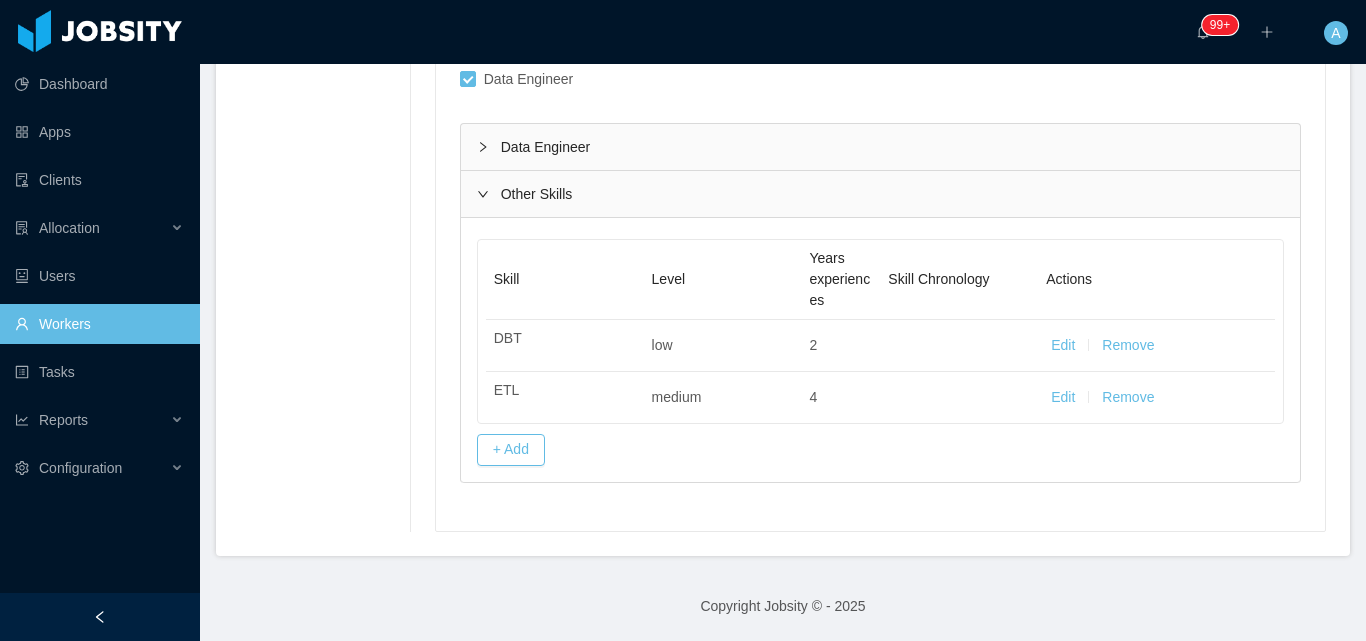 click on "Data Engineer" at bounding box center (880, 147) 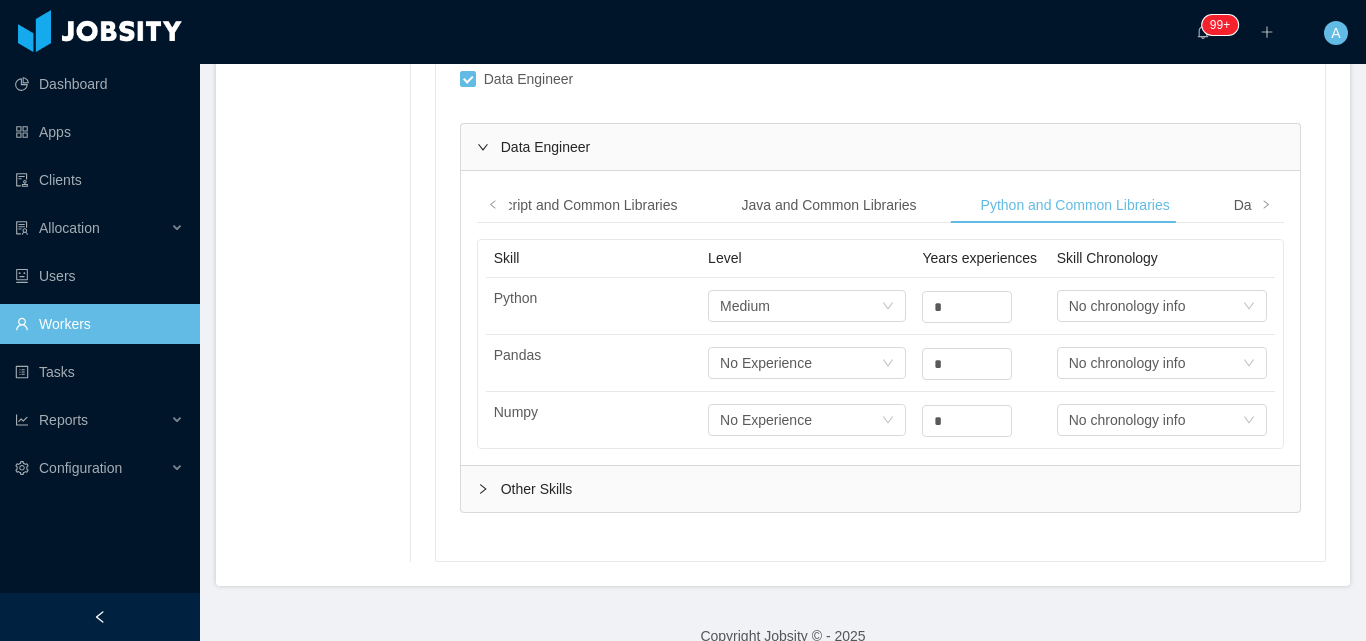 click on "Skill Level Years experiences Skill Chronology Python Select one Medium * Select one No chronology info Pandas Select one No Experience * Select one No chronology info Numpy Select one No Experience * Select one No chronology info" at bounding box center [880, 344] 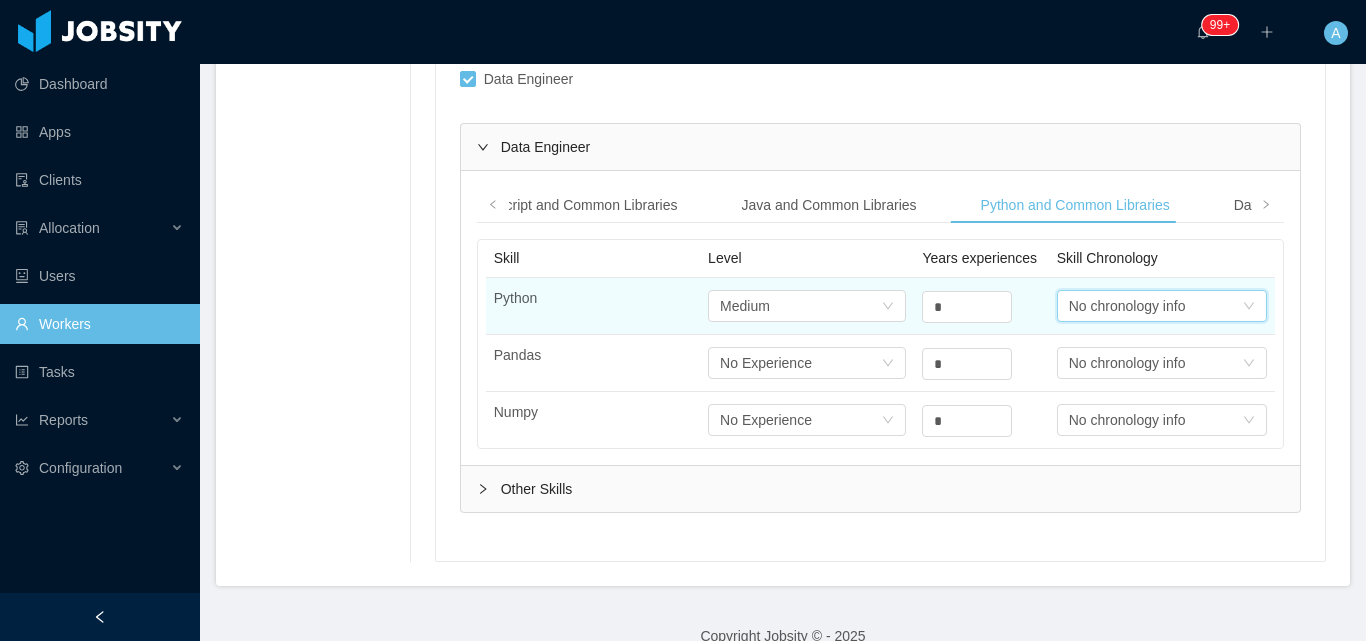 click on "Select one No chronology info" at bounding box center (1155, 306) 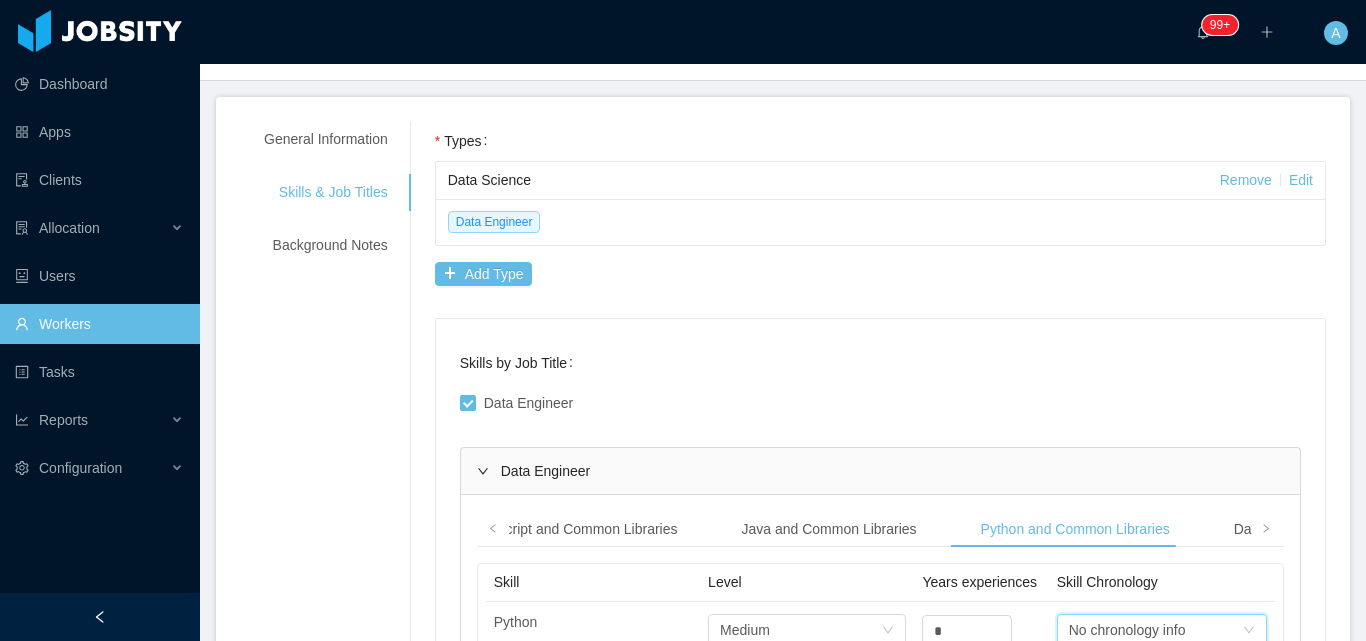 scroll, scrollTop: 0, scrollLeft: 0, axis: both 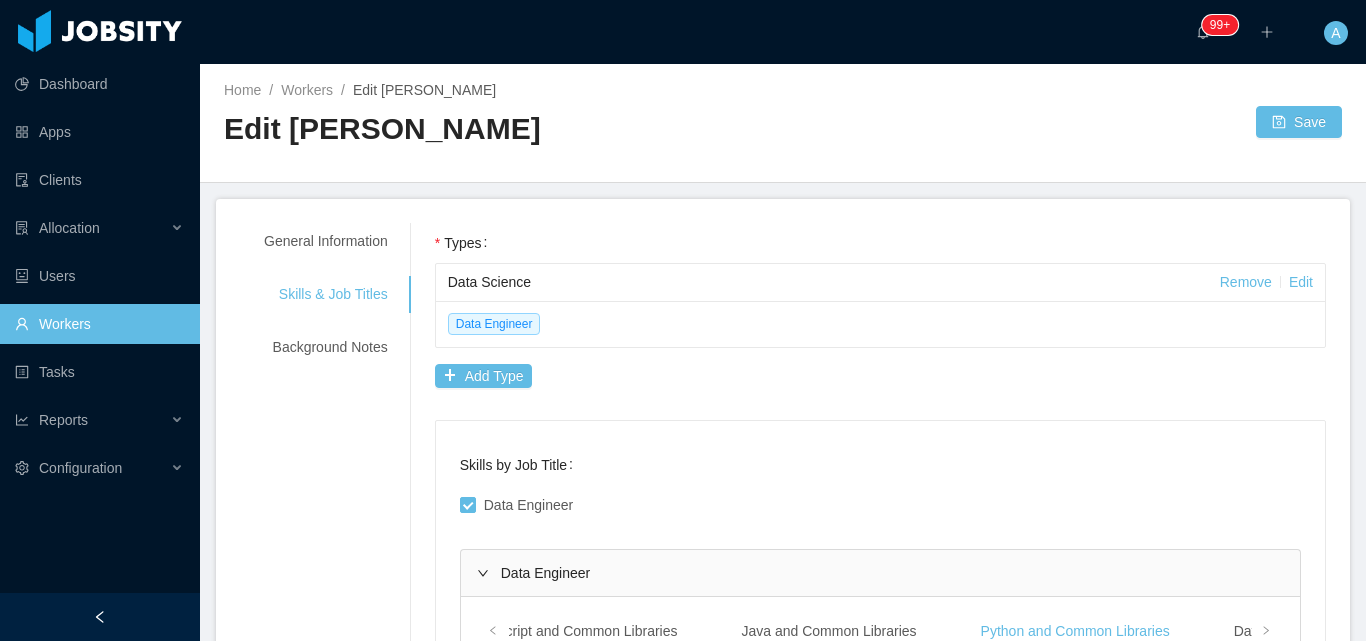 click on "Home / Workers / Edit Lays Lima / Edit Lays Lima Save" at bounding box center [783, 123] 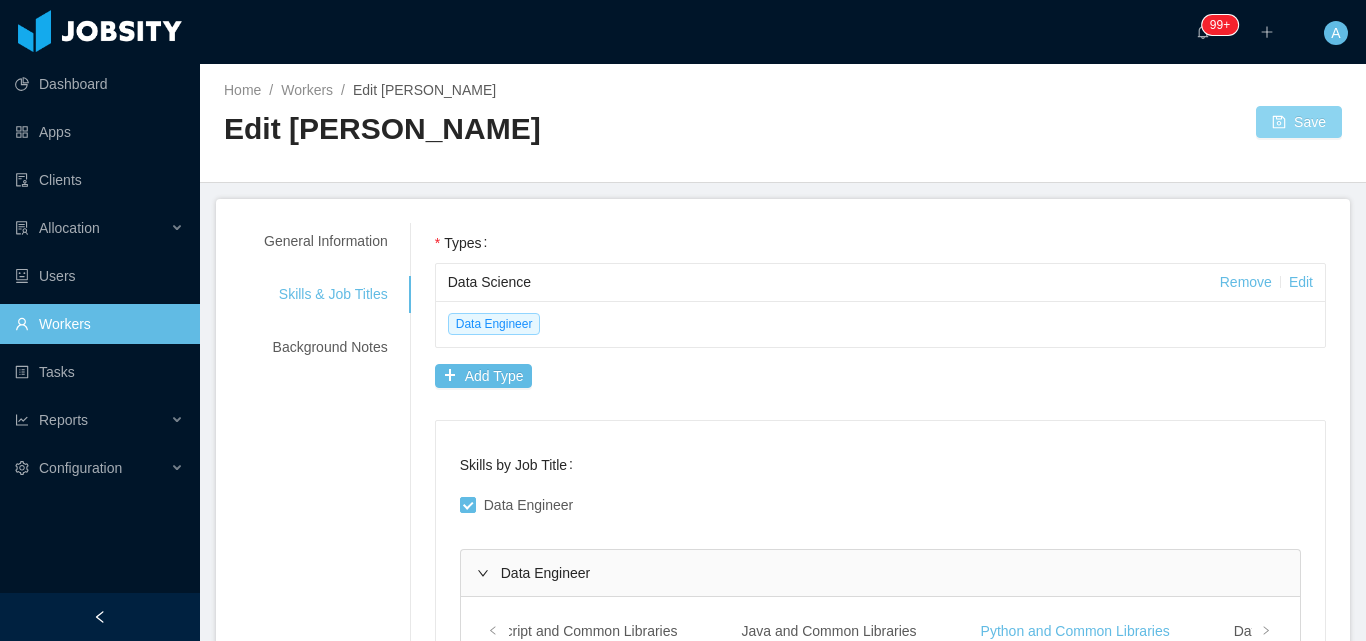 click on "Save" at bounding box center (1299, 122) 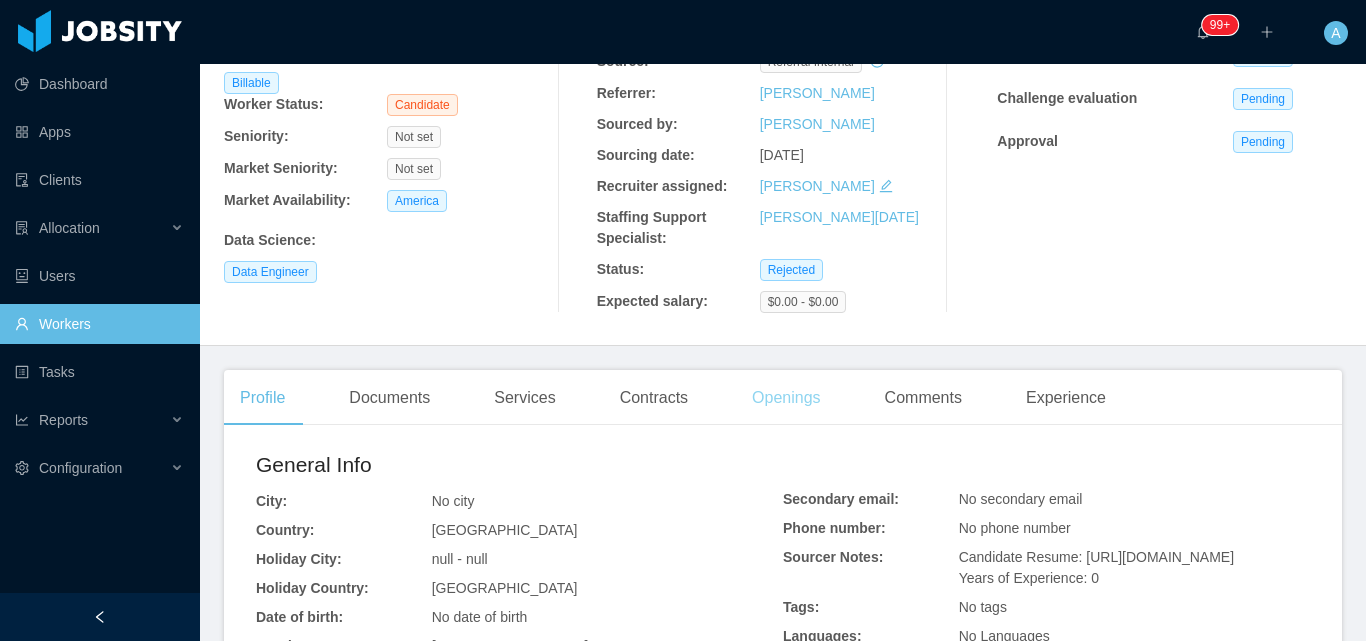 scroll, scrollTop: 0, scrollLeft: 0, axis: both 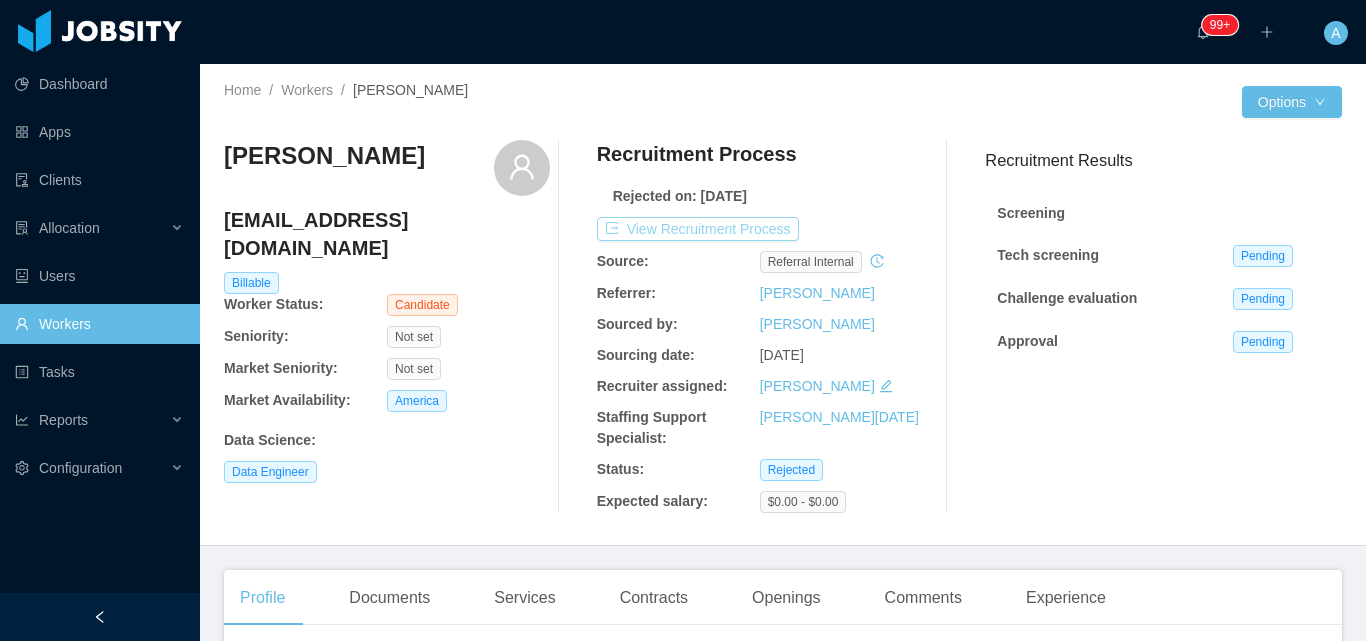 click on "View Recruitment Process" at bounding box center [698, 229] 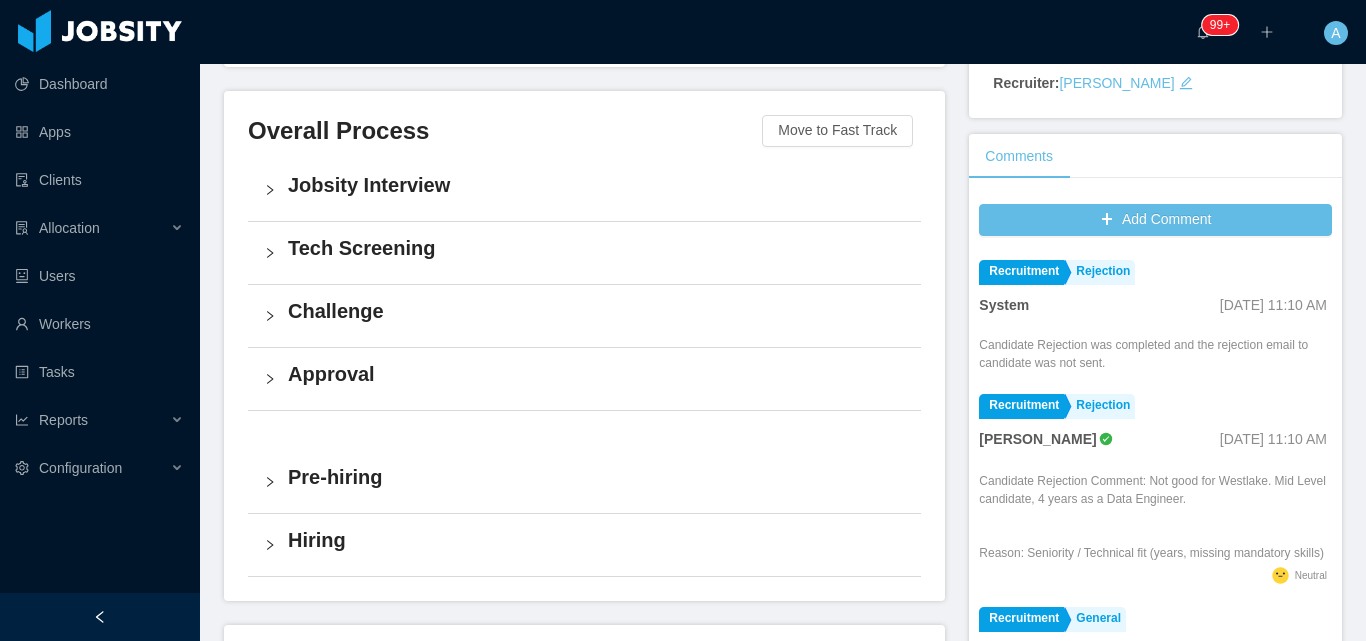 scroll, scrollTop: 400, scrollLeft: 0, axis: vertical 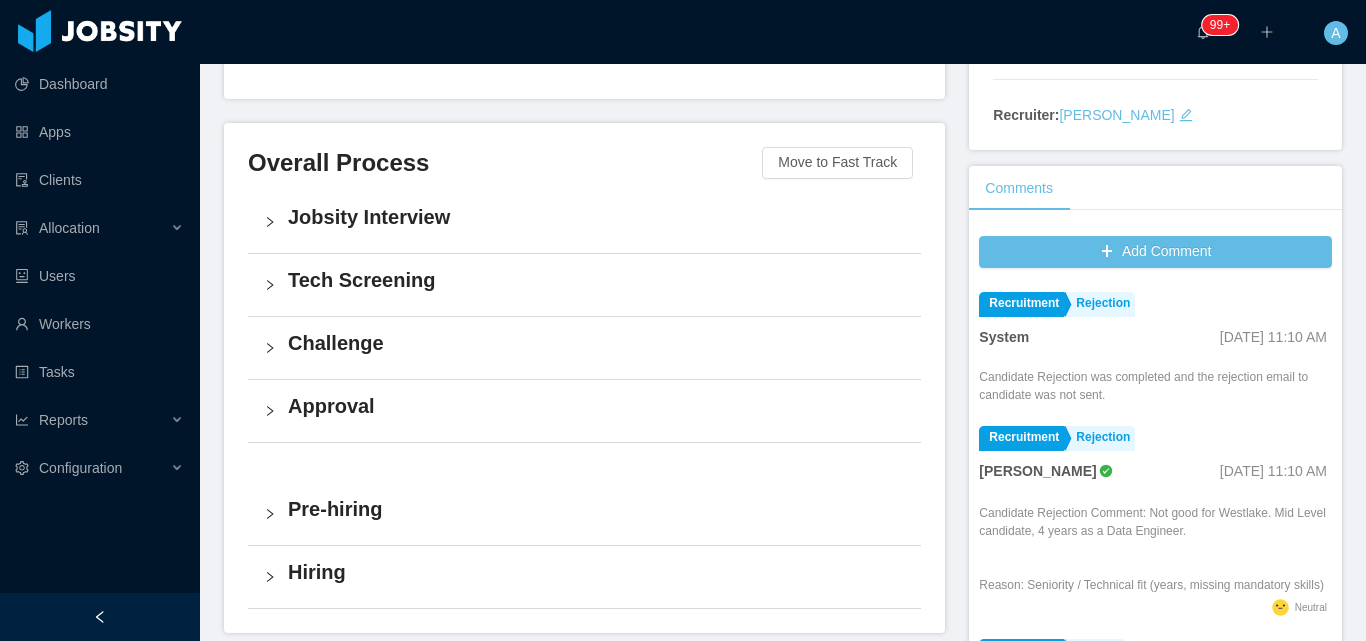 click on "Jobsity Interview" at bounding box center (584, 222) 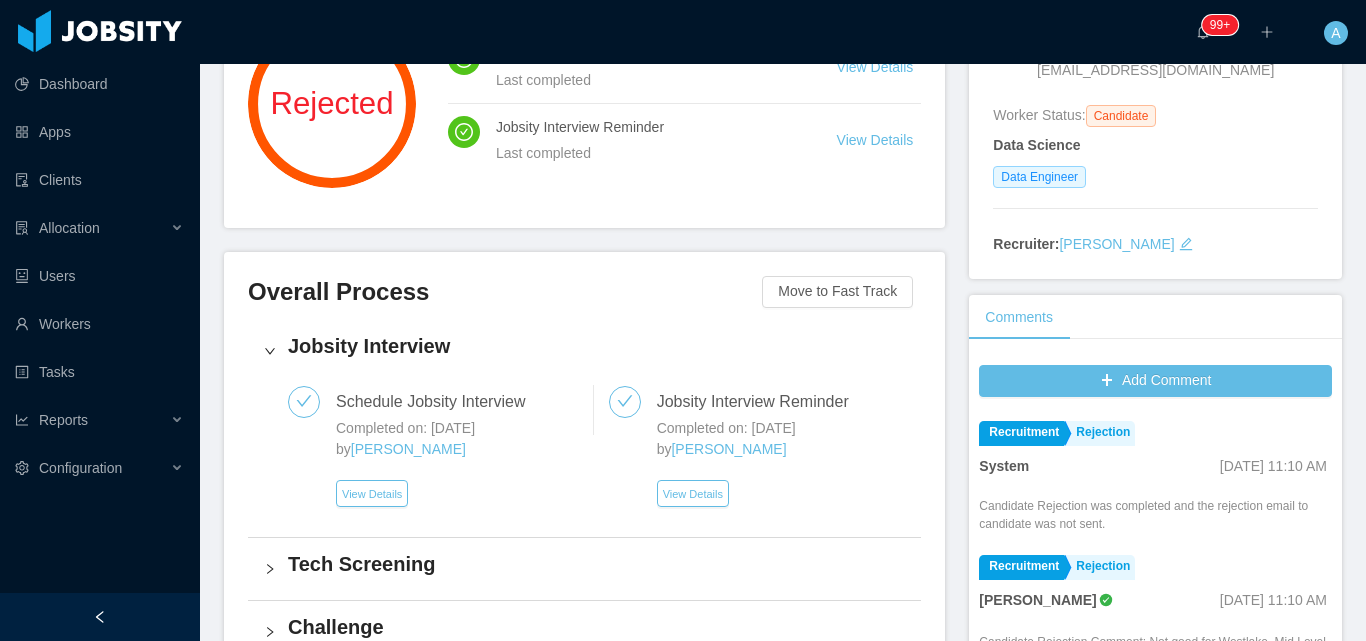 scroll, scrollTop: 100, scrollLeft: 0, axis: vertical 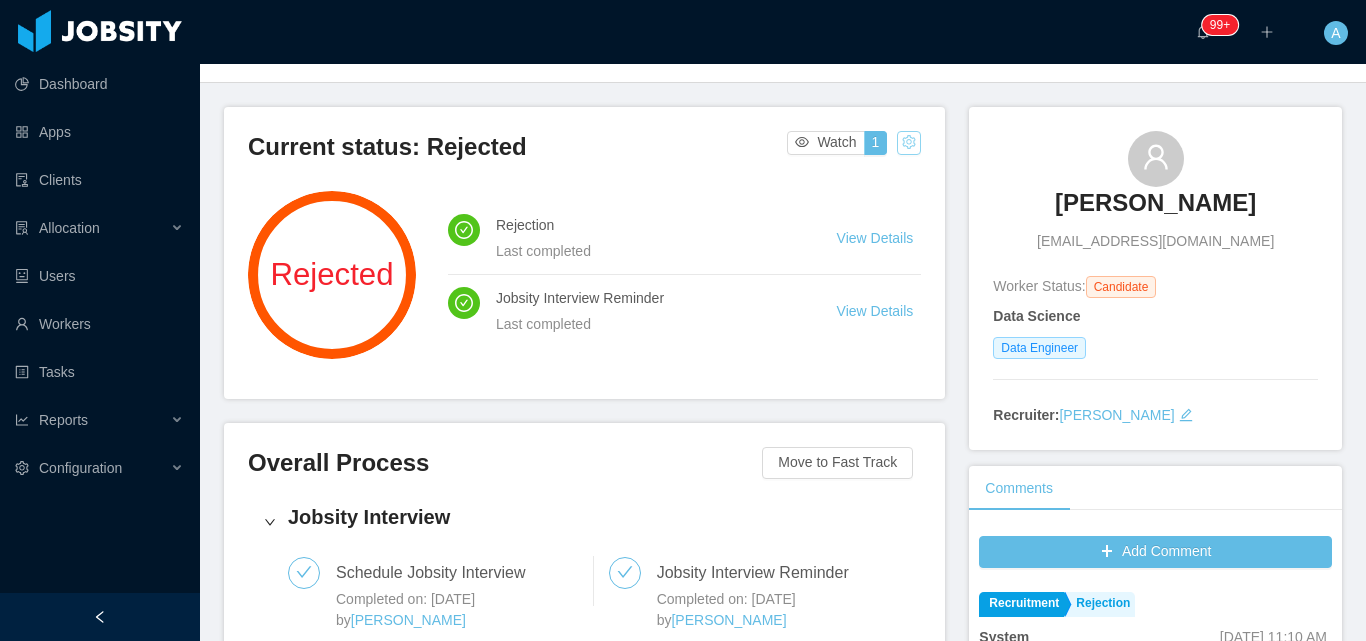 click at bounding box center [909, 143] 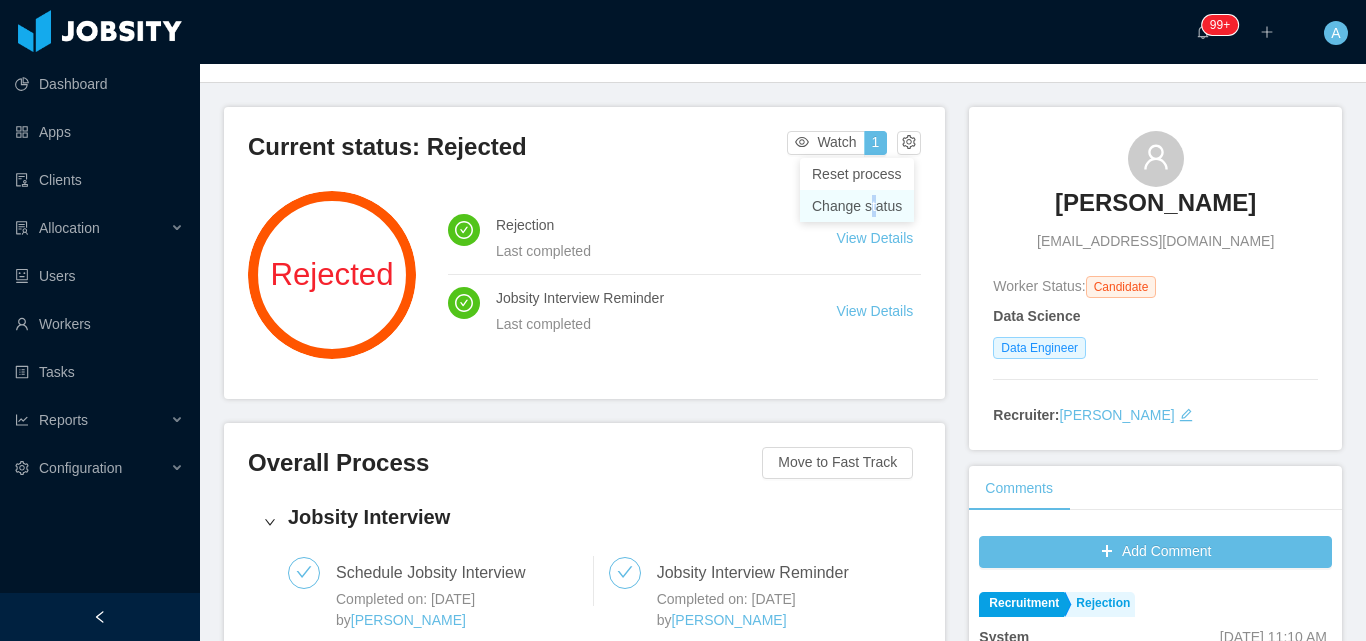 click on "Change status" at bounding box center [857, 206] 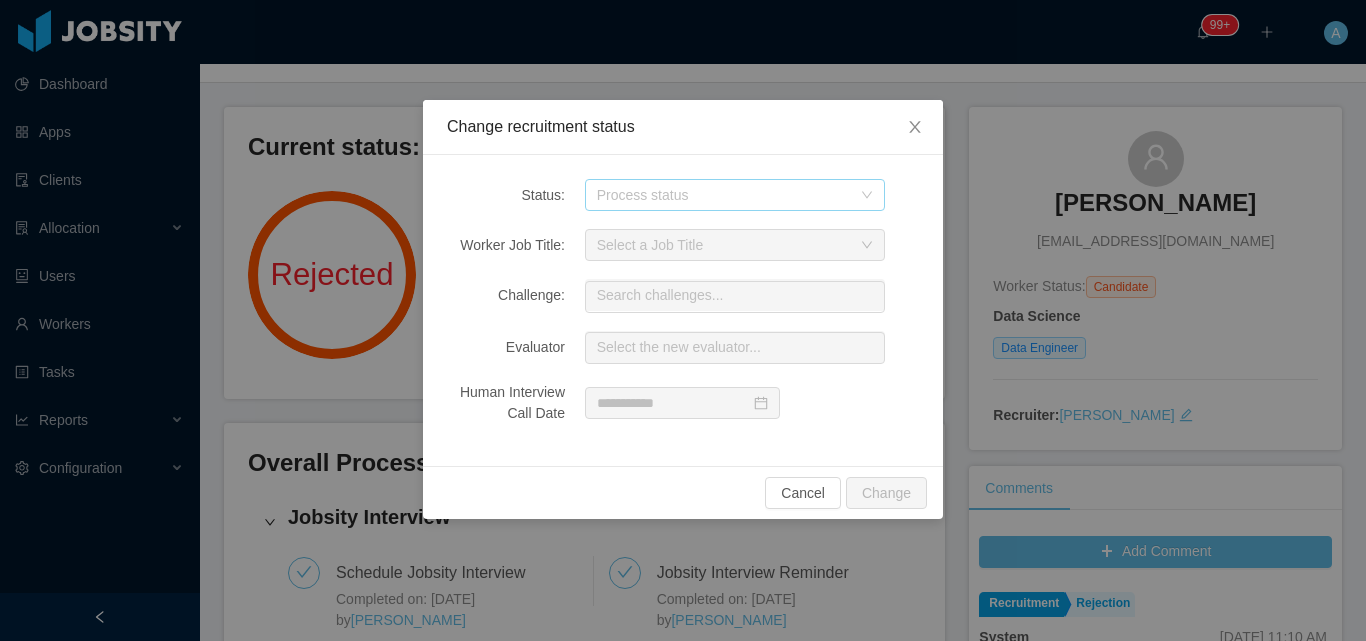 click on "Process status" at bounding box center (724, 195) 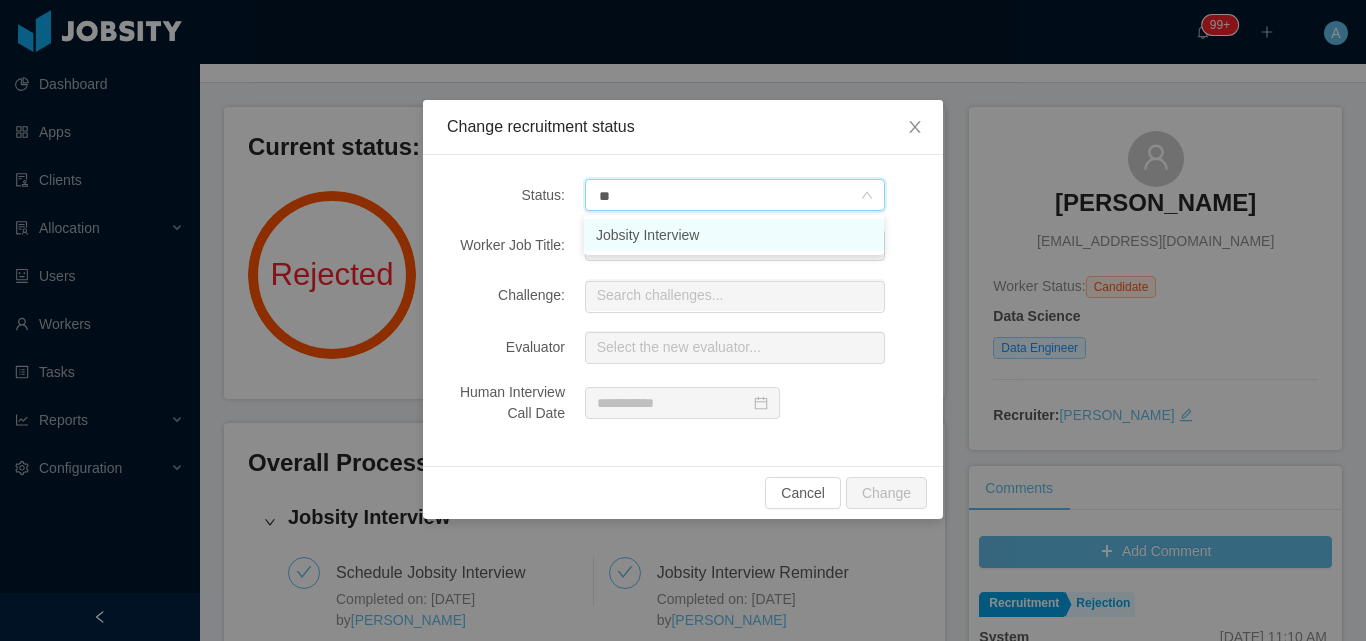 type on "***" 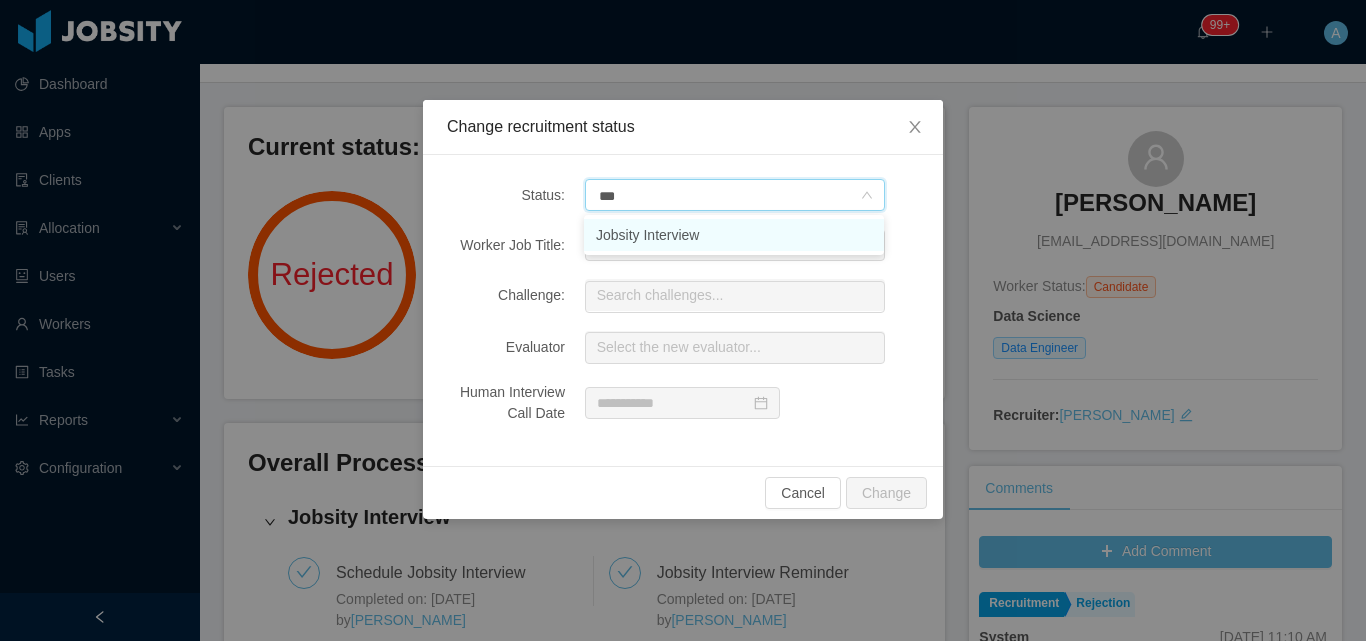 click on "Jobsity Interview" at bounding box center [734, 235] 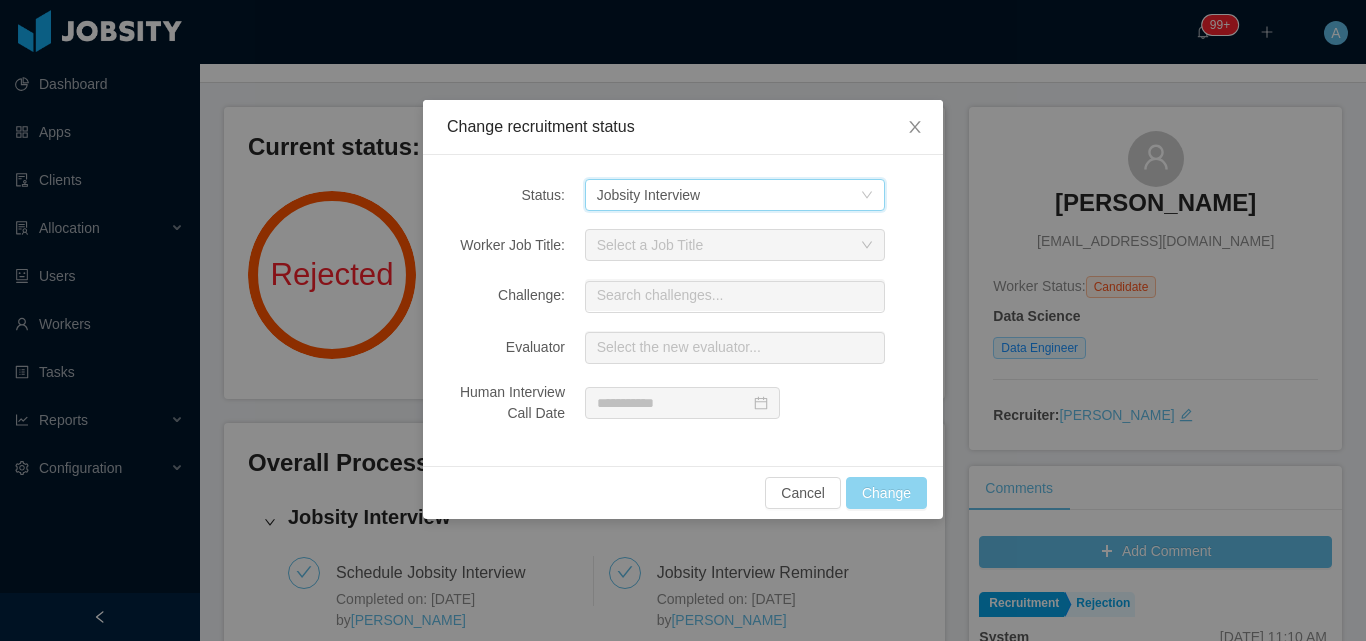 click on "Change" at bounding box center [886, 493] 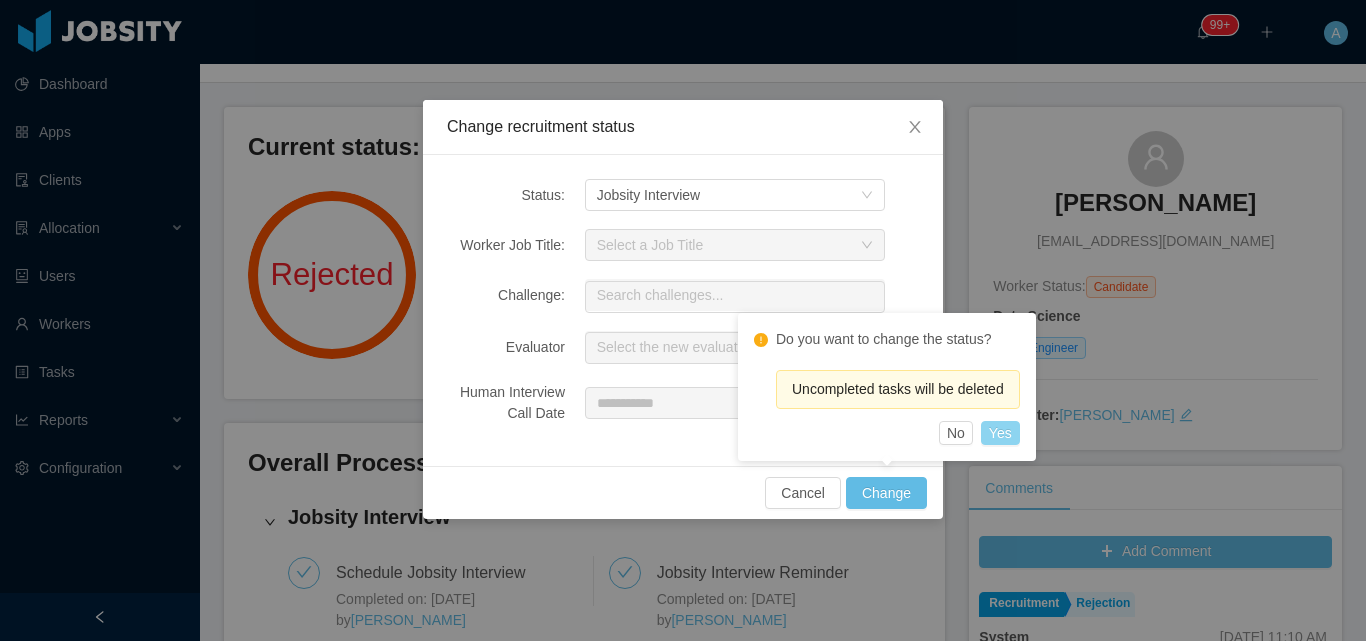 click on "Yes" at bounding box center [1000, 433] 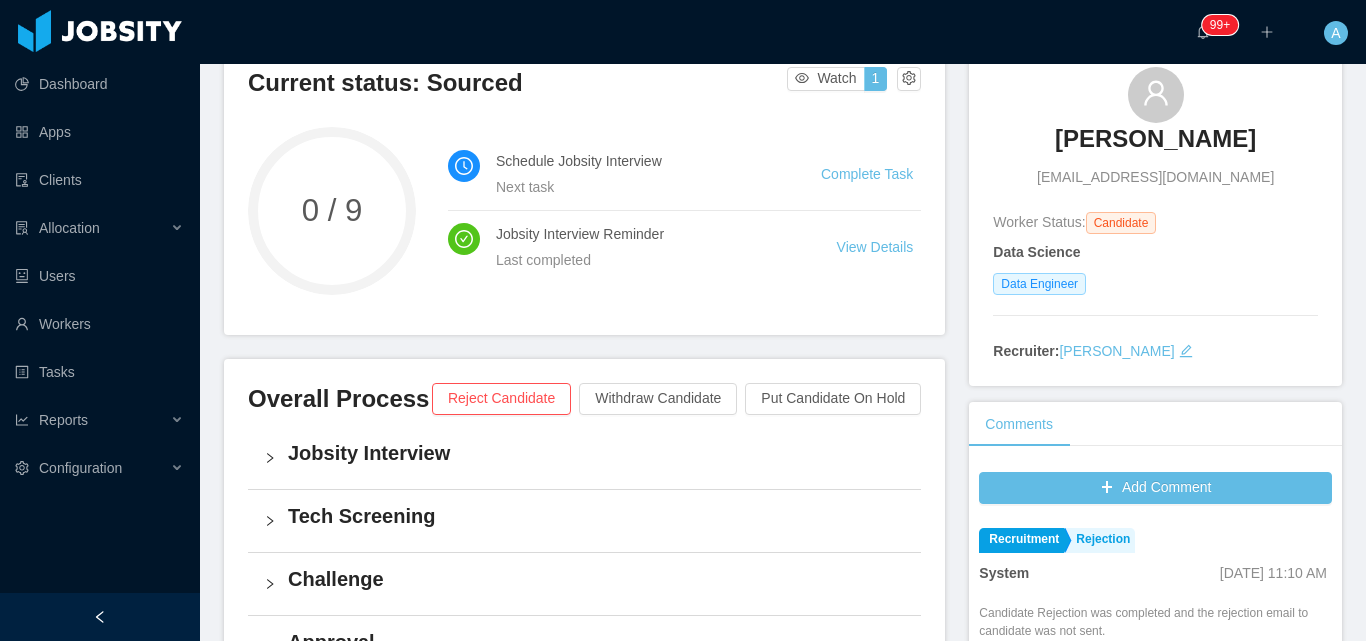 scroll, scrollTop: 200, scrollLeft: 0, axis: vertical 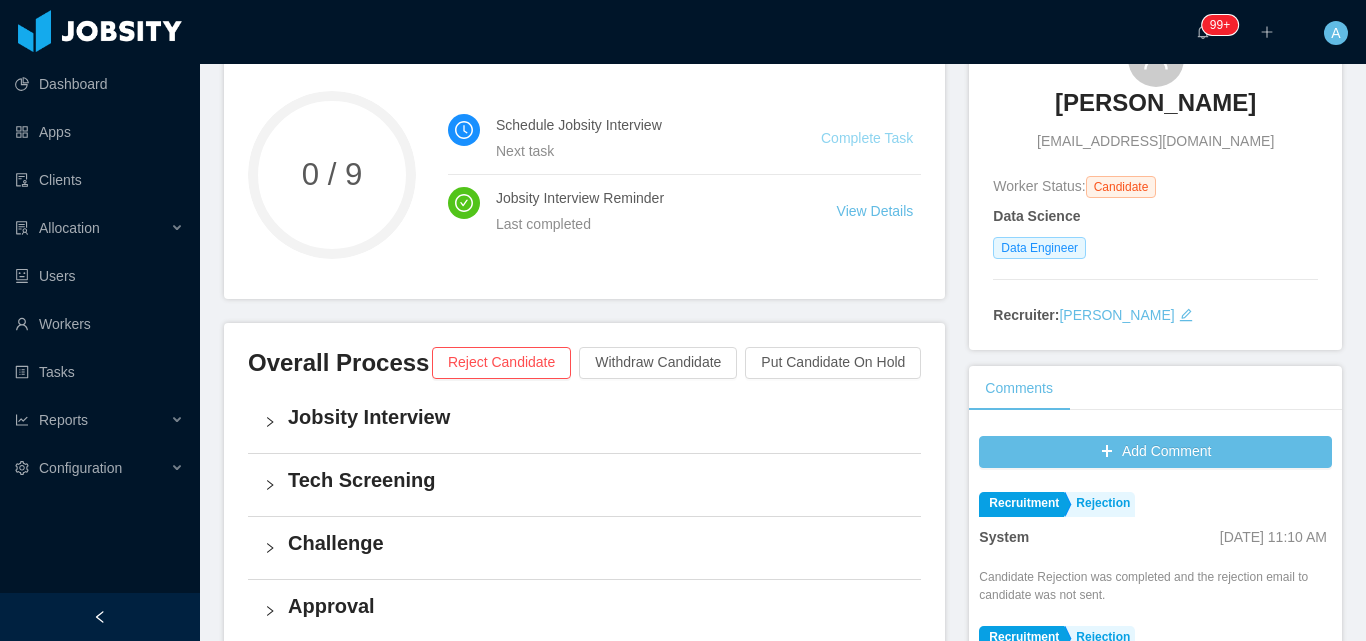 click on "Complete Task" at bounding box center (867, 138) 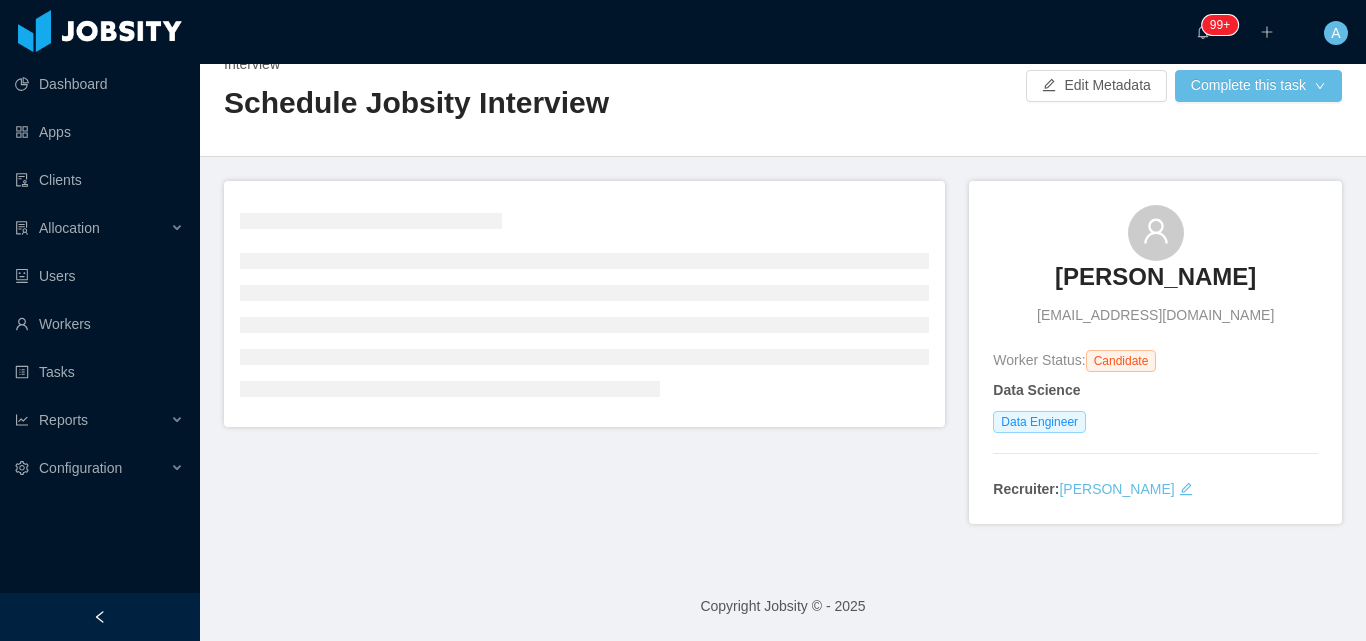 scroll, scrollTop: 0, scrollLeft: 0, axis: both 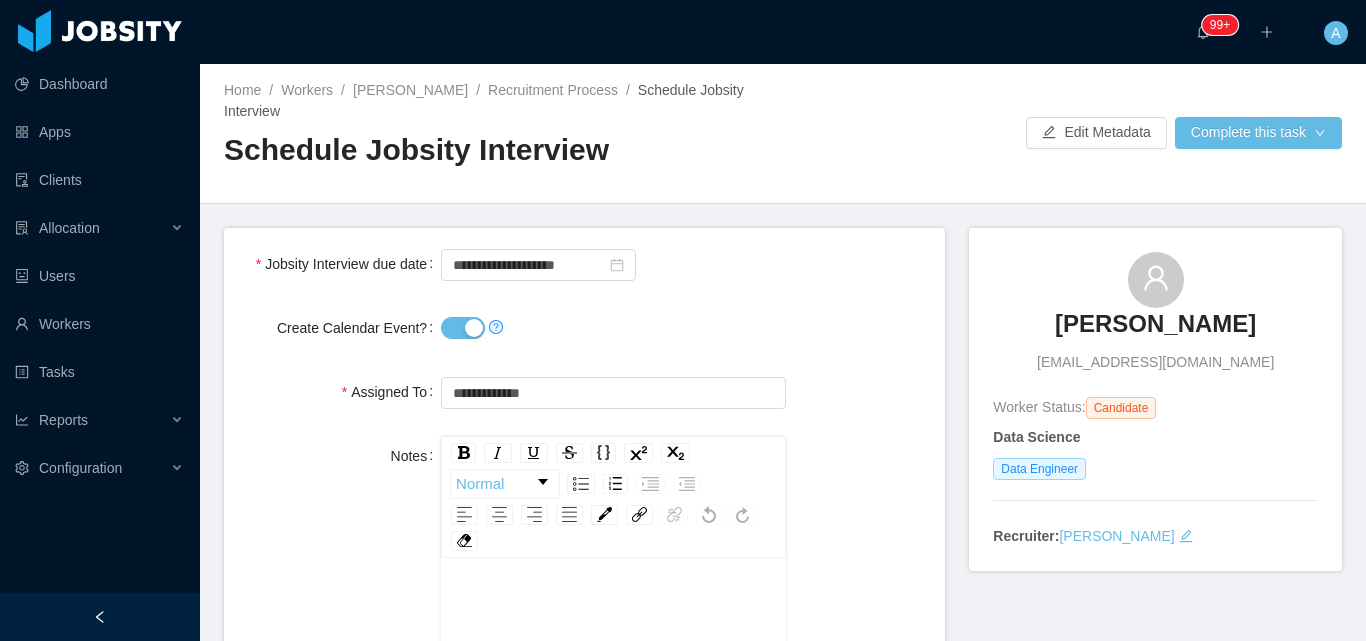 click on "Create Calendar Event?" at bounding box center (463, 328) 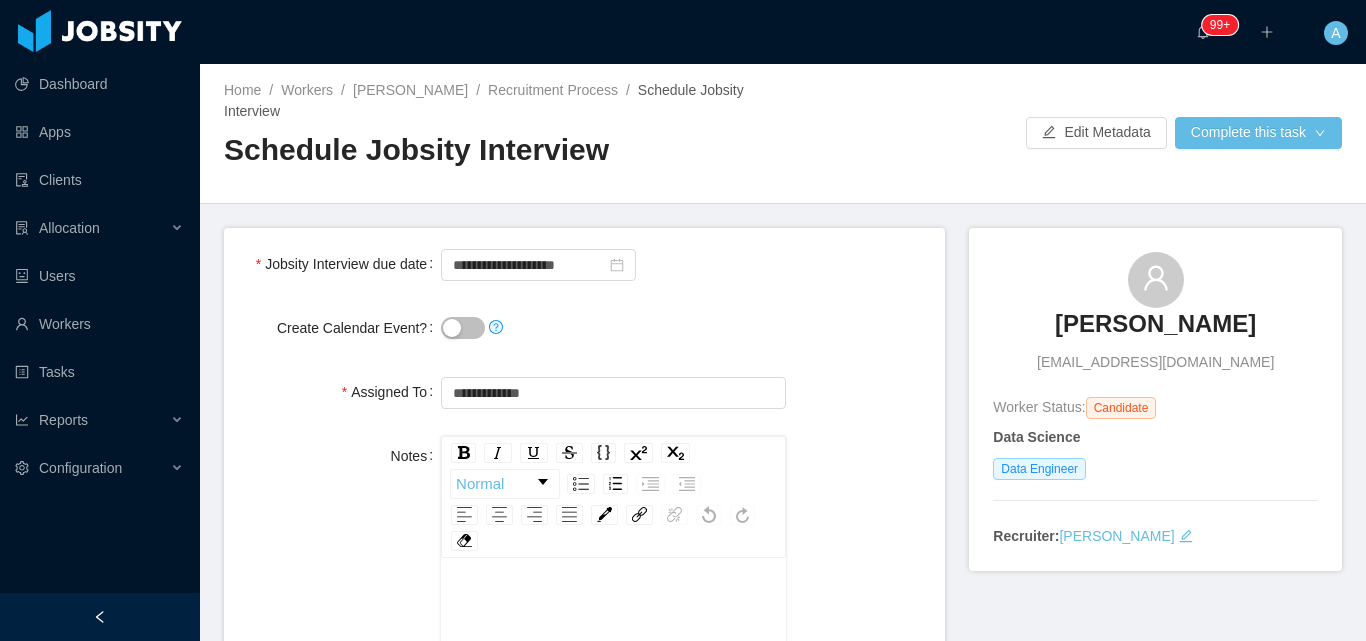 click at bounding box center [613, 328] 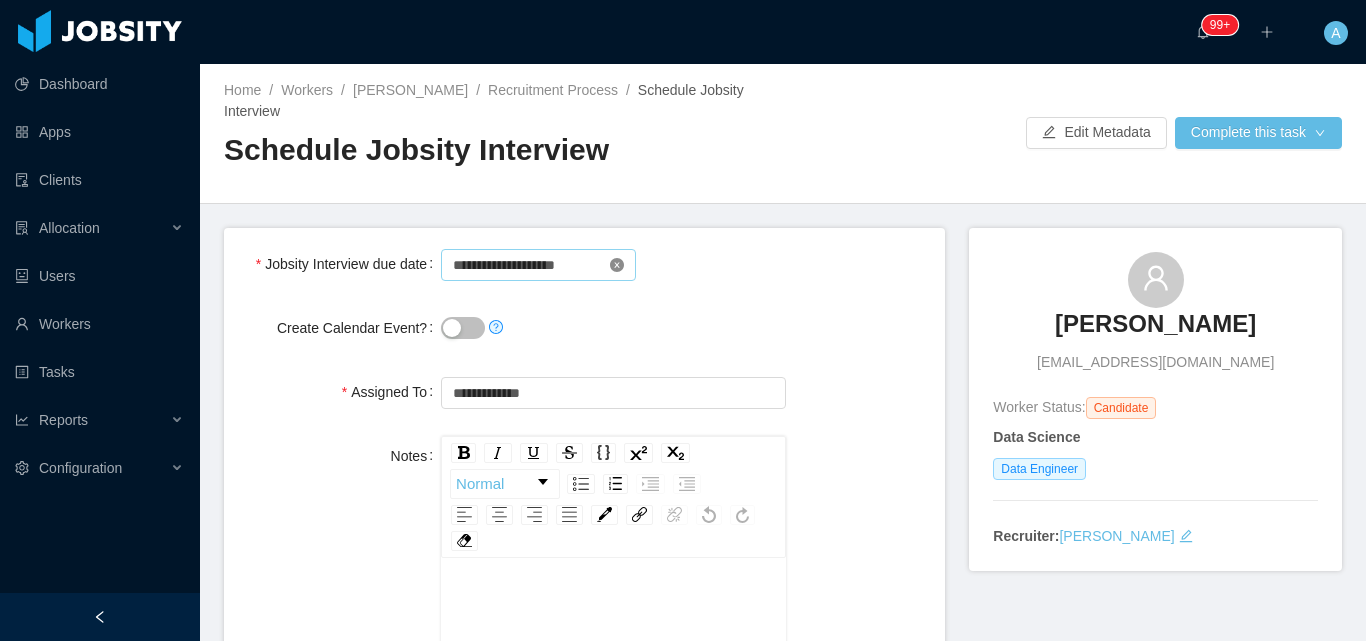 click 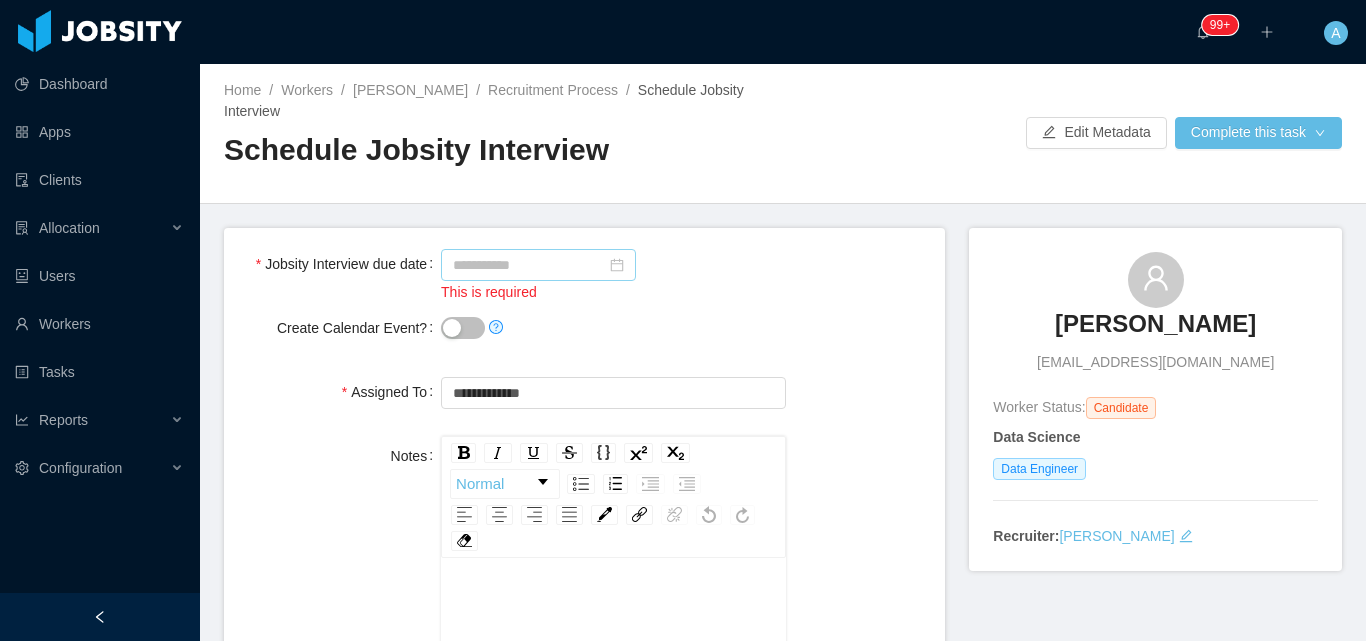 click 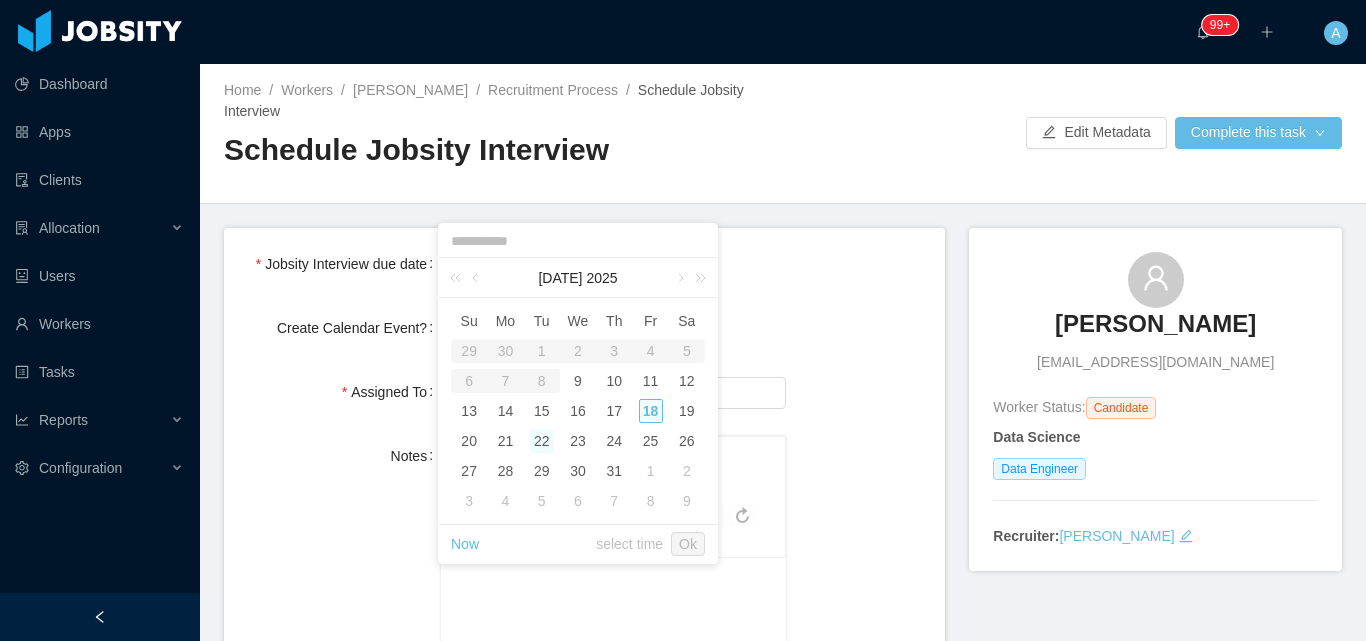 click on "22" at bounding box center [542, 441] 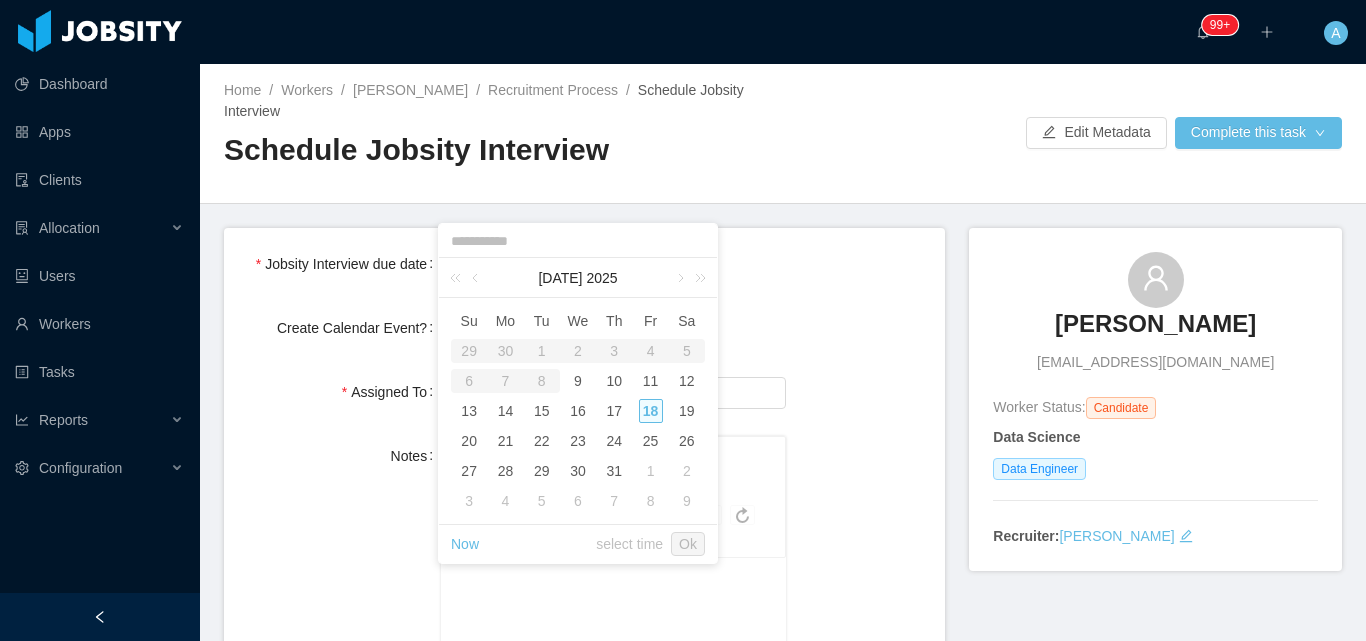 type on "**********" 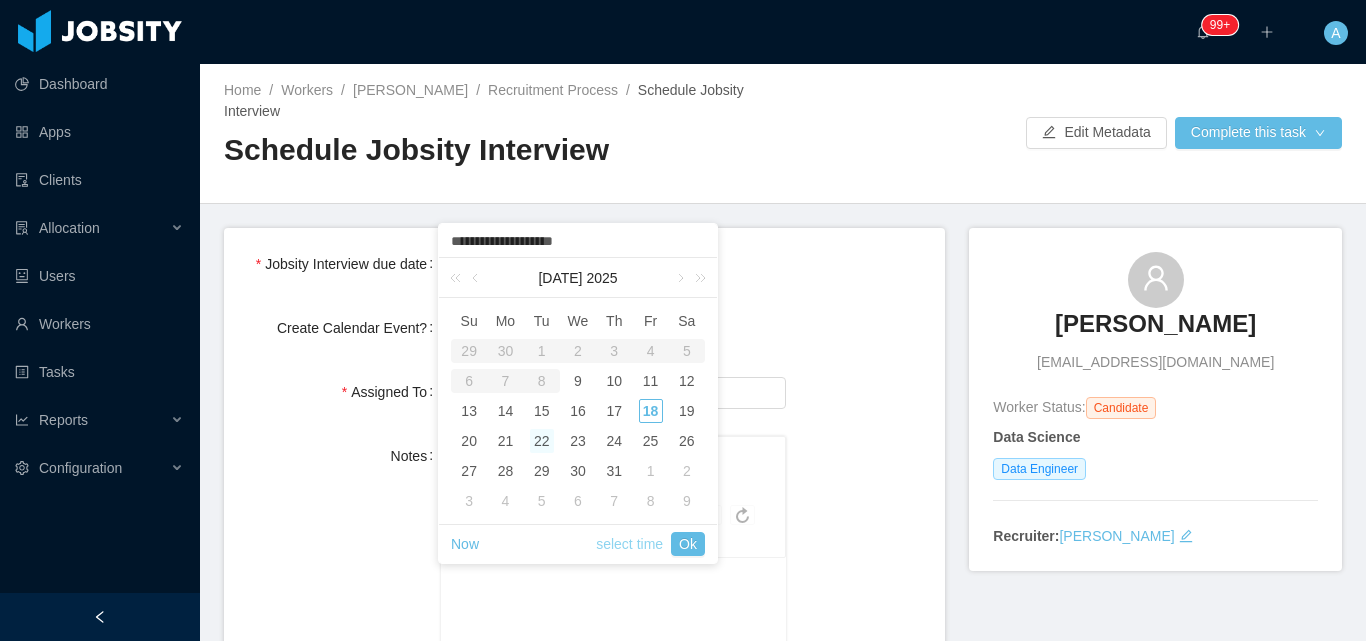 drag, startPoint x: 586, startPoint y: 519, endPoint x: 608, endPoint y: 544, distance: 33.30165 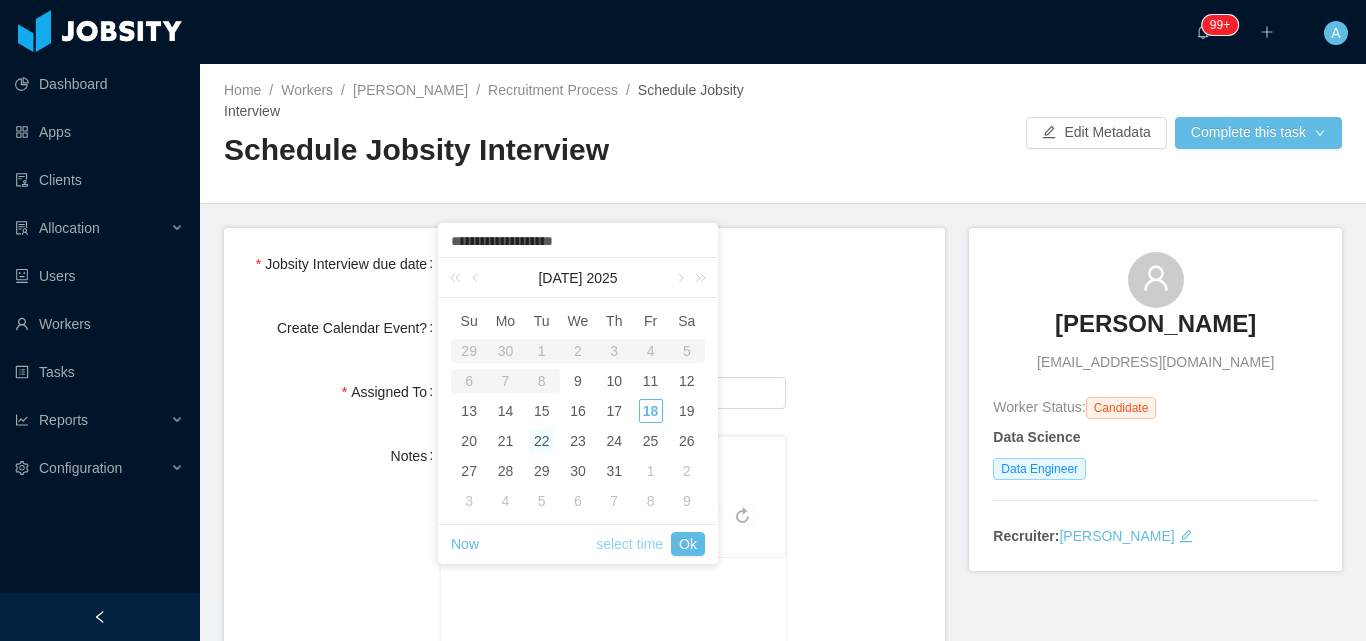 click on "select time" at bounding box center (629, 544) 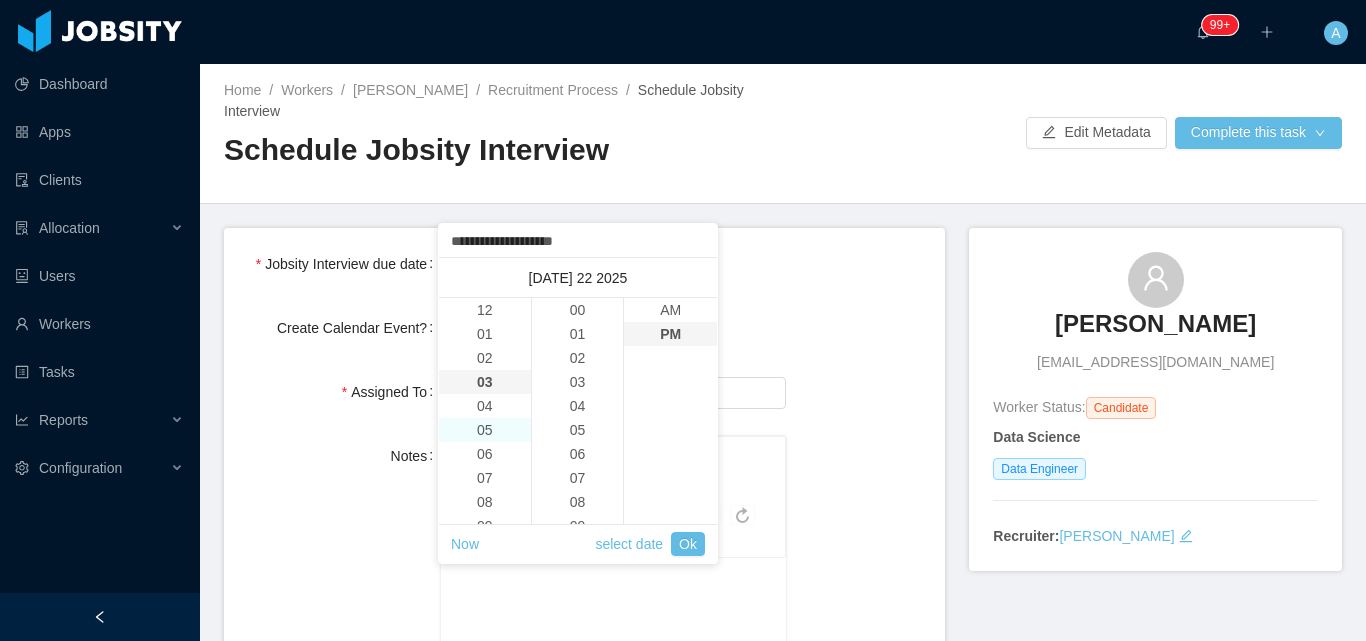 scroll, scrollTop: 72, scrollLeft: 0, axis: vertical 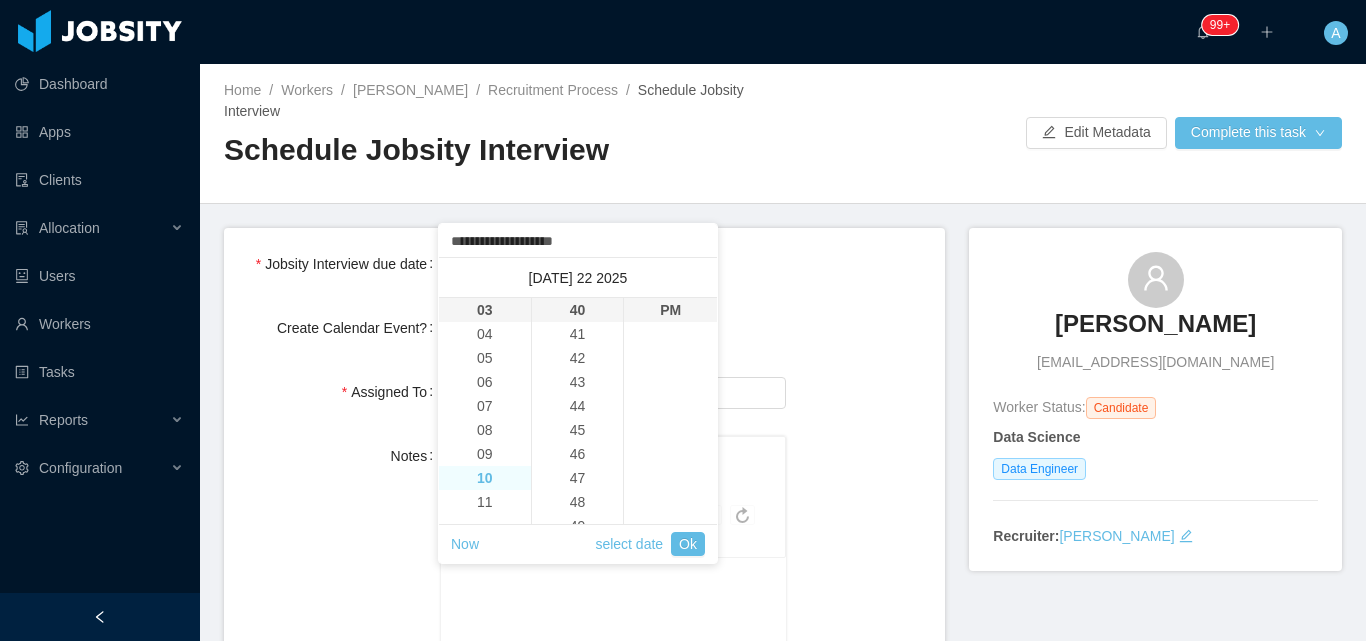 click on "10" at bounding box center (485, 478) 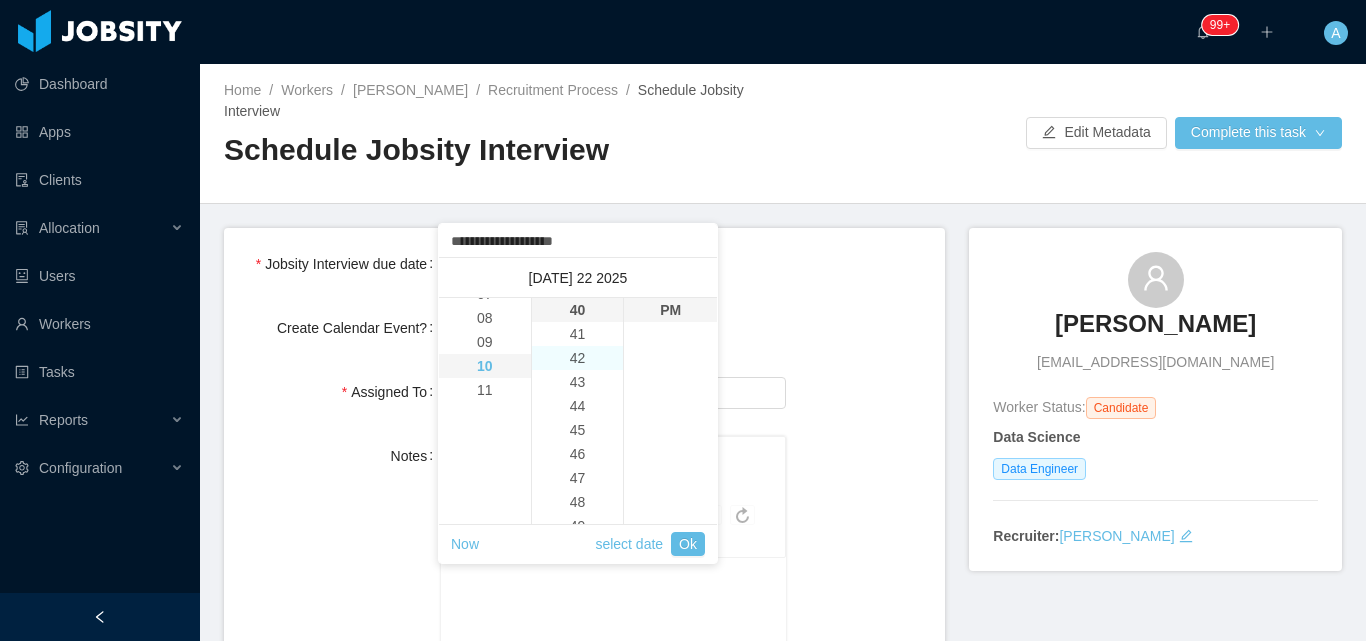 scroll, scrollTop: 240, scrollLeft: 0, axis: vertical 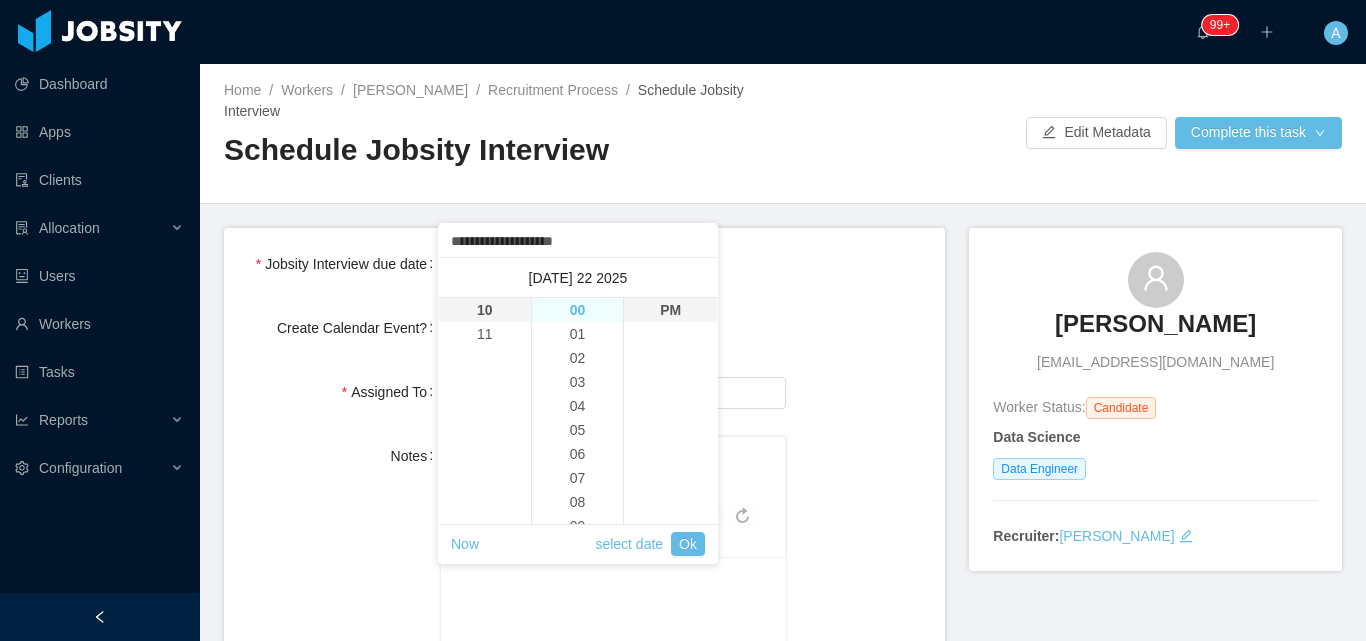 click on "00" at bounding box center [578, 310] 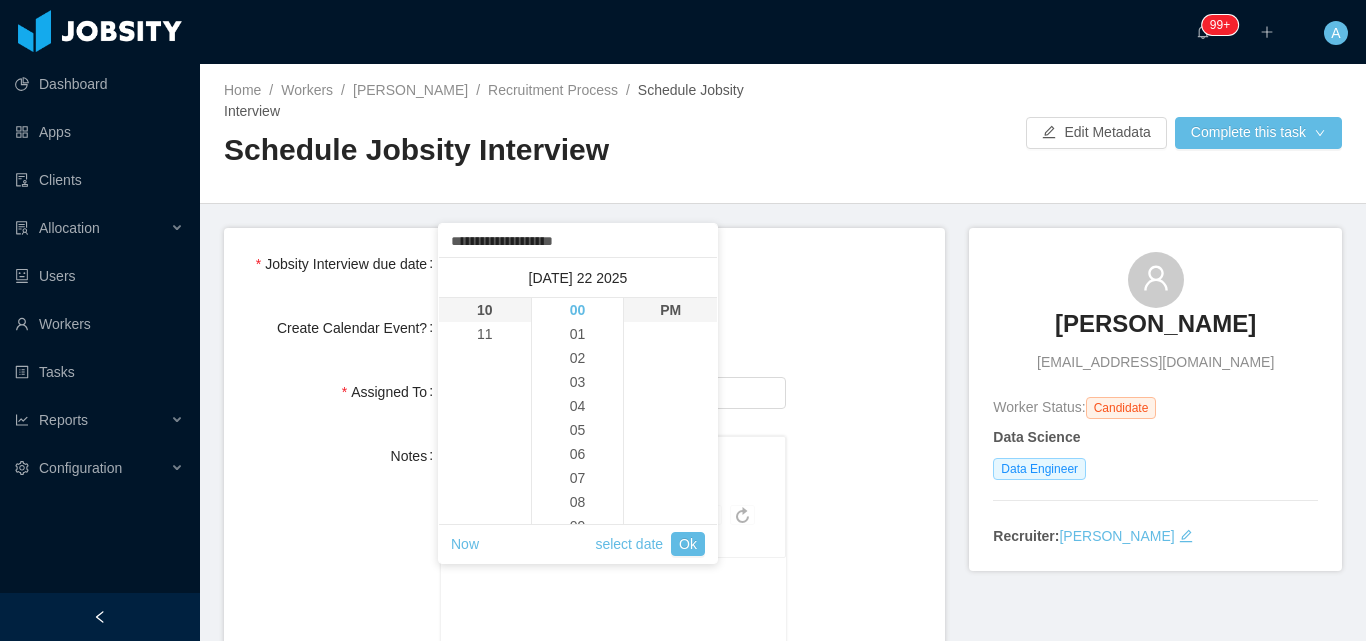 type on "**********" 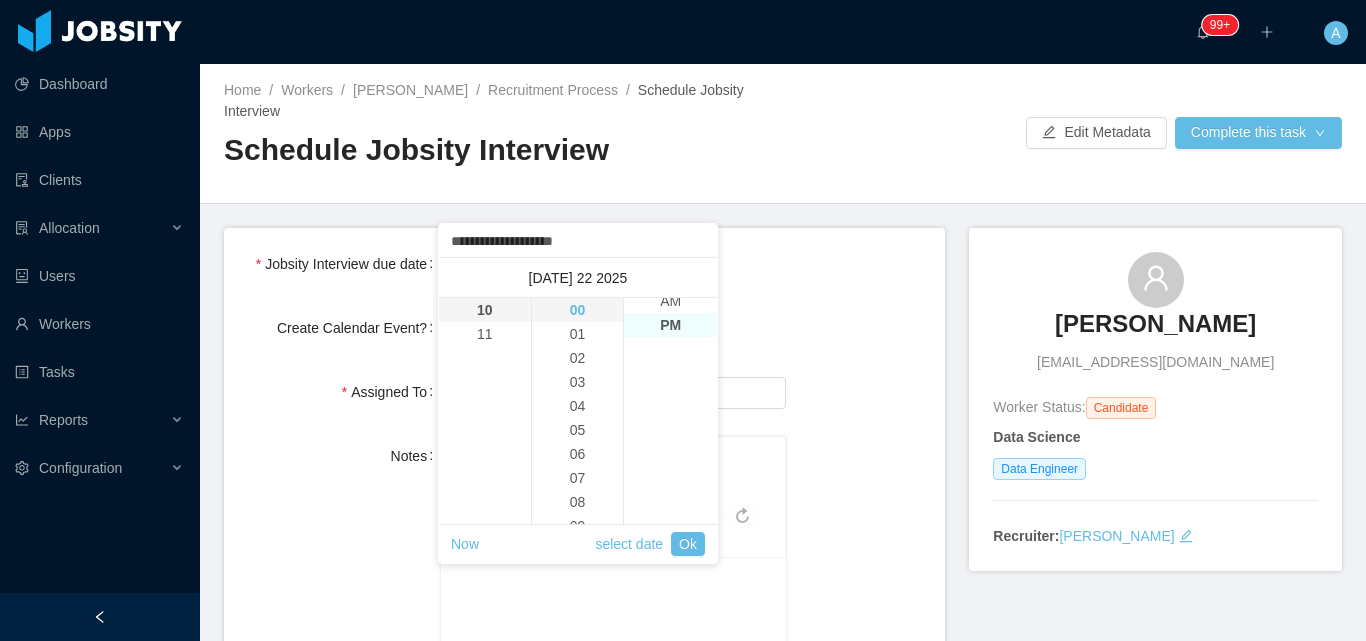 scroll, scrollTop: 0, scrollLeft: 0, axis: both 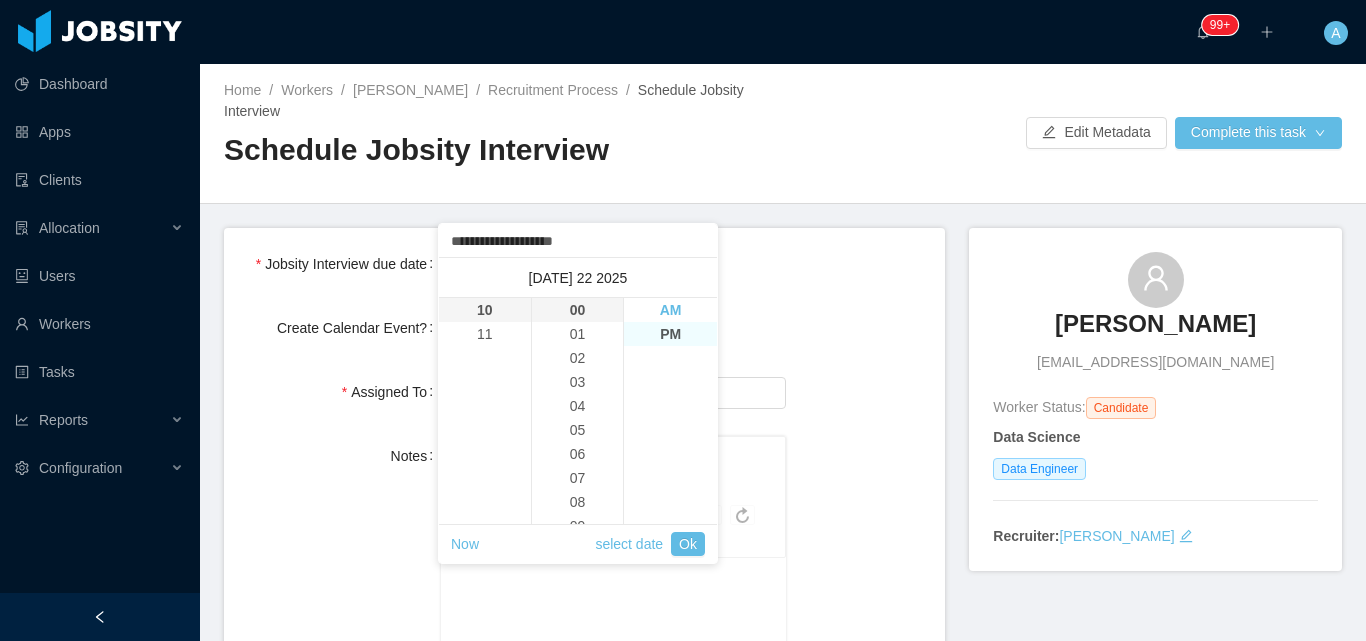 click on "AM" at bounding box center (670, 310) 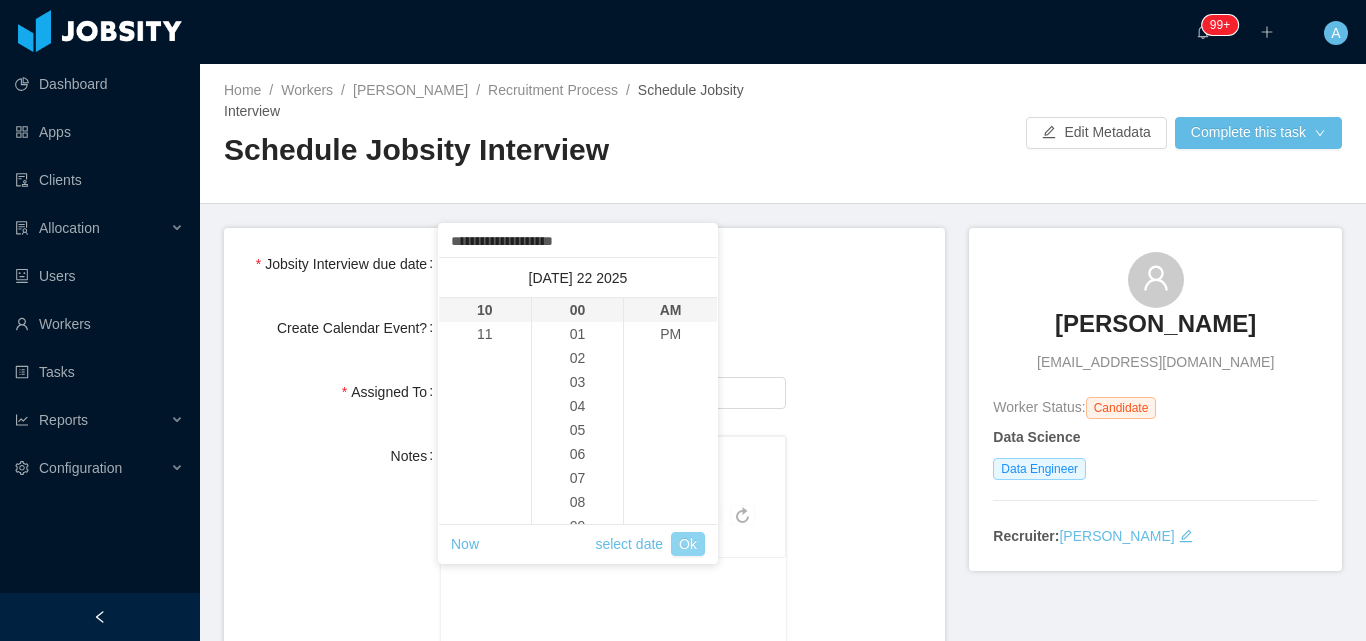 click on "Ok" at bounding box center [688, 544] 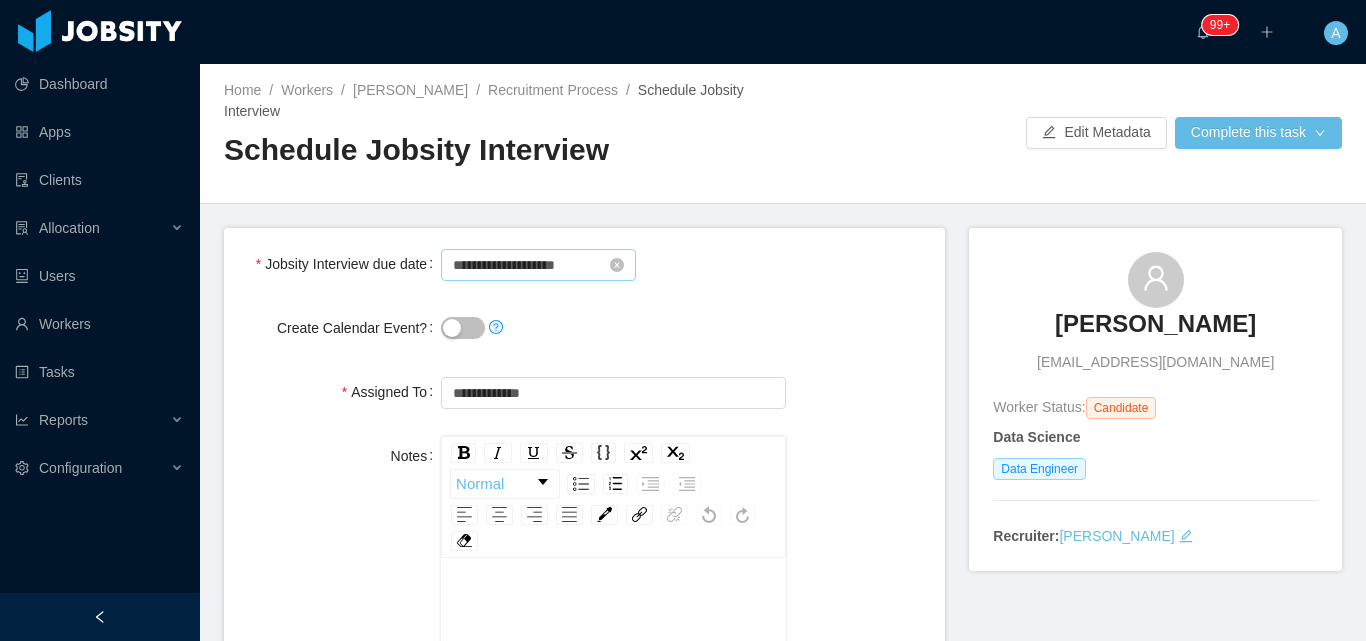 click on "**********" at bounding box center (584, 622) 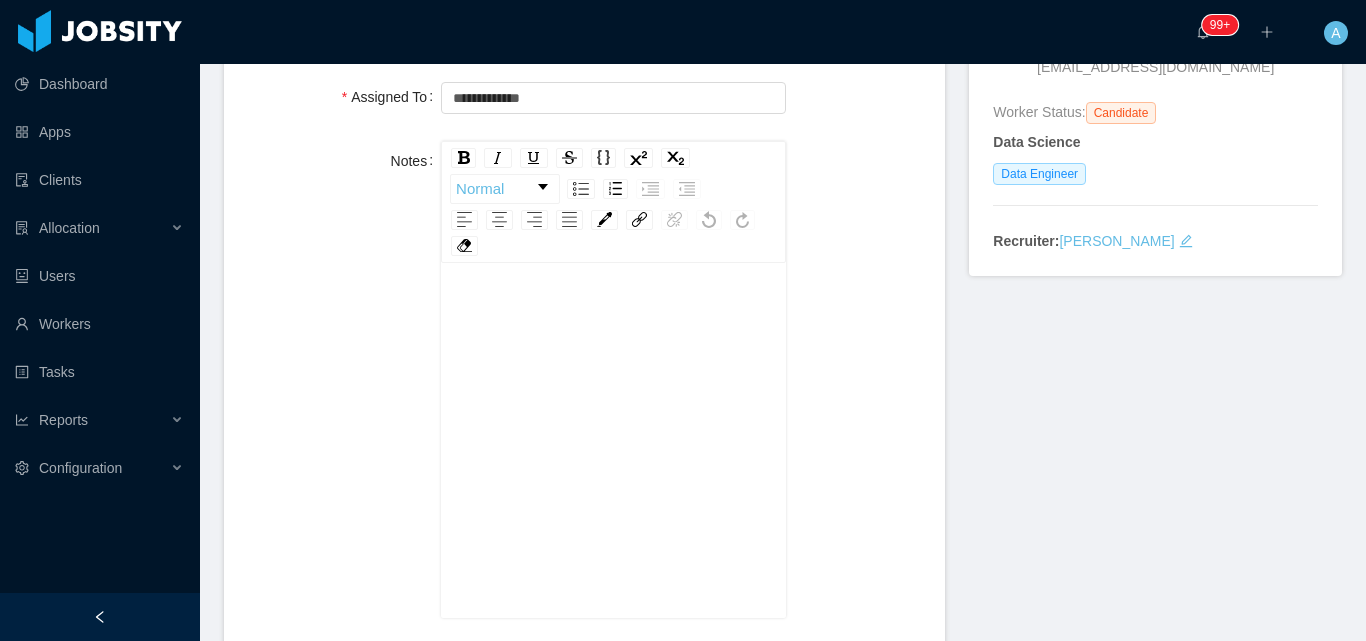 scroll, scrollTop: 300, scrollLeft: 0, axis: vertical 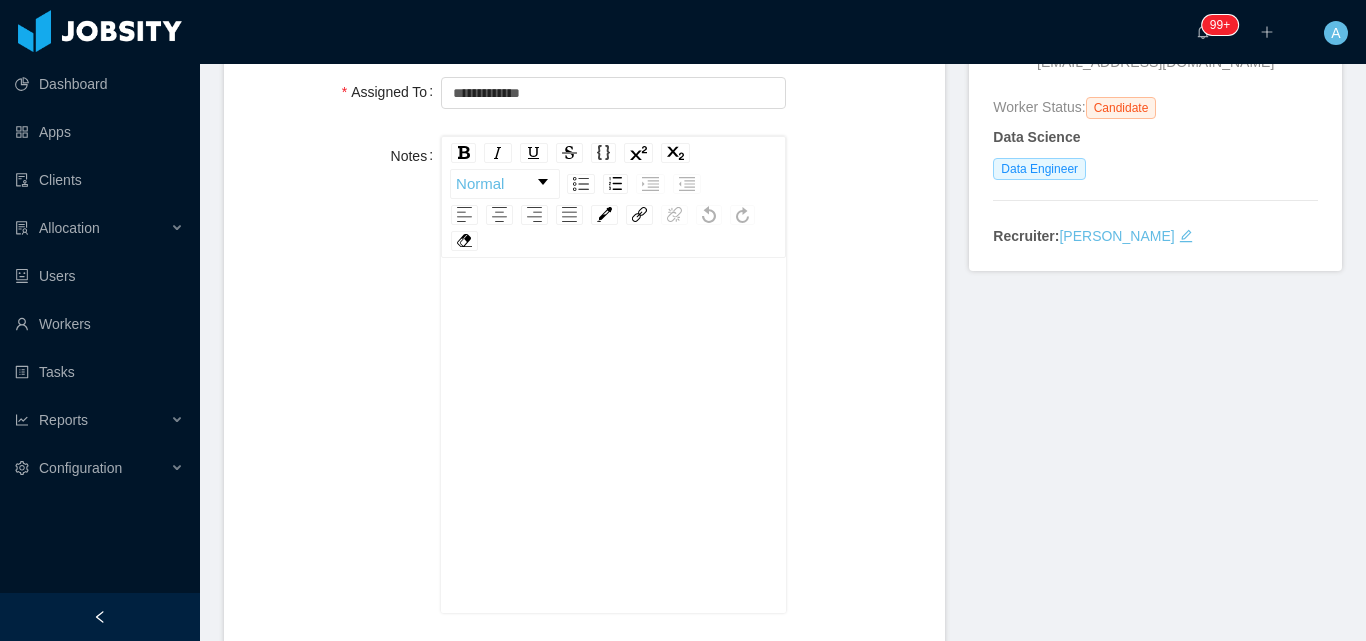 click at bounding box center (614, 312) 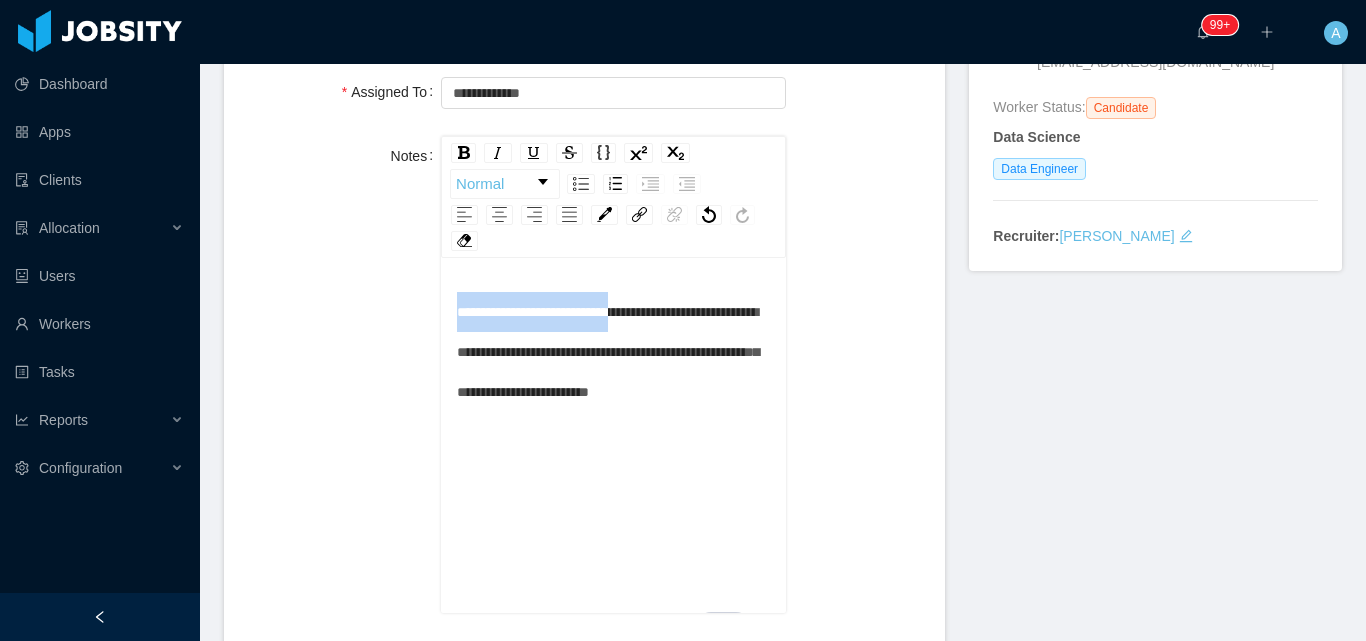 drag, startPoint x: 657, startPoint y: 292, endPoint x: 419, endPoint y: 267, distance: 239.30942 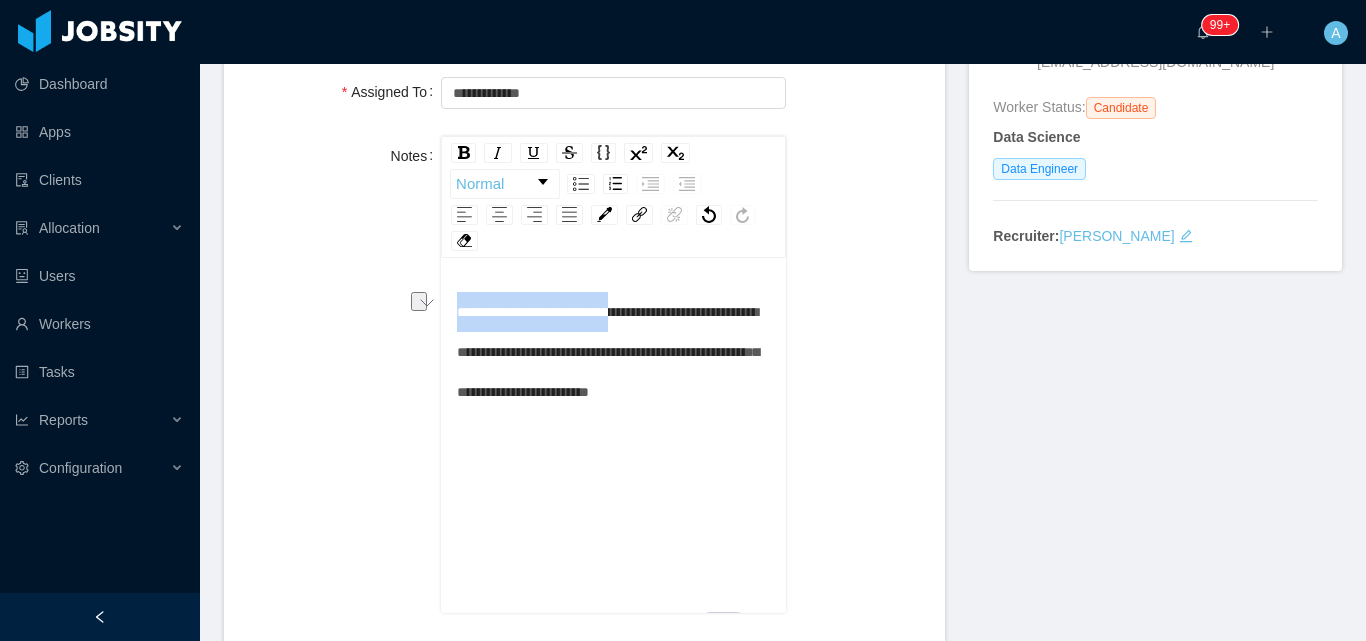click at bounding box center [570, 153] 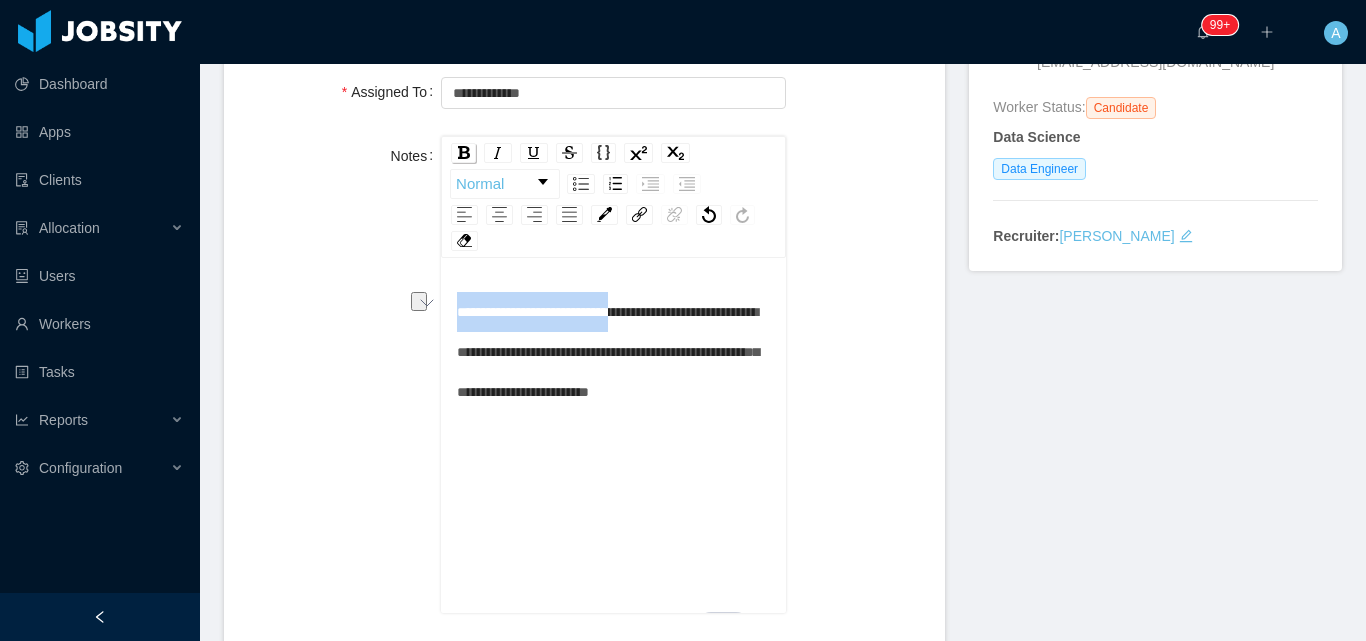 click at bounding box center (463, 153) 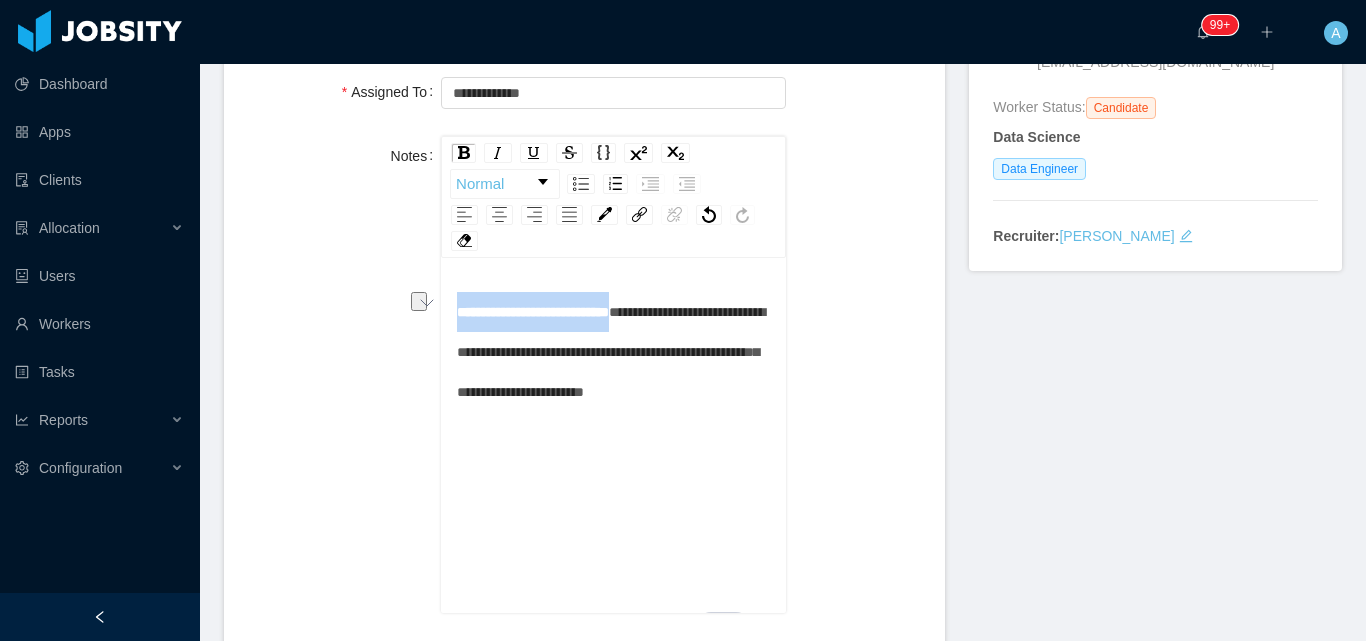 click on "**********" at bounding box center (614, 352) 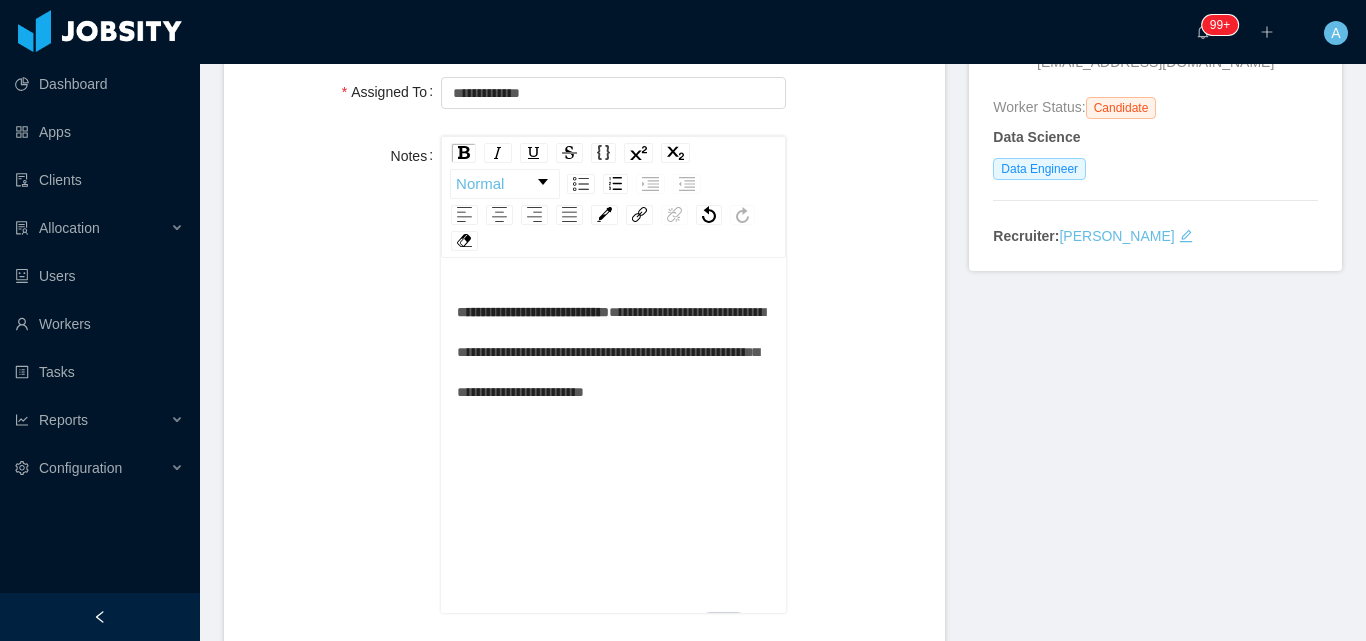 click on "**********" at bounding box center [533, 312] 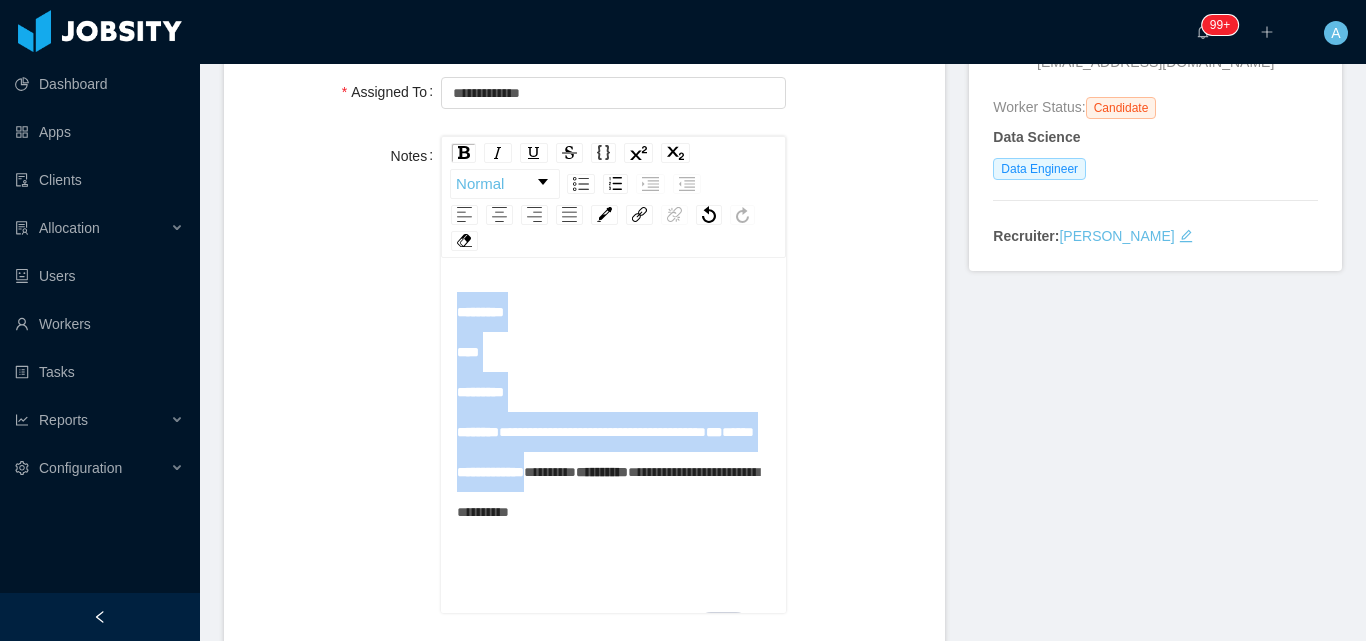 scroll, scrollTop: 44, scrollLeft: 0, axis: vertical 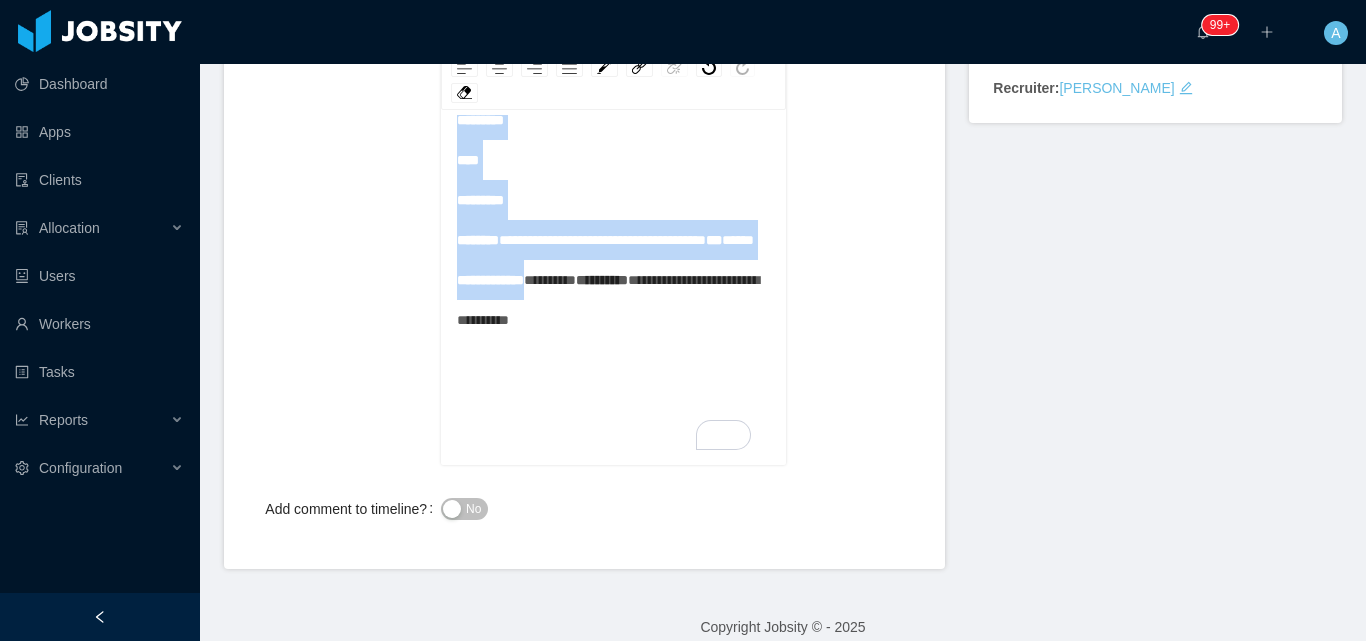 click on "No" at bounding box center [473, 509] 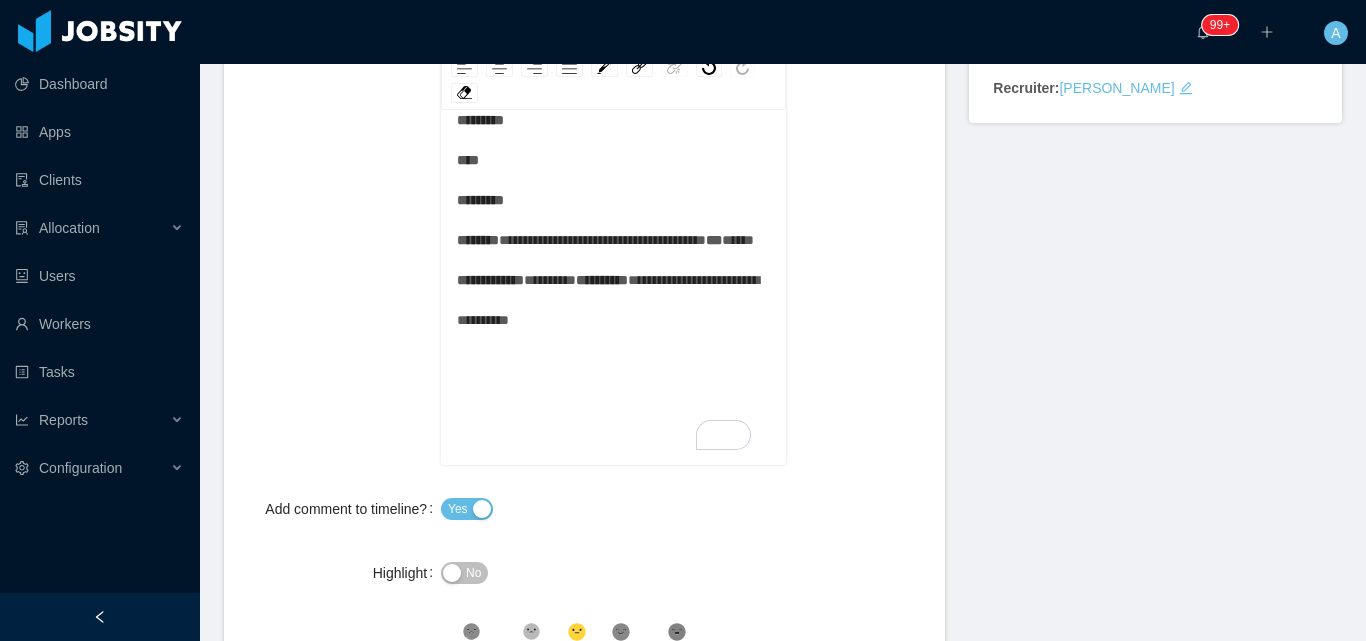 click on "No" at bounding box center (464, 573) 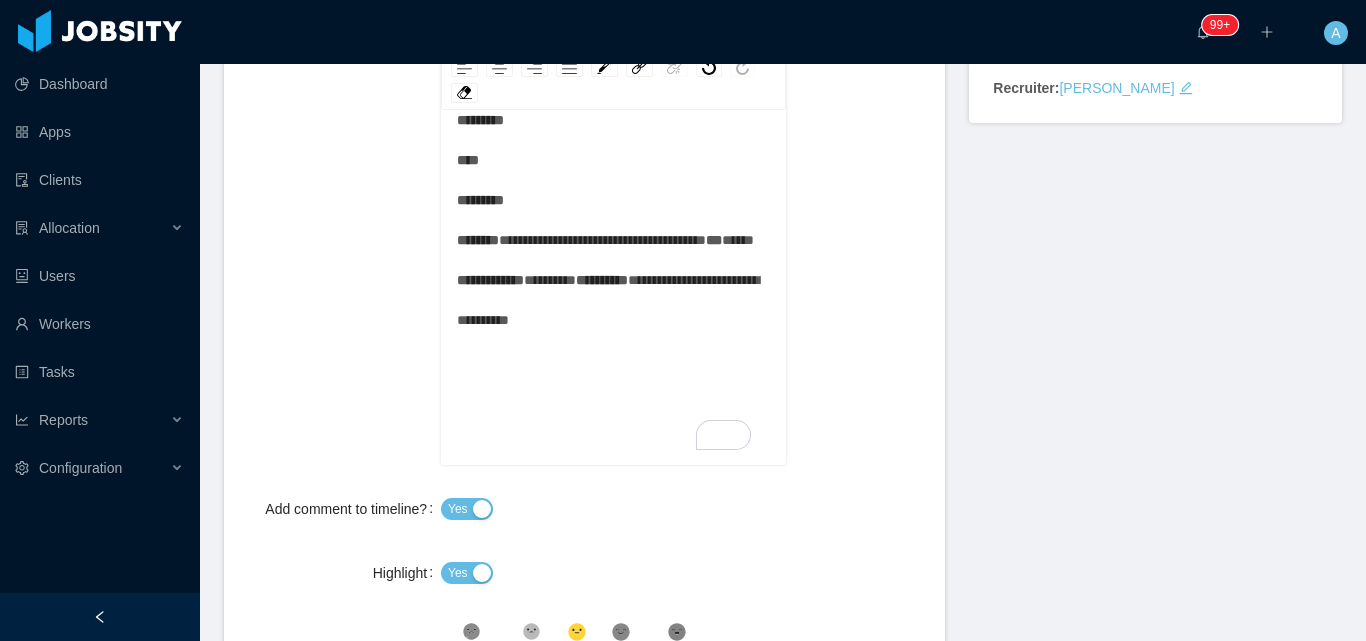 click on "**********" at bounding box center [614, 220] 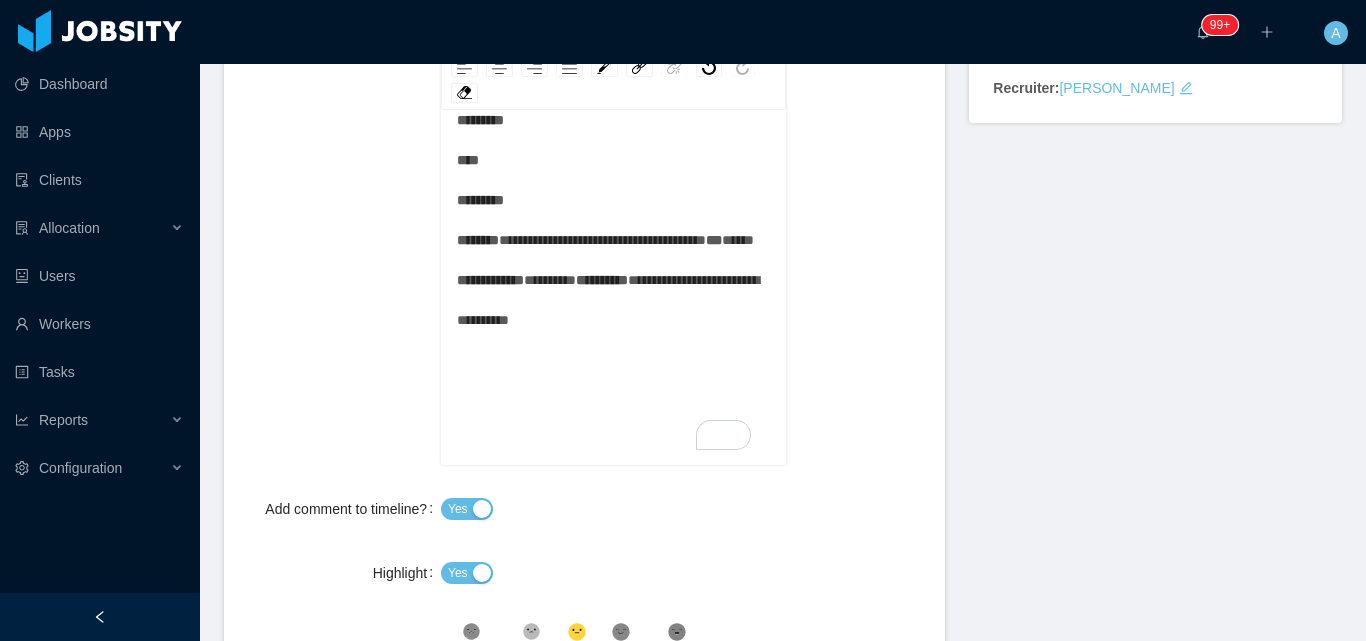 scroll, scrollTop: 0, scrollLeft: 0, axis: both 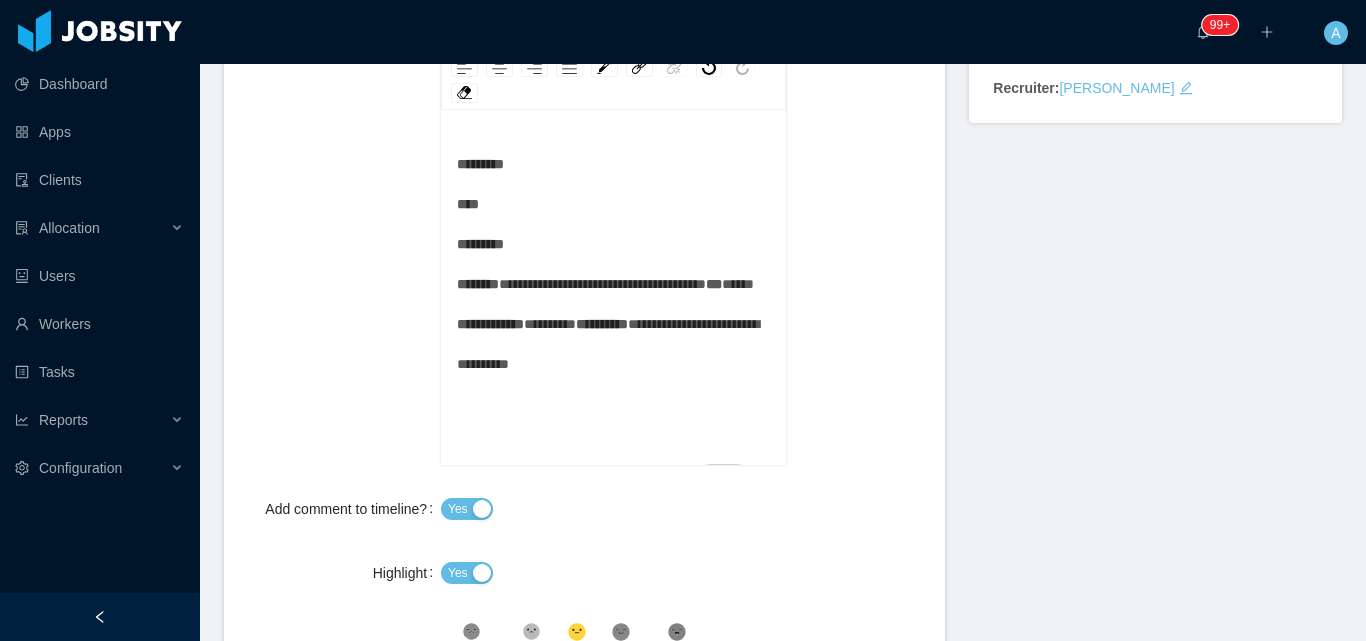 click on "*********
****
*********
********" at bounding box center [480, 224] 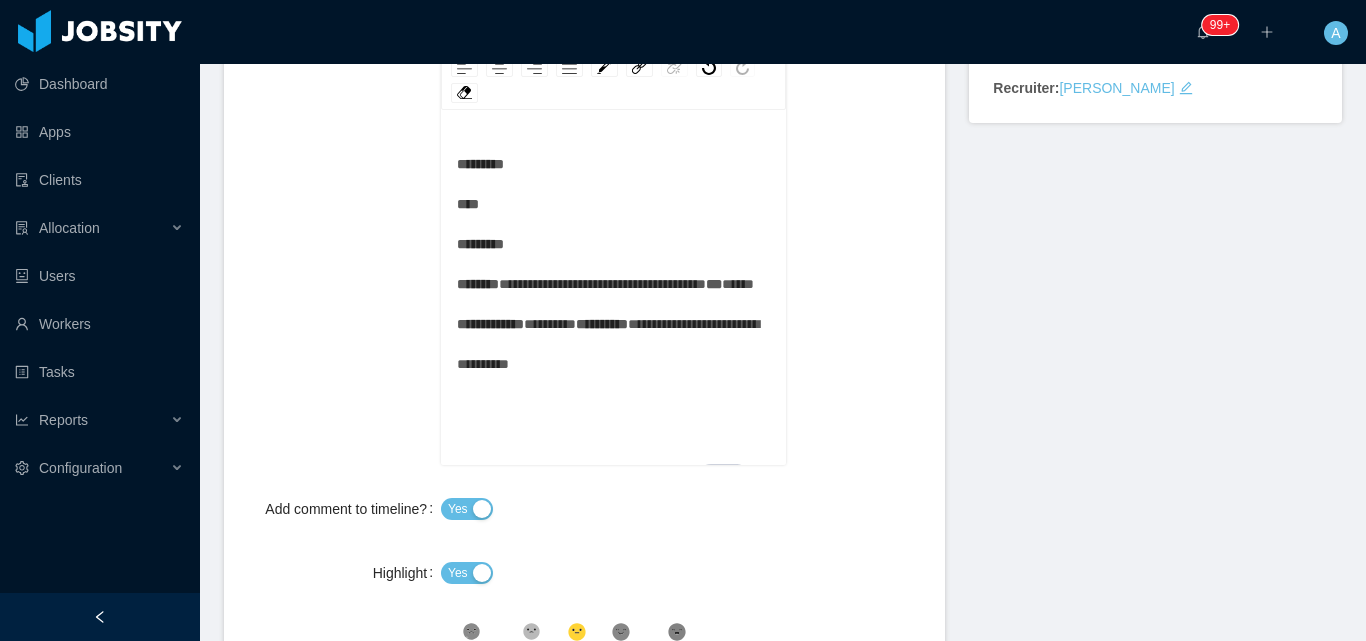 click on "**********" at bounding box center [614, 264] 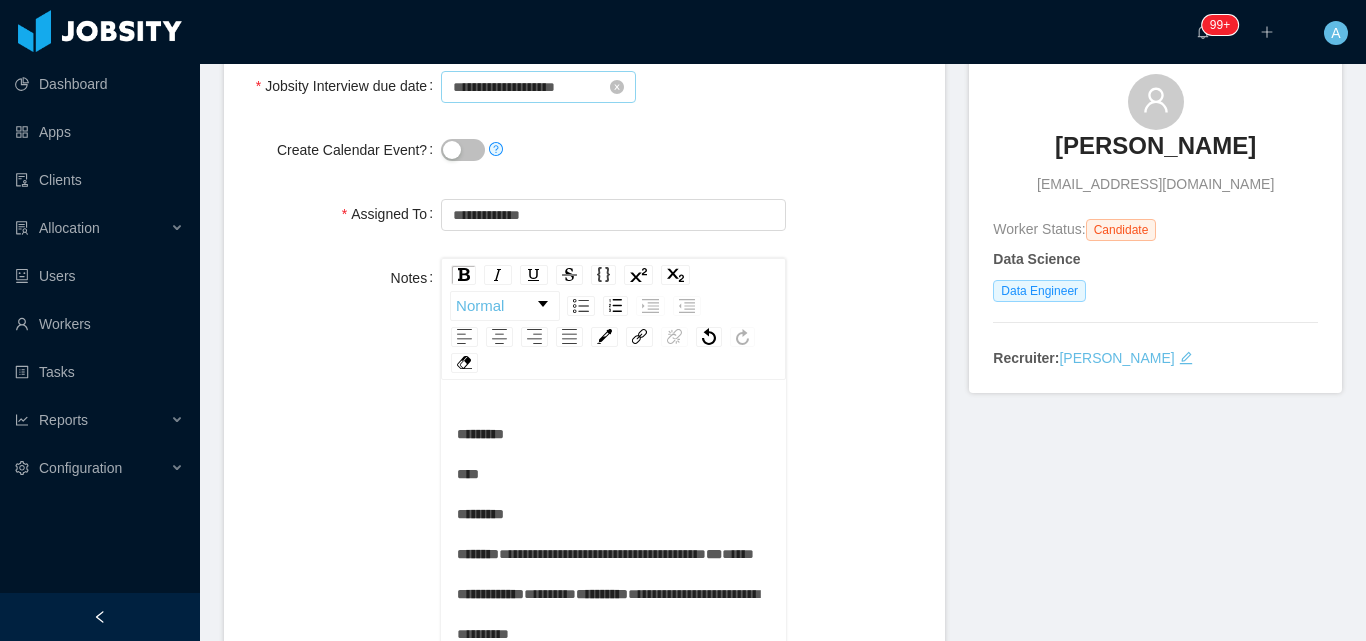 scroll, scrollTop: 148, scrollLeft: 0, axis: vertical 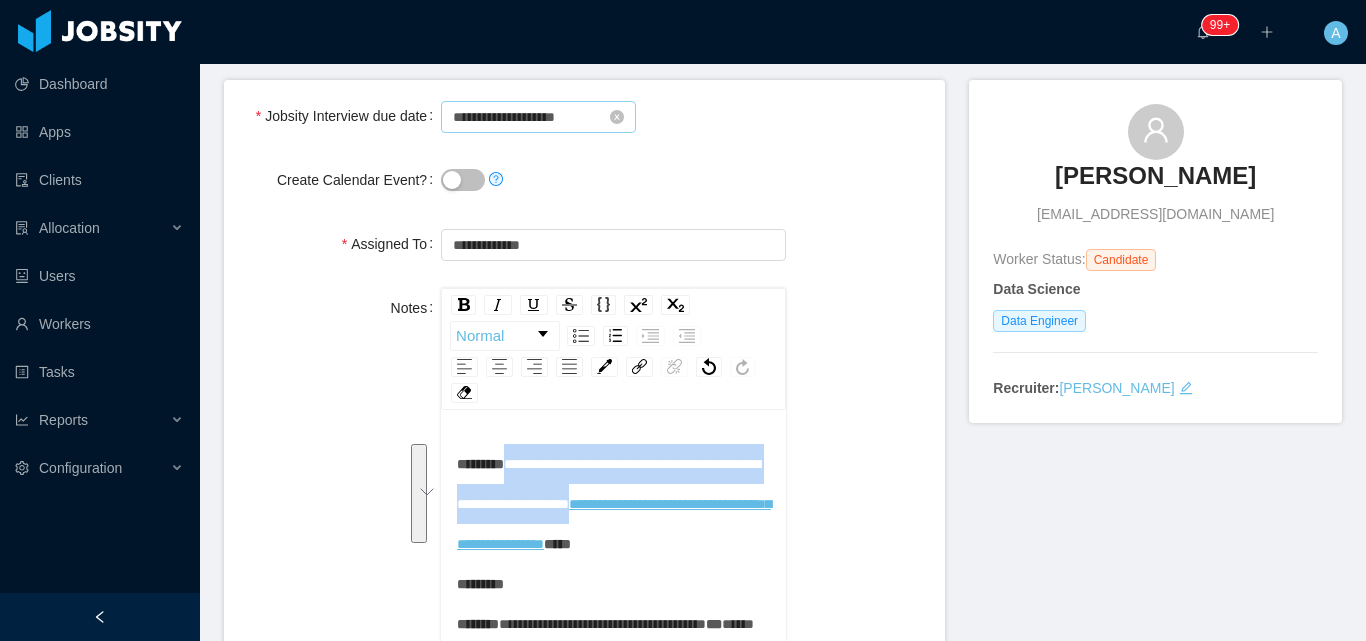 drag, startPoint x: 464, startPoint y: 526, endPoint x: 524, endPoint y: 447, distance: 99.20181 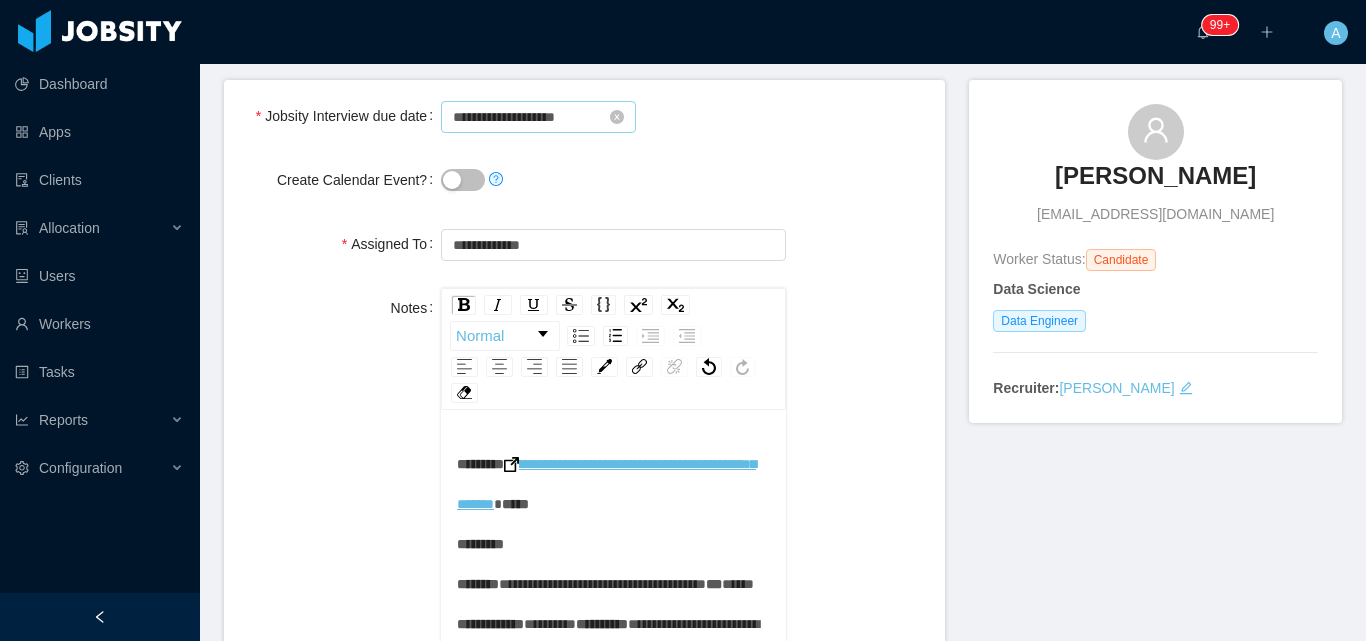 scroll, scrollTop: 58, scrollLeft: 0, axis: vertical 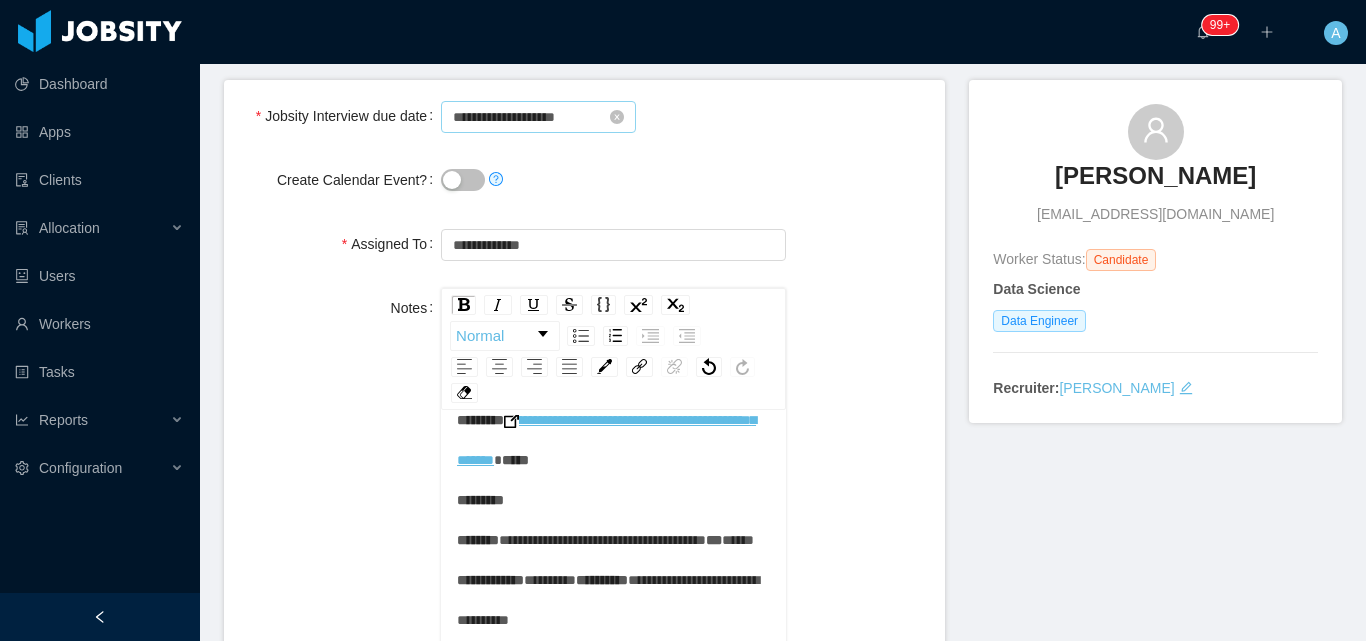 click on "**********" at bounding box center [614, 520] 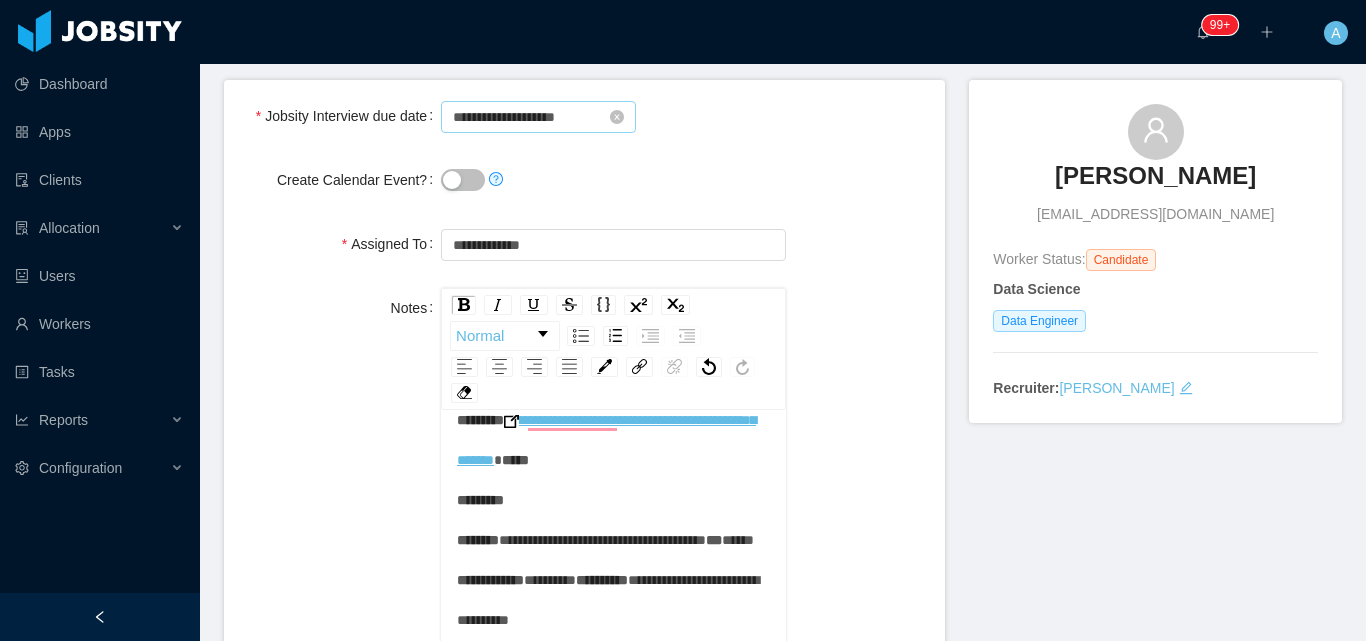 type 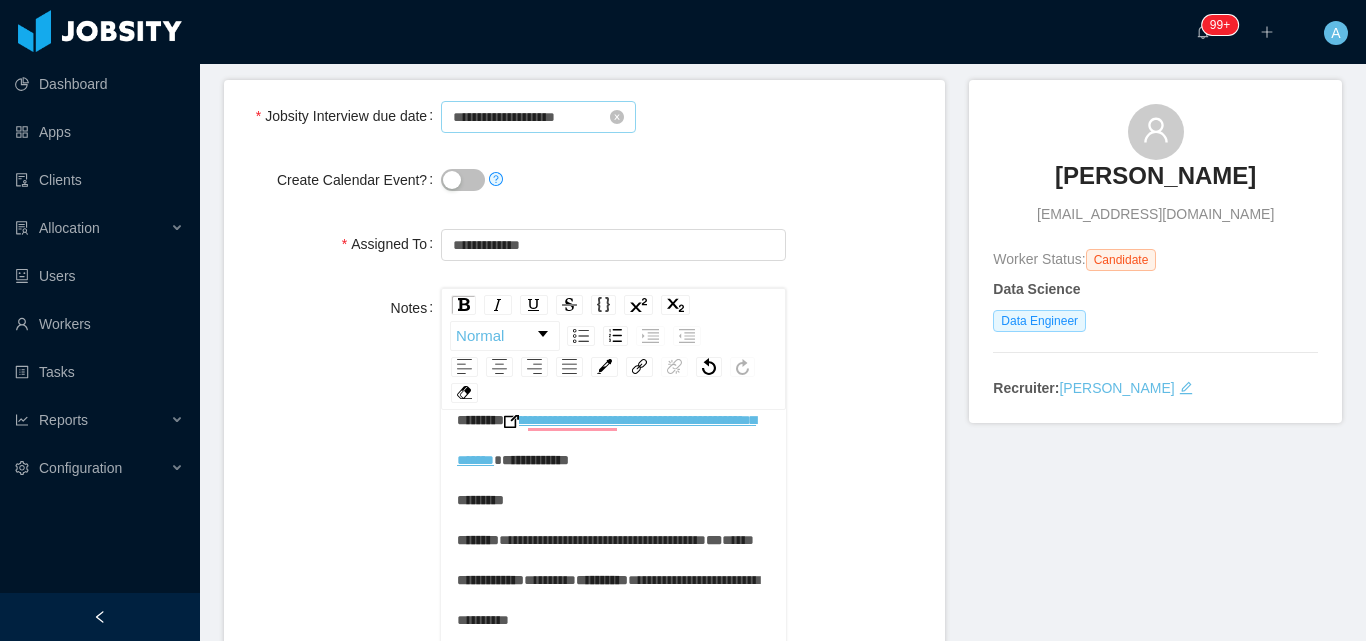 click on "**********" at bounding box center [614, 520] 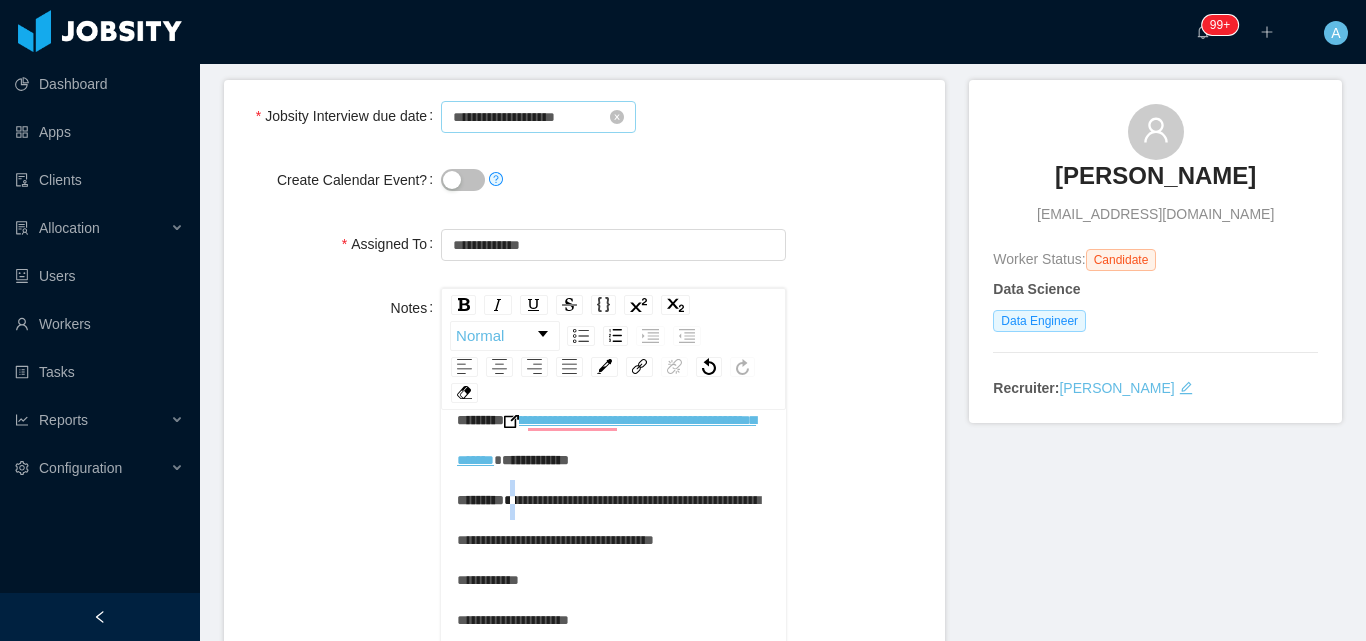scroll, scrollTop: 122, scrollLeft: 0, axis: vertical 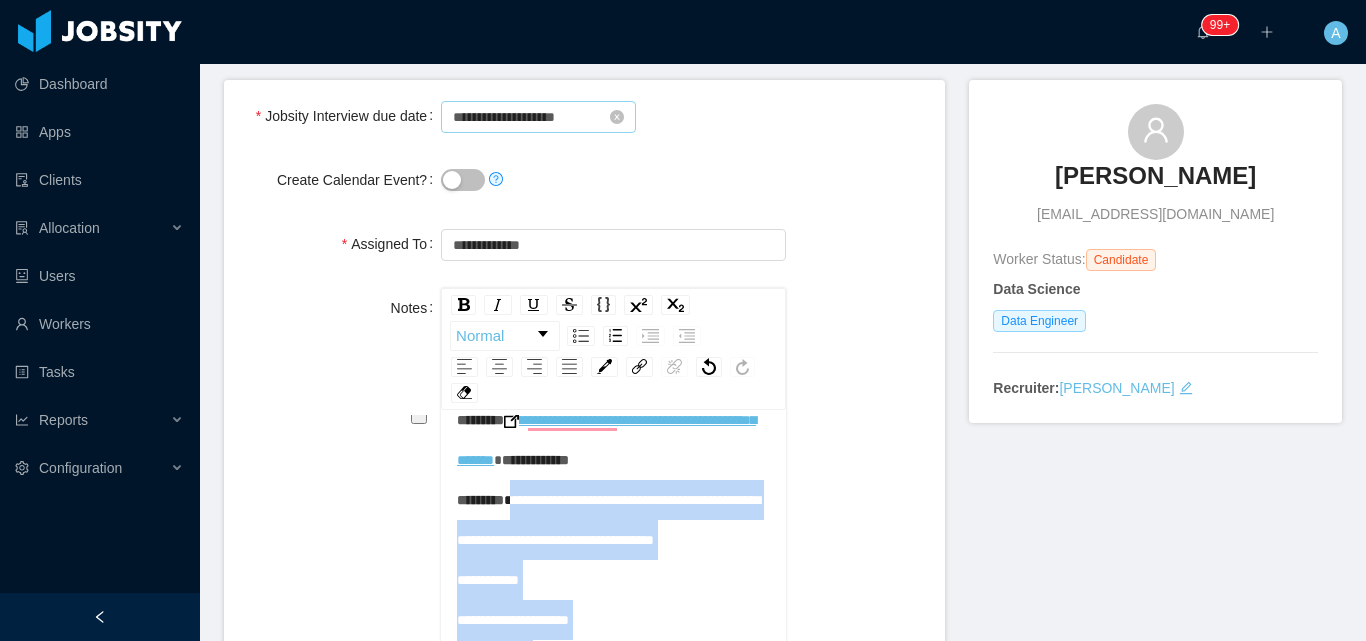 drag, startPoint x: 520, startPoint y: 479, endPoint x: 592, endPoint y: 503, distance: 75.89466 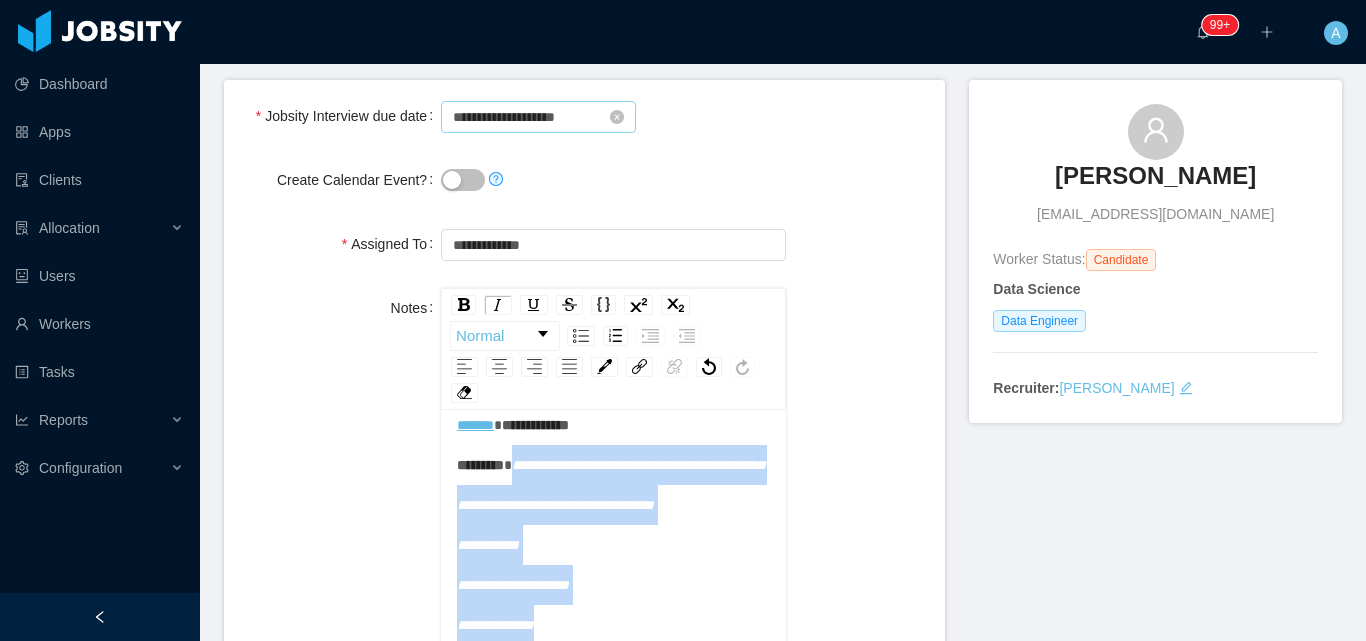 click on "**********" at bounding box center (614, 565) 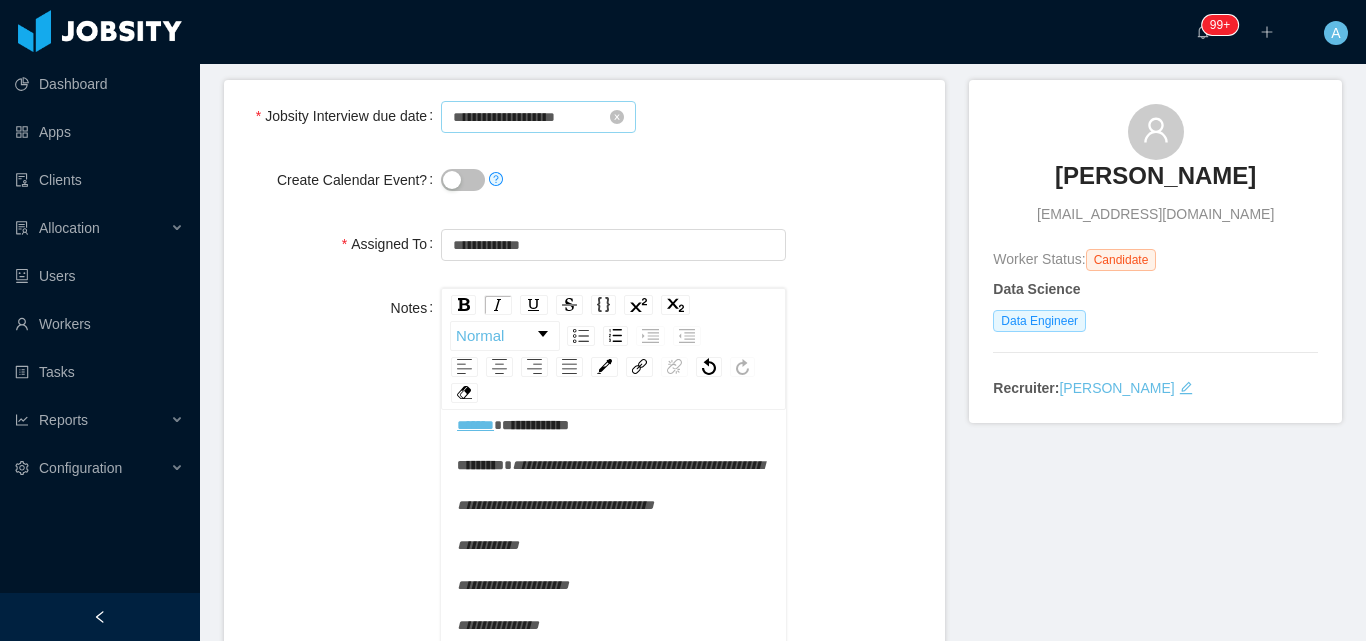 scroll, scrollTop: 179, scrollLeft: 0, axis: vertical 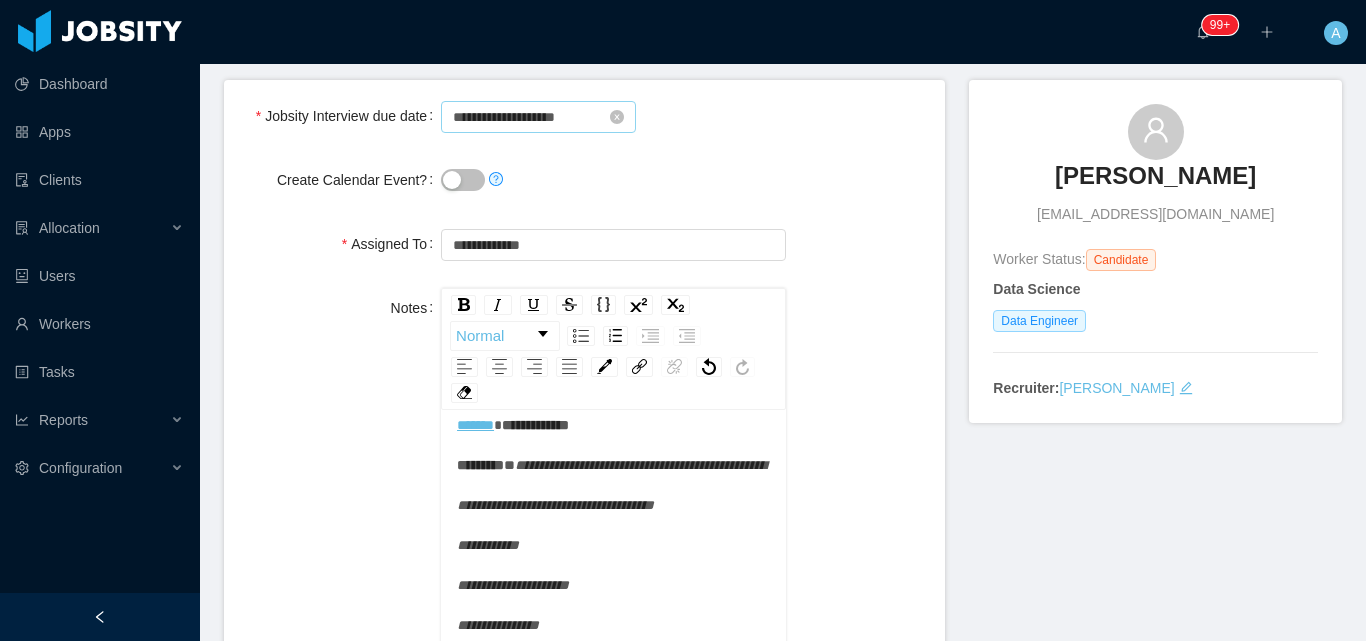 drag, startPoint x: 461, startPoint y: 562, endPoint x: 652, endPoint y: 570, distance: 191.16747 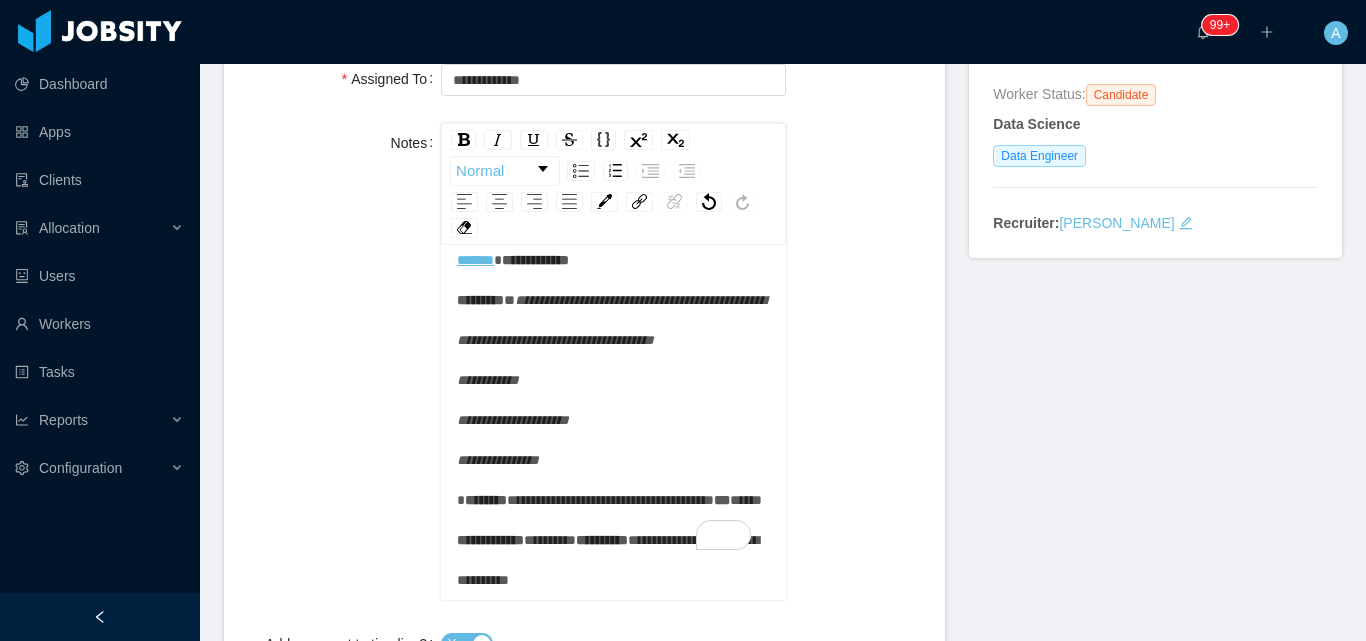 scroll, scrollTop: 348, scrollLeft: 0, axis: vertical 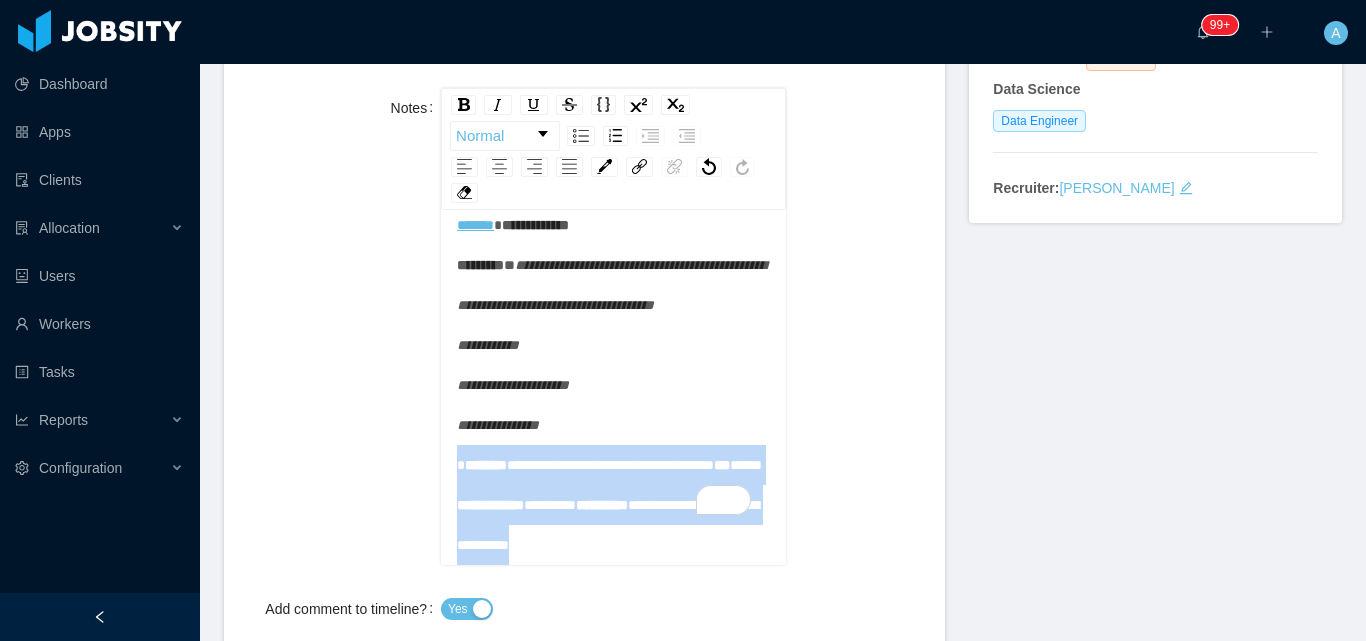 drag, startPoint x: 557, startPoint y: 517, endPoint x: 427, endPoint y: 337, distance: 222.03603 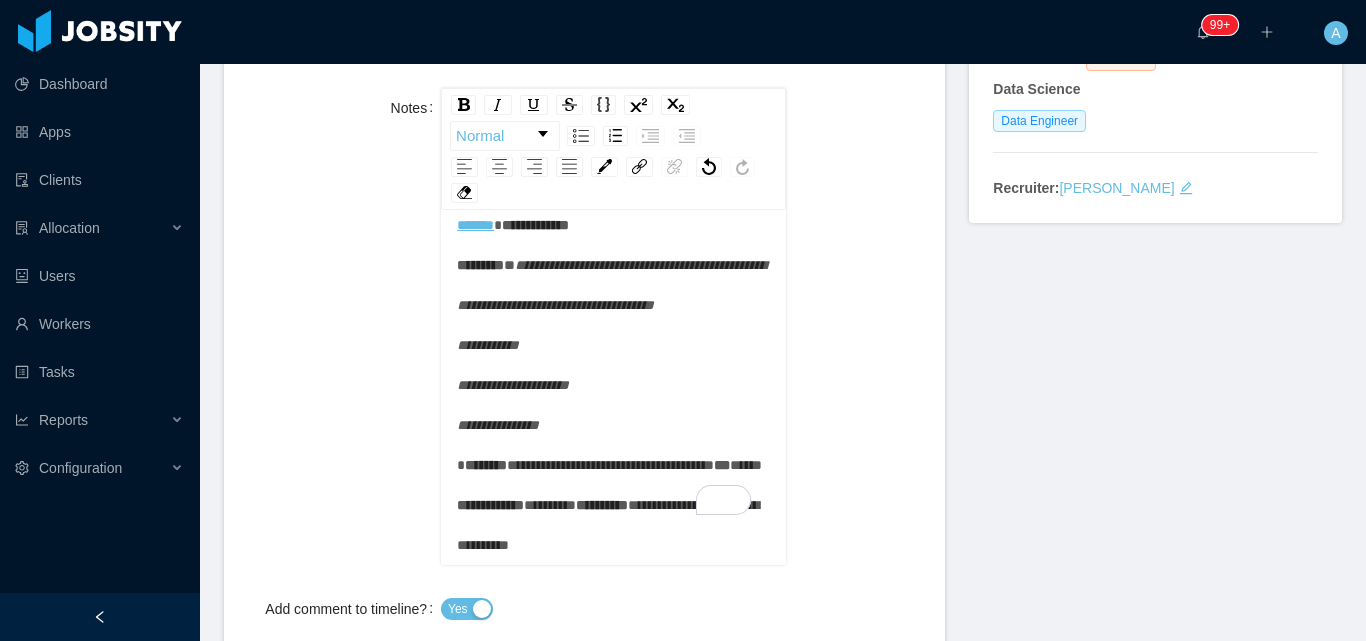 scroll, scrollTop: 79, scrollLeft: 0, axis: vertical 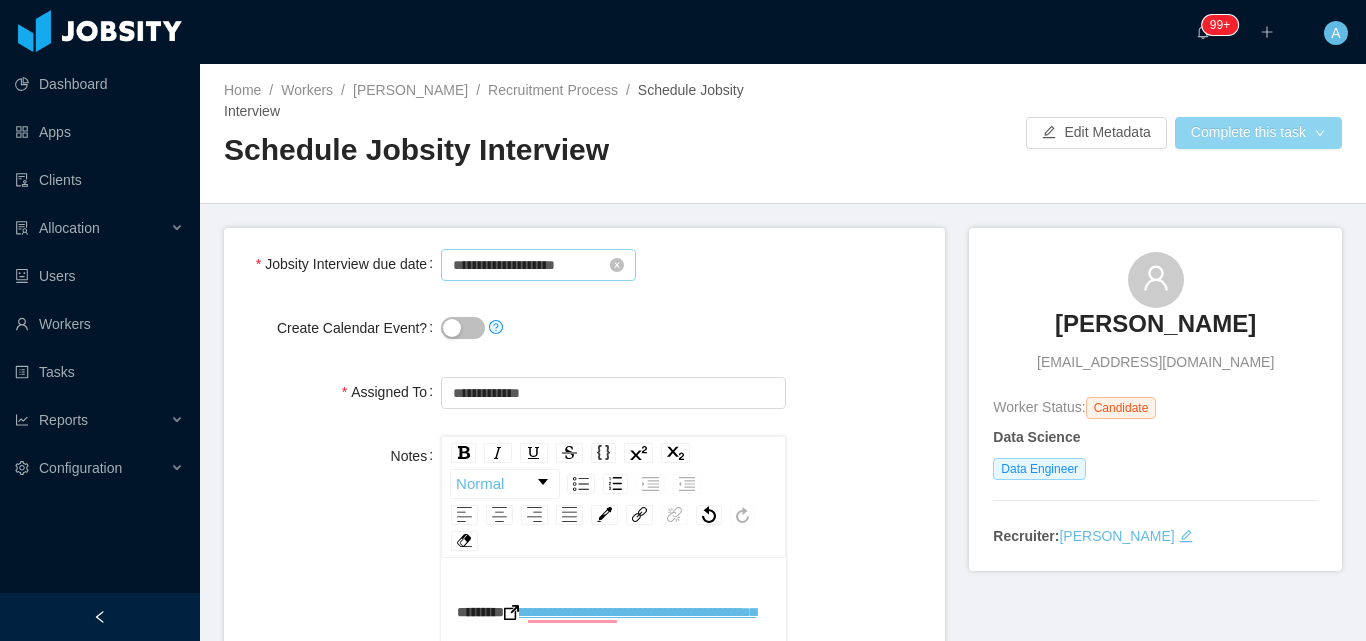 click on "Complete this task" at bounding box center [1258, 133] 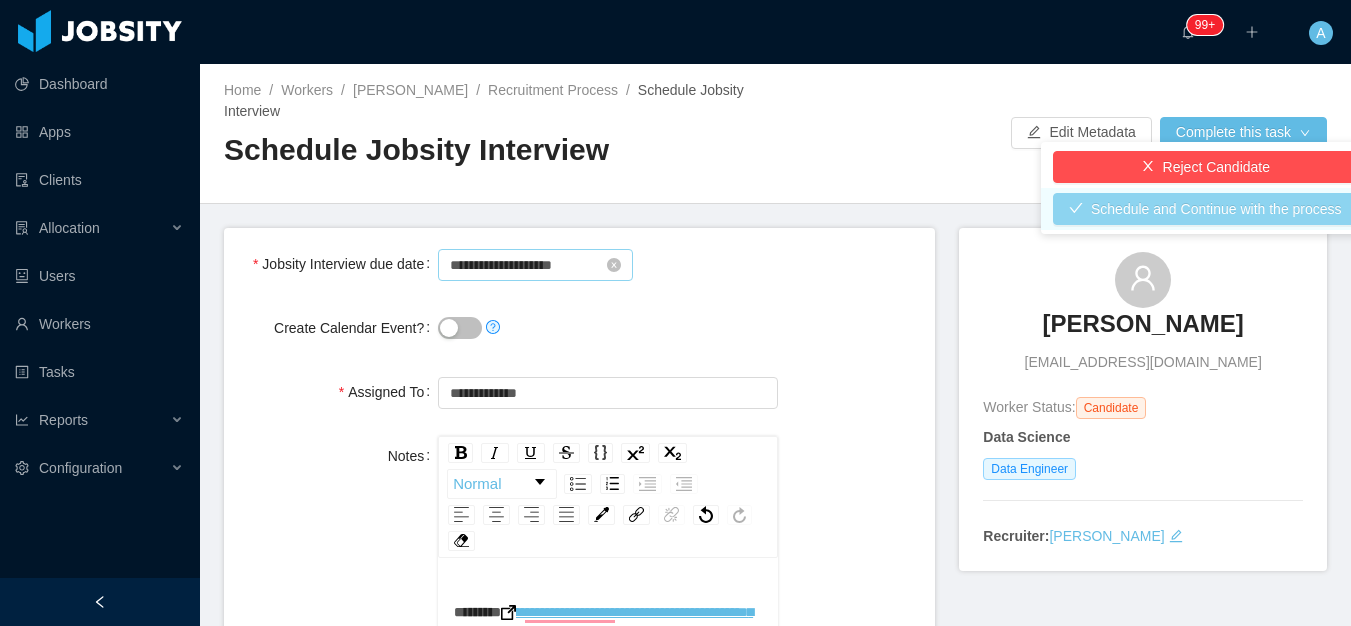 click on "Schedule and Continue with the process" at bounding box center (1205, 209) 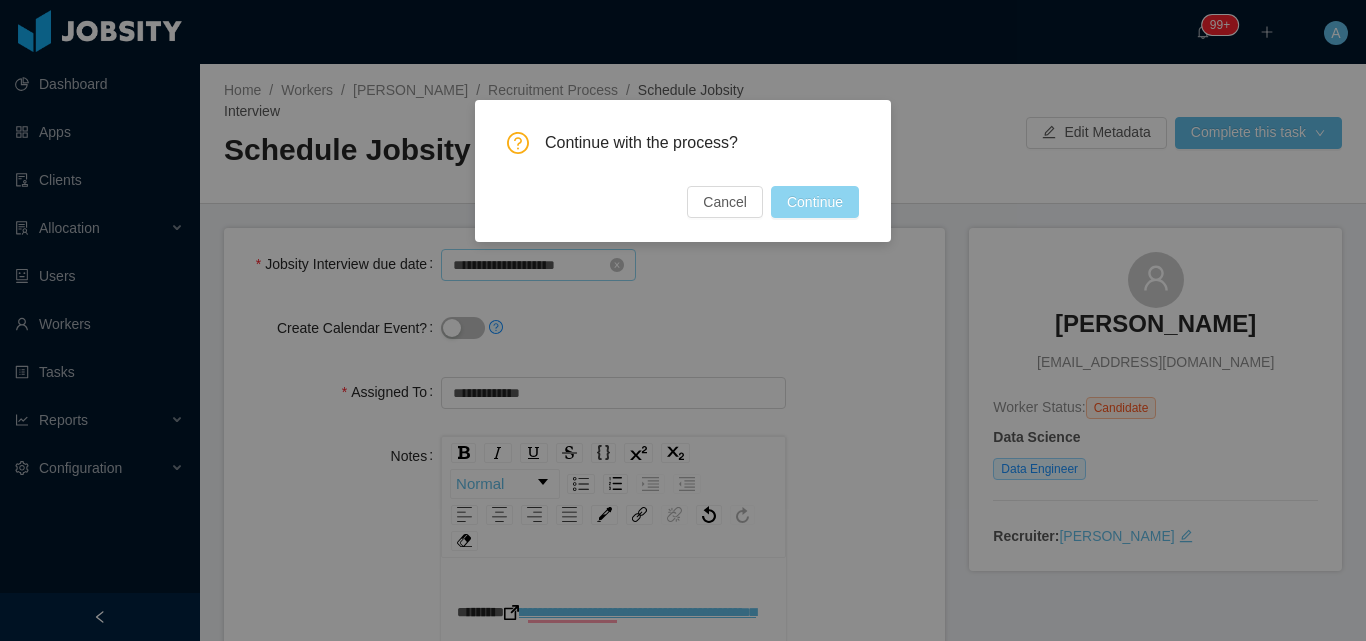 click on "Continue" at bounding box center [815, 202] 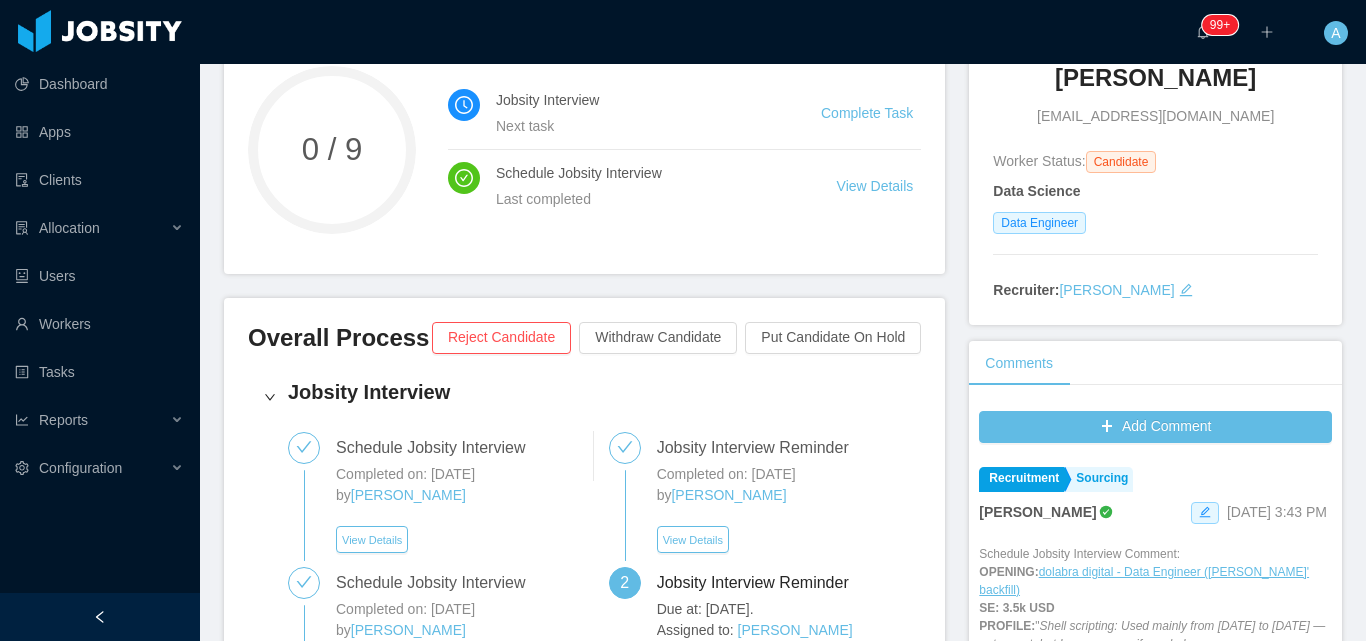 scroll, scrollTop: 700, scrollLeft: 0, axis: vertical 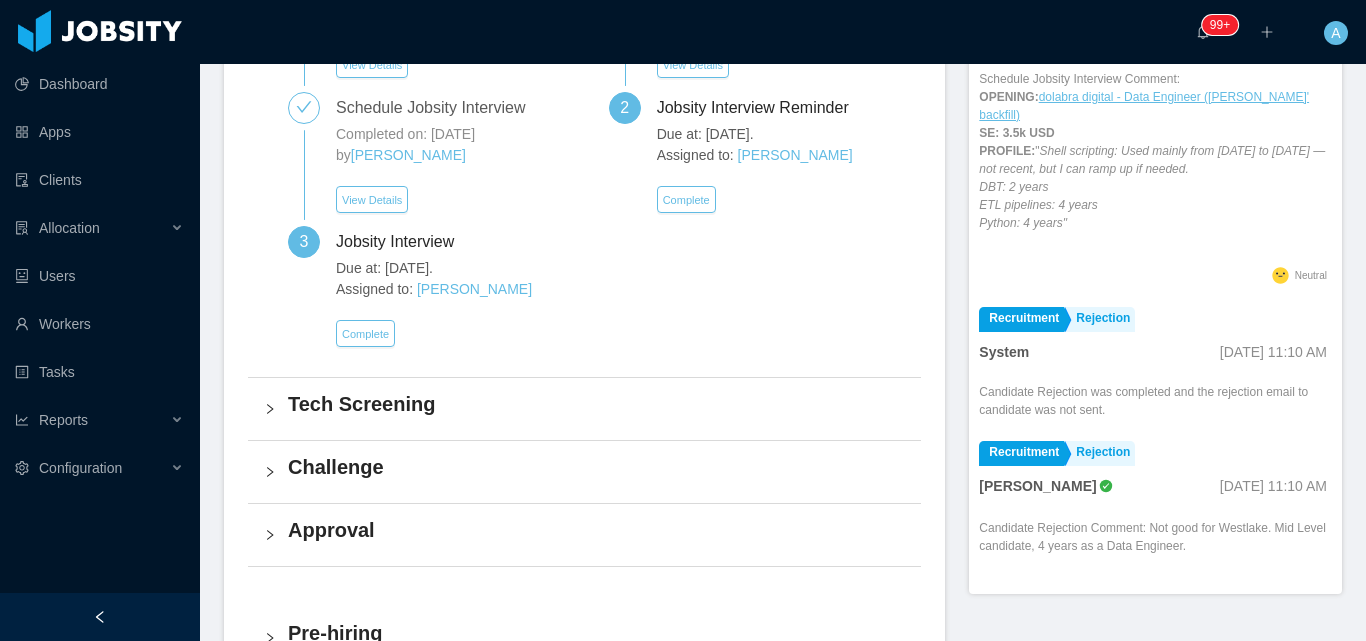 click on "Due at: Jul 21st, 2025.   Assigned to:   Angela Barboza Complete" at bounding box center (768, 175) 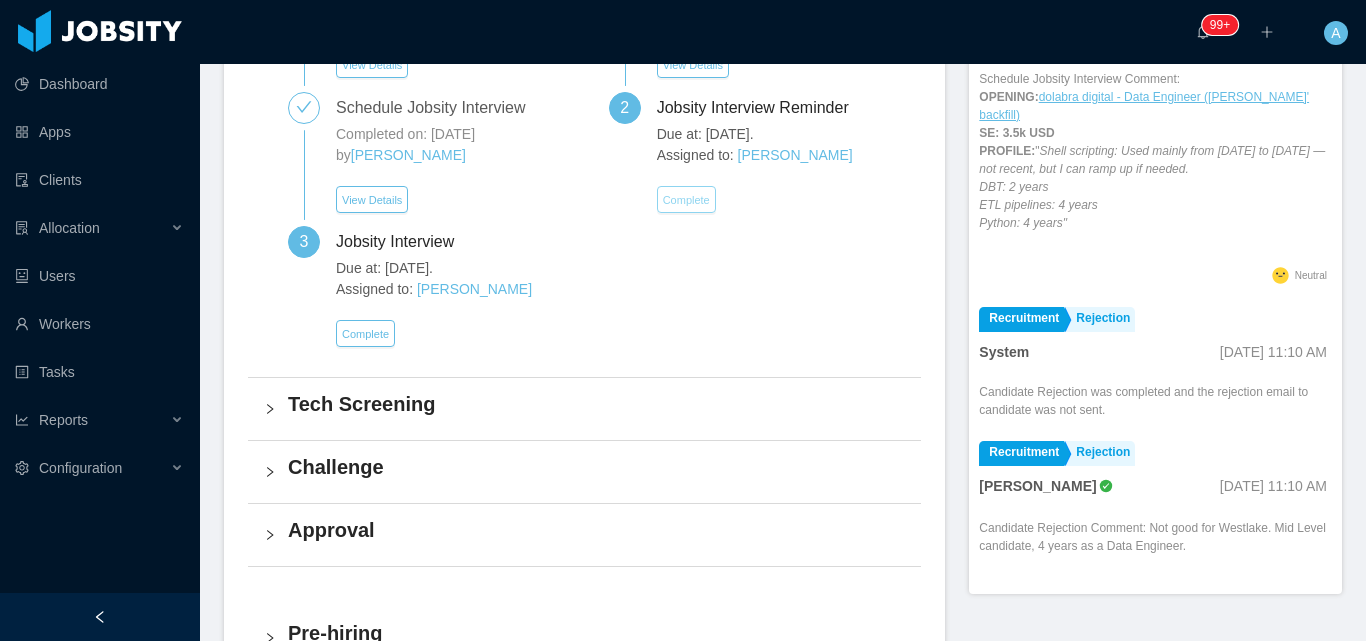 click on "Complete" at bounding box center (686, 199) 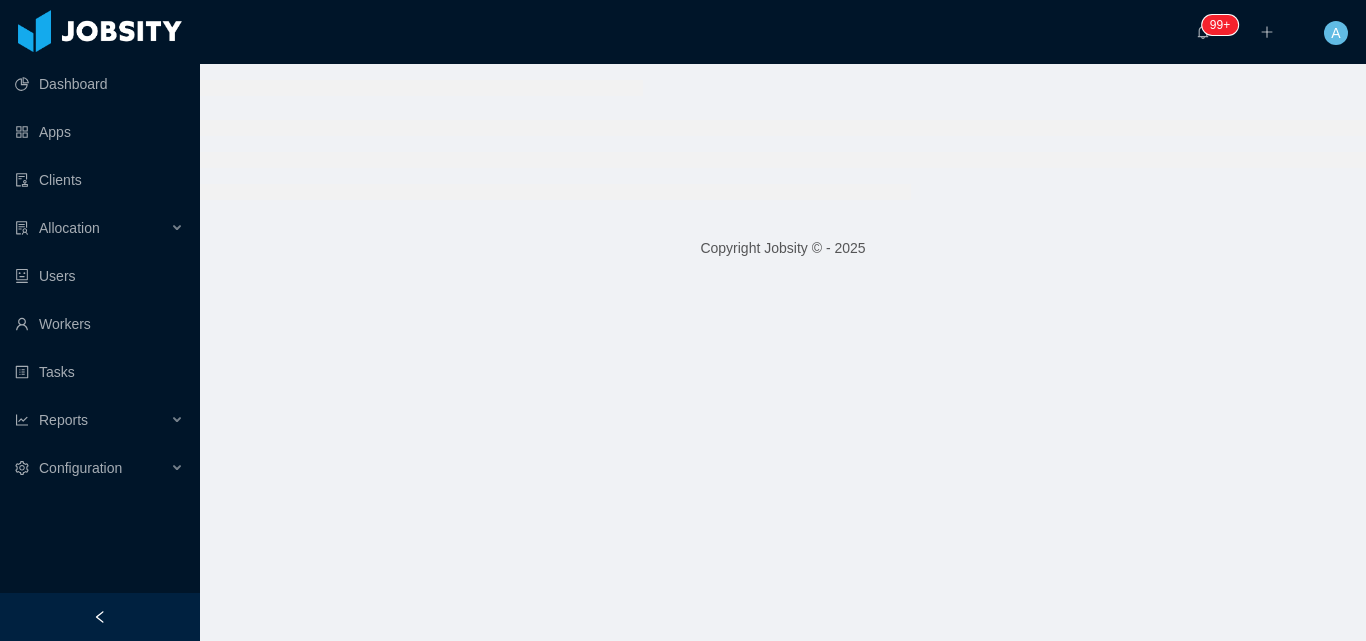 scroll, scrollTop: 0, scrollLeft: 0, axis: both 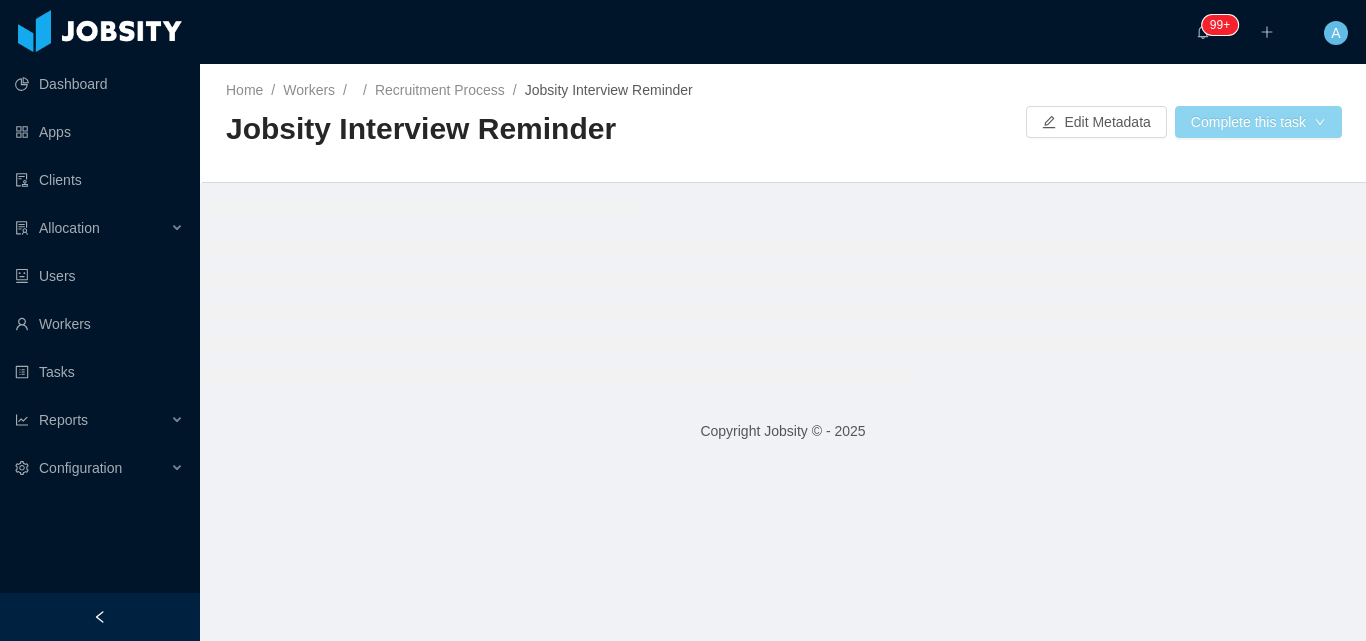 click on "Complete this task" at bounding box center (1258, 122) 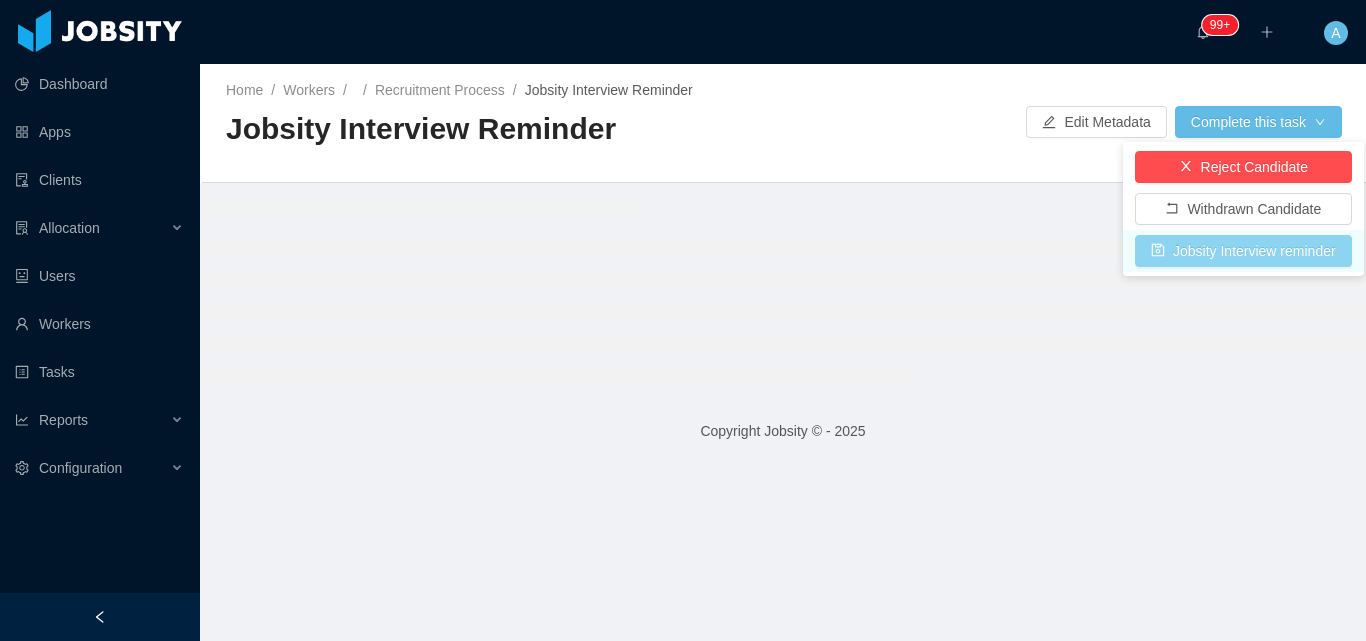 click on "Jobsity Interview reminder" at bounding box center (1243, 251) 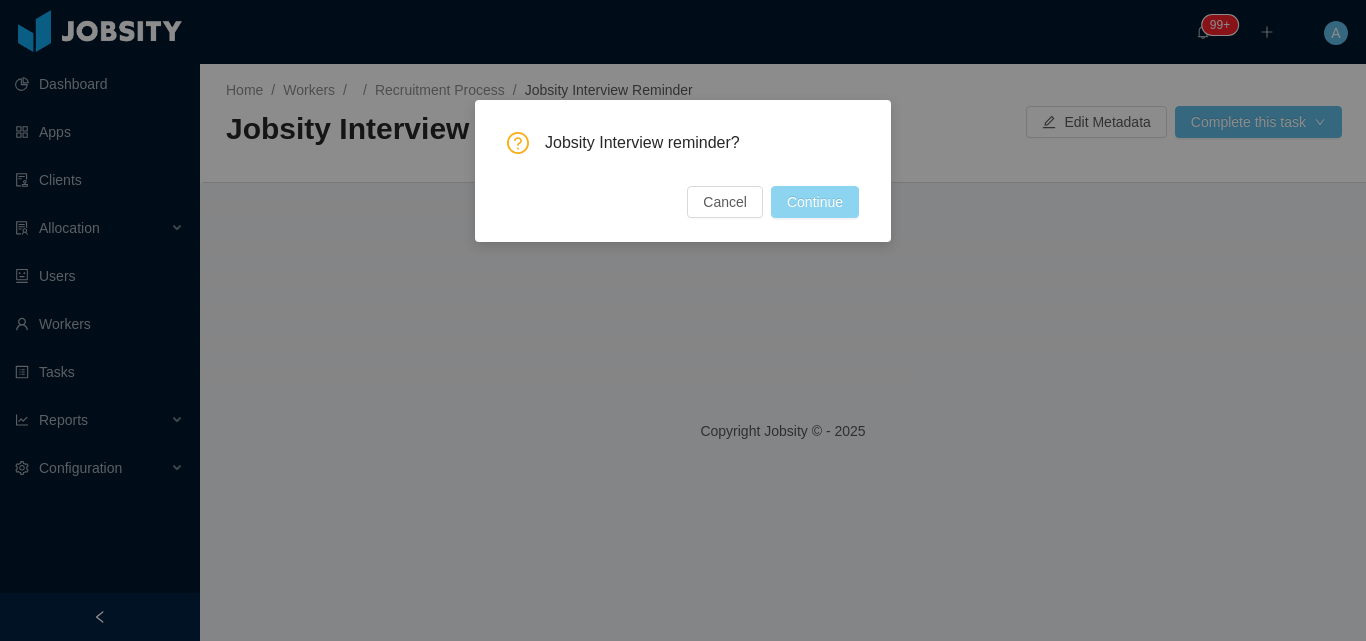click on "Continue" at bounding box center (815, 202) 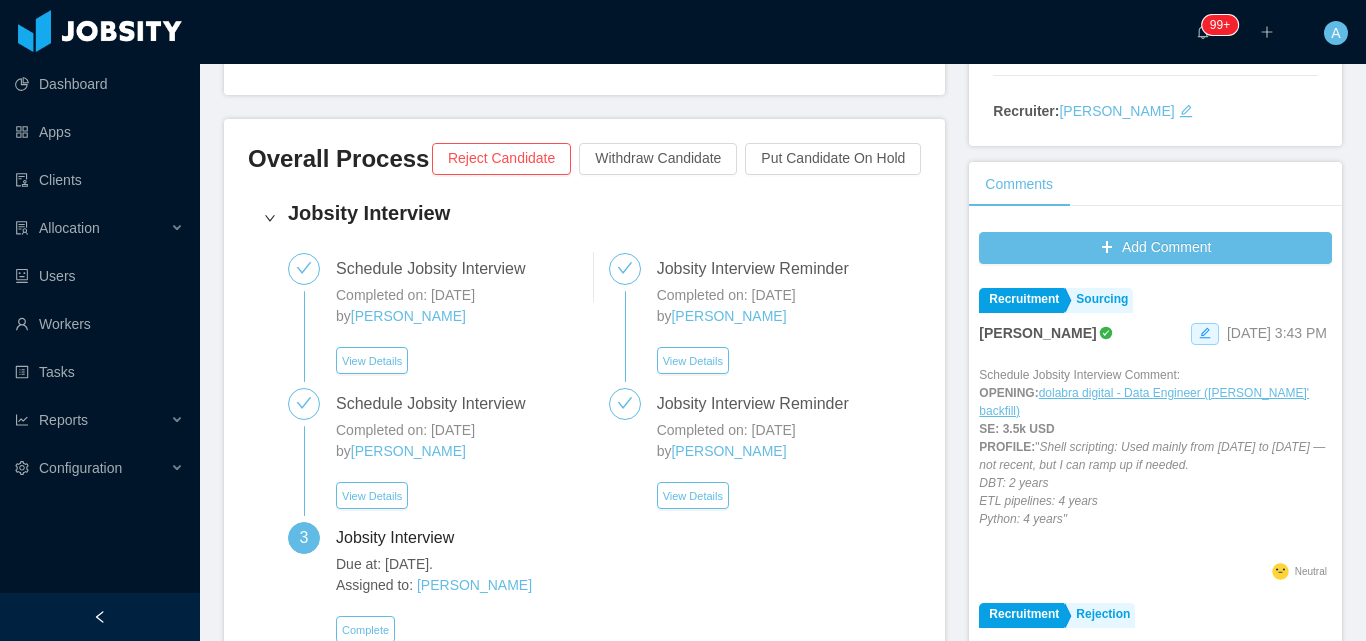 scroll, scrollTop: 100, scrollLeft: 0, axis: vertical 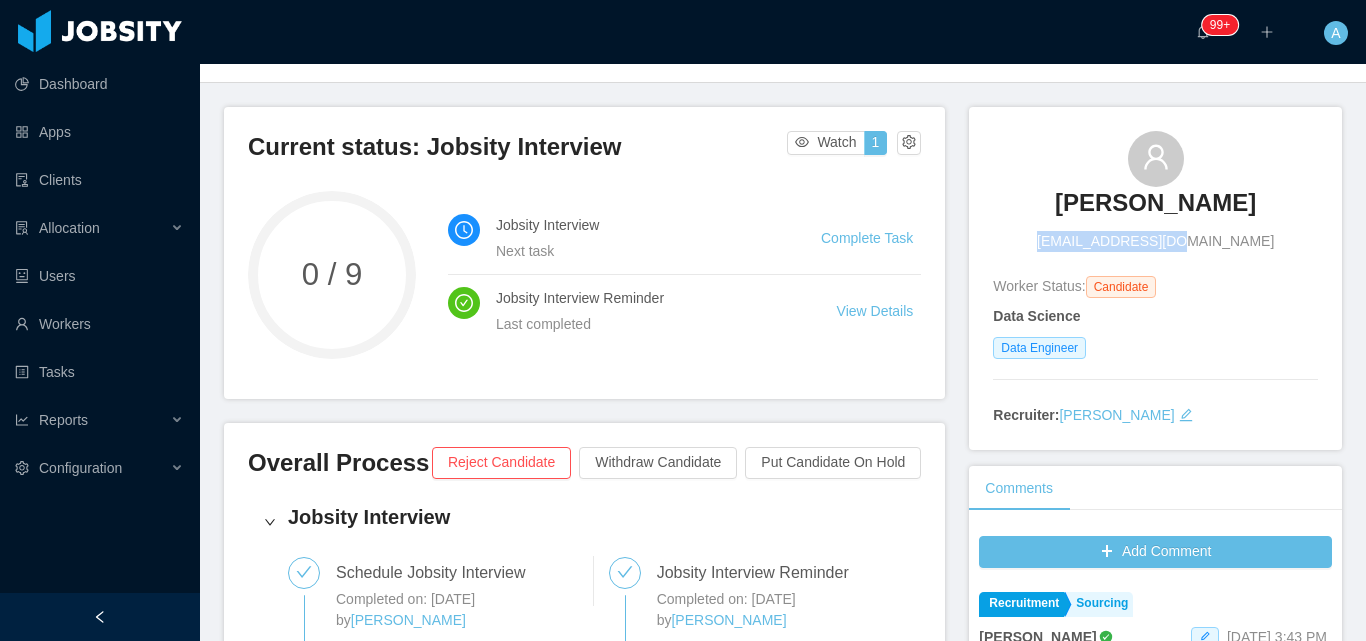 drag, startPoint x: 1081, startPoint y: 246, endPoint x: 1224, endPoint y: 242, distance: 143.05594 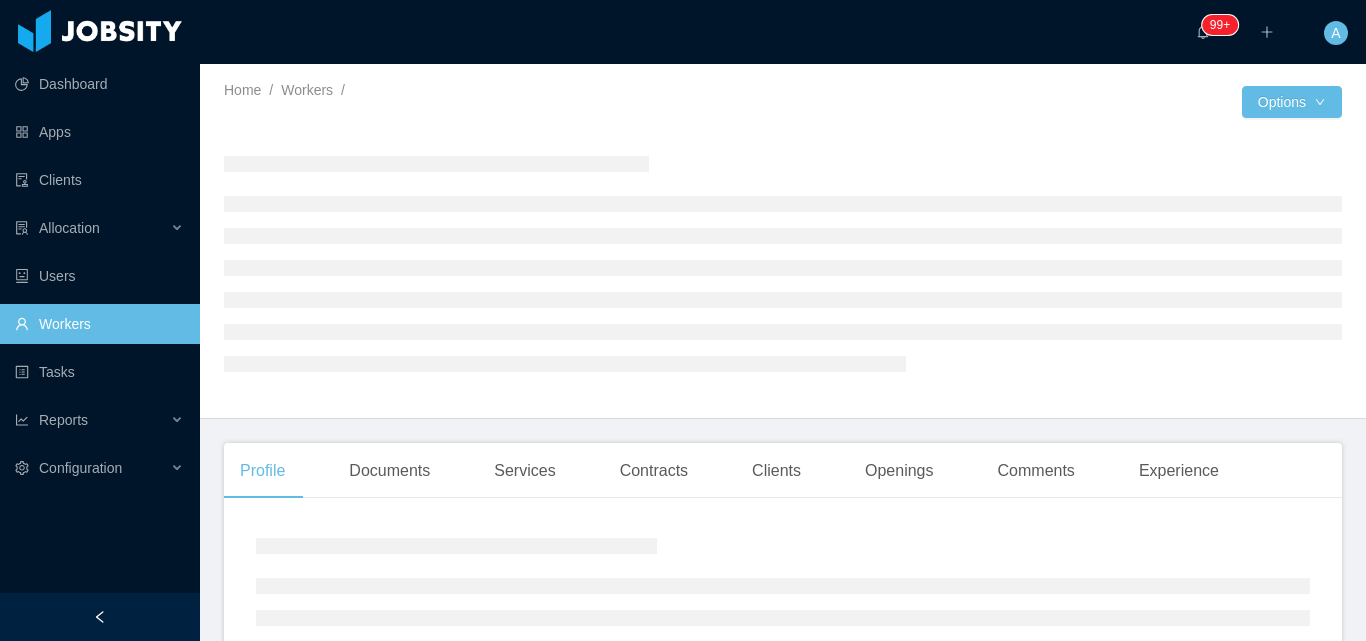 scroll, scrollTop: 0, scrollLeft: 0, axis: both 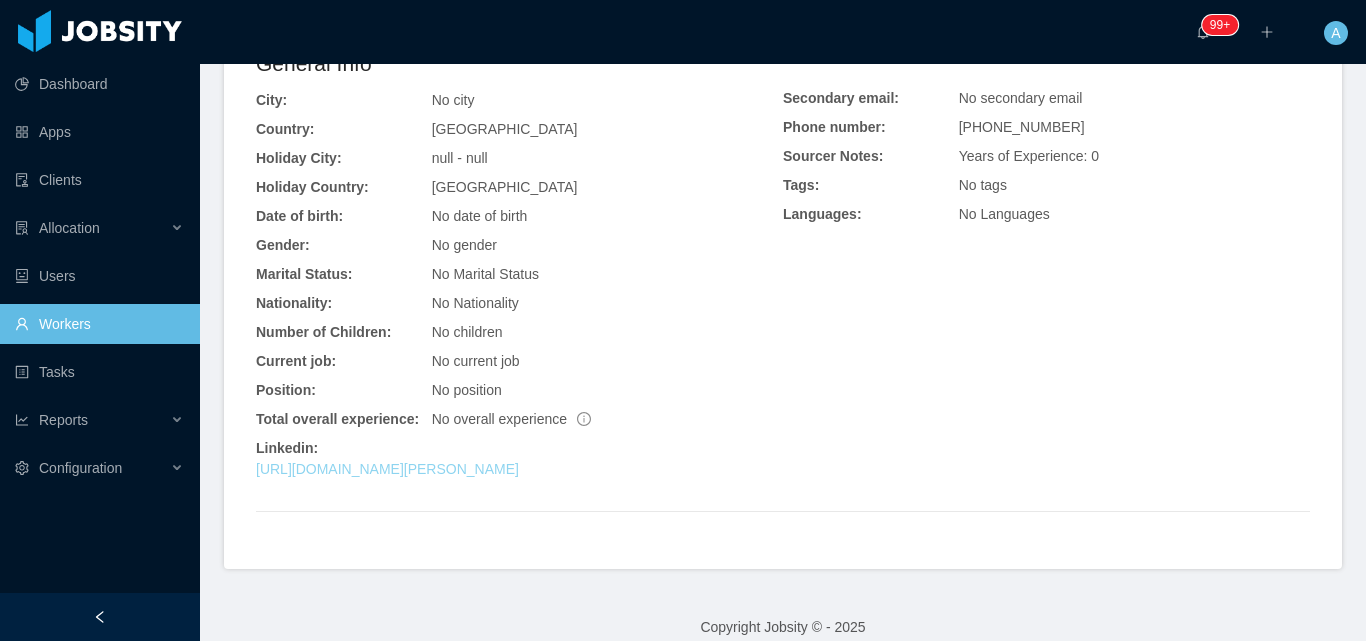 click on "https://www.linkedin.com/in/emilio-pineda-5aa471184" at bounding box center [387, 469] 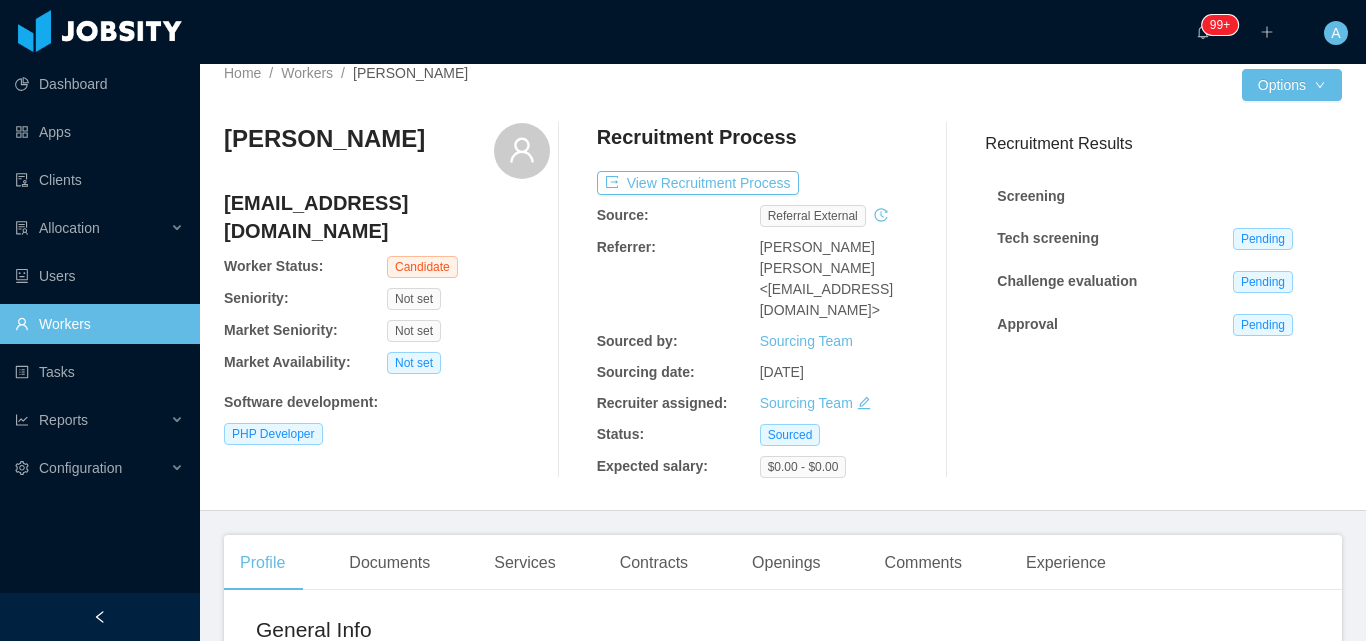 scroll, scrollTop: 0, scrollLeft: 0, axis: both 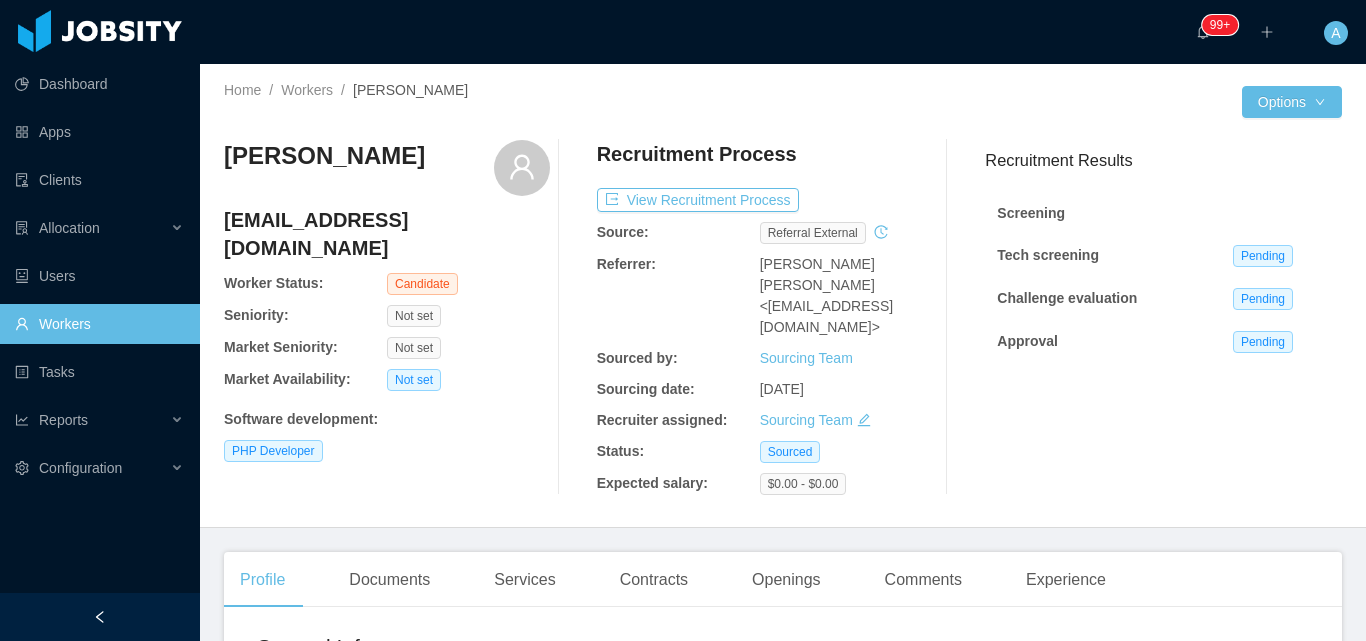 drag, startPoint x: 754, startPoint y: 267, endPoint x: 874, endPoint y: 277, distance: 120.41595 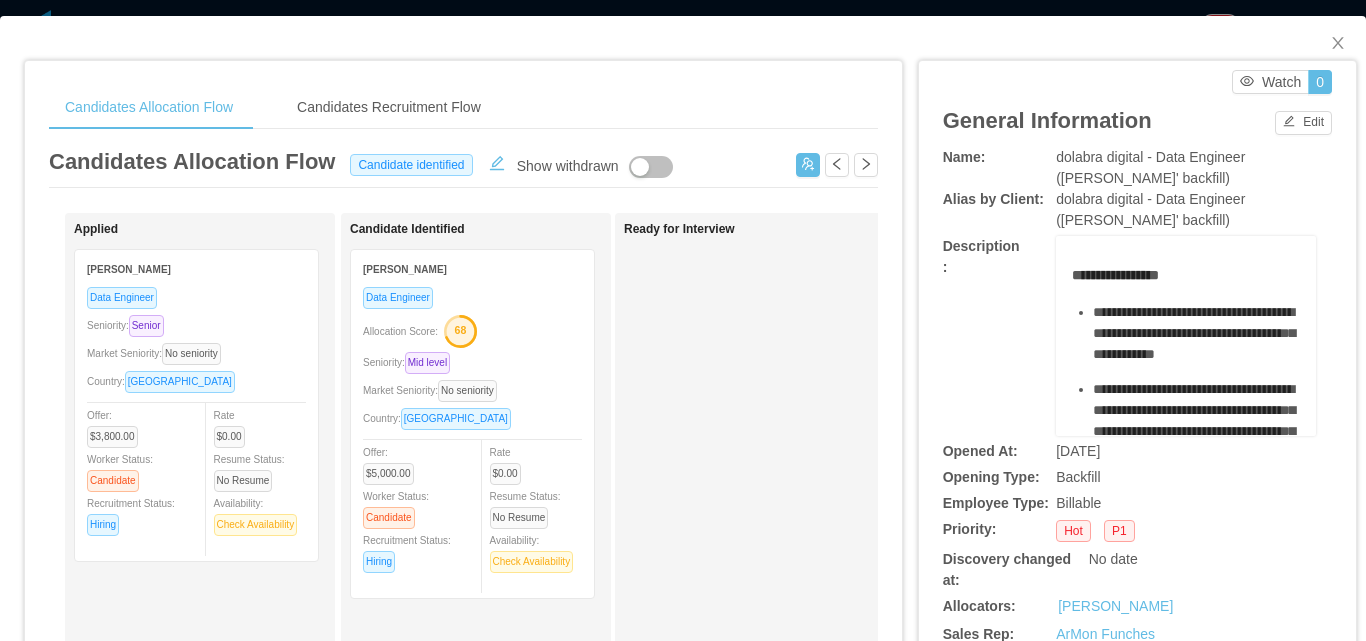 scroll, scrollTop: 0, scrollLeft: 0, axis: both 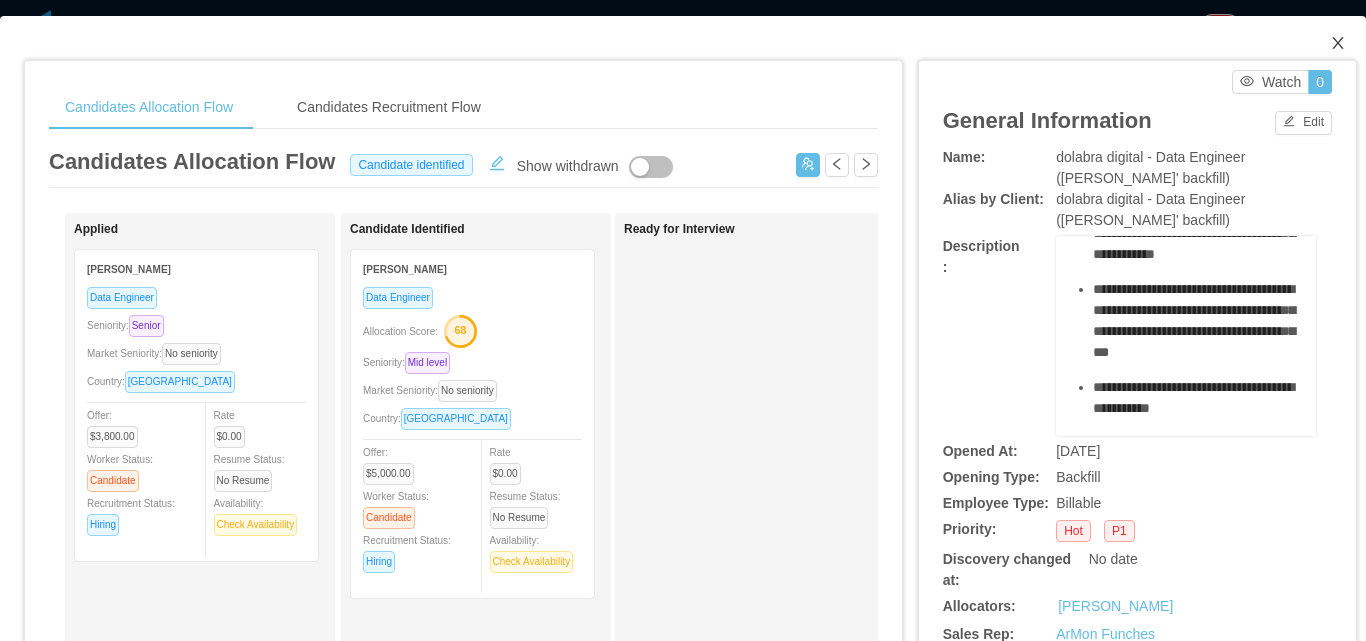 click at bounding box center [1338, 44] 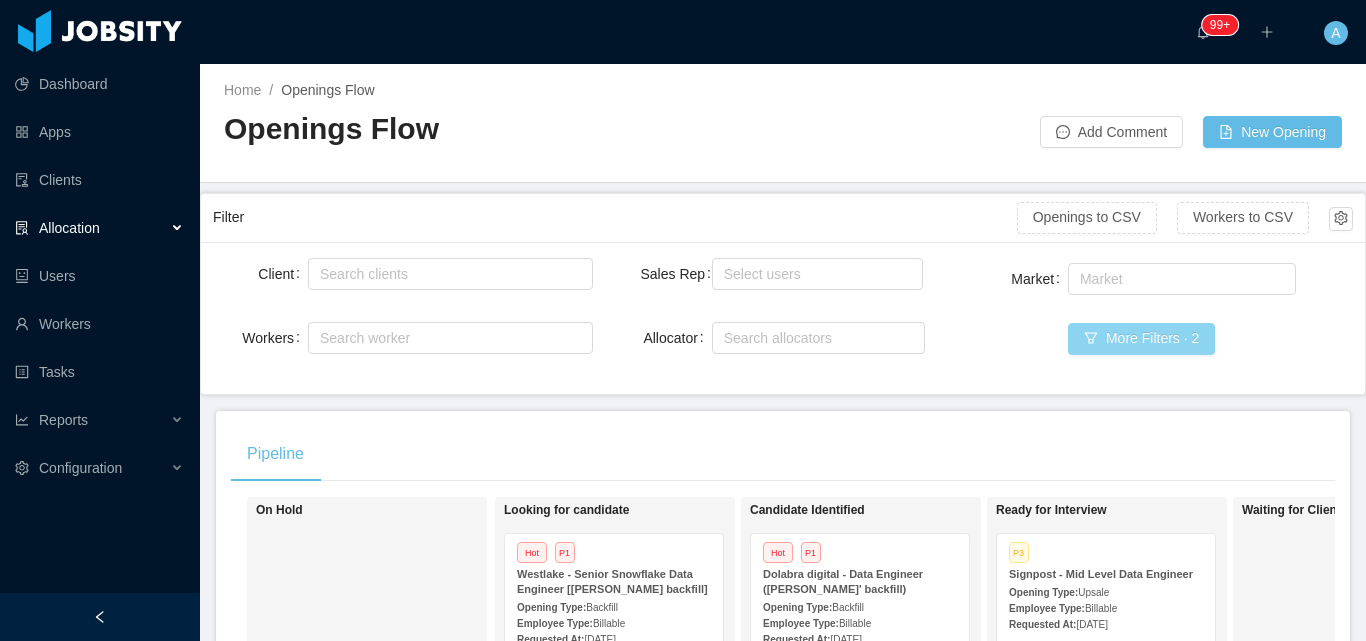 click on "More Filters · 2" at bounding box center [1141, 339] 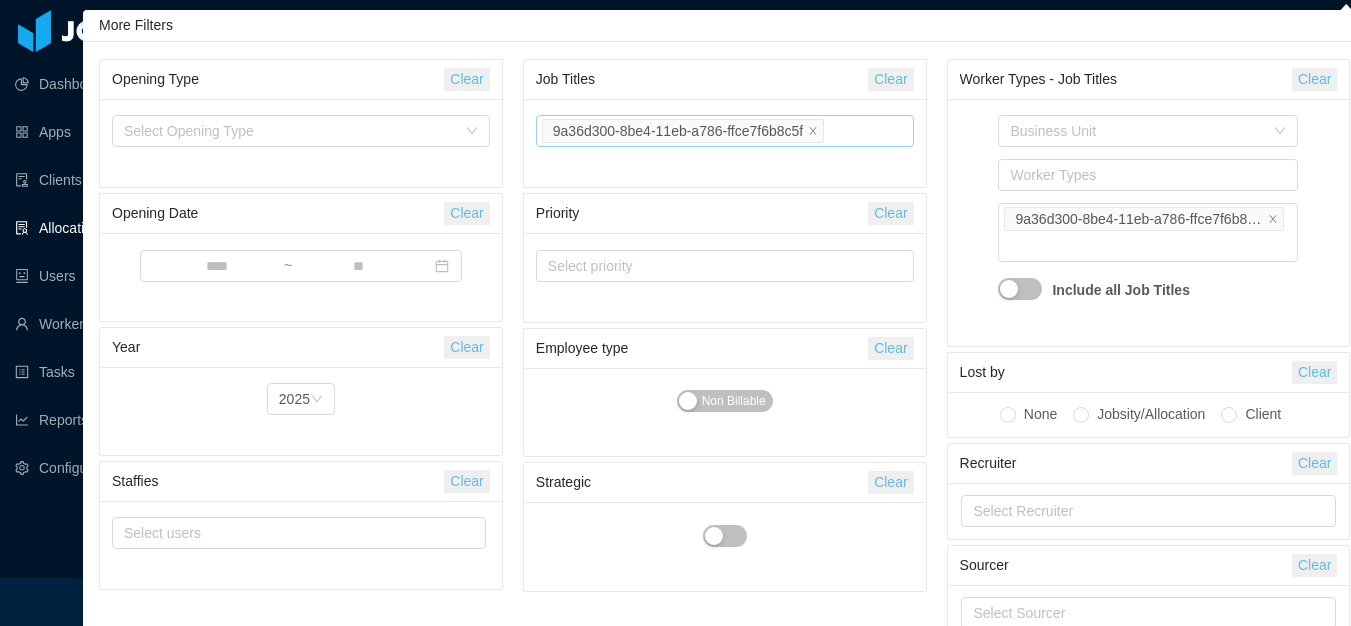 drag, startPoint x: 877, startPoint y: 70, endPoint x: 829, endPoint y: 139, distance: 84.05355 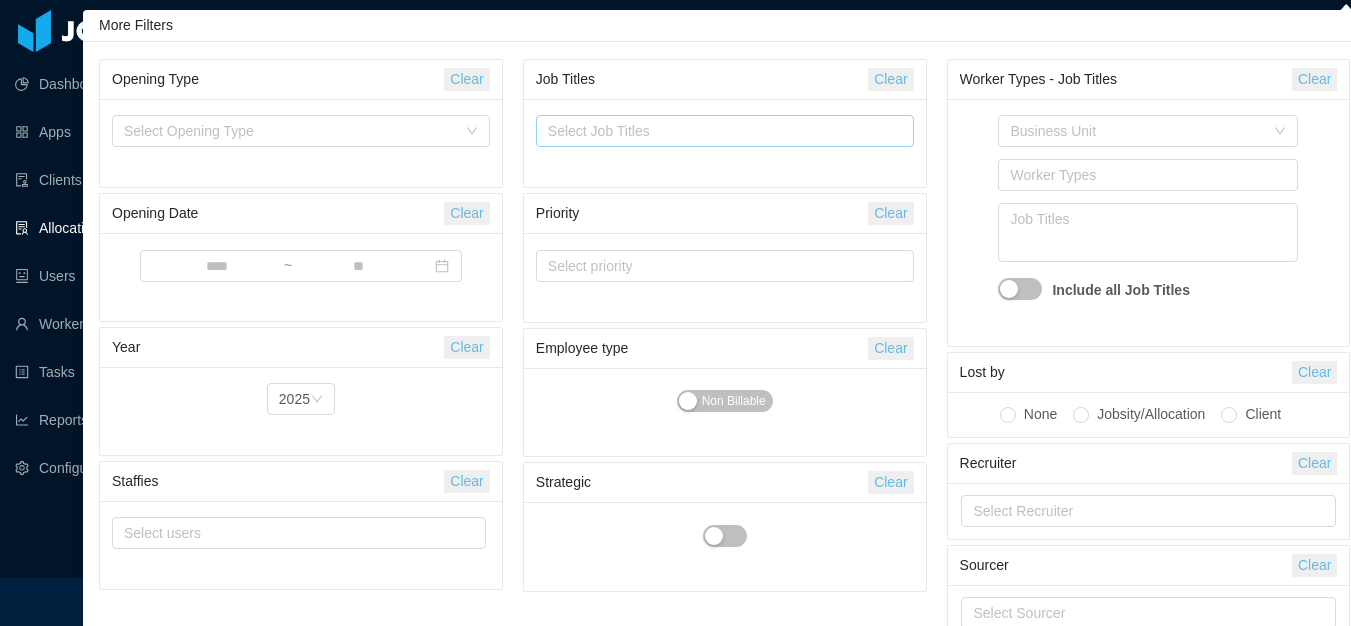 click on "Select Job Titles" at bounding box center (720, 131) 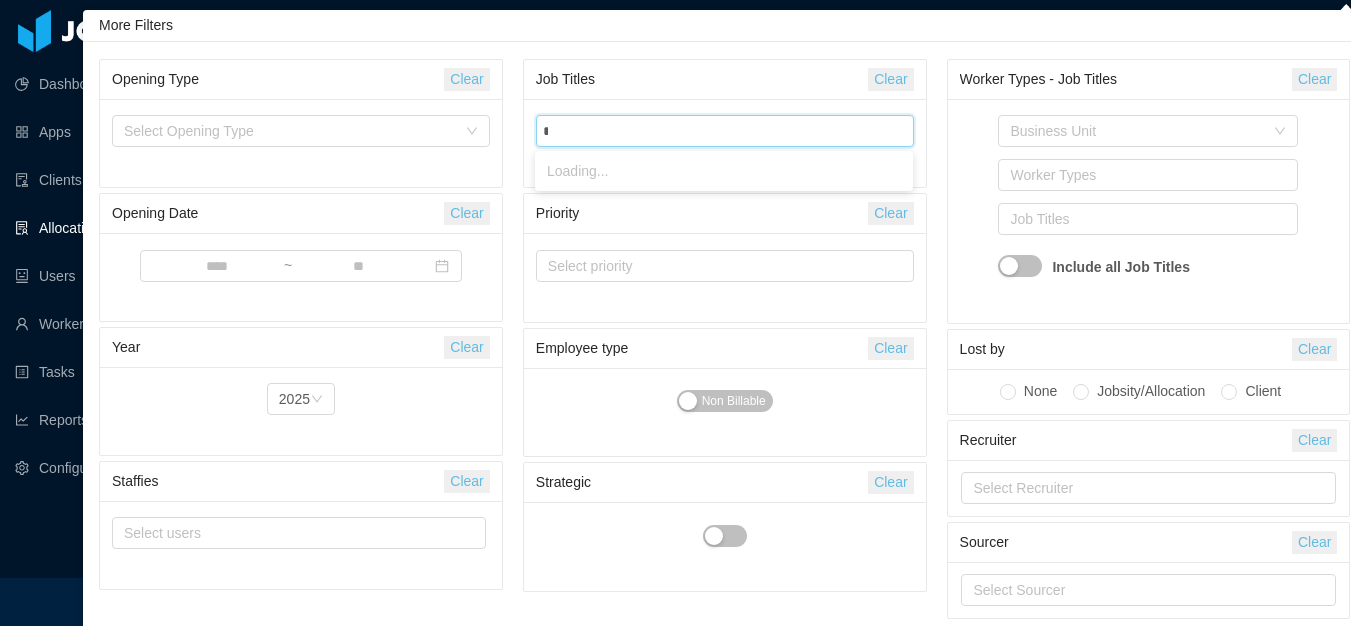 type on "****" 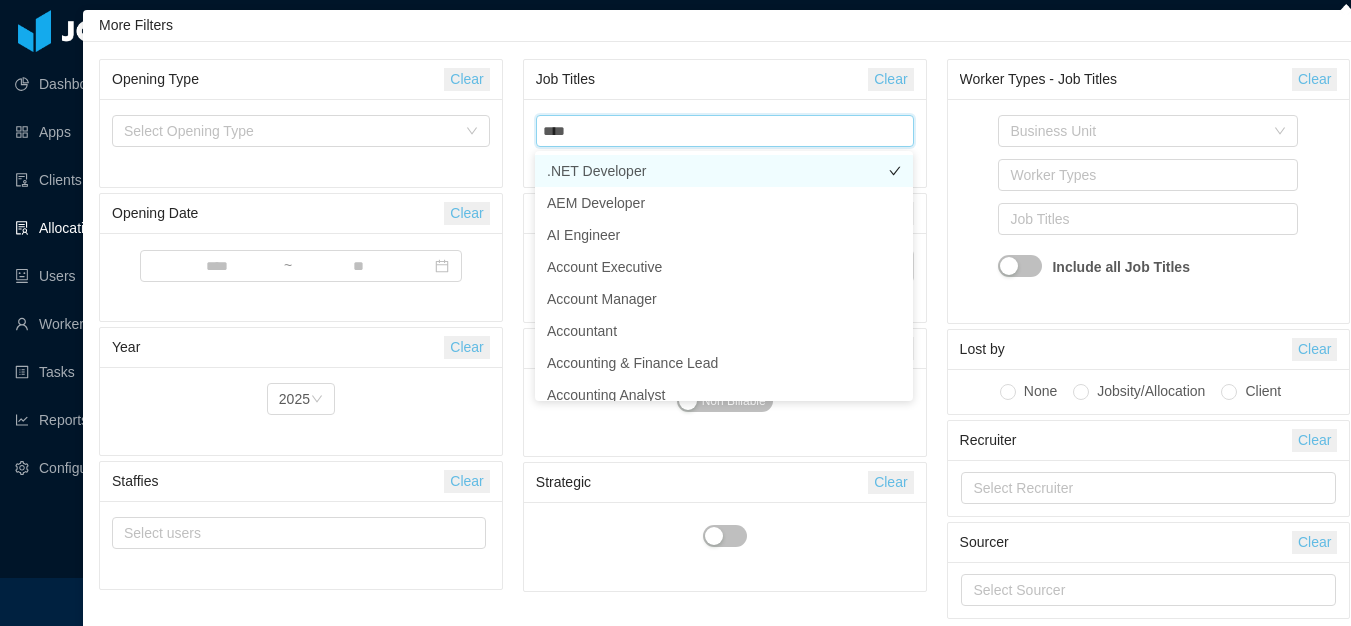 click on ".NET Developer" at bounding box center (724, 171) 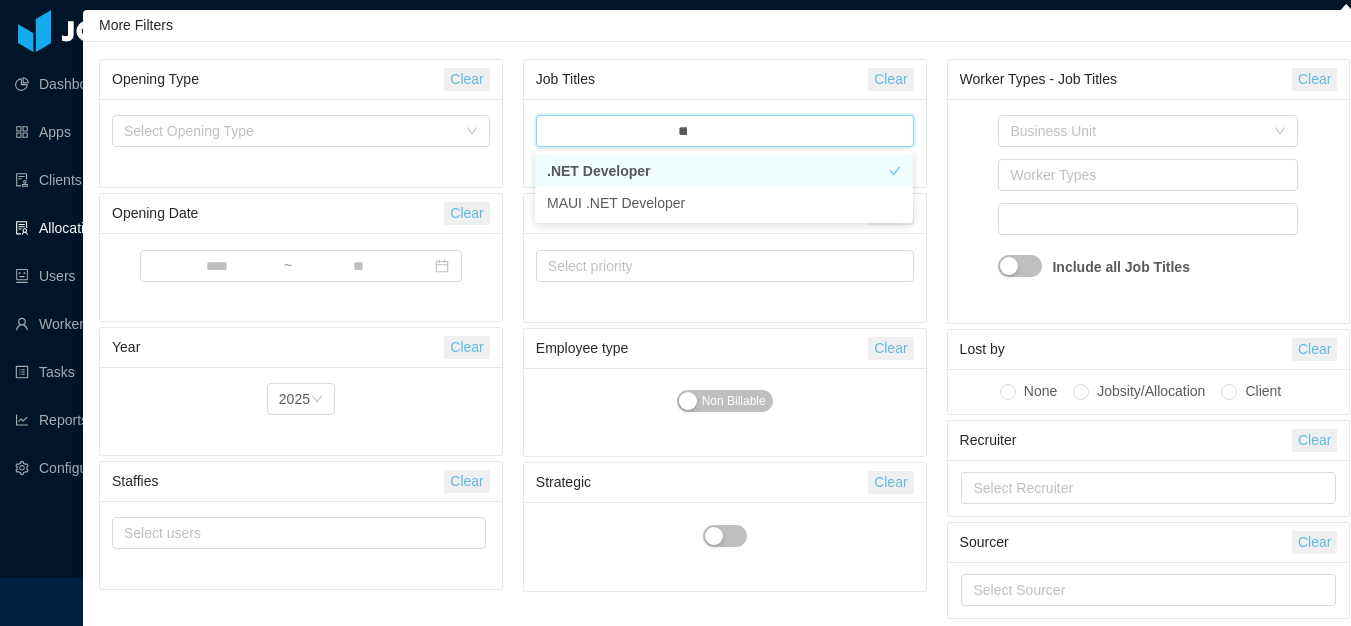 type 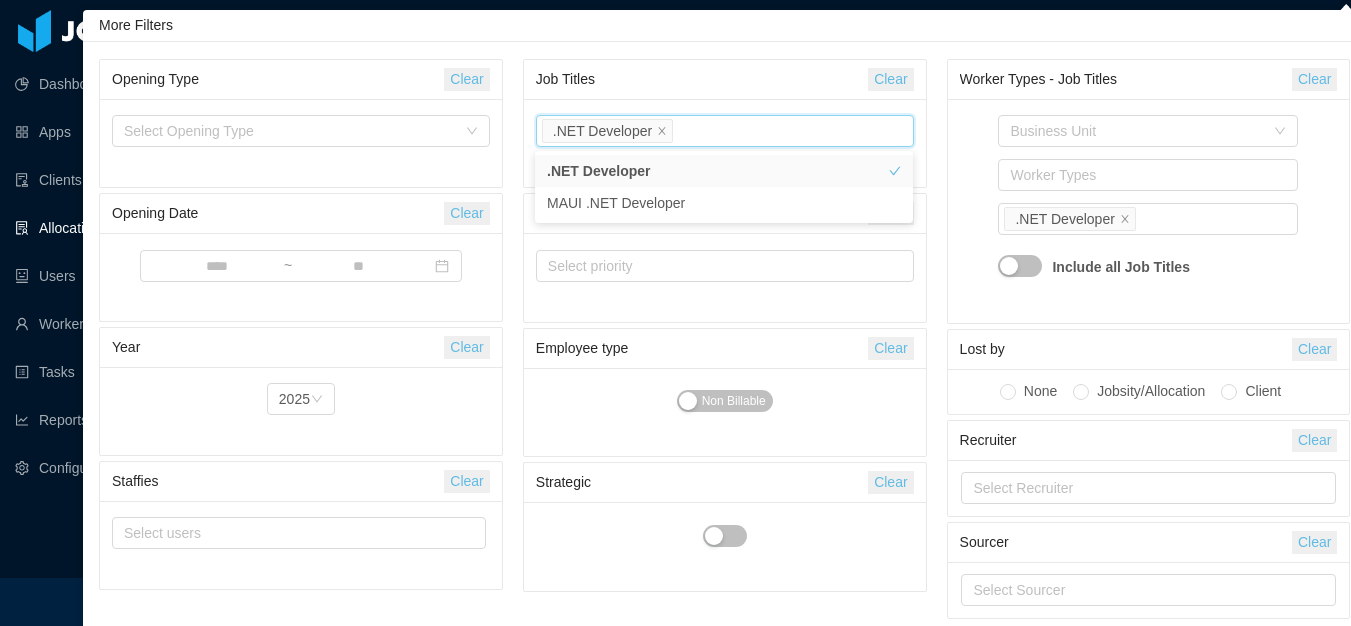 drag, startPoint x: 937, startPoint y: 137, endPoint x: 947, endPoint y: 155, distance: 20.59126 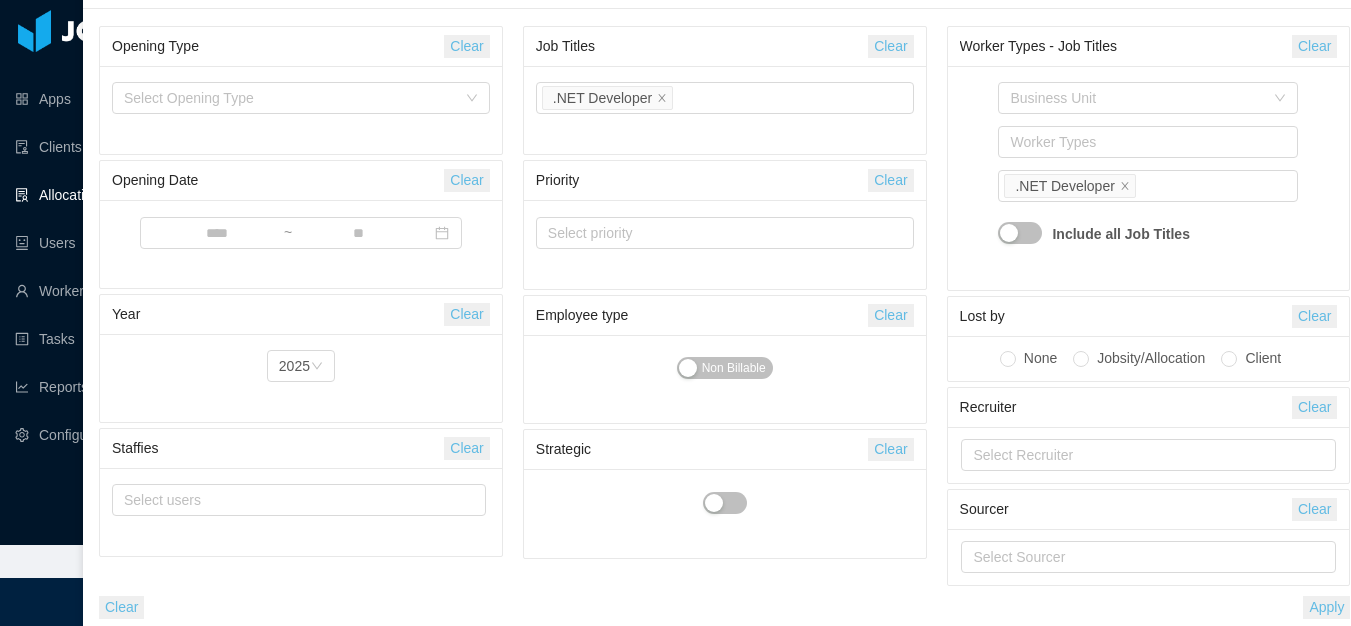 click on "Apply" at bounding box center [1326, 607] 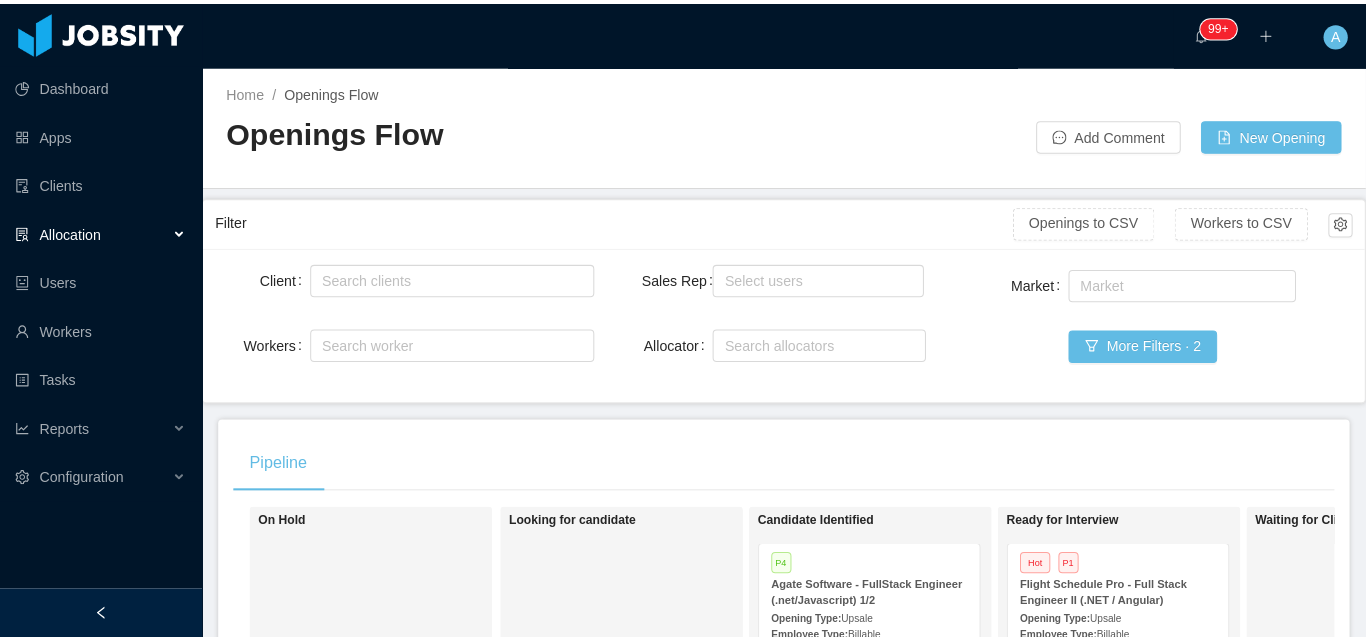 scroll, scrollTop: 0, scrollLeft: 0, axis: both 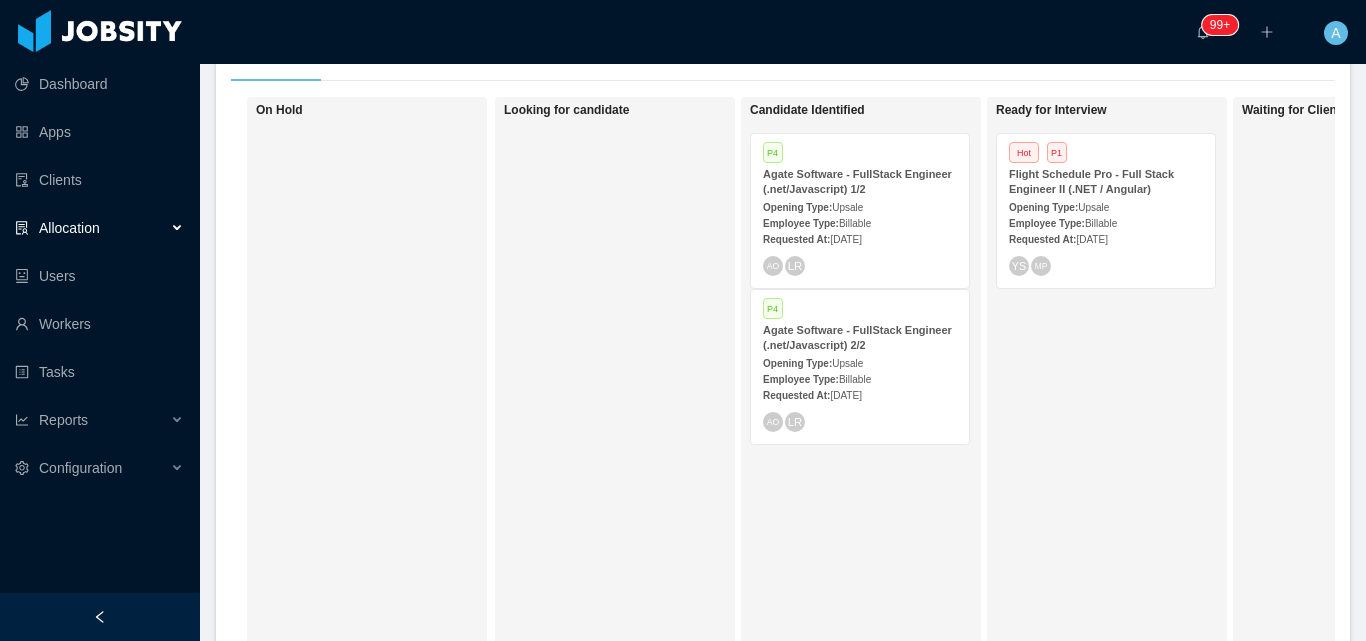 click on "[DATE]" at bounding box center (845, 239) 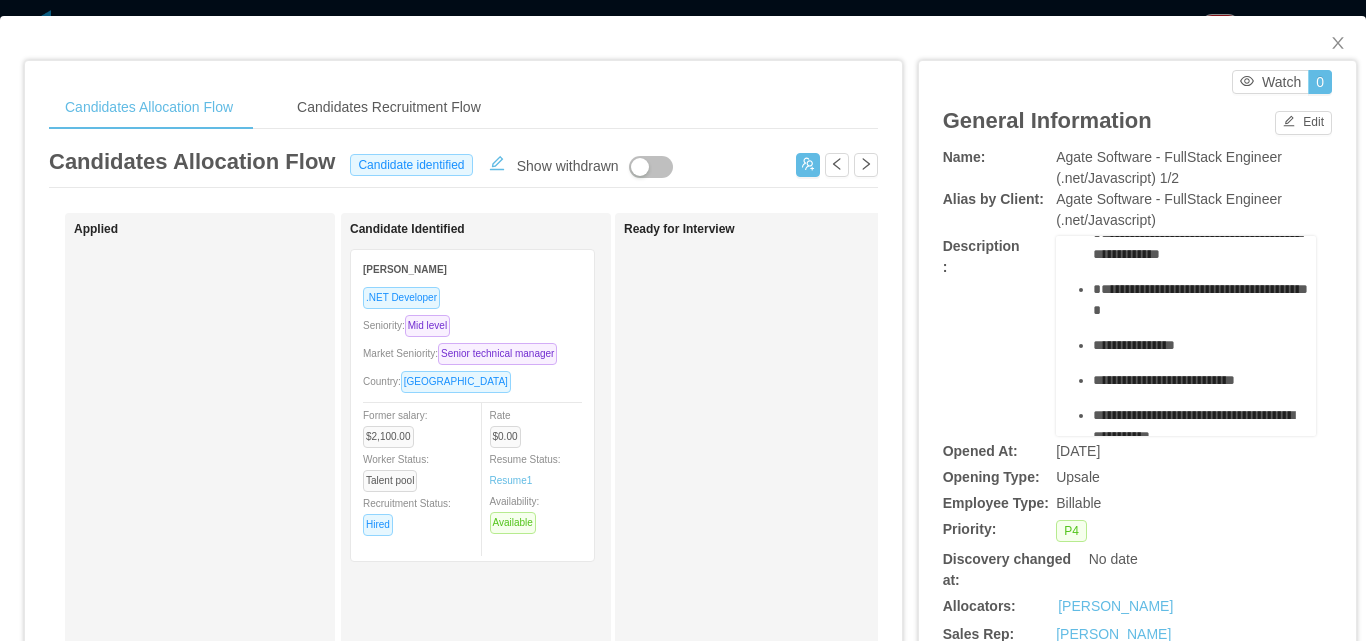 scroll, scrollTop: 500, scrollLeft: 0, axis: vertical 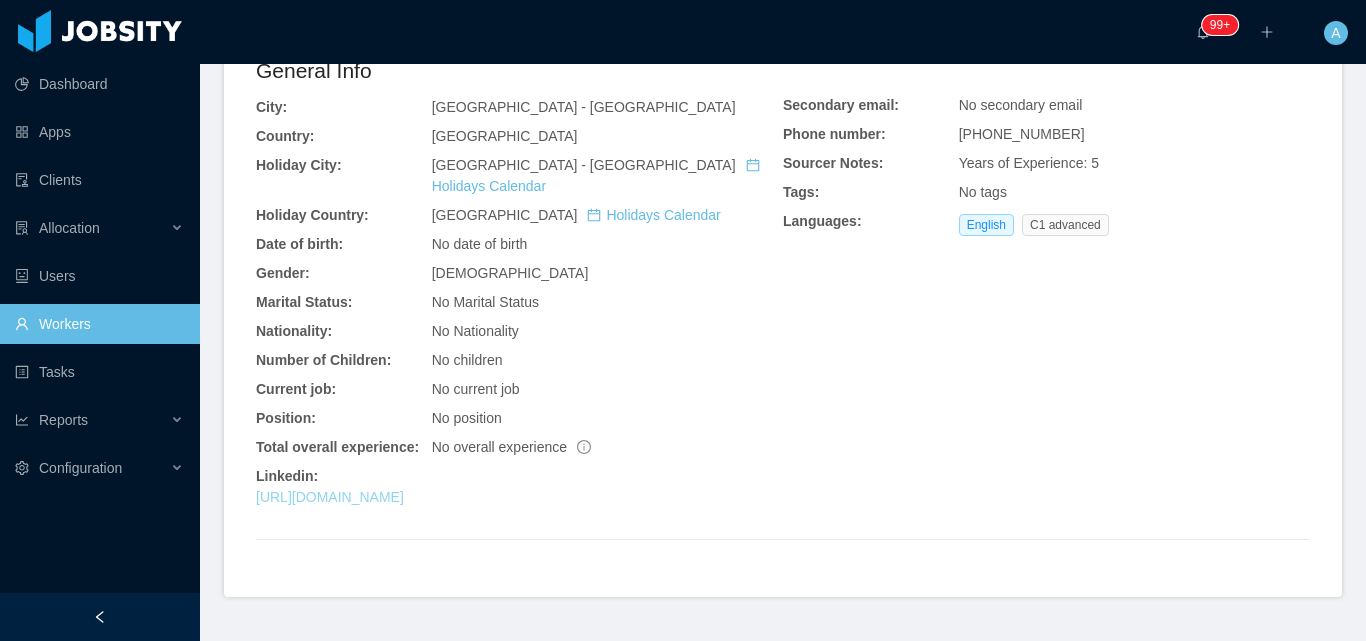 click on "[URL][DOMAIN_NAME]" at bounding box center (330, 497) 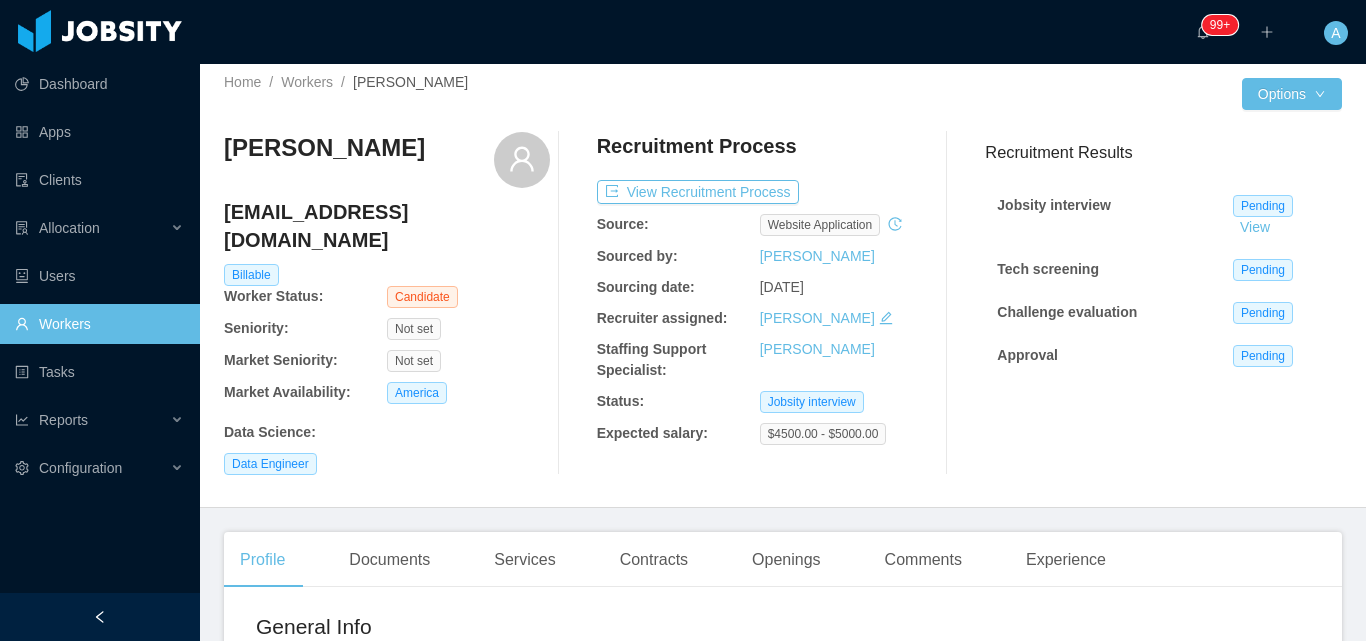 scroll, scrollTop: 0, scrollLeft: 0, axis: both 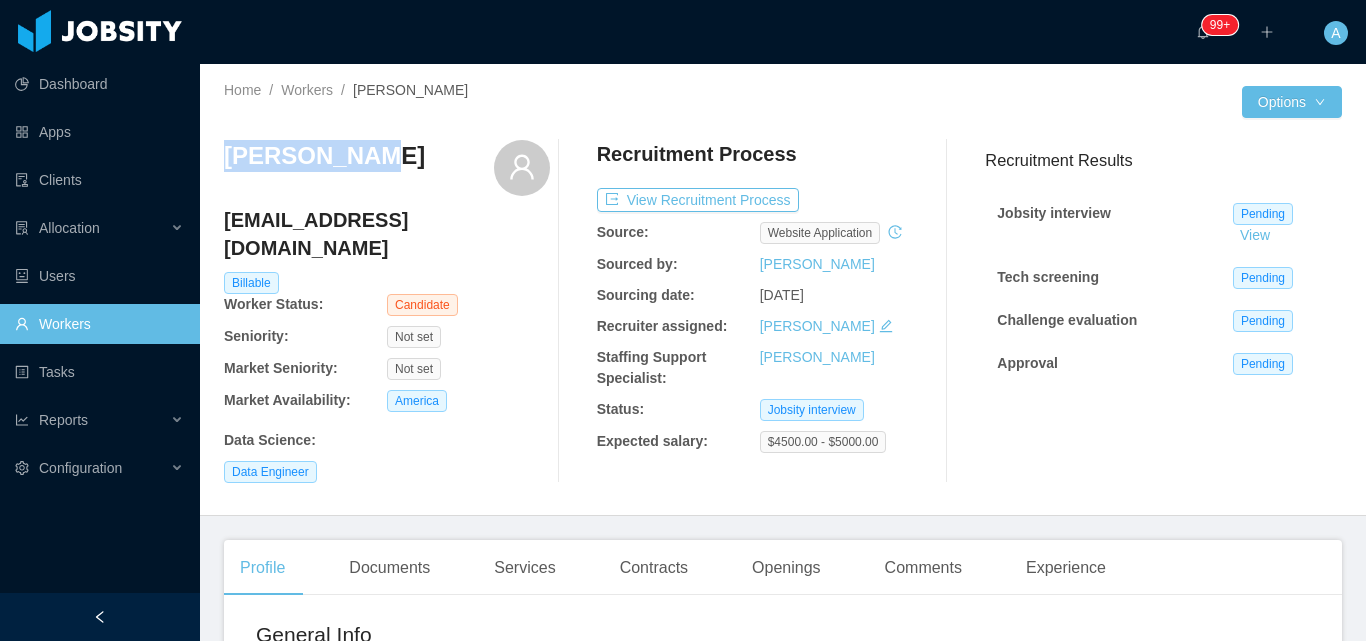 drag, startPoint x: 355, startPoint y: 153, endPoint x: 336, endPoint y: 164, distance: 21.954498 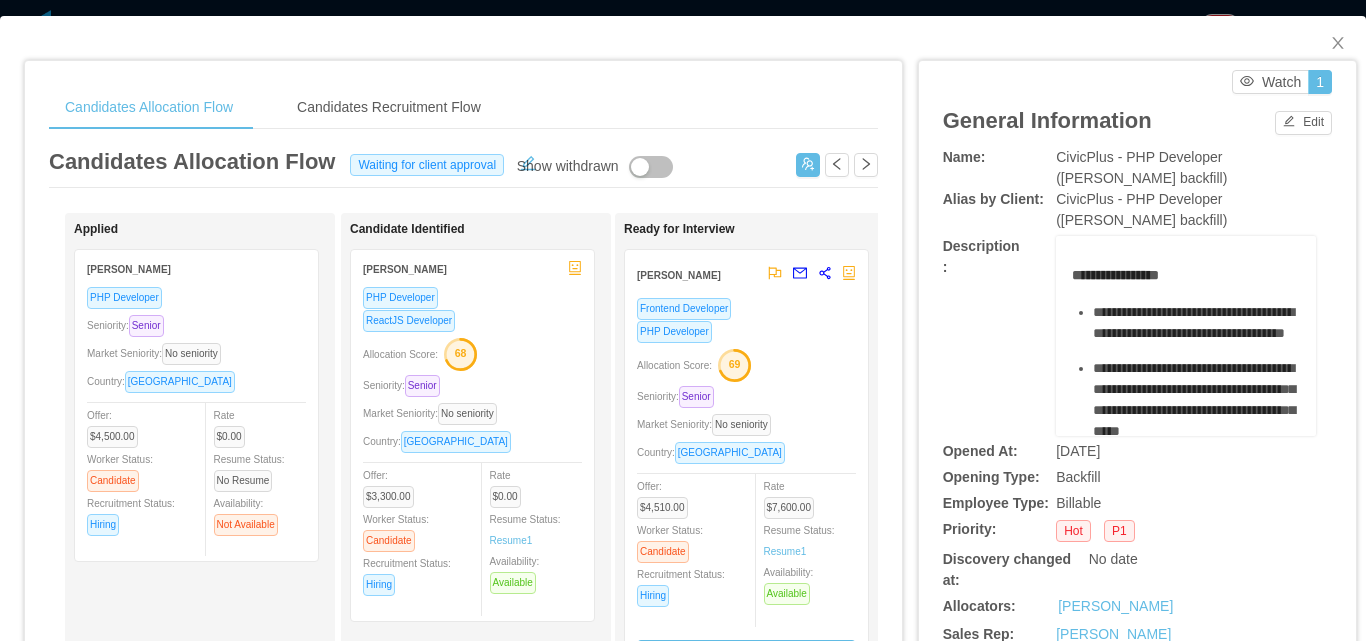 scroll, scrollTop: 0, scrollLeft: 0, axis: both 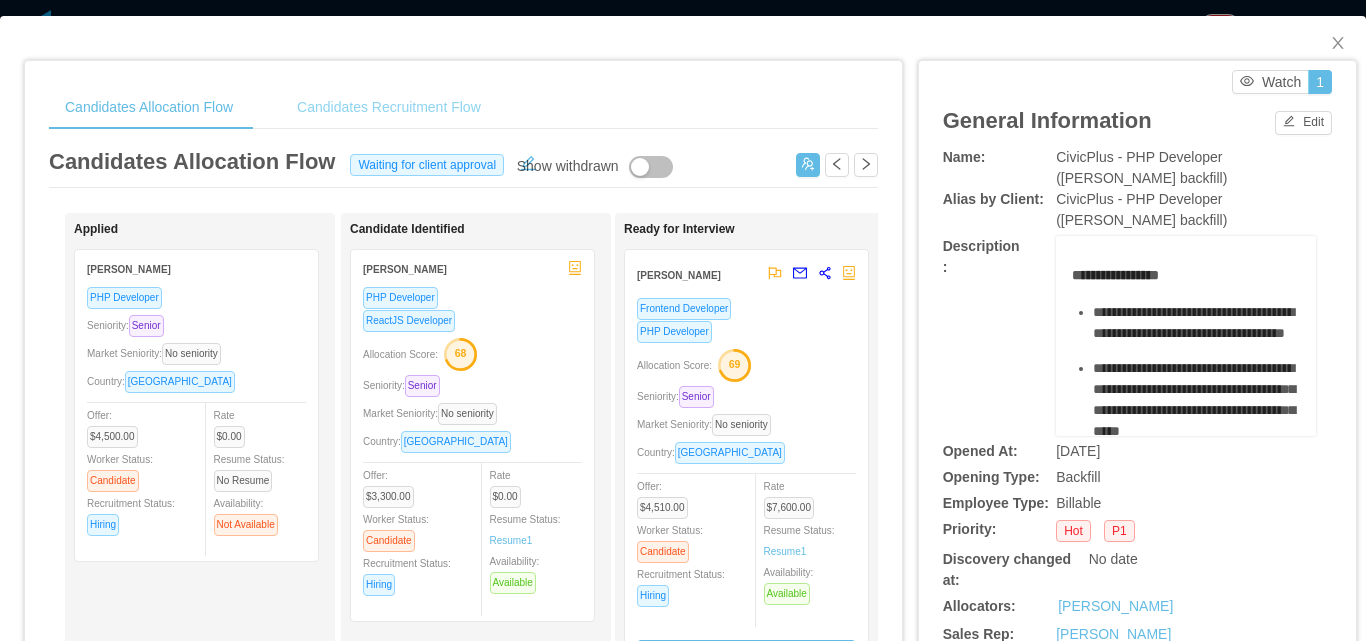 click on "Candidates Recruitment Flow" at bounding box center [389, 107] 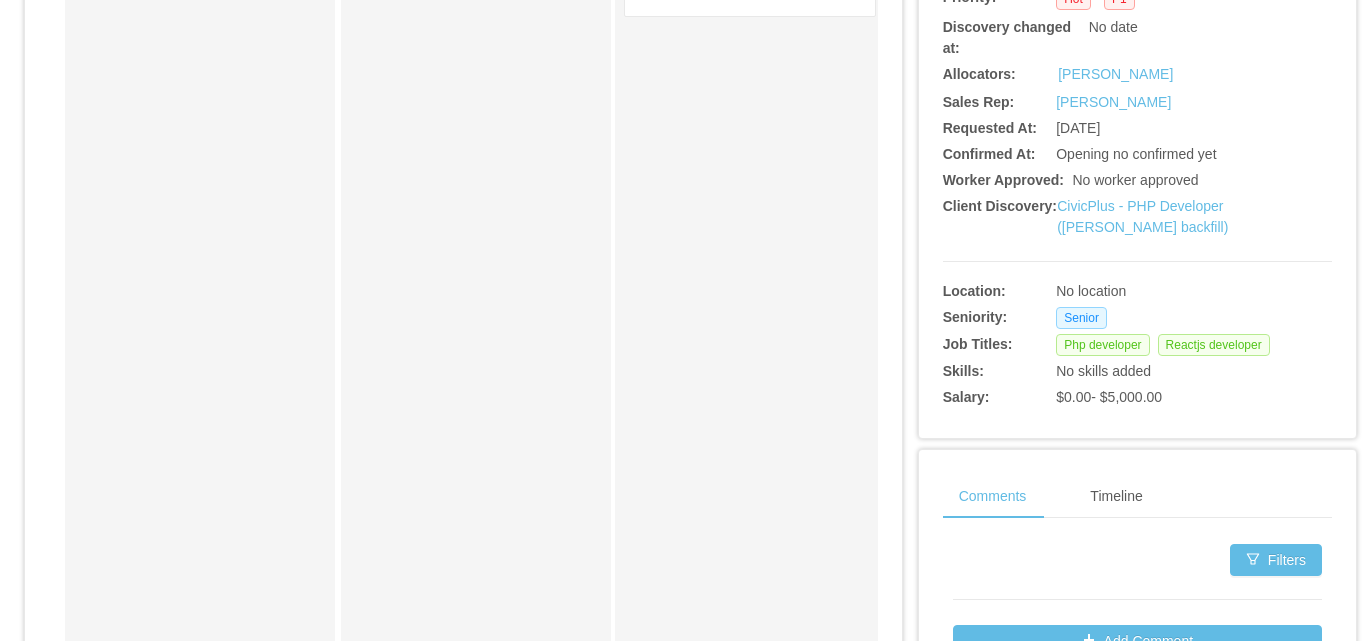 scroll, scrollTop: 700, scrollLeft: 0, axis: vertical 